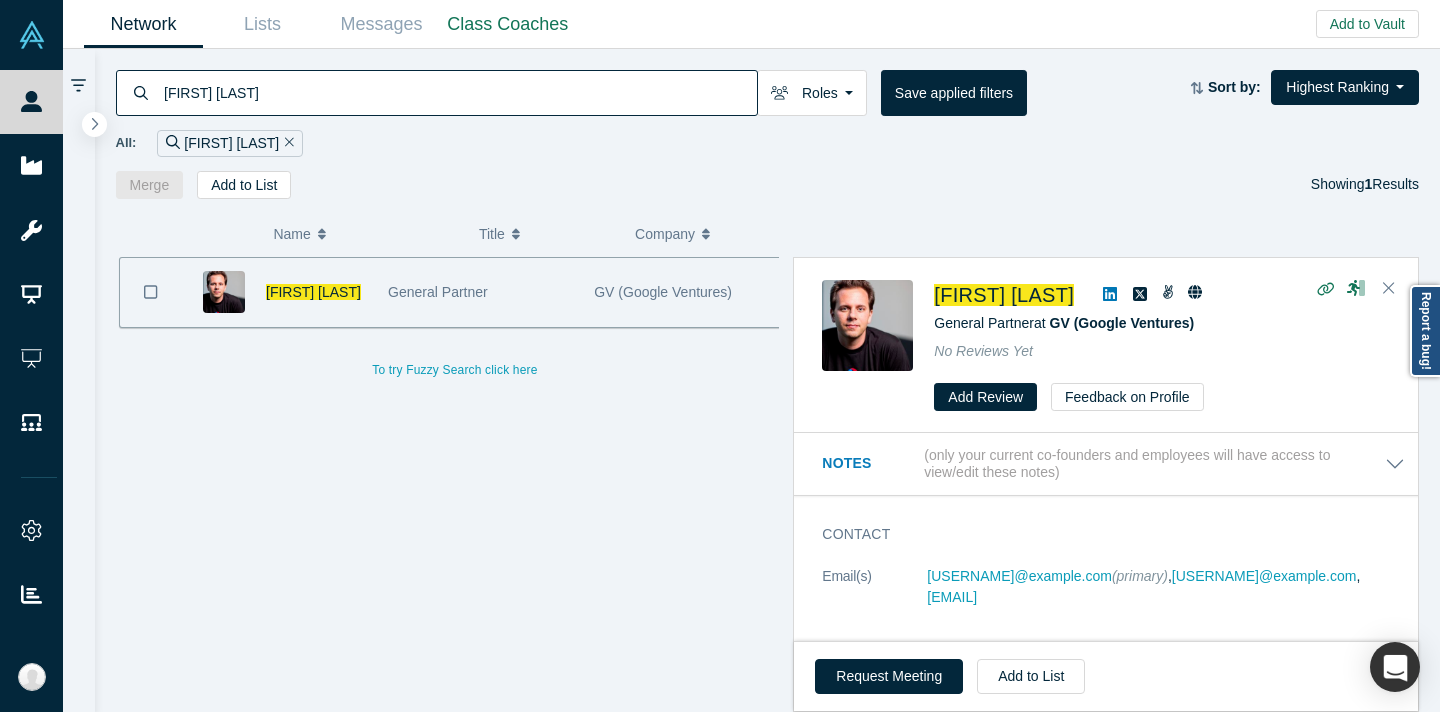 scroll, scrollTop: 0, scrollLeft: 0, axis: both 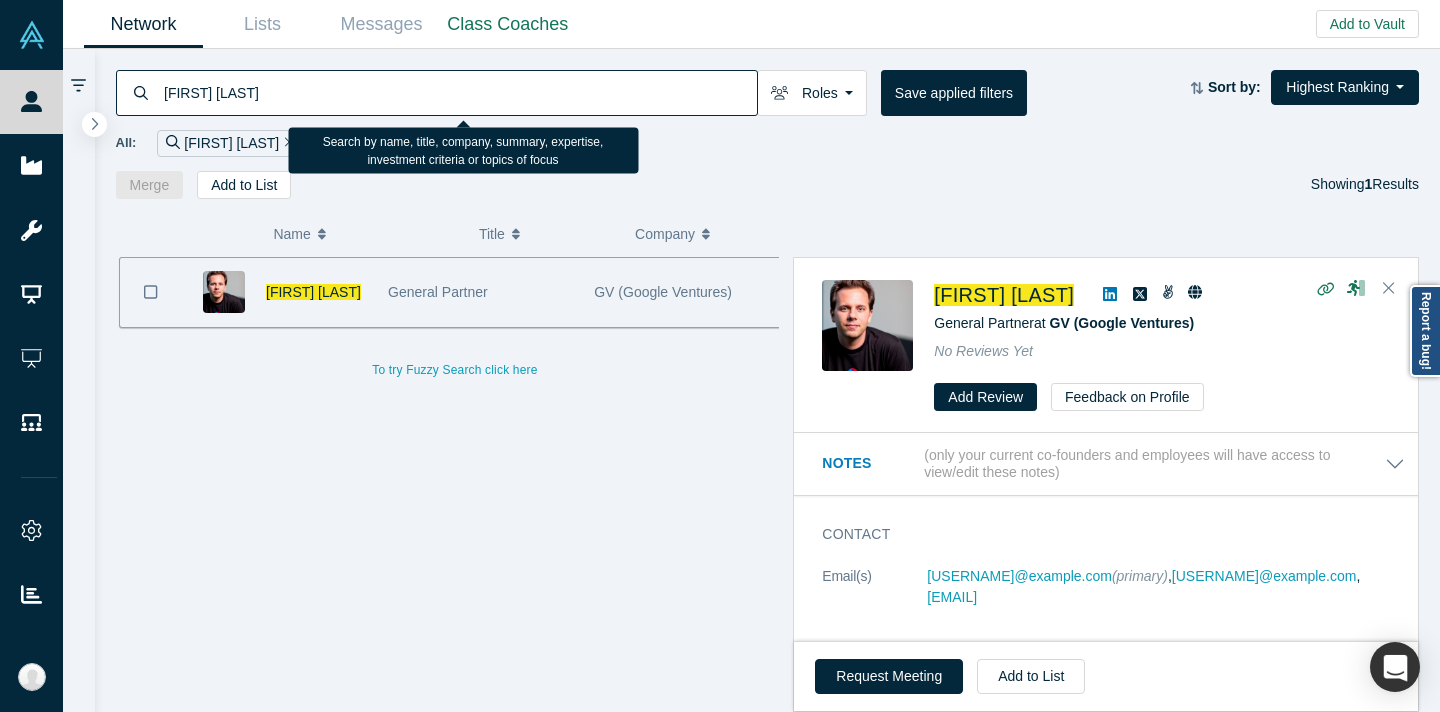 click on "[FIRST] [LAST]" at bounding box center (459, 92) 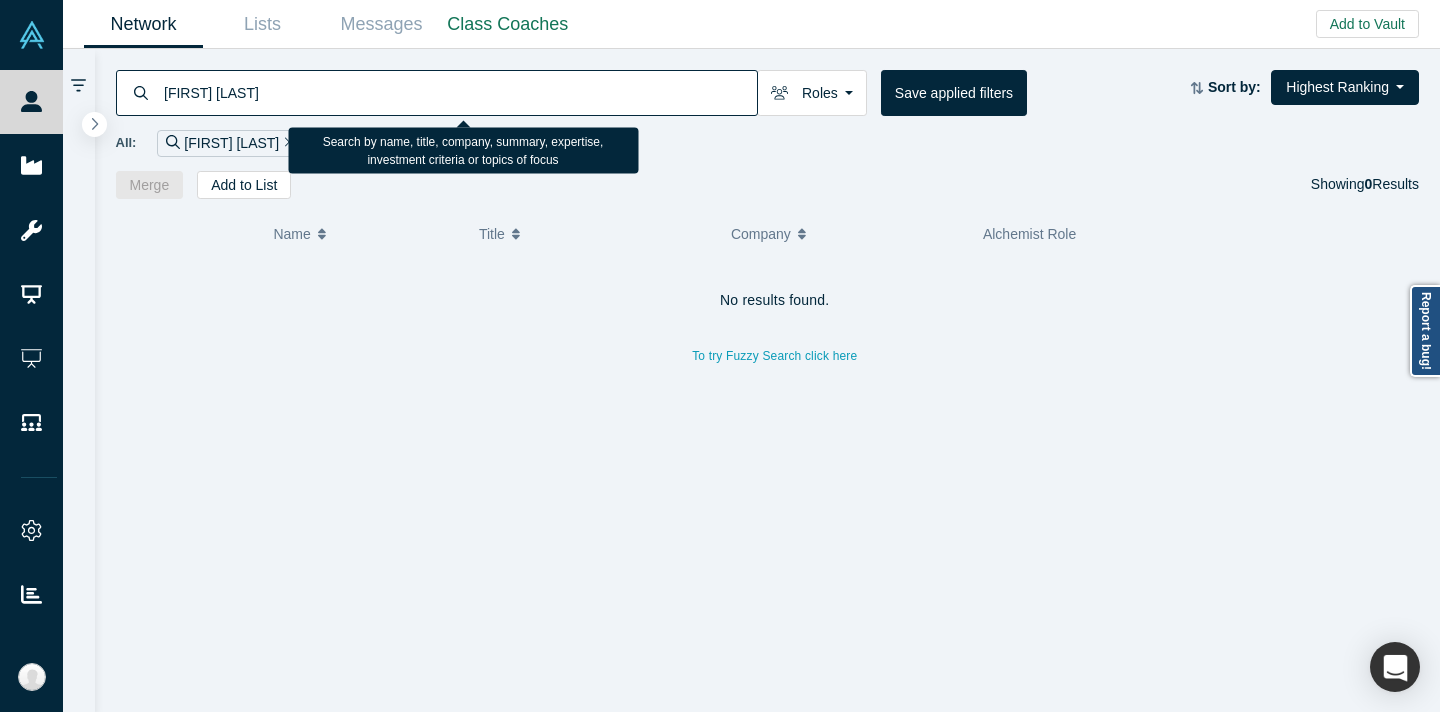 drag, startPoint x: 244, startPoint y: 93, endPoint x: 197, endPoint y: 86, distance: 47.518417 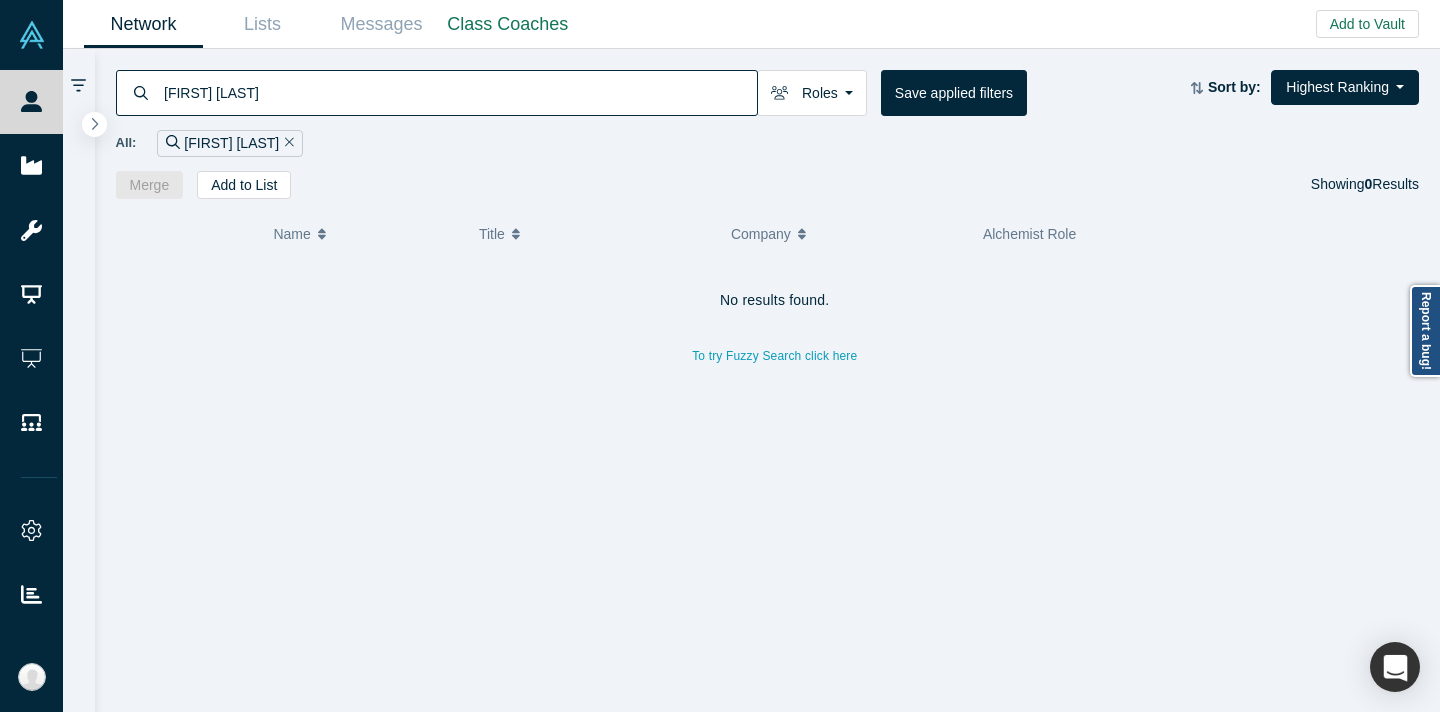 drag, startPoint x: 203, startPoint y: 93, endPoint x: 155, endPoint y: 96, distance: 48.09366 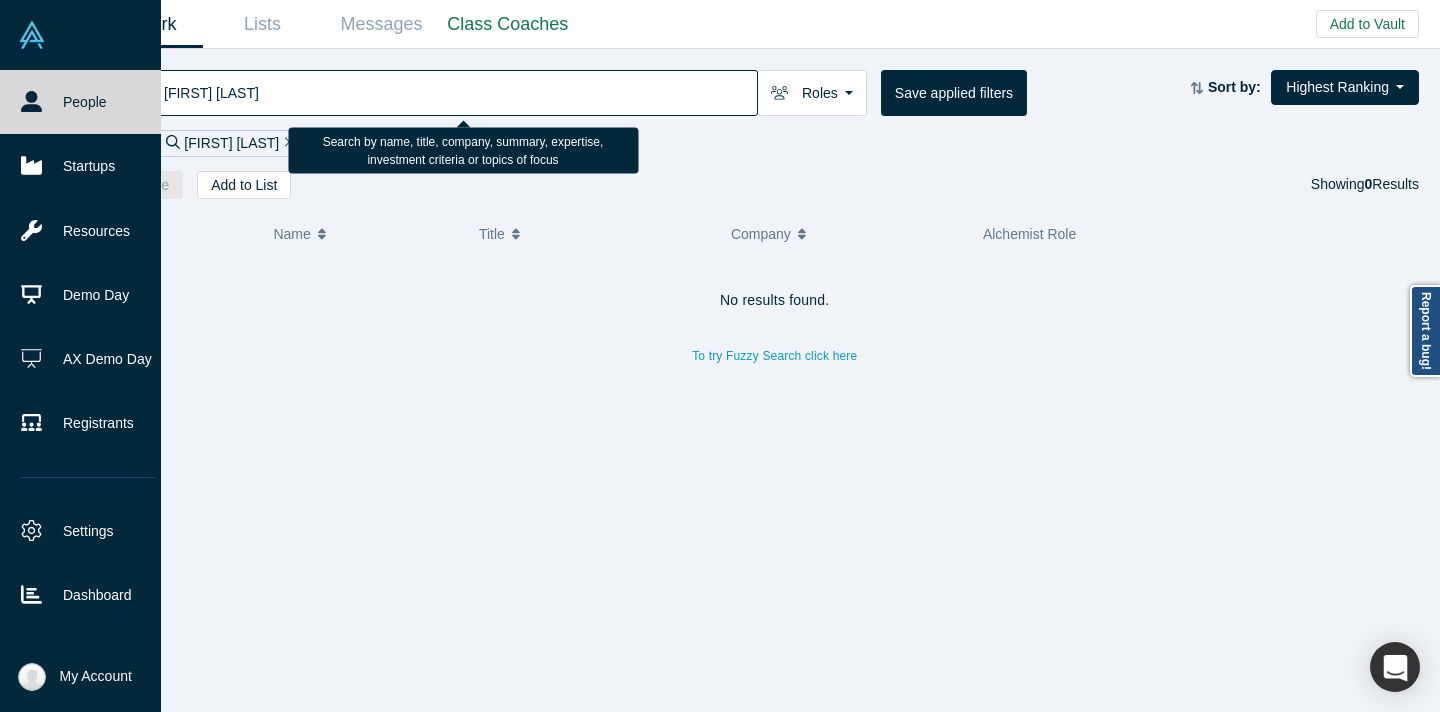 drag, startPoint x: 201, startPoint y: 93, endPoint x: 0, endPoint y: 92, distance: 201.00249 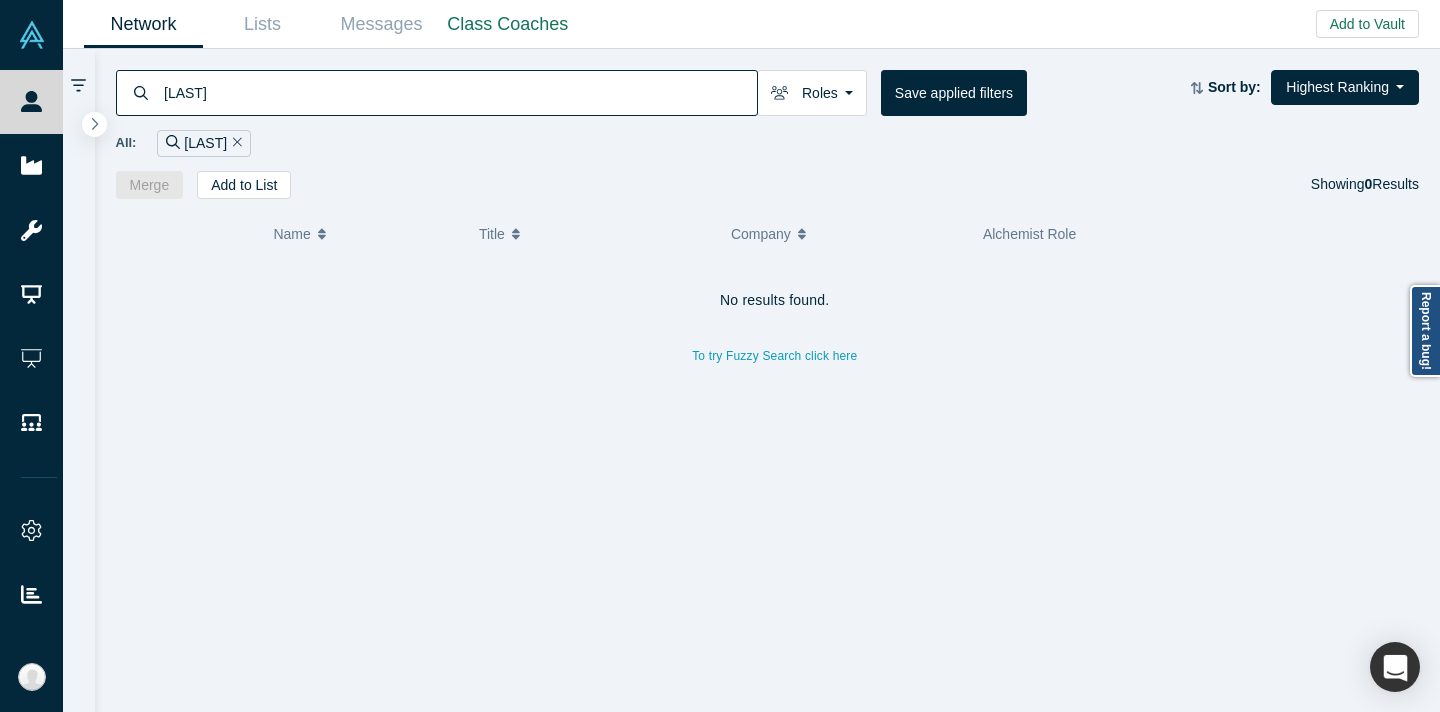 click on "All:   [FIRST]" at bounding box center [768, 136] 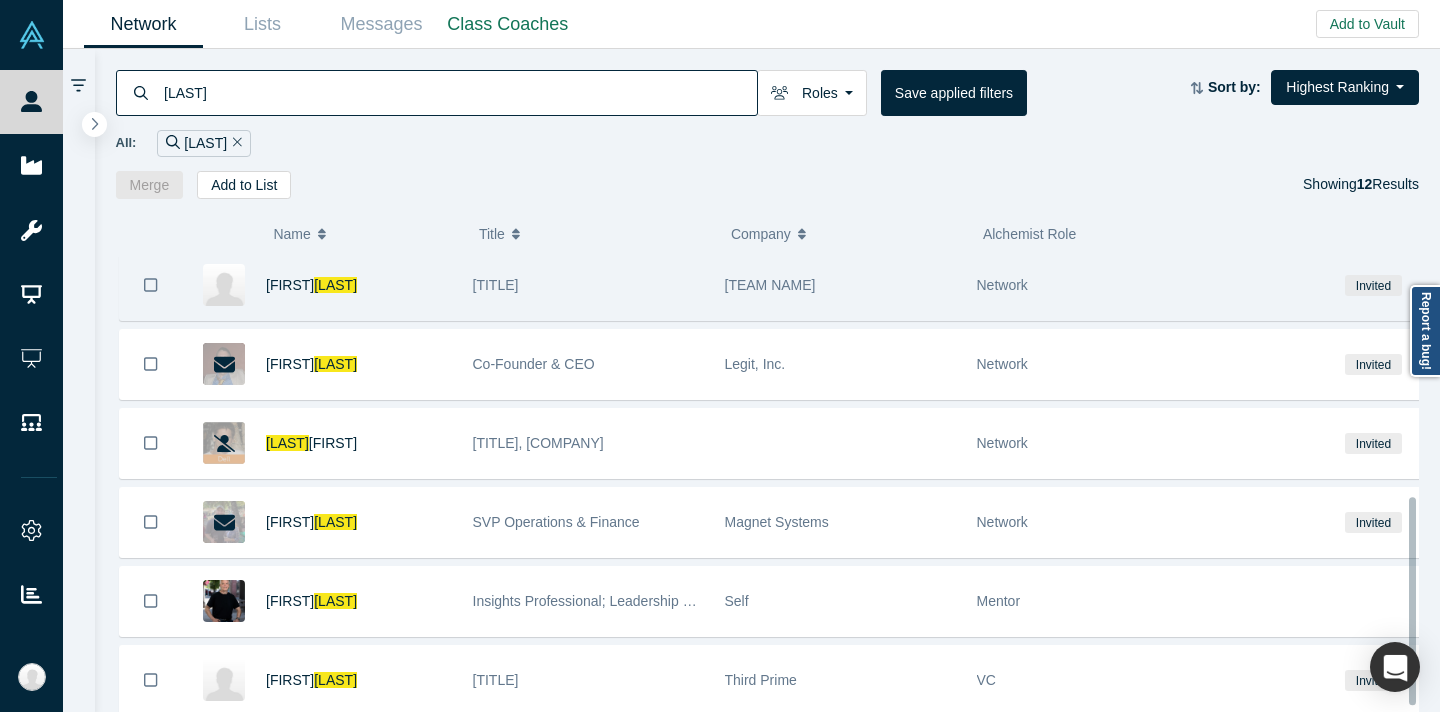 scroll, scrollTop: 539, scrollLeft: 0, axis: vertical 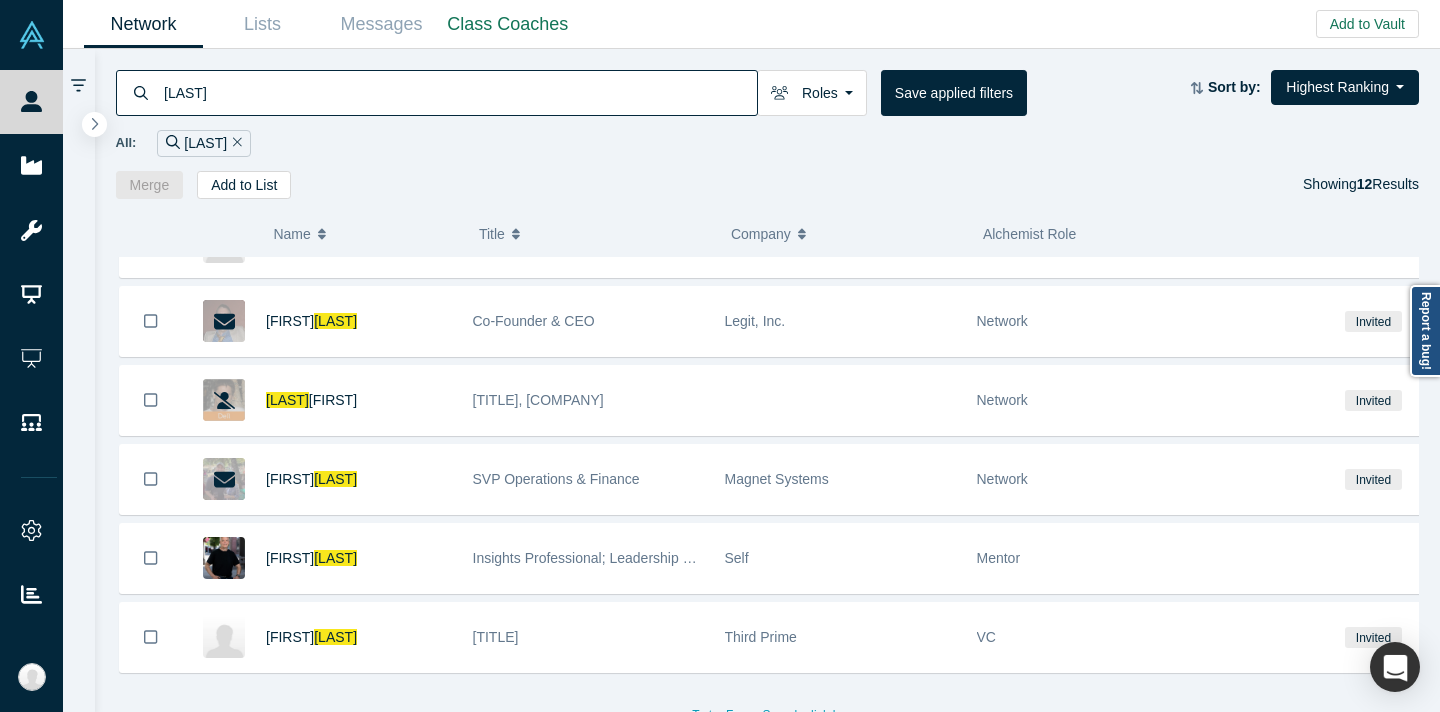 click on "[LAST]" at bounding box center [459, 92] 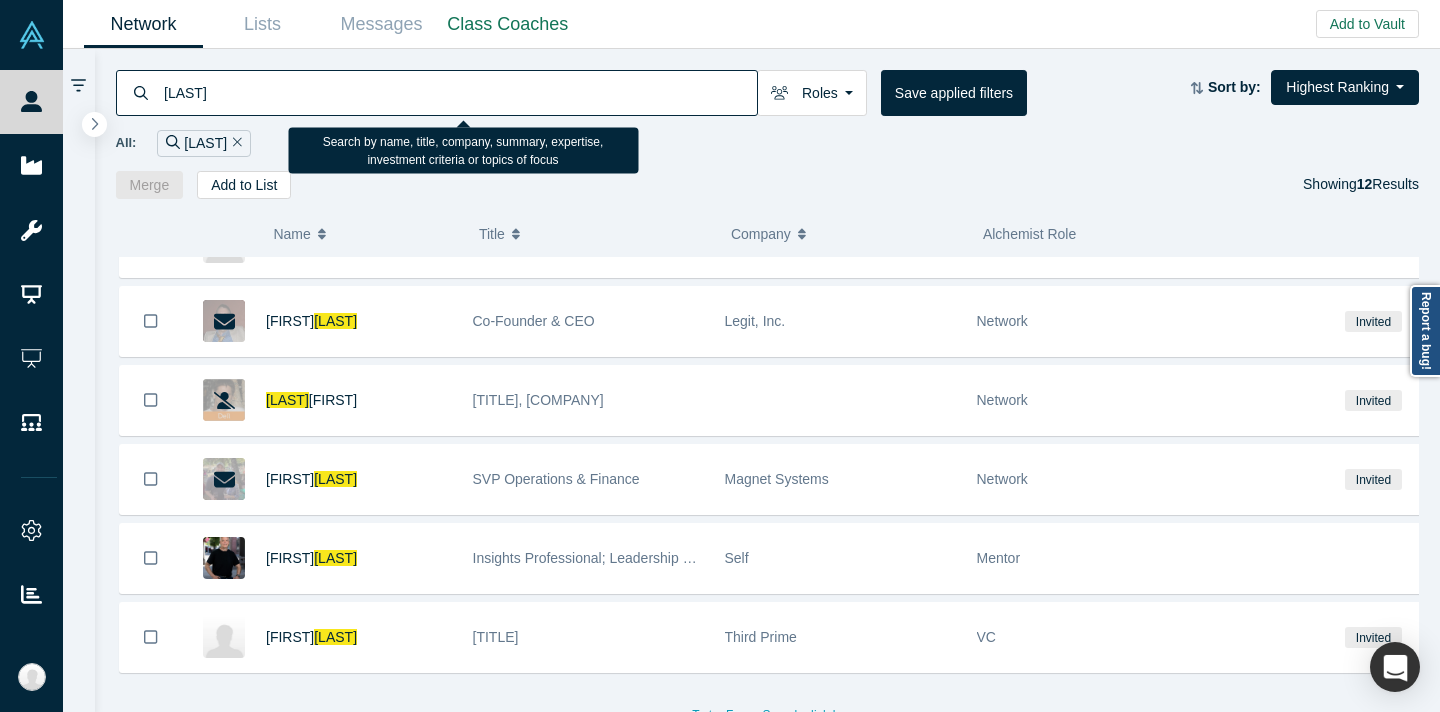 paste on "[FIRST] [LAST]" 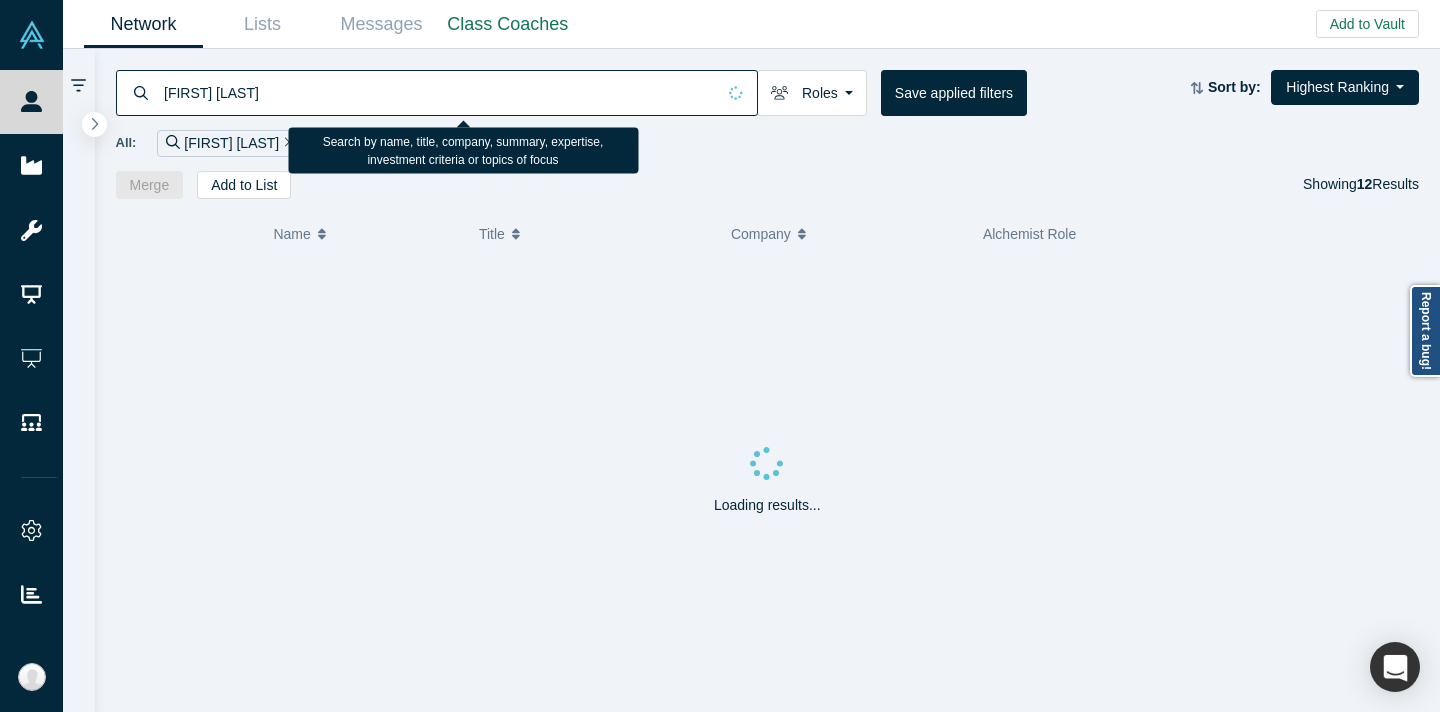 click on "All:   [FIRST] [LAST]" at bounding box center (768, 143) 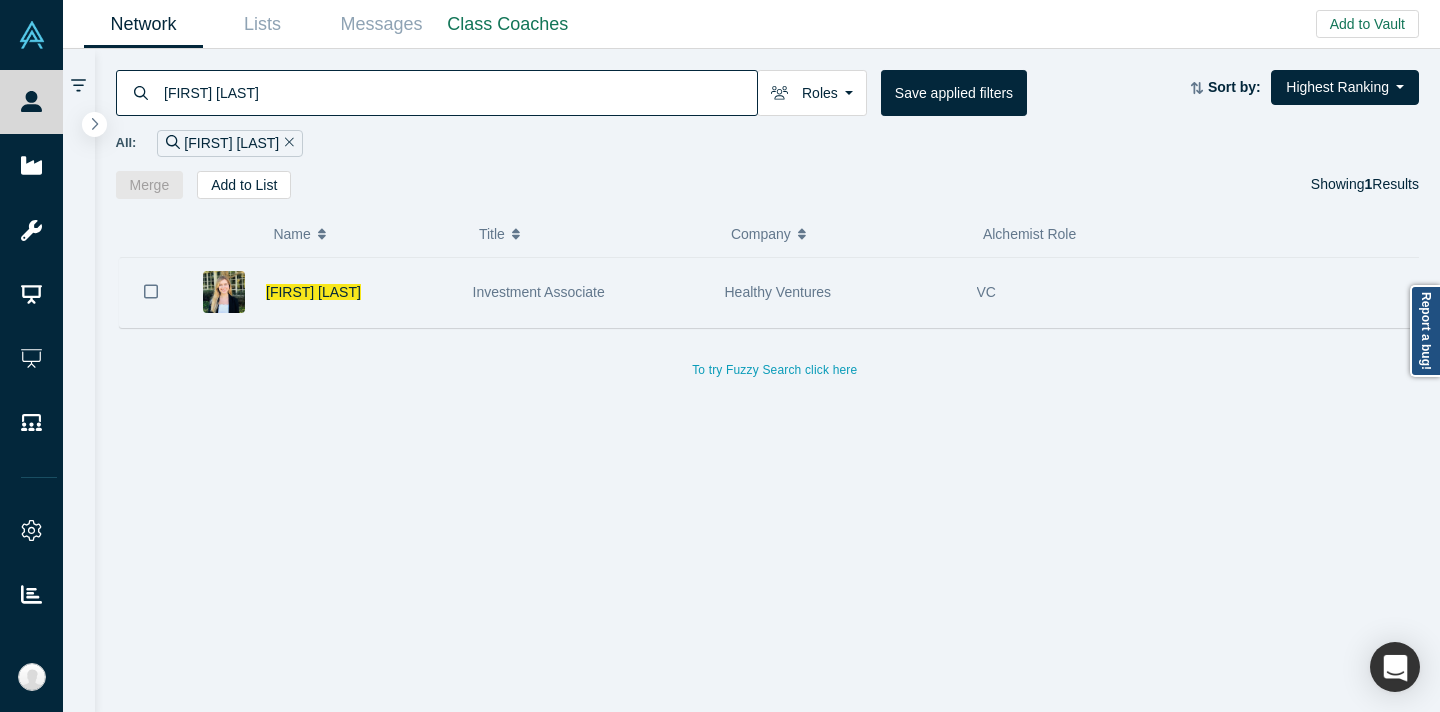 click on "Investment Associate" at bounding box center (588, 292) 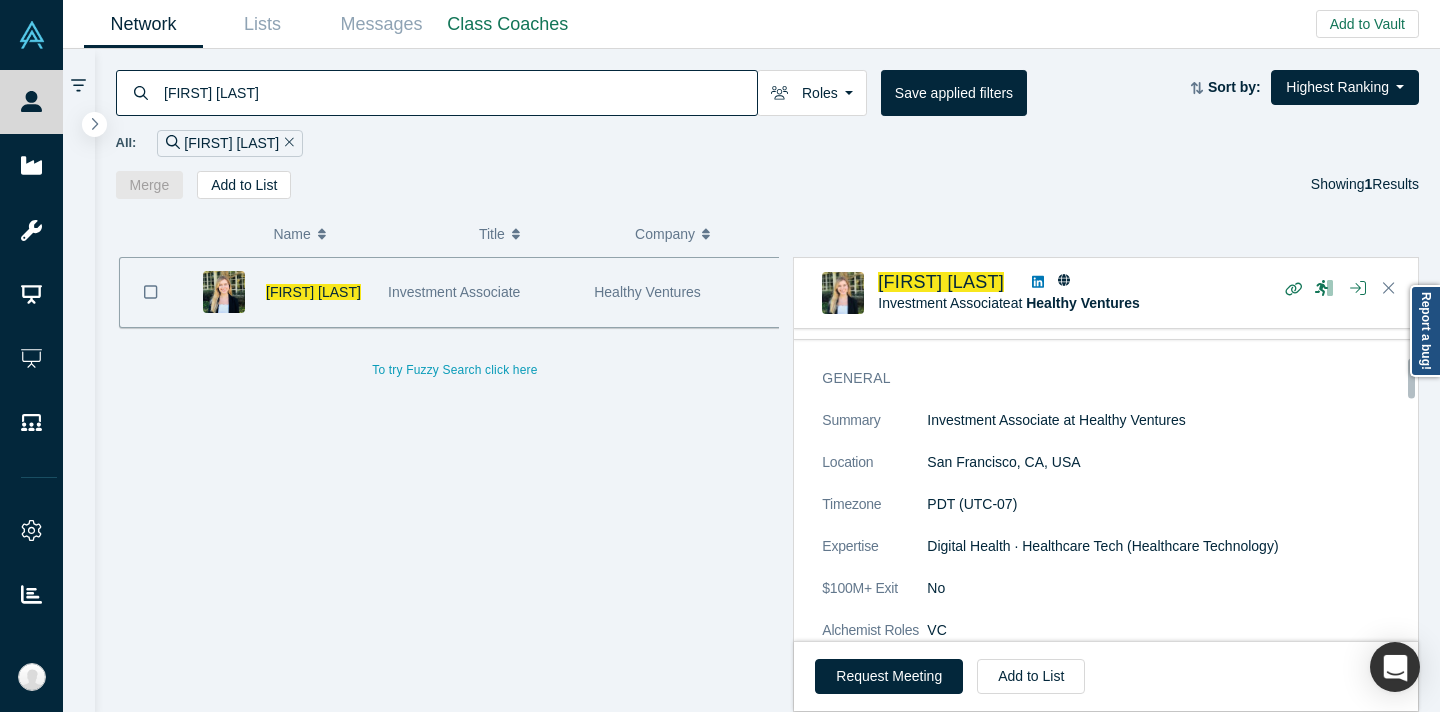 scroll, scrollTop: 249, scrollLeft: 0, axis: vertical 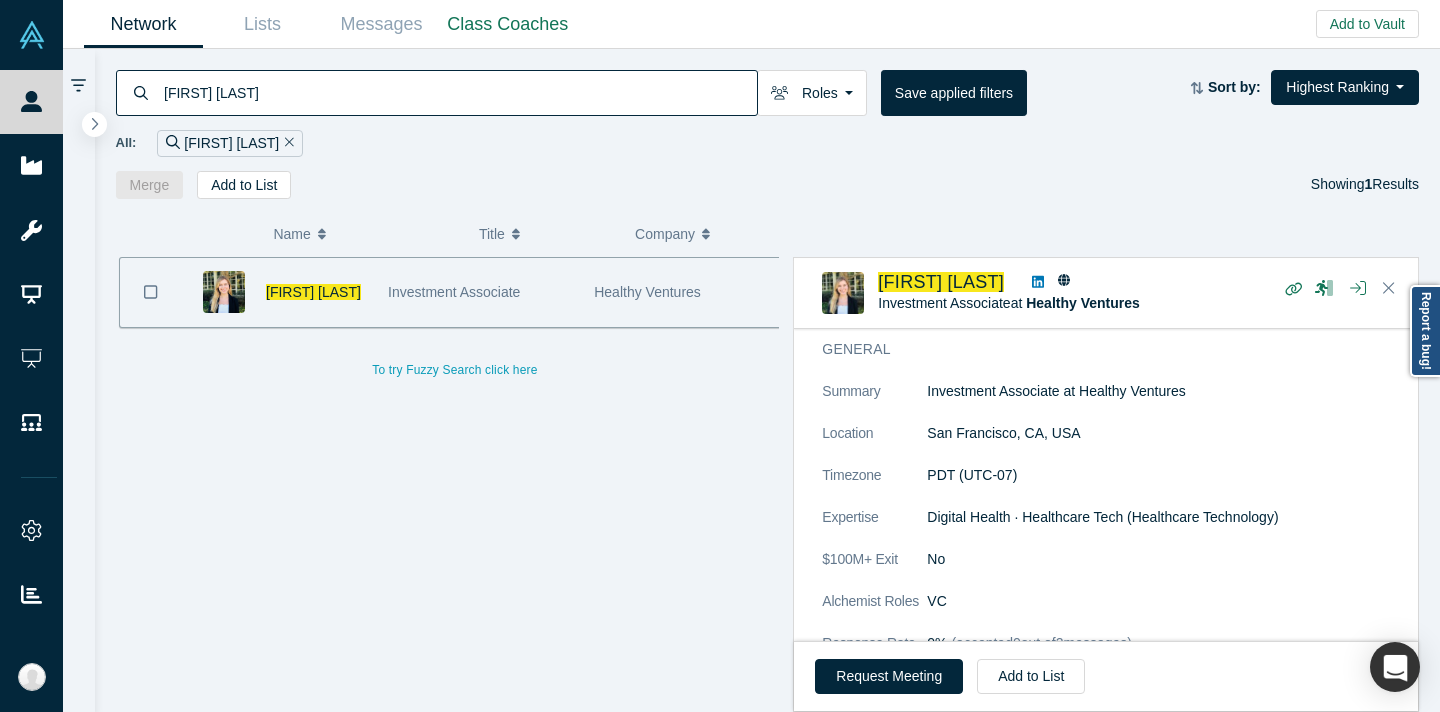 click on "[FIRST] [LAST]" at bounding box center [459, 92] 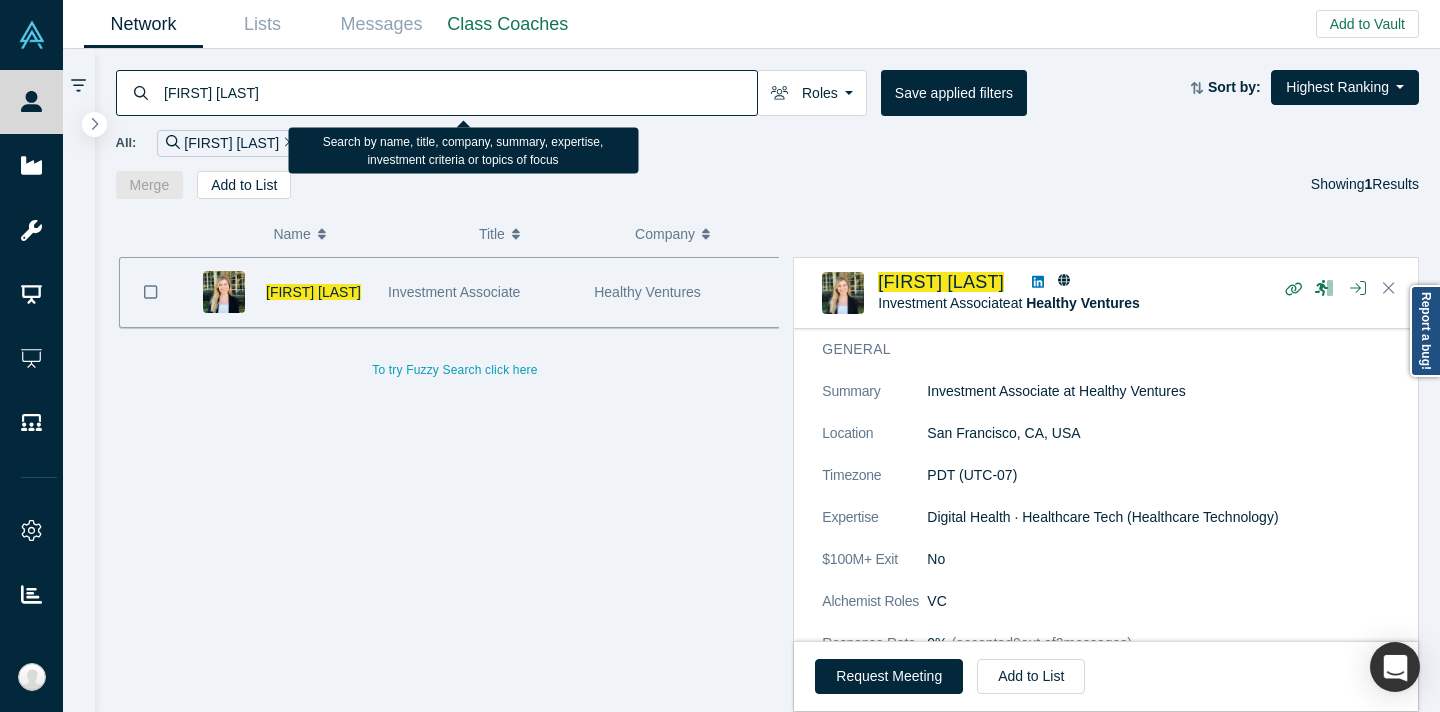 click on "[FIRST] [LAST]" at bounding box center (459, 92) 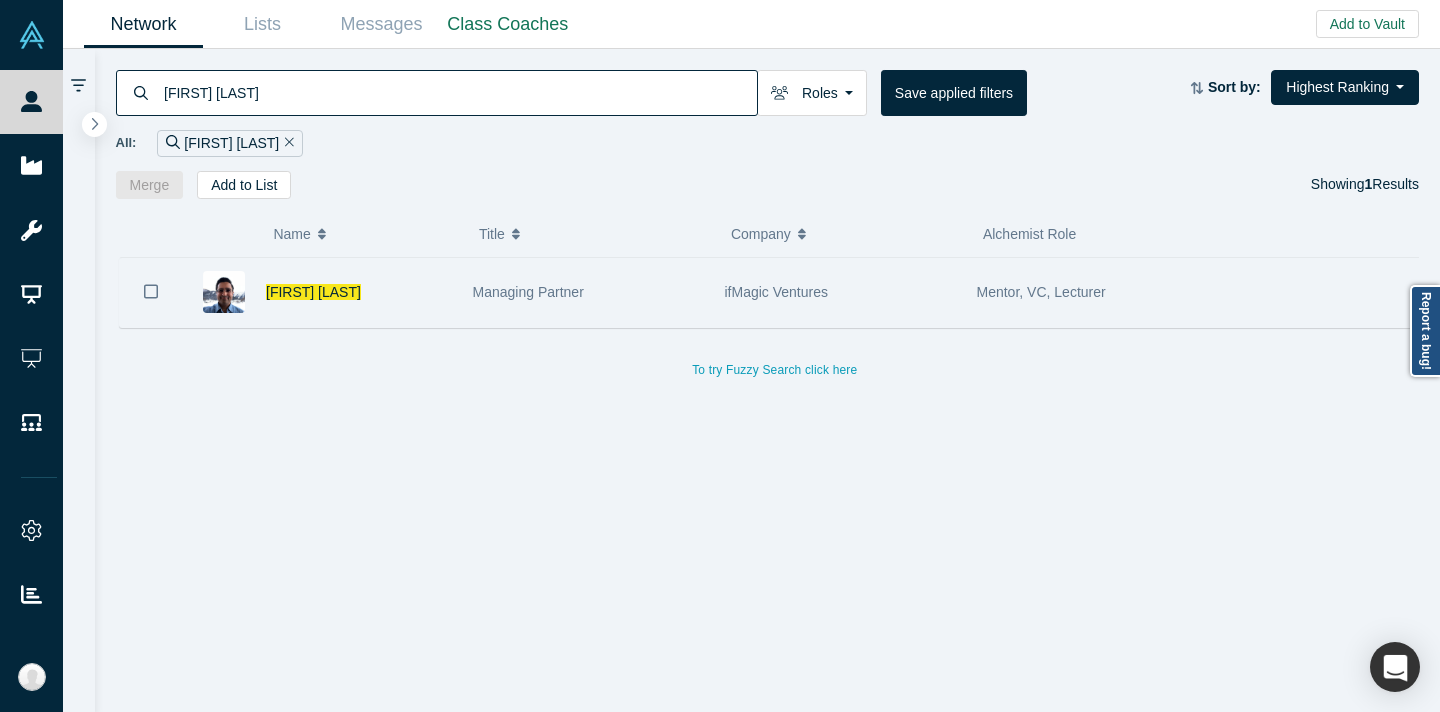 click on "ifMagic Ventures" at bounding box center [840, 292] 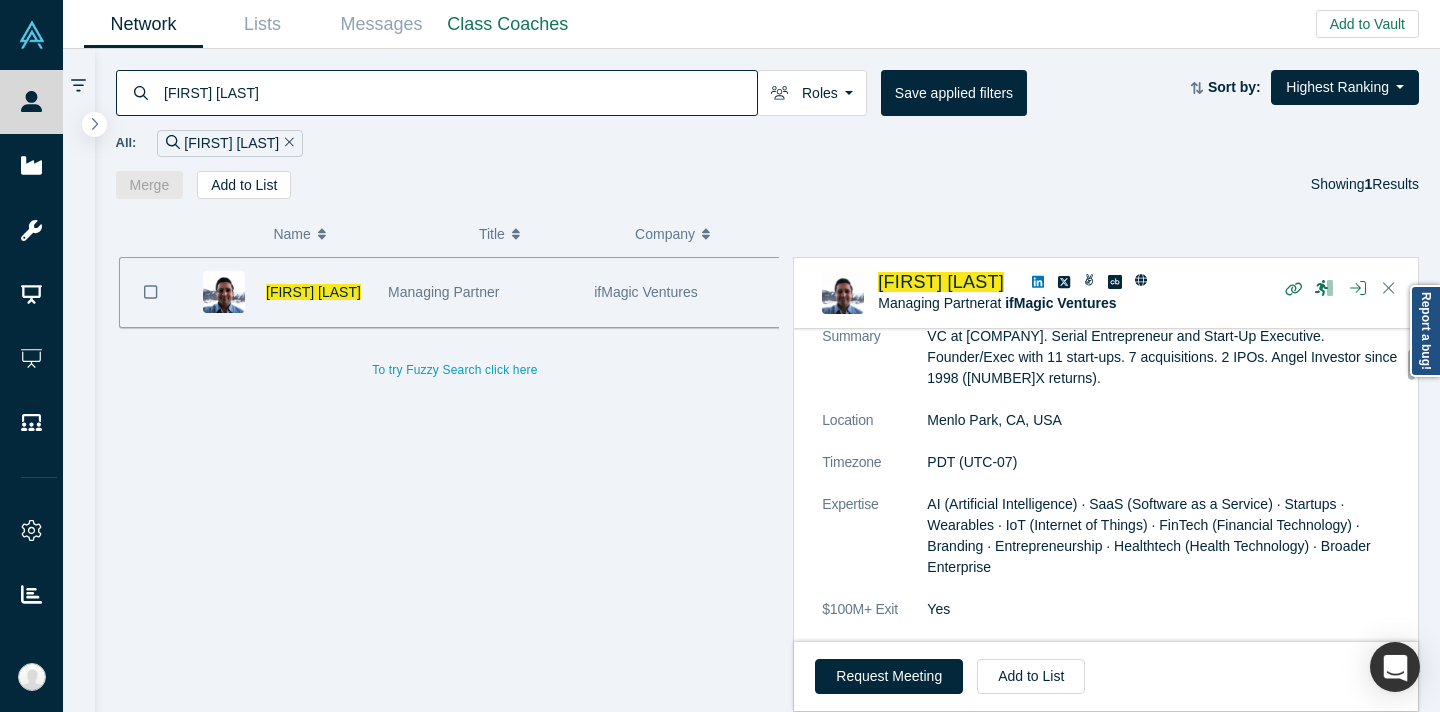scroll, scrollTop: 437, scrollLeft: 0, axis: vertical 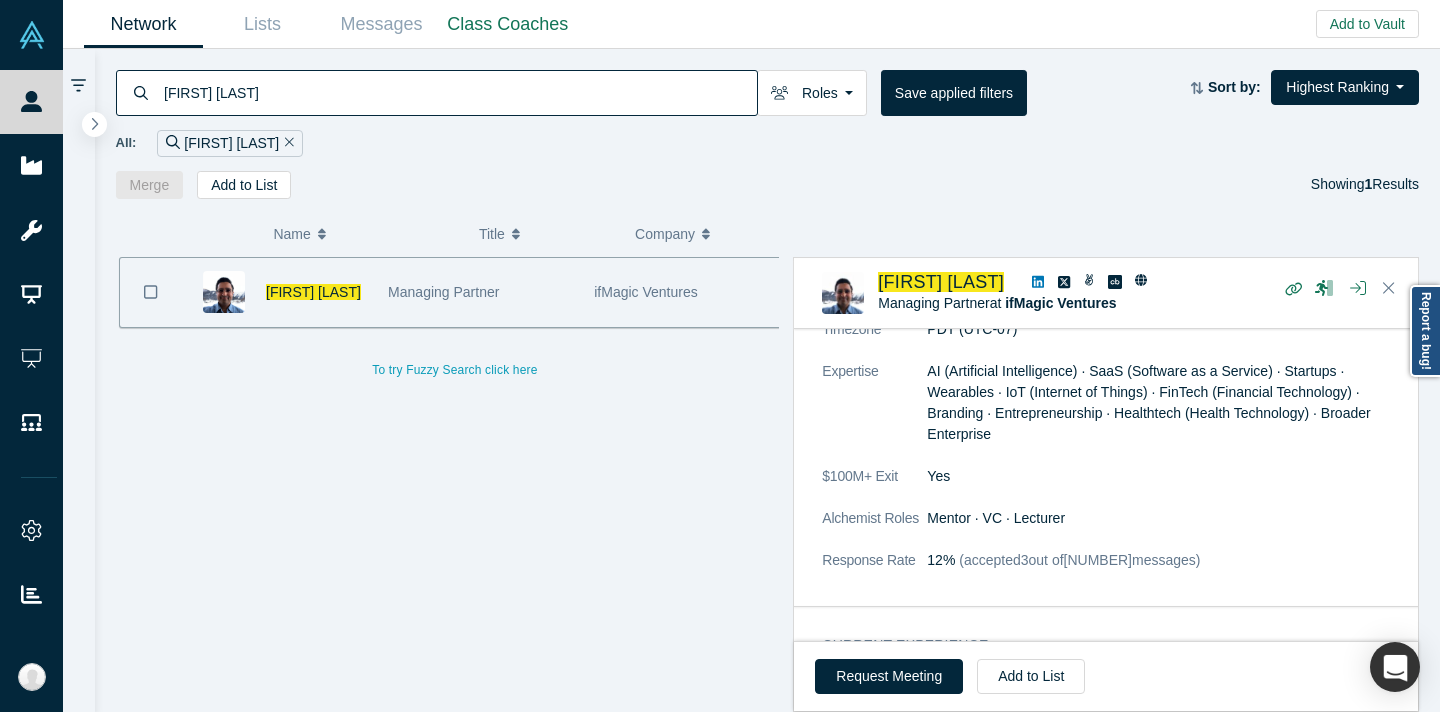 click on "[FIRST] [LAST]" at bounding box center [459, 92] 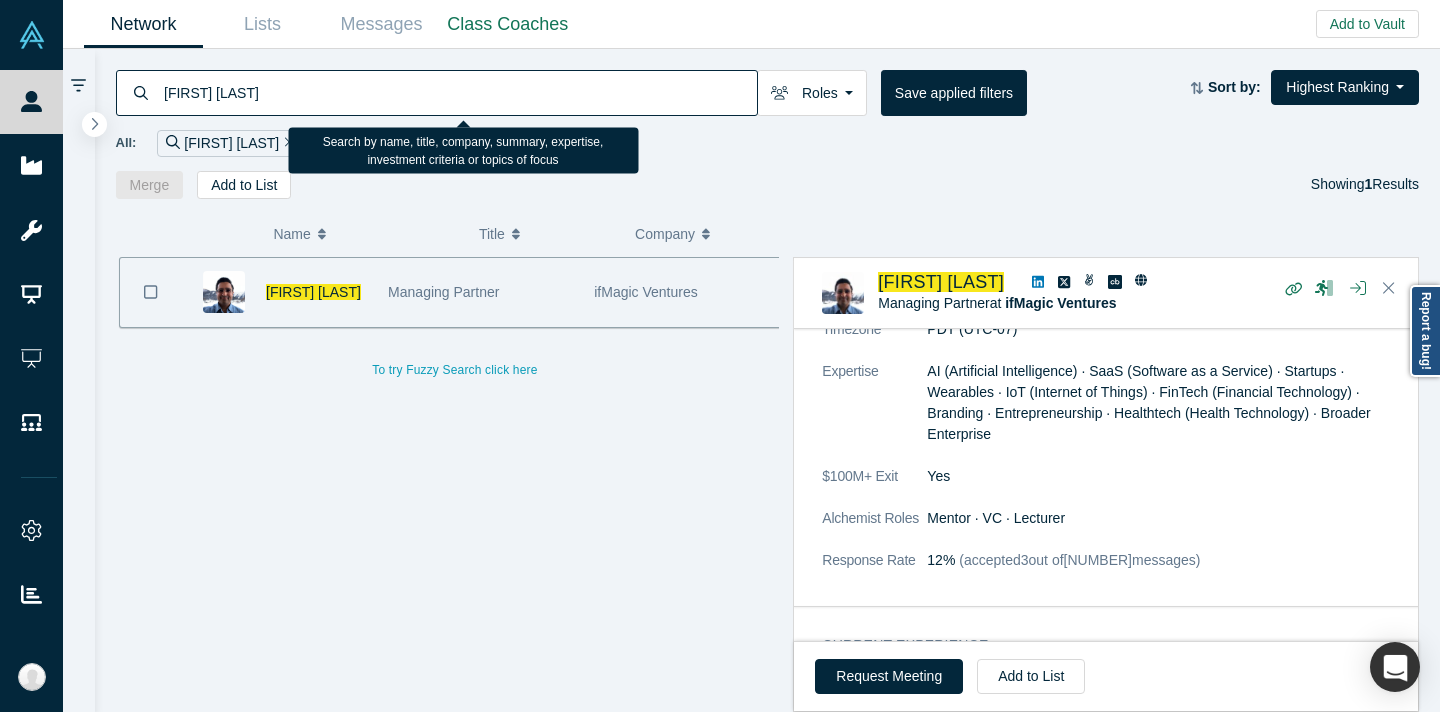 paste on "[FIRST] [LAST]" 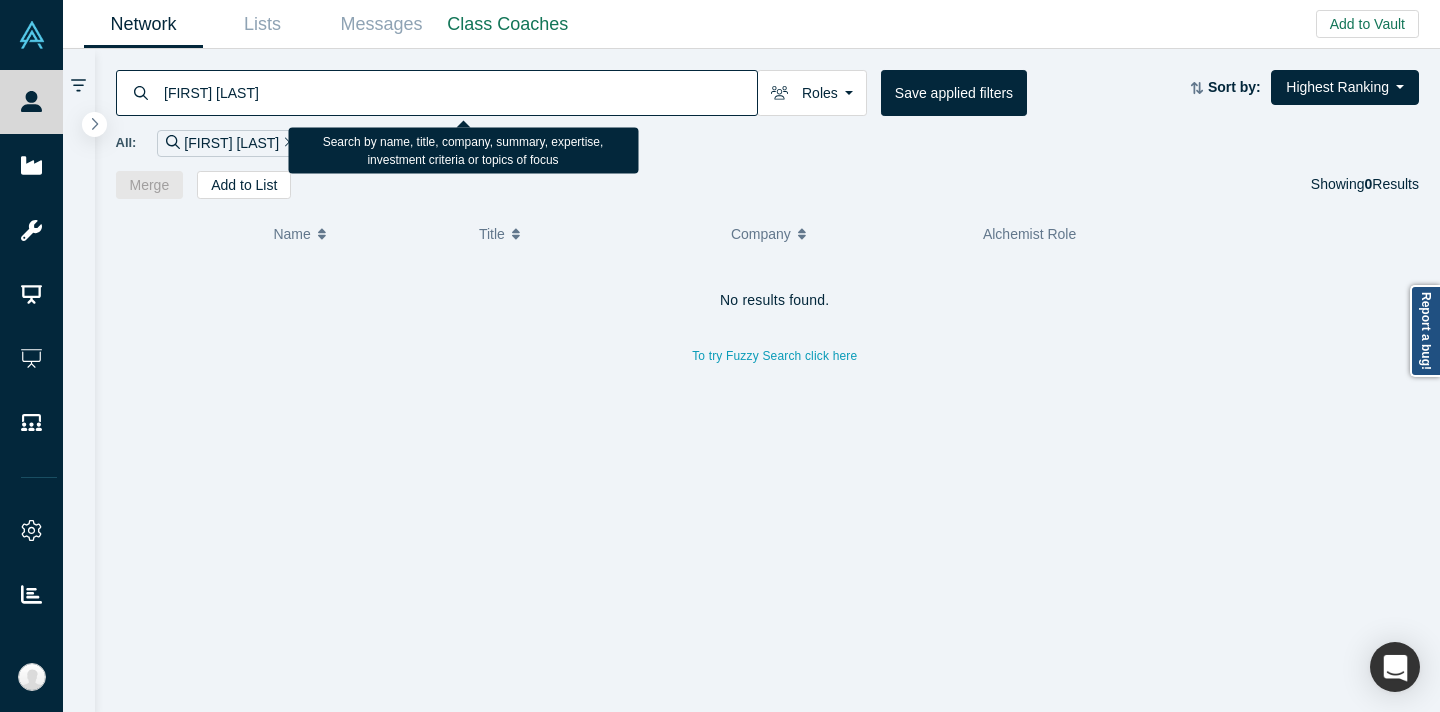 drag, startPoint x: 223, startPoint y: 93, endPoint x: 144, endPoint y: 92, distance: 79.00633 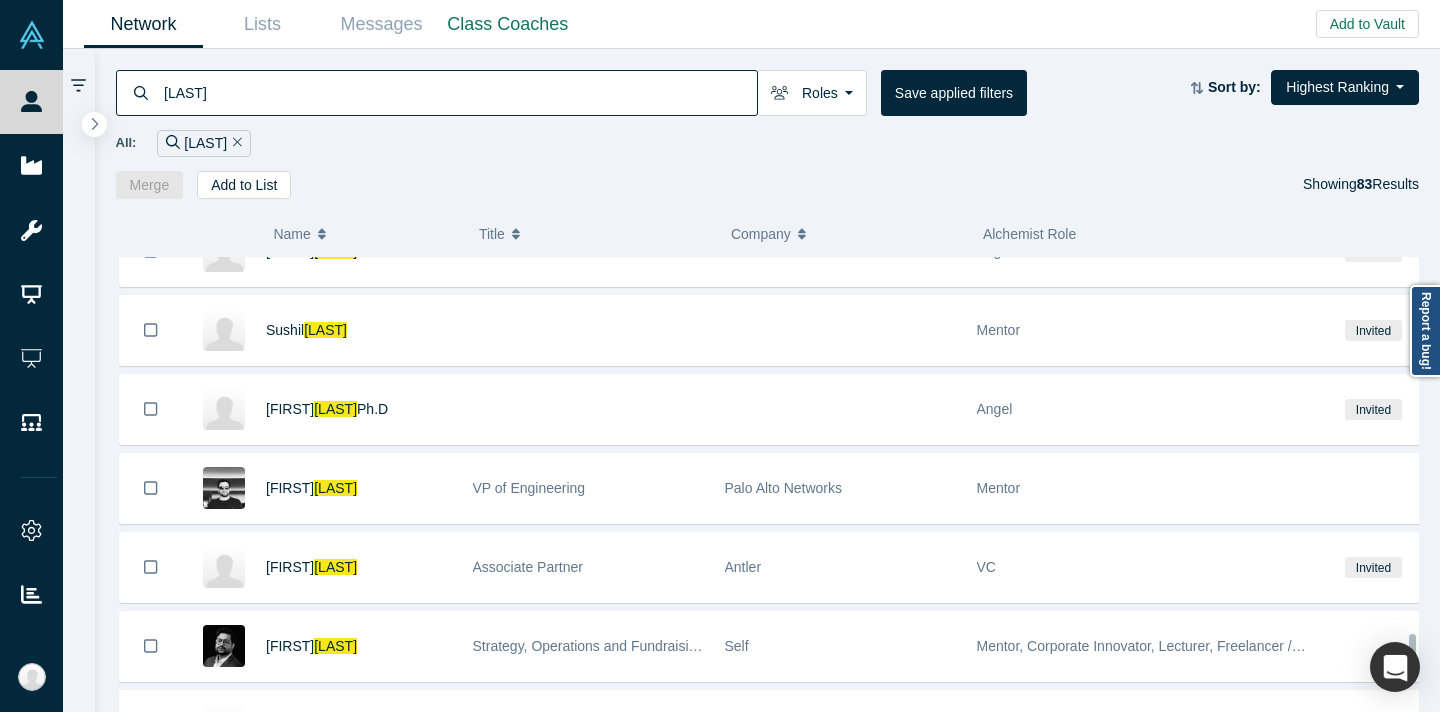 scroll, scrollTop: 5247, scrollLeft: 0, axis: vertical 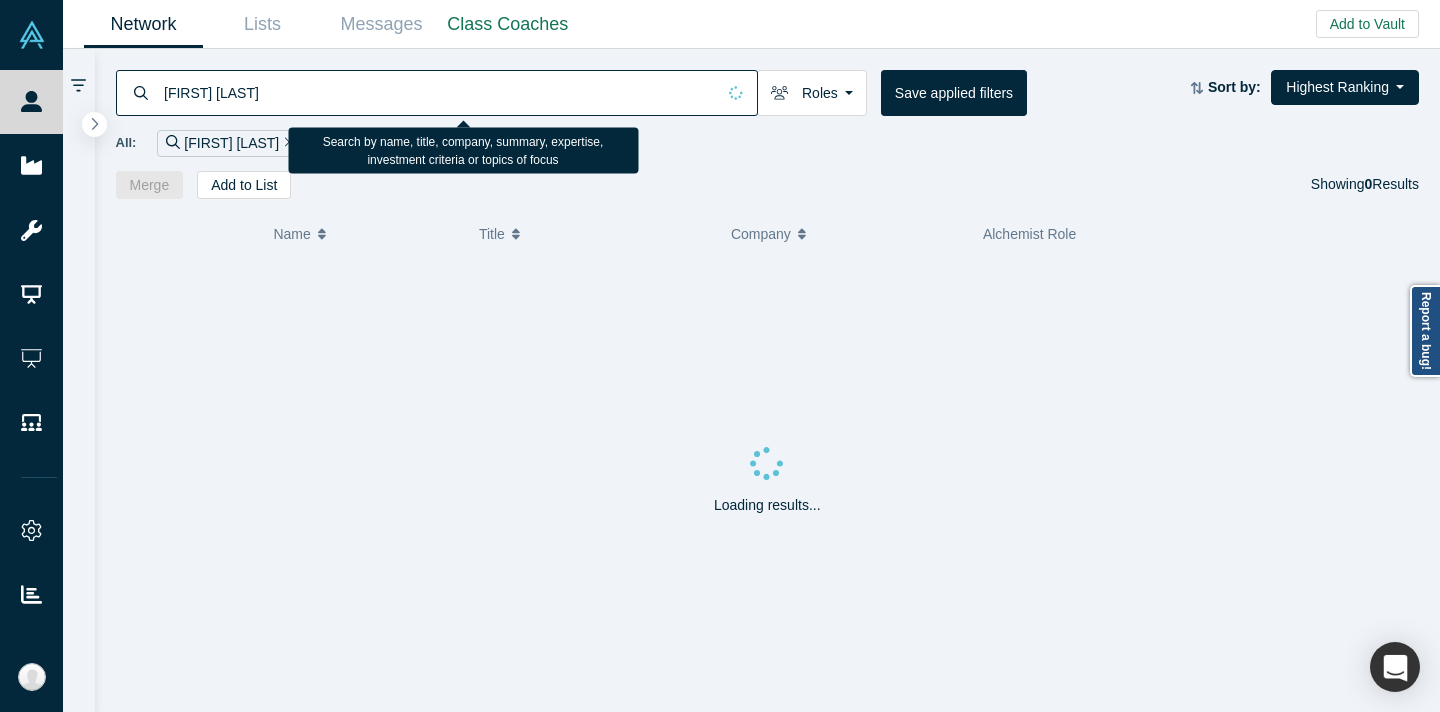 type on "[FIRST] [LAST]" 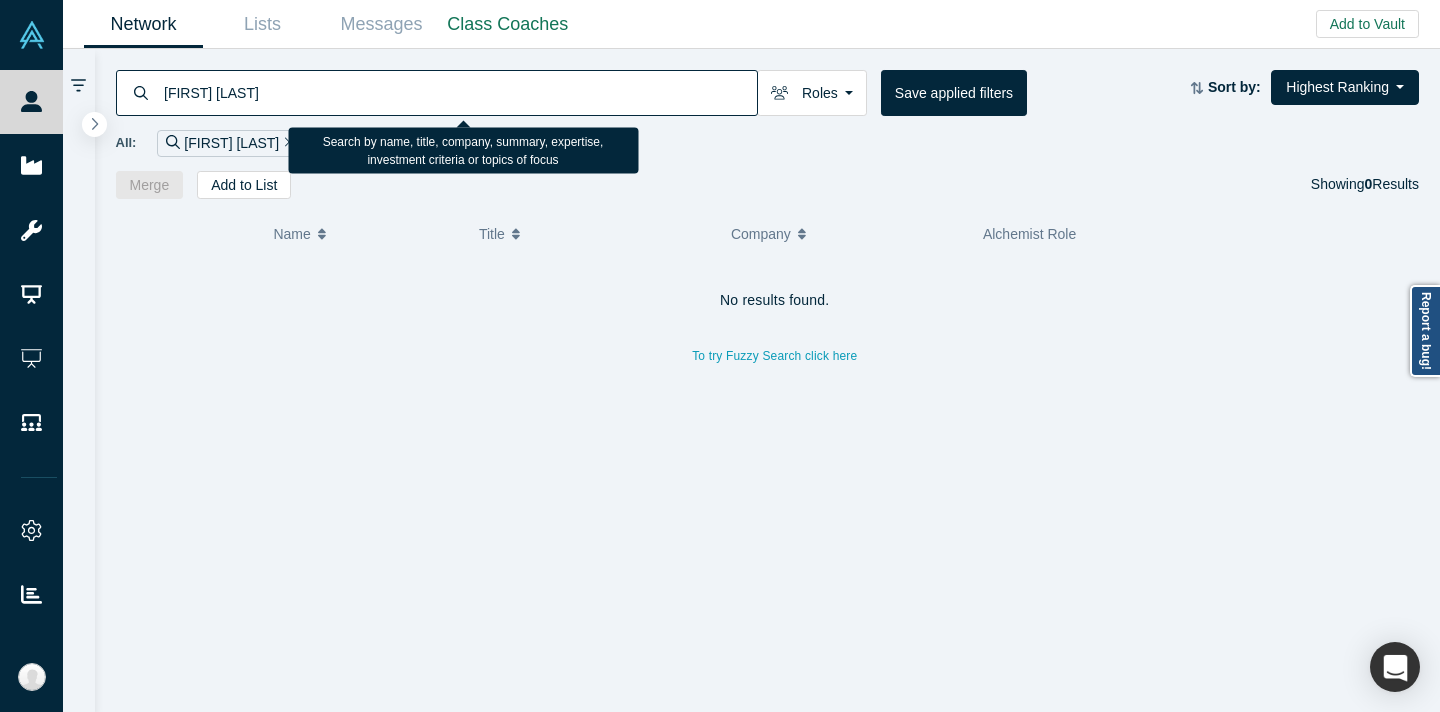 drag, startPoint x: 263, startPoint y: 92, endPoint x: 157, endPoint y: 88, distance: 106.07545 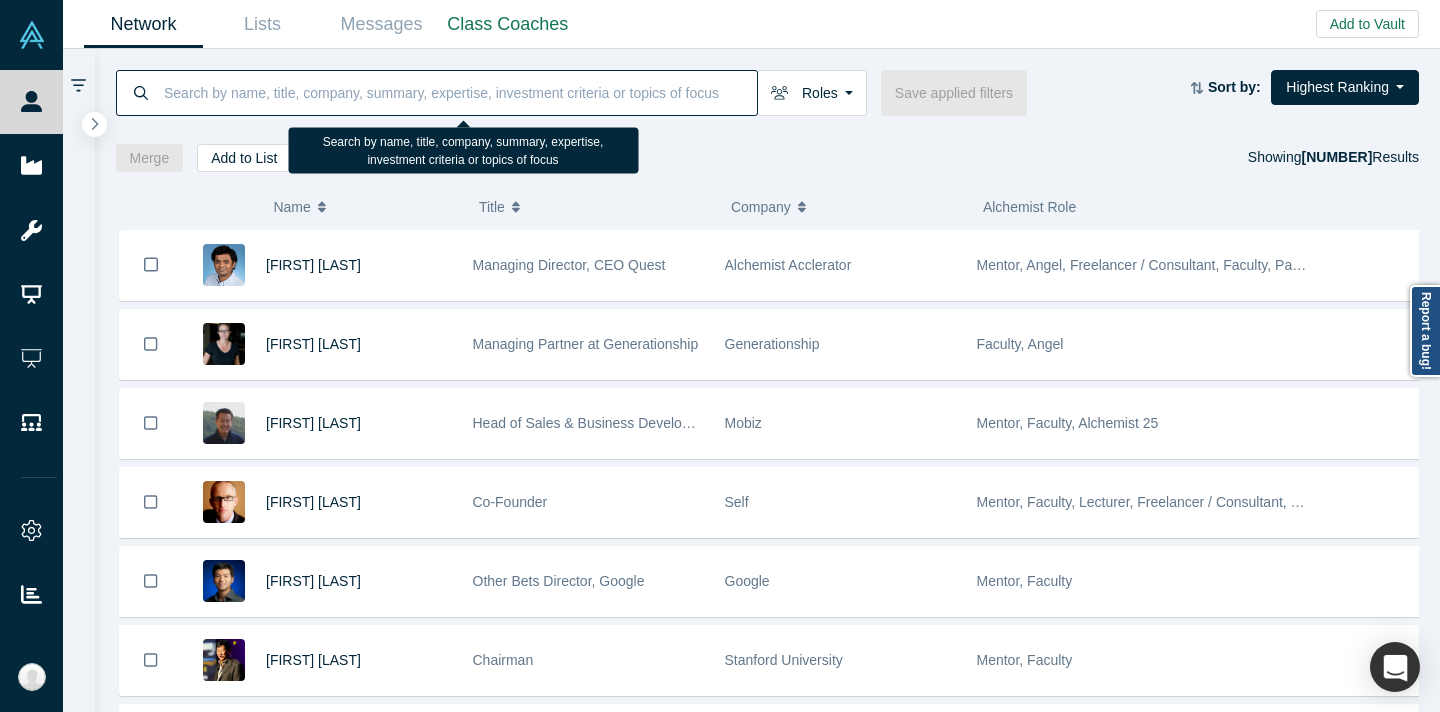 click at bounding box center [459, 92] 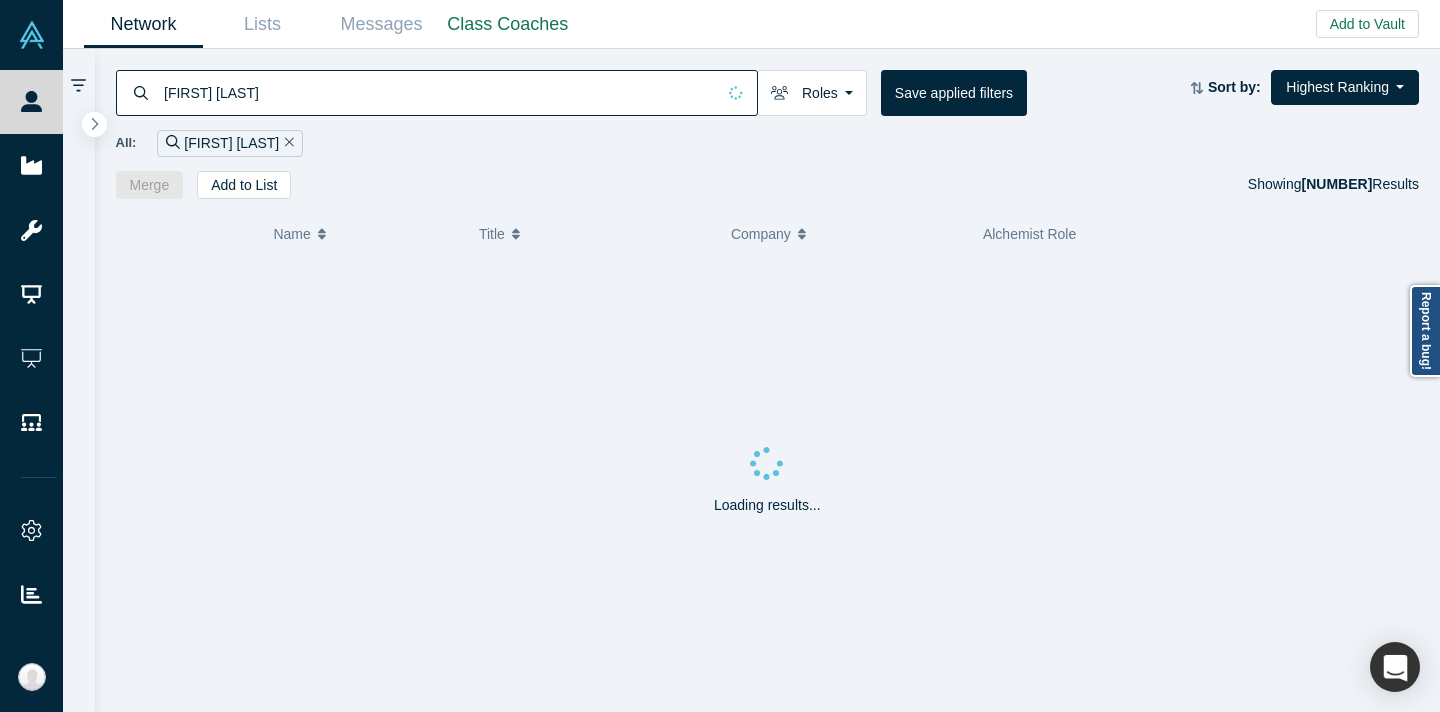 click on "All: [FIRST] [LAST]" at bounding box center [768, 143] 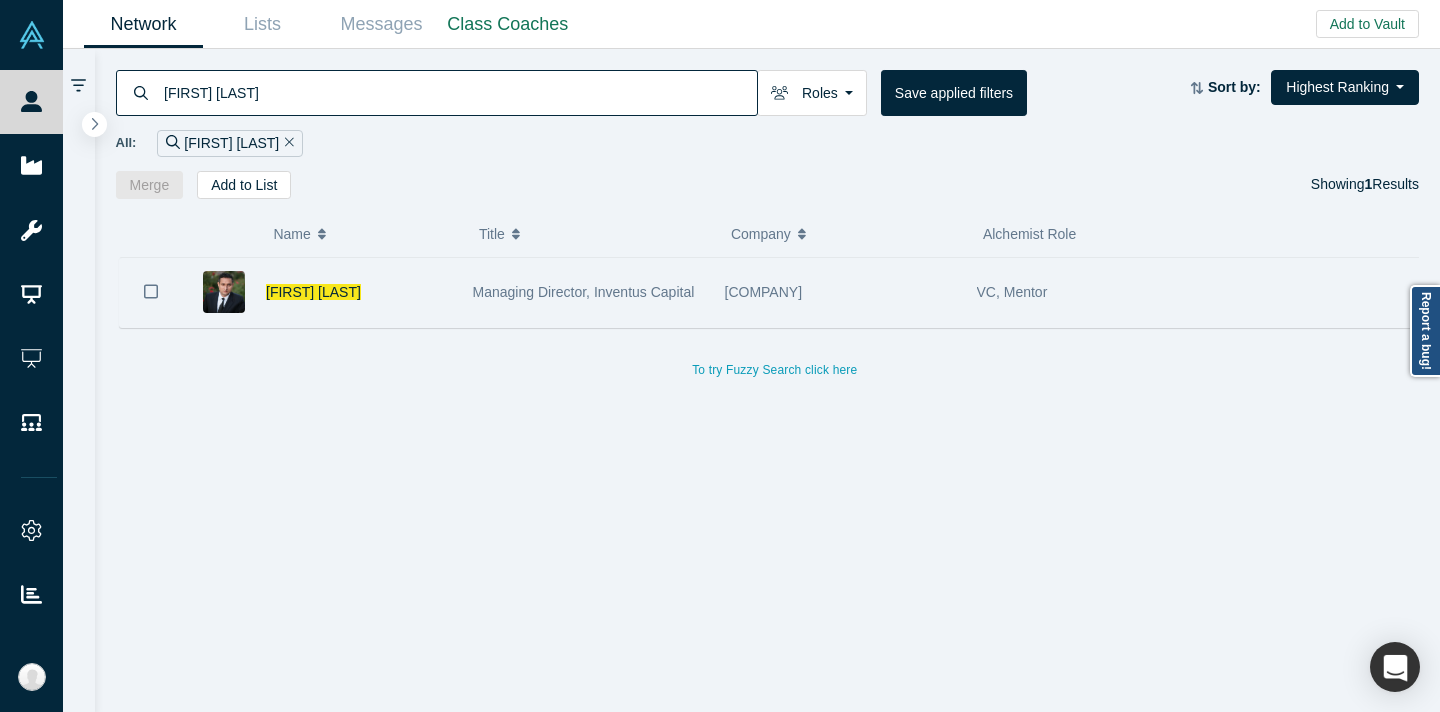 click on "Managing Director, Inventus Capital" at bounding box center (584, 292) 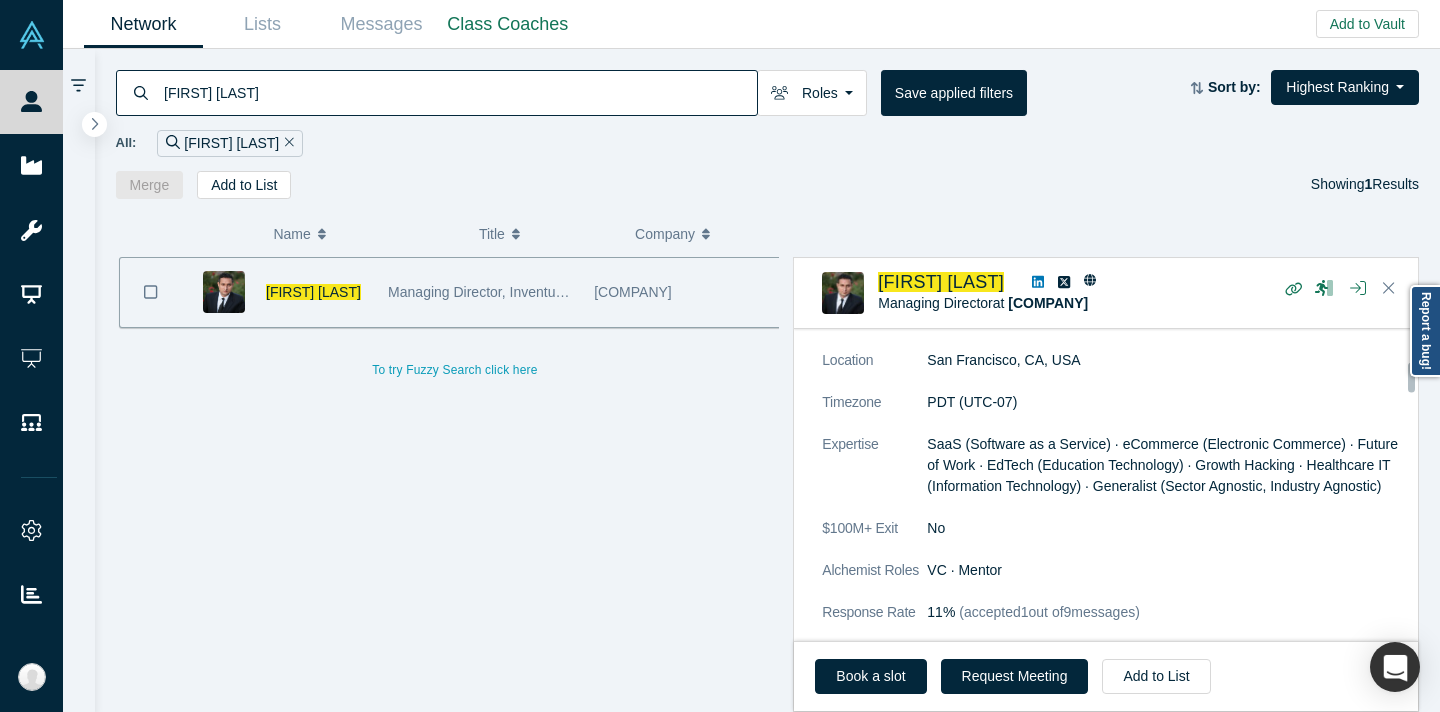 scroll, scrollTop: 408, scrollLeft: 0, axis: vertical 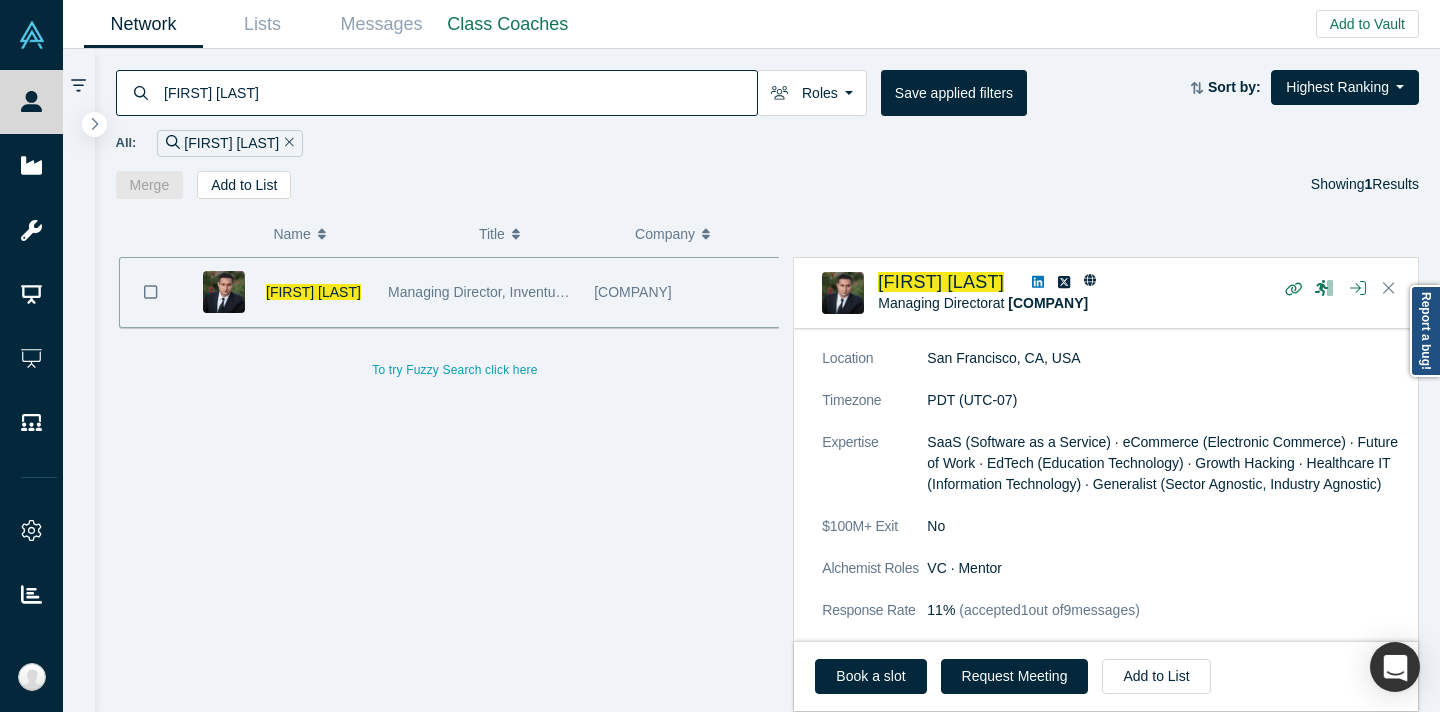 click on "[FIRST] [LAST]" at bounding box center [459, 92] 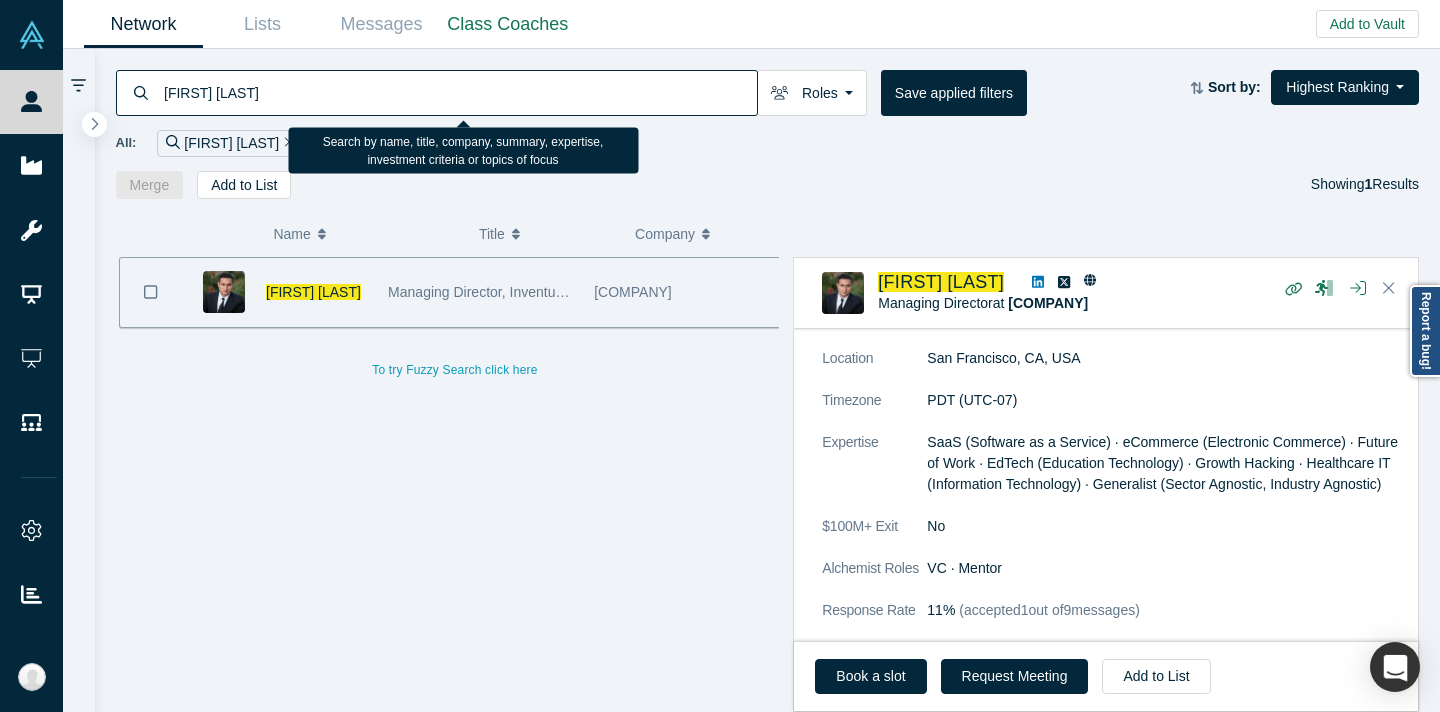 click on "[FIRST] [LAST]" at bounding box center (459, 92) 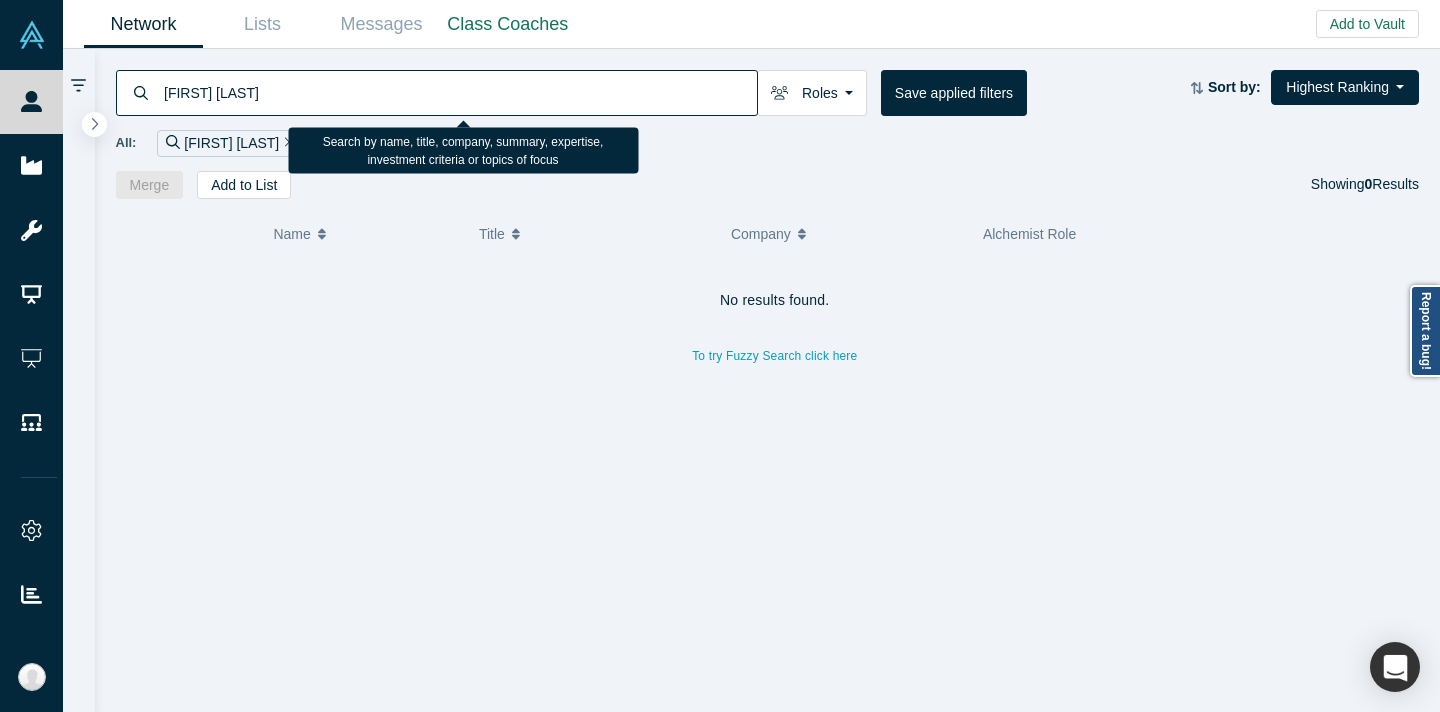 drag, startPoint x: 217, startPoint y: 88, endPoint x: 155, endPoint y: 100, distance: 63.15061 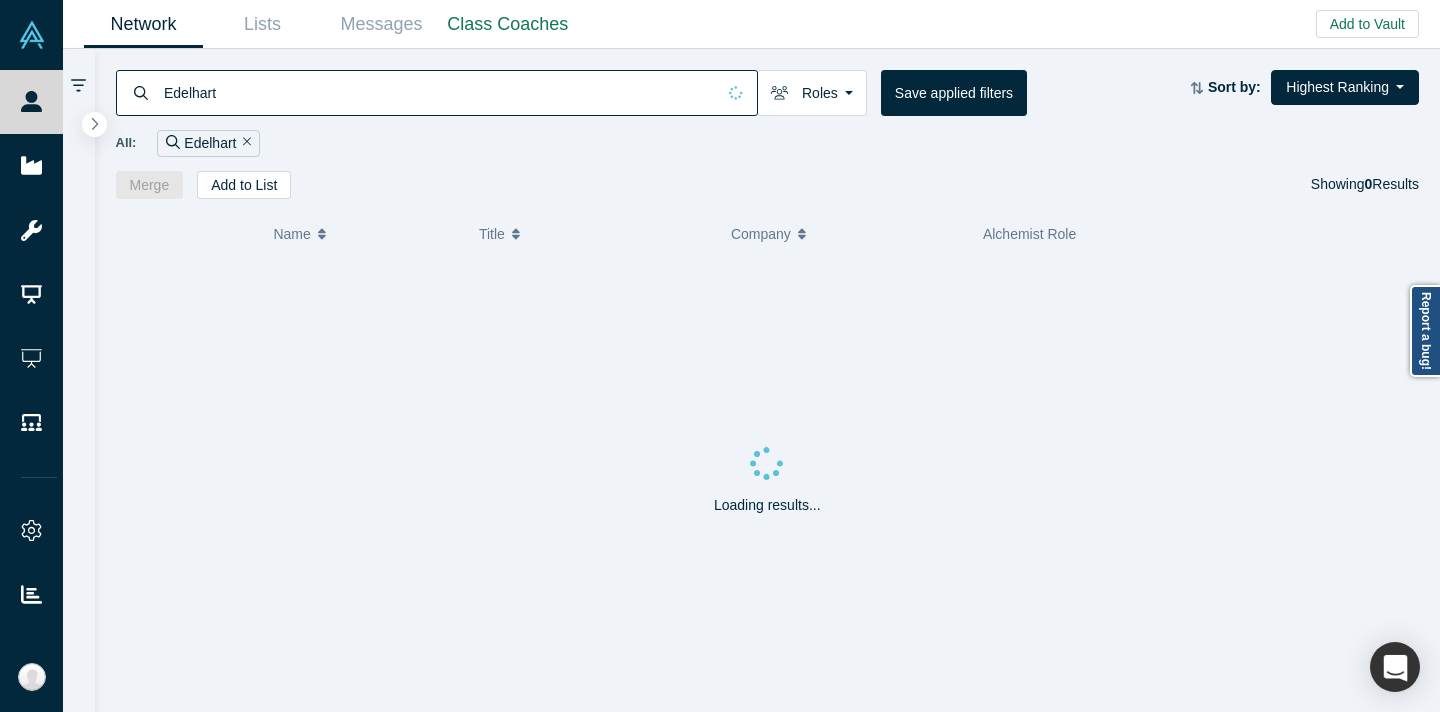 click on "All:   [LAST]" at bounding box center (768, 143) 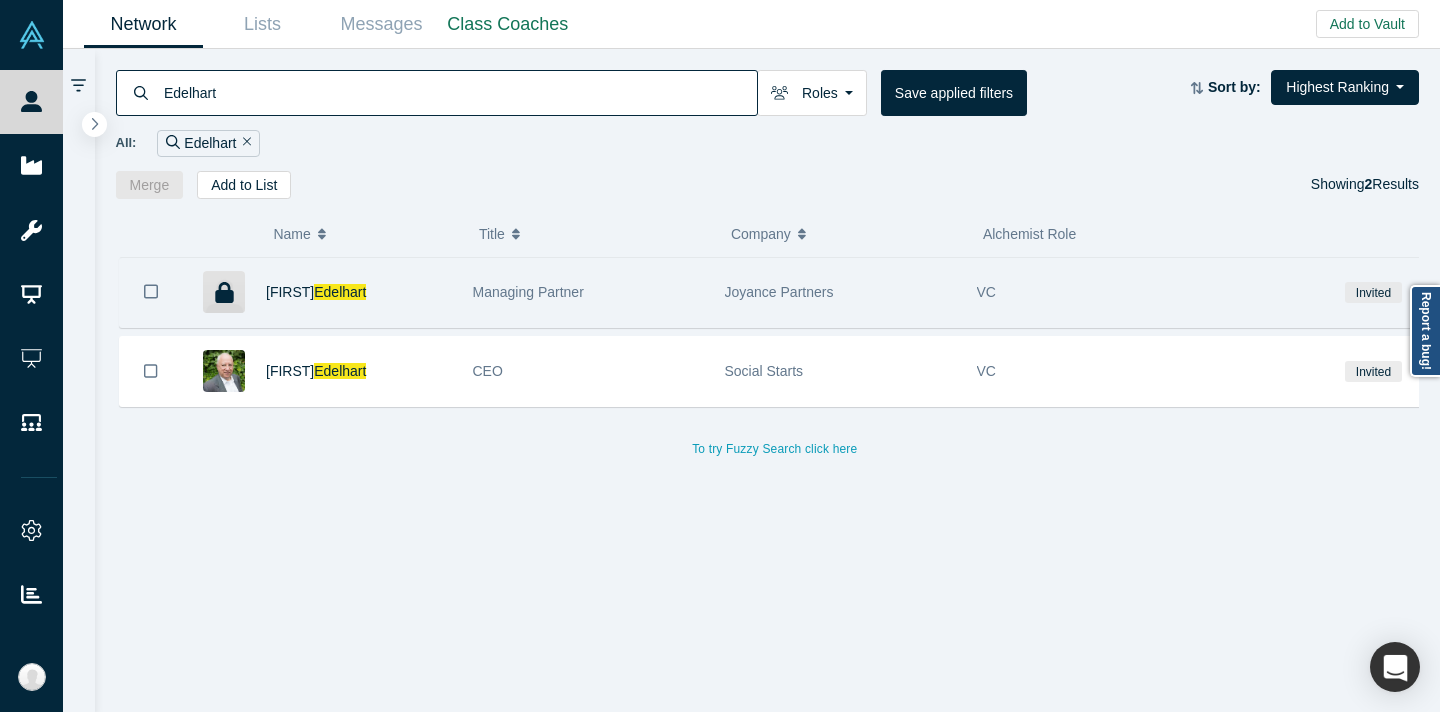 click on "Managing Partner" at bounding box center [588, 292] 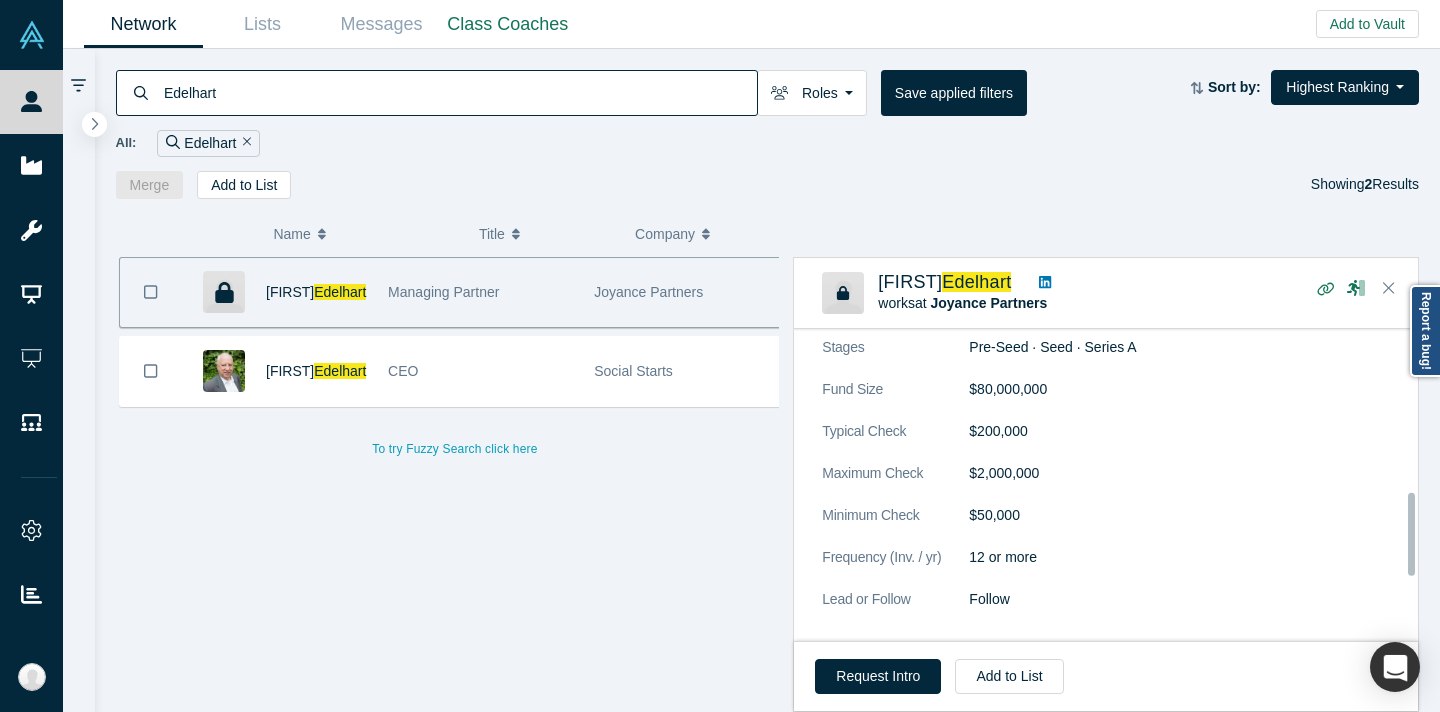 scroll, scrollTop: 807, scrollLeft: 0, axis: vertical 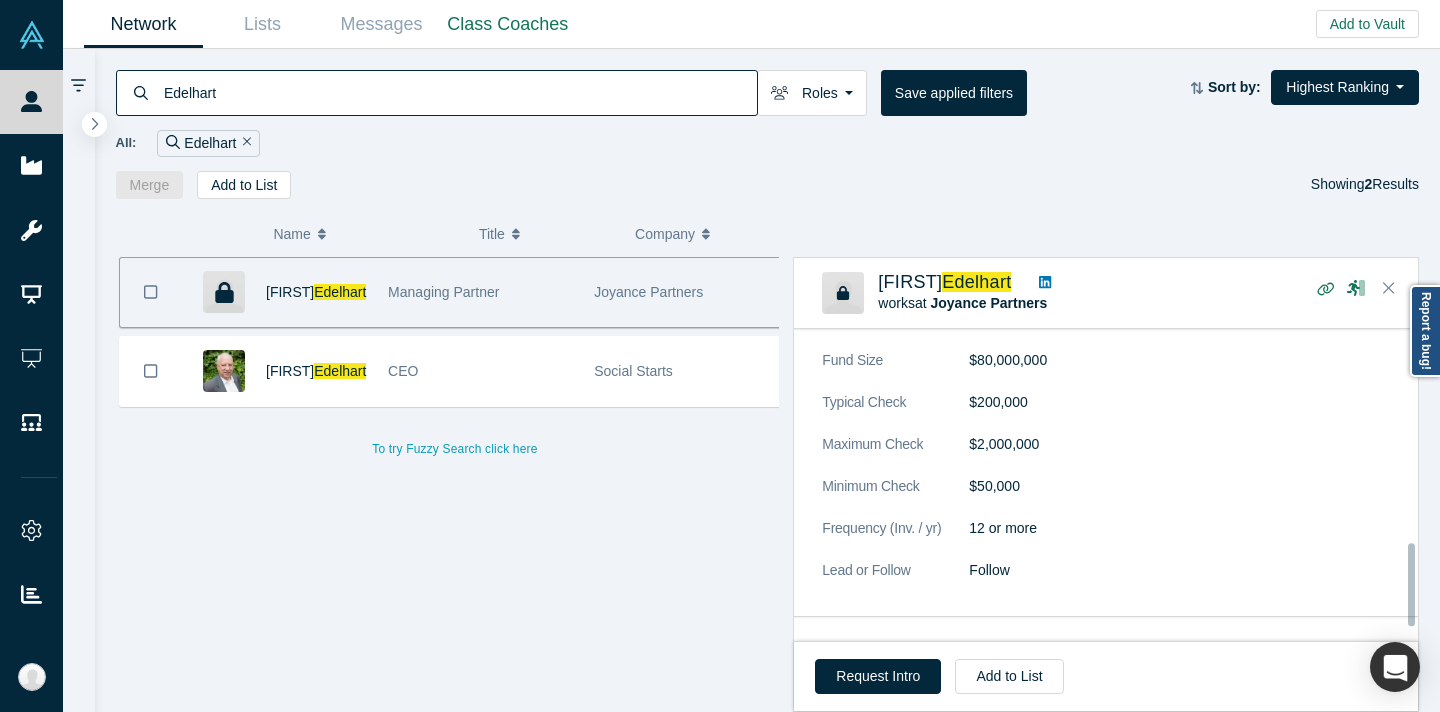 click at bounding box center [1045, 282] 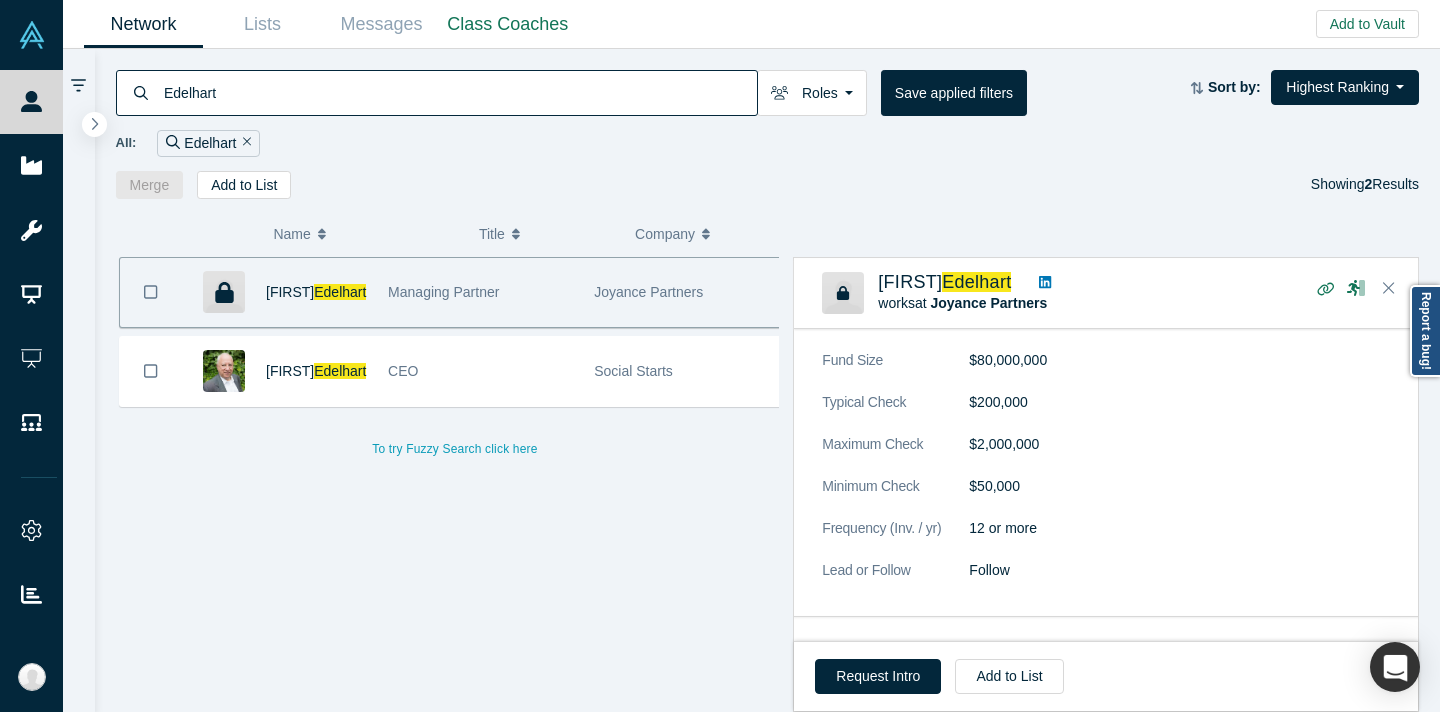 click on "Edelhart" at bounding box center [459, 92] 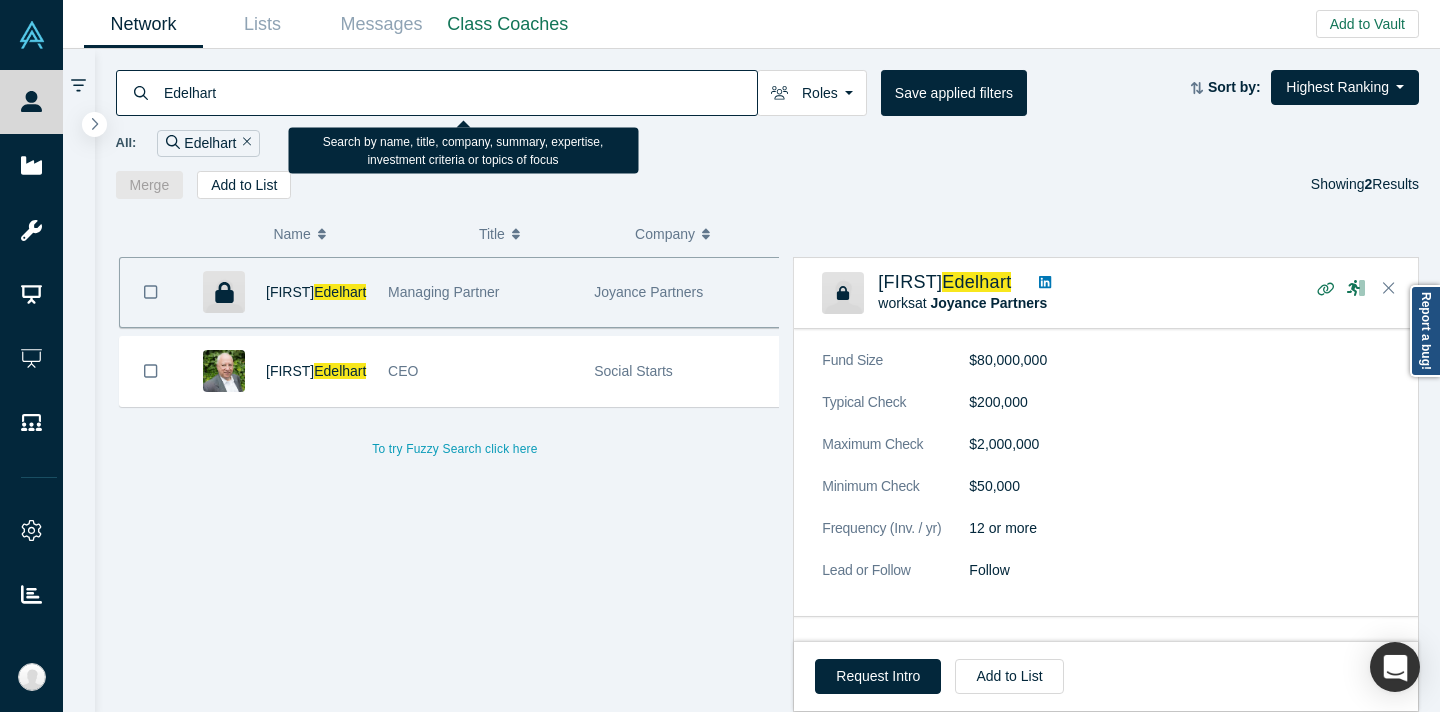 paste on "[FIRST] [LAST]" 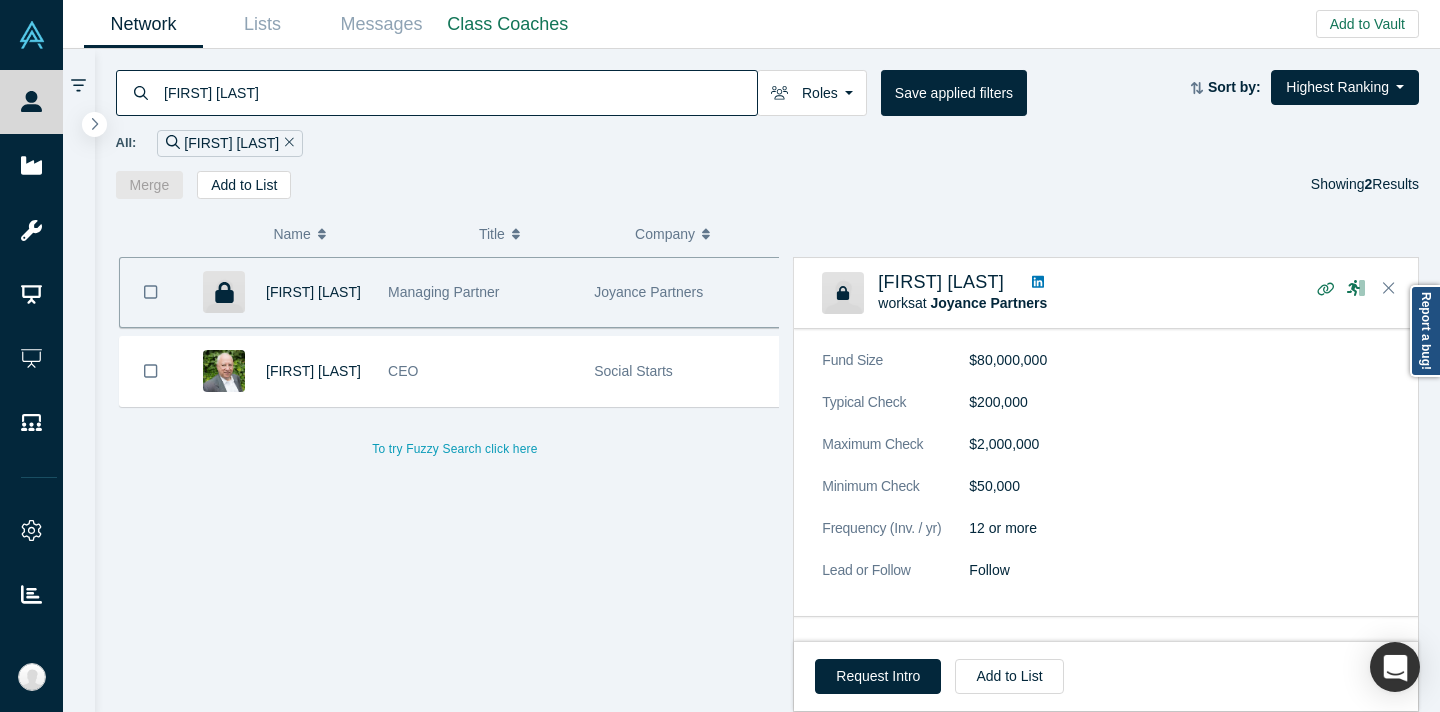 click on "Merge Add to List Showing  2  Results" at bounding box center (768, 185) 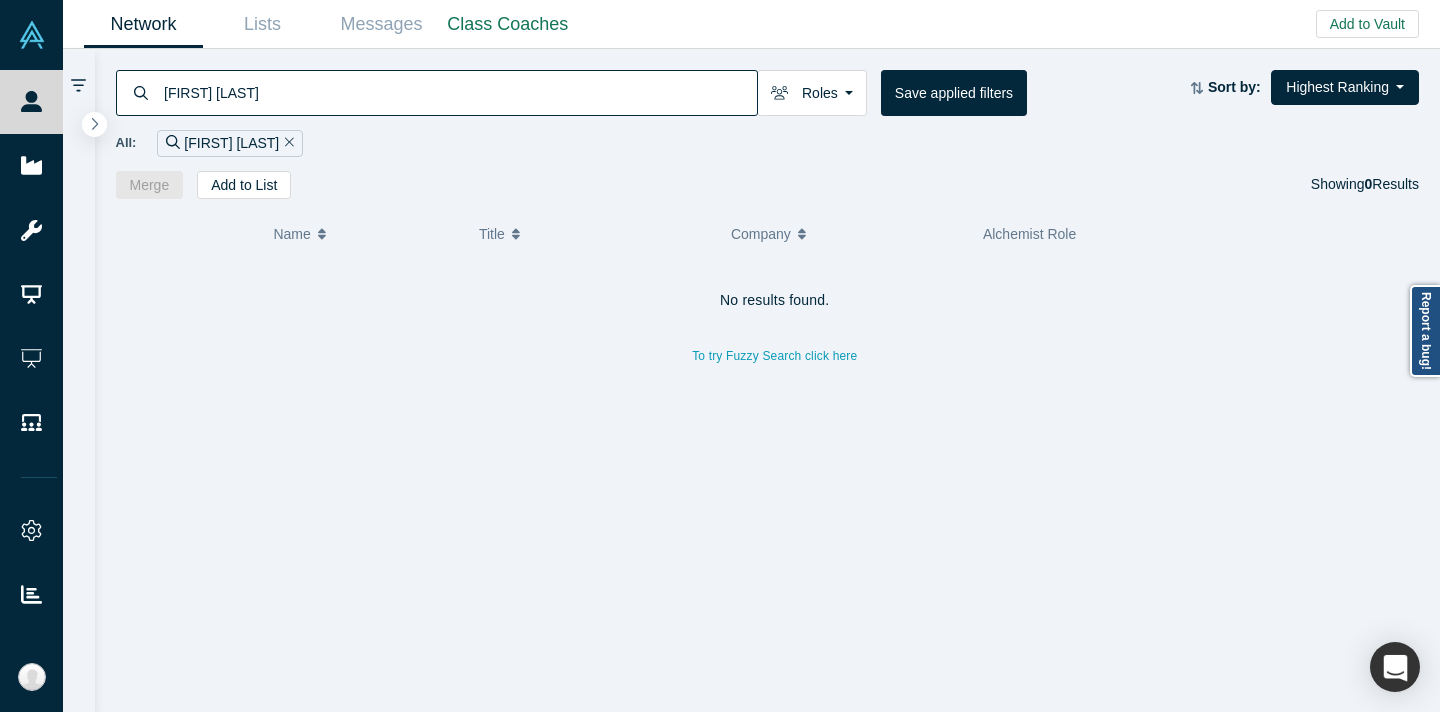 click on "[FIRST] [LAST]" at bounding box center (459, 92) 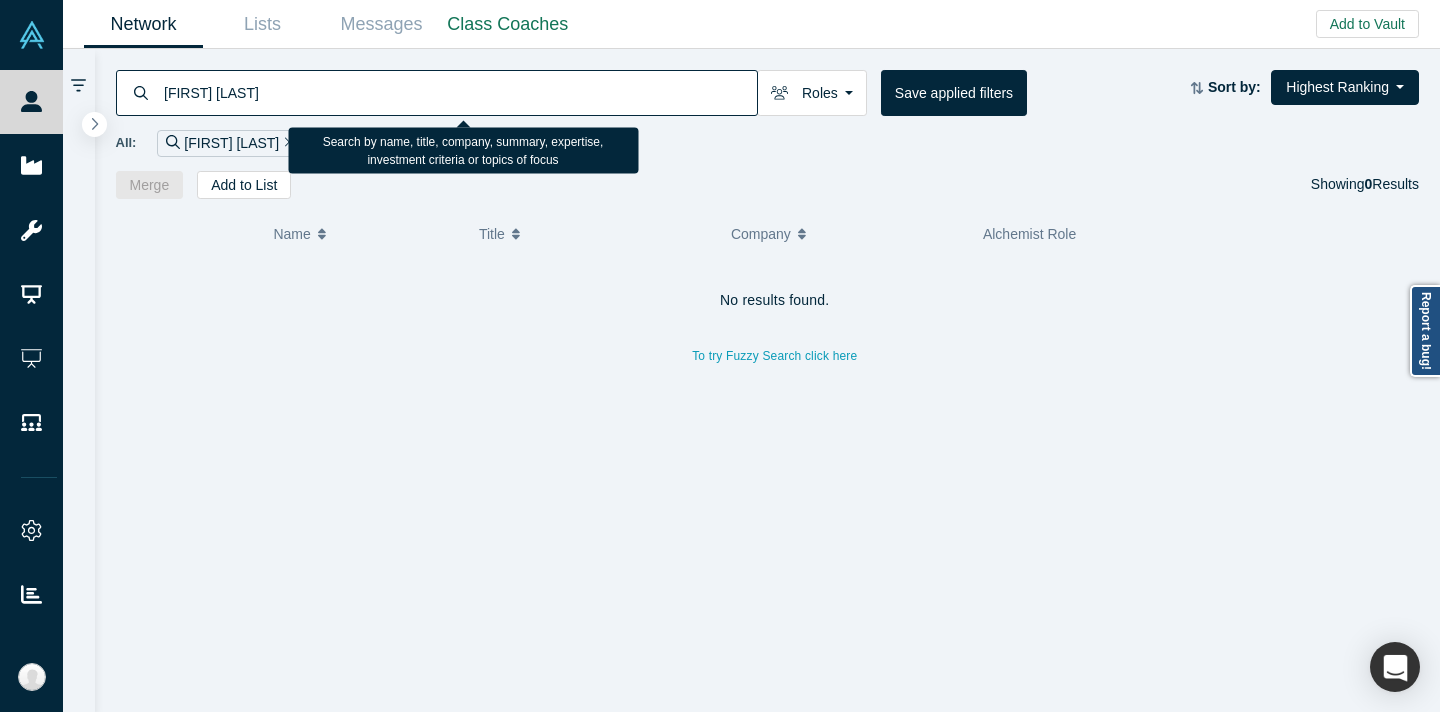 drag, startPoint x: 218, startPoint y: 90, endPoint x: 150, endPoint y: 88, distance: 68.0294 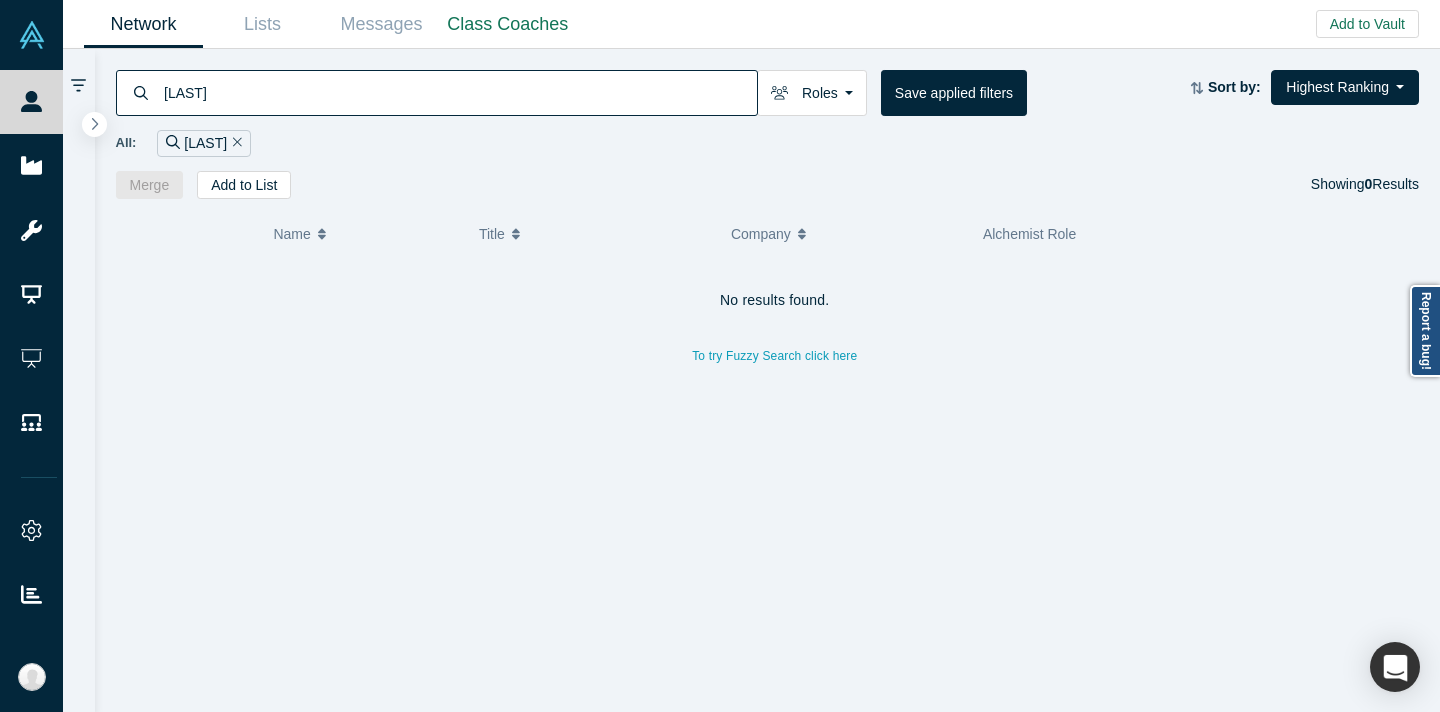 click on "[LAST]" at bounding box center (459, 92) 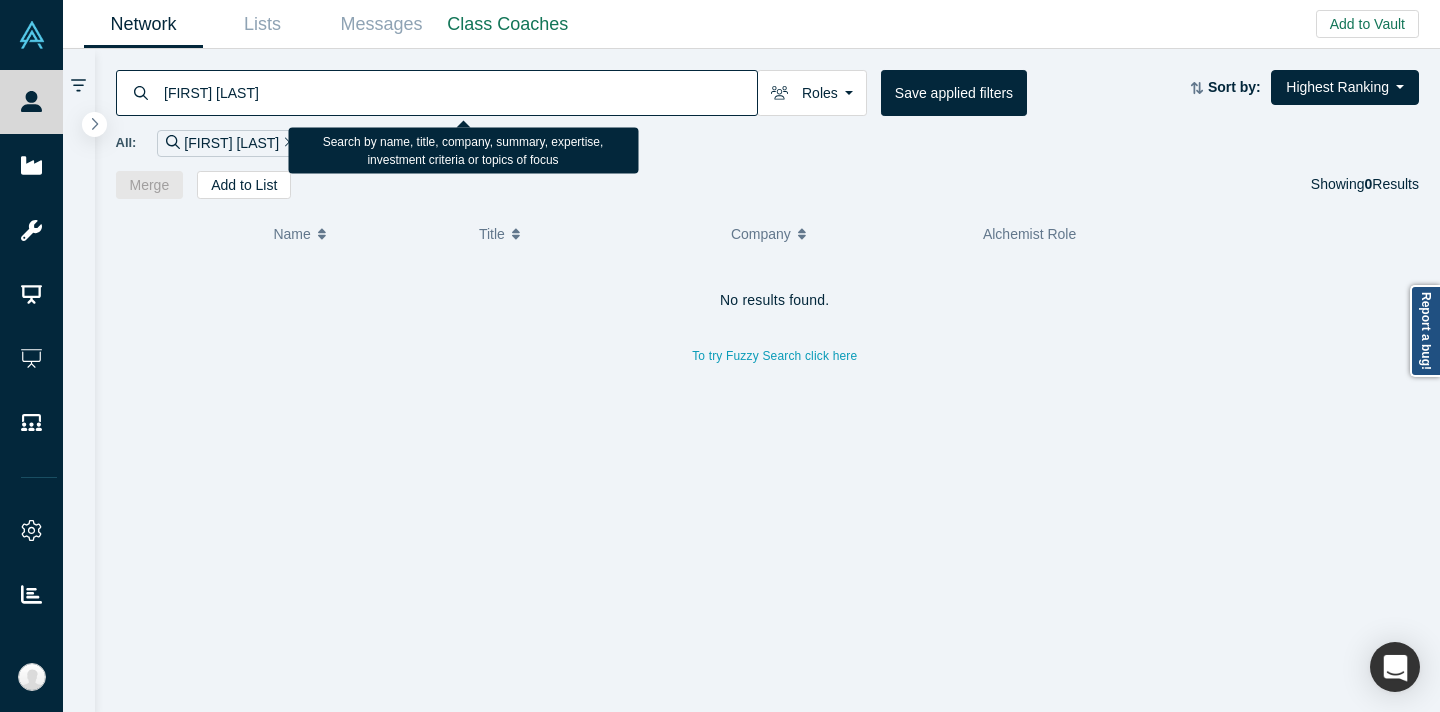 click on "[FIRST] [LAST]" at bounding box center (459, 92) 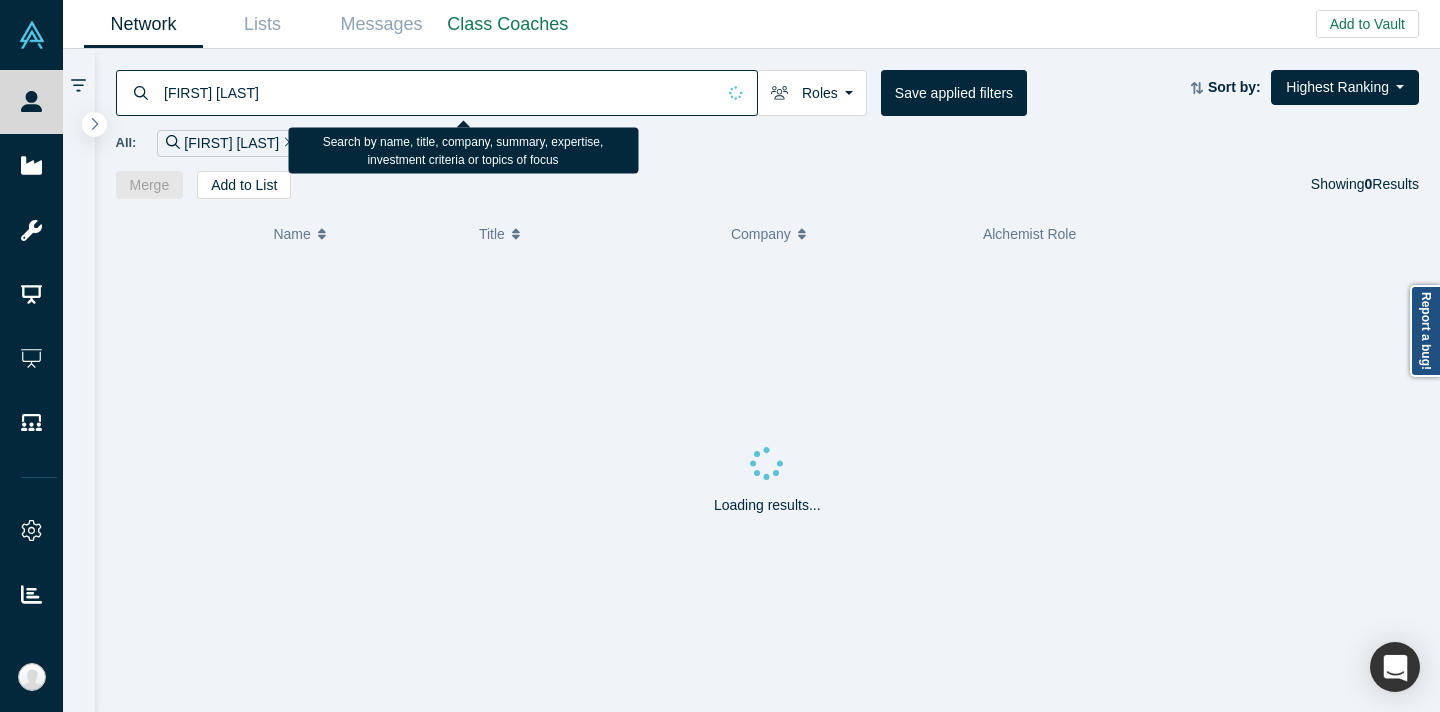click on "[FIRST] [LAST]" at bounding box center [438, 92] 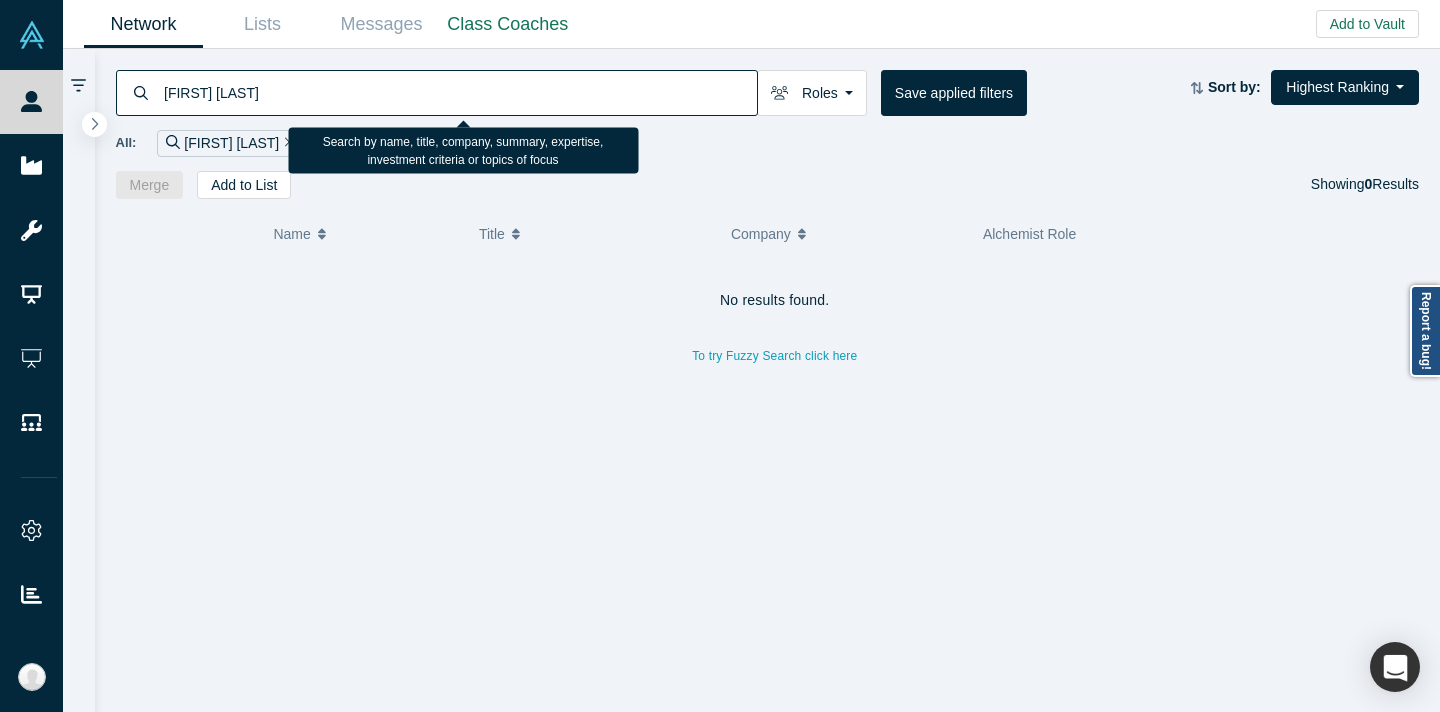click on "[FIRST] [LAST]" at bounding box center (459, 92) 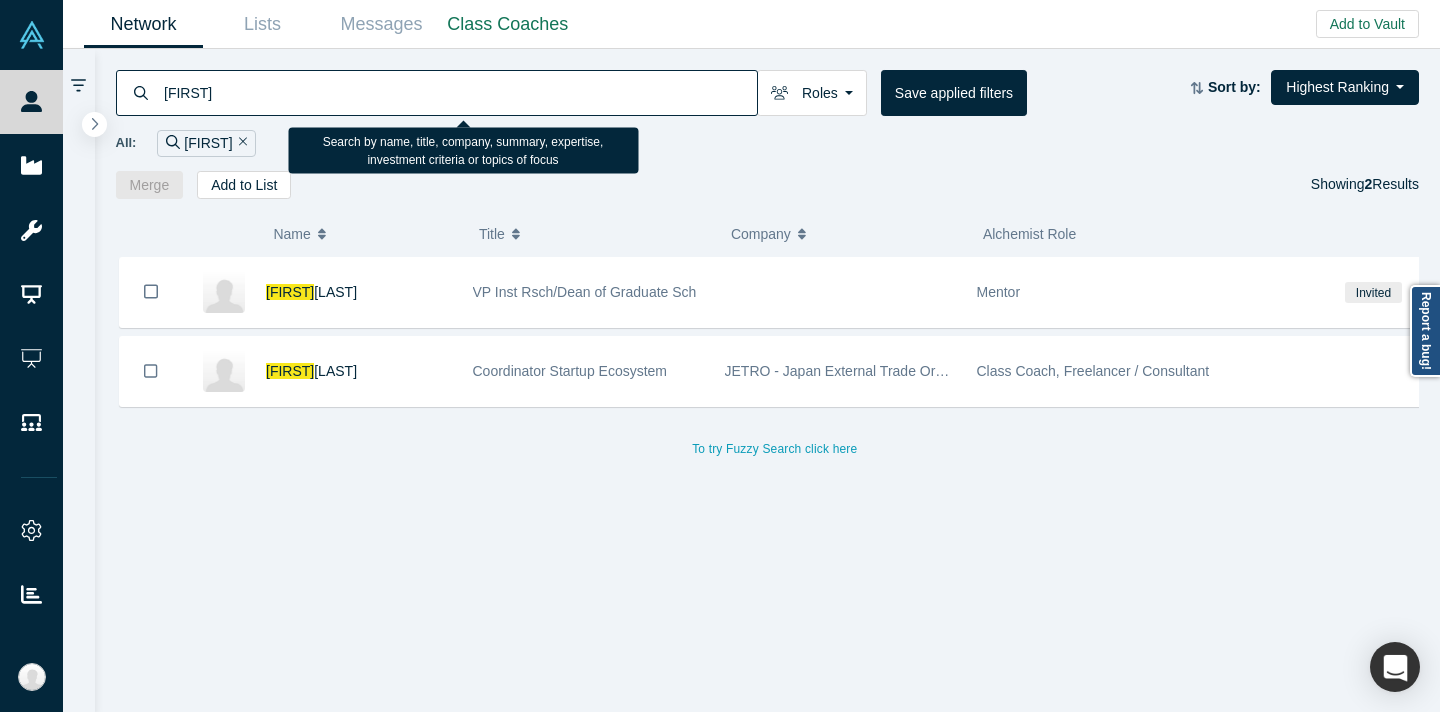 click on "[FIRST]" at bounding box center [459, 92] 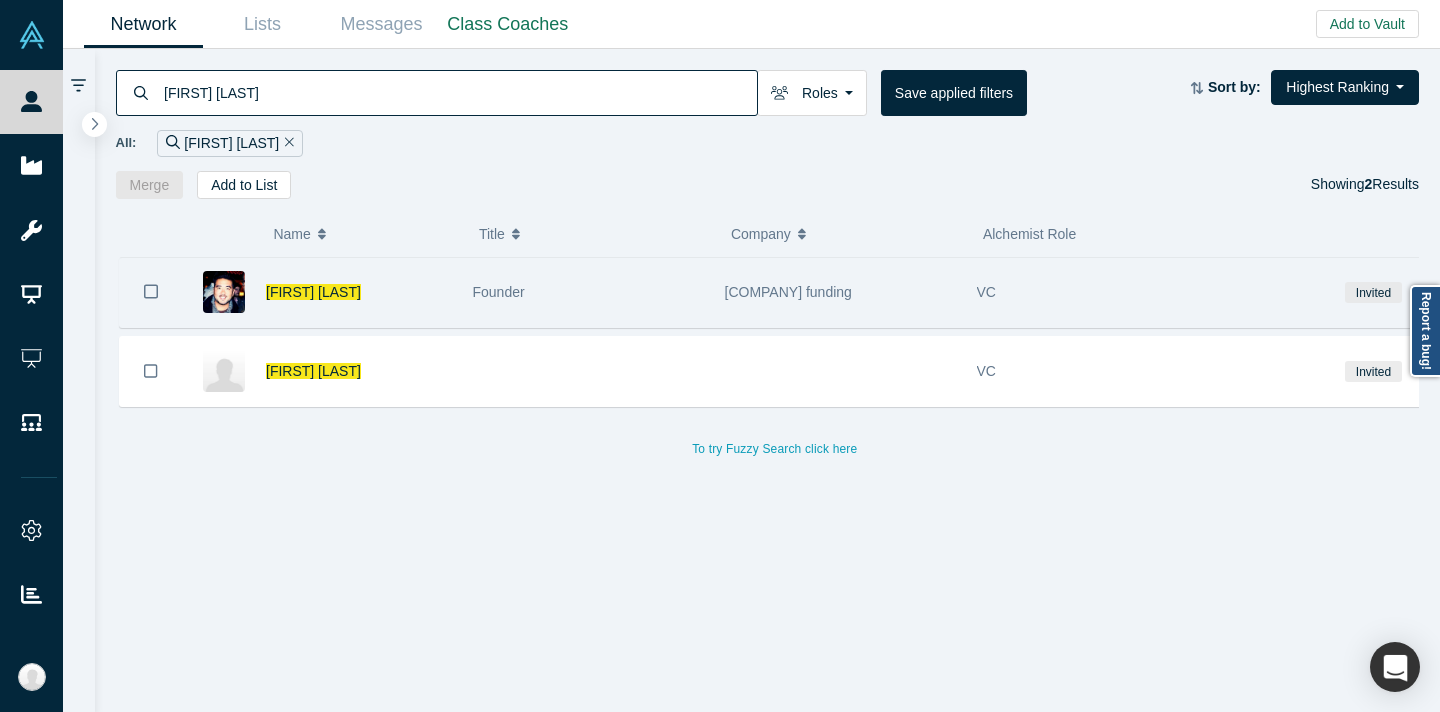 click on "Founder" at bounding box center (588, 292) 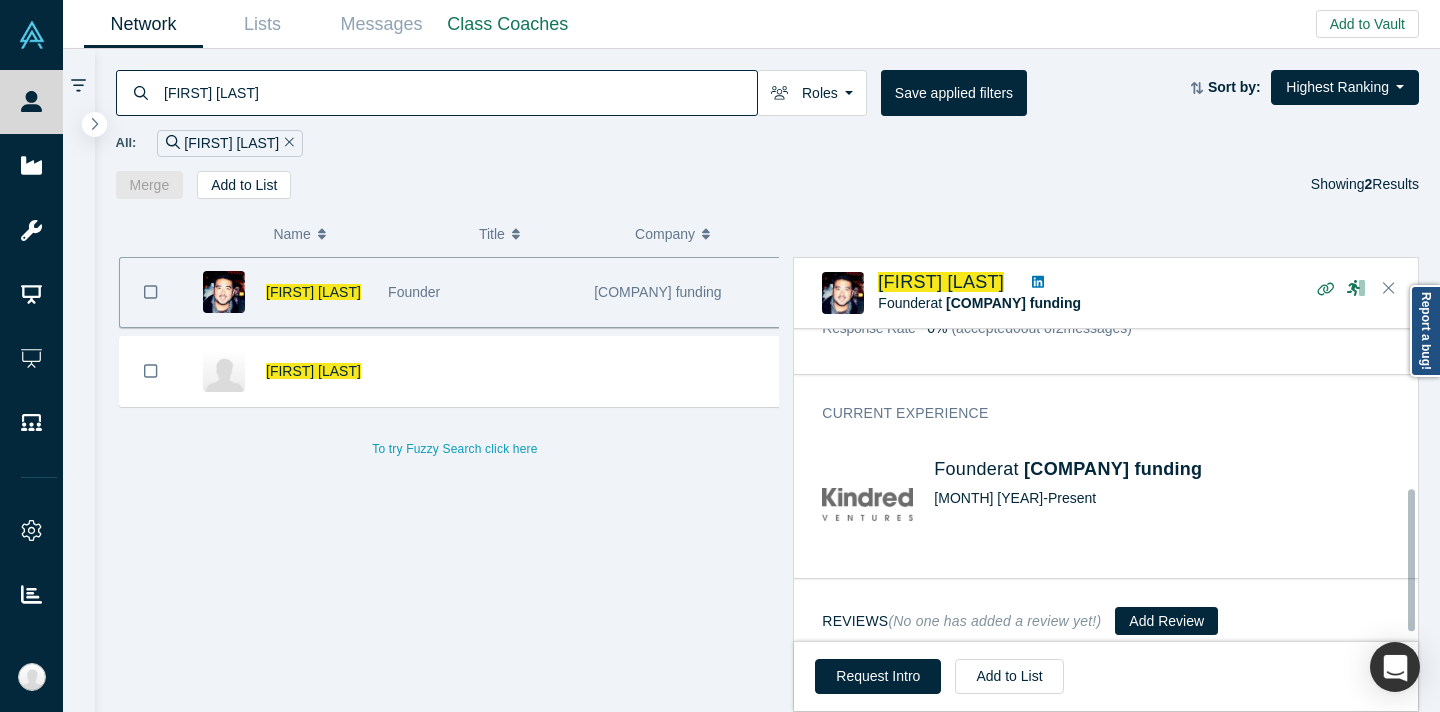 scroll, scrollTop: 369, scrollLeft: 0, axis: vertical 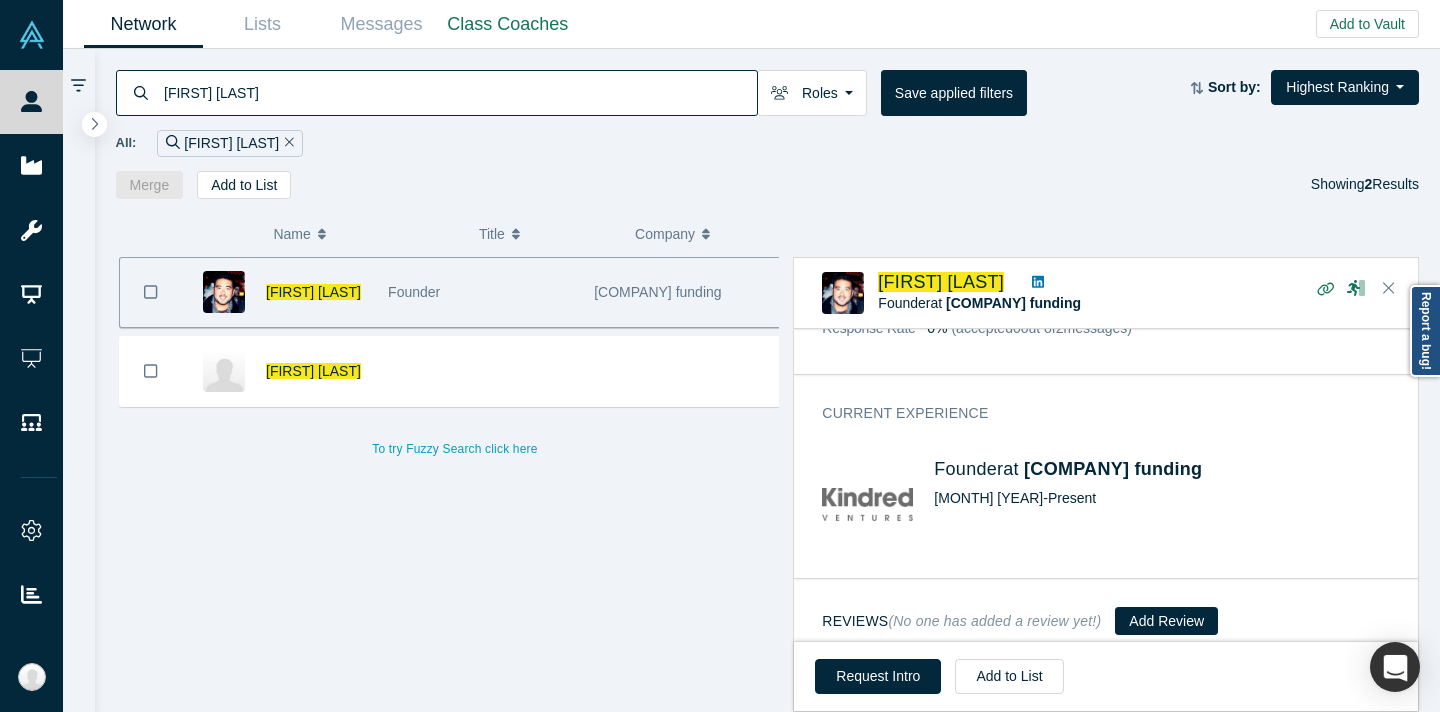 click 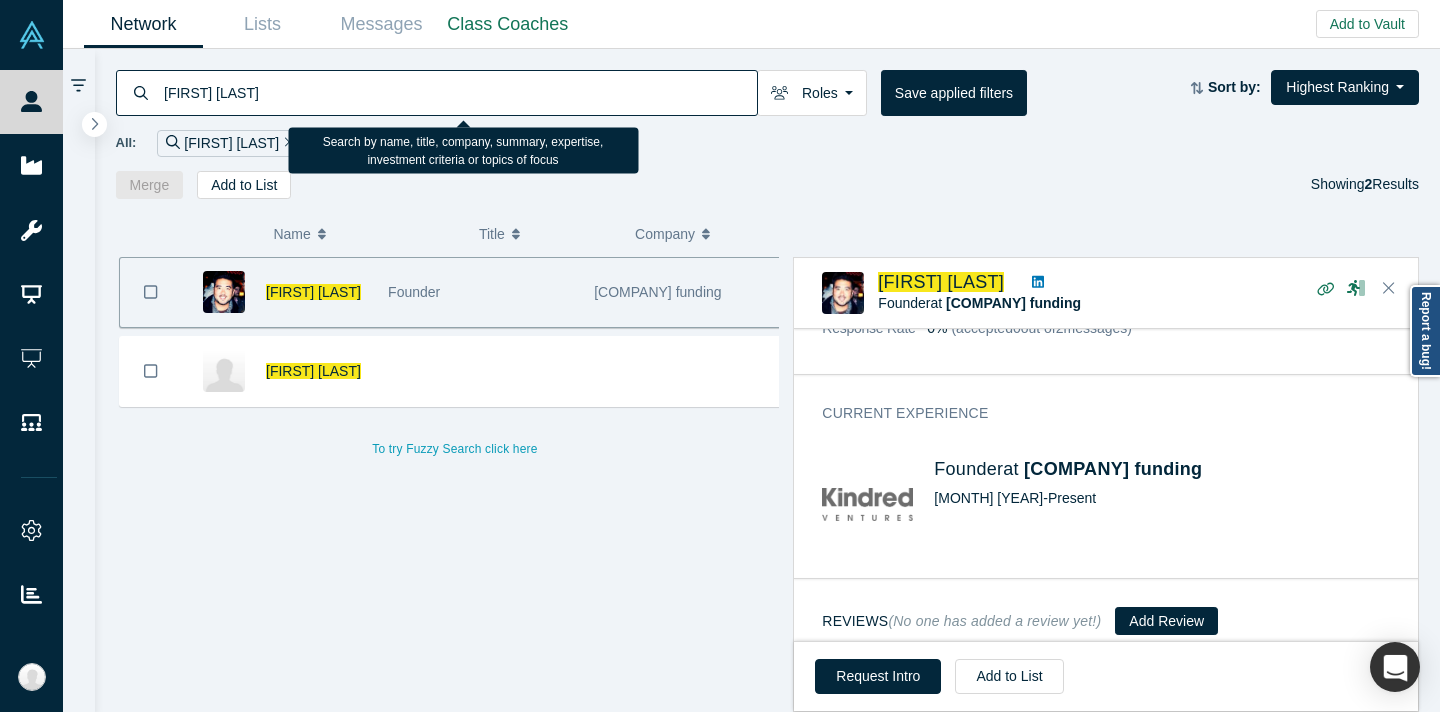 paste on "[FIRST] [LAST]" 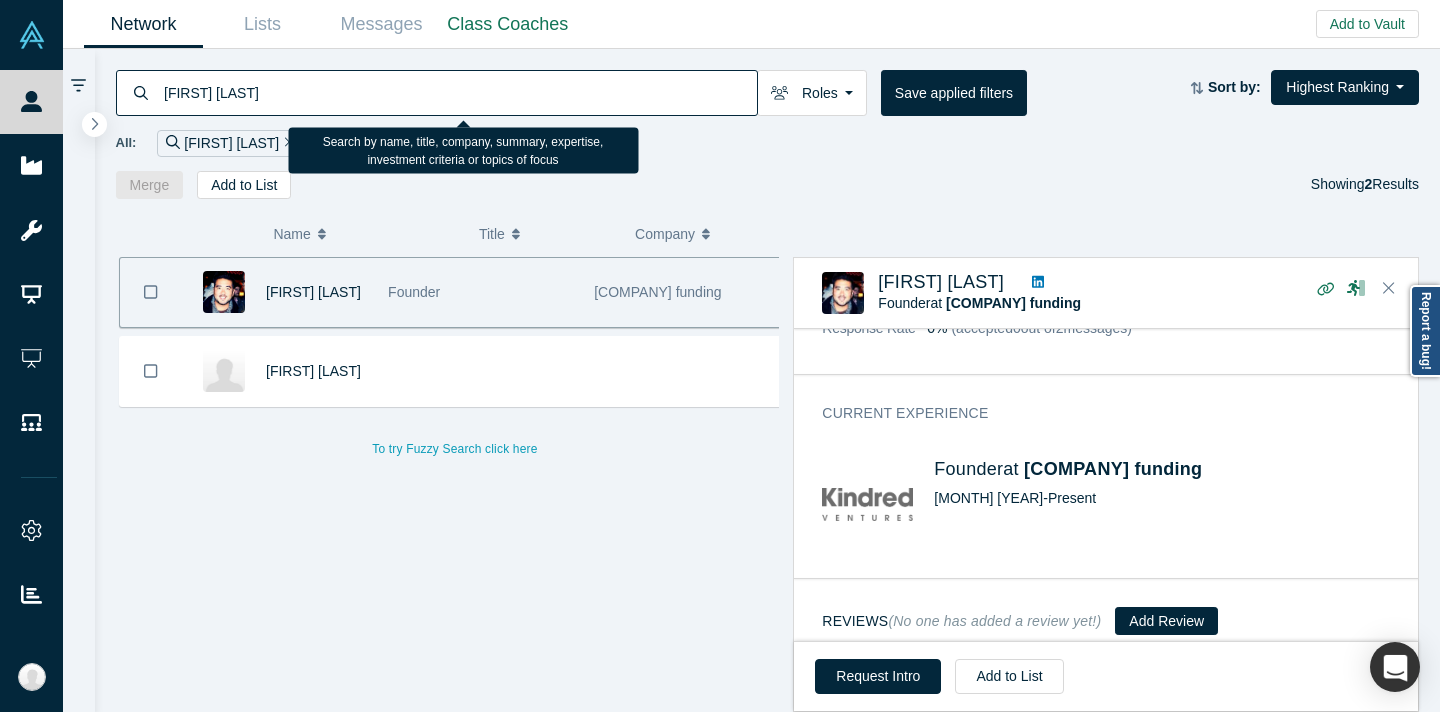 click on "[FIRST] [LAST]" at bounding box center (459, 92) 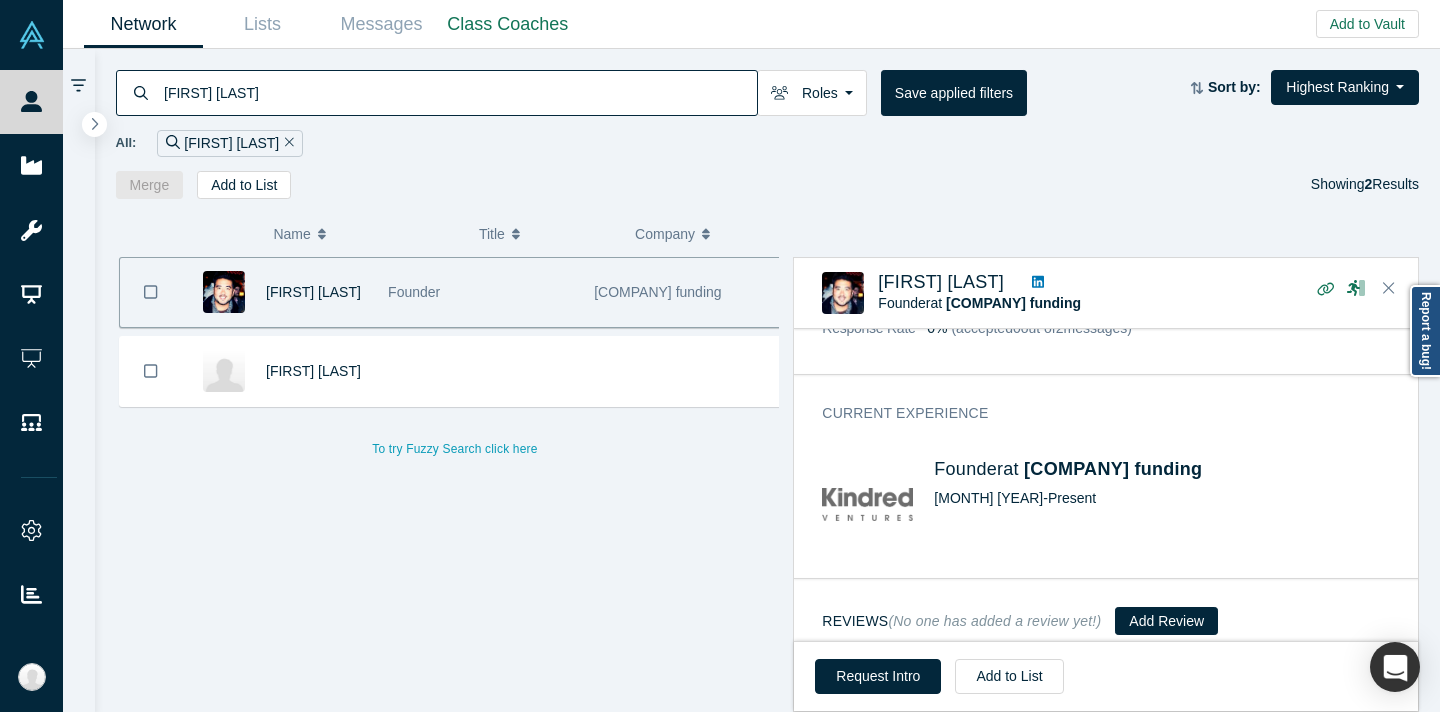 click on "Merge Add to List Showing  2  Results" at bounding box center (768, 185) 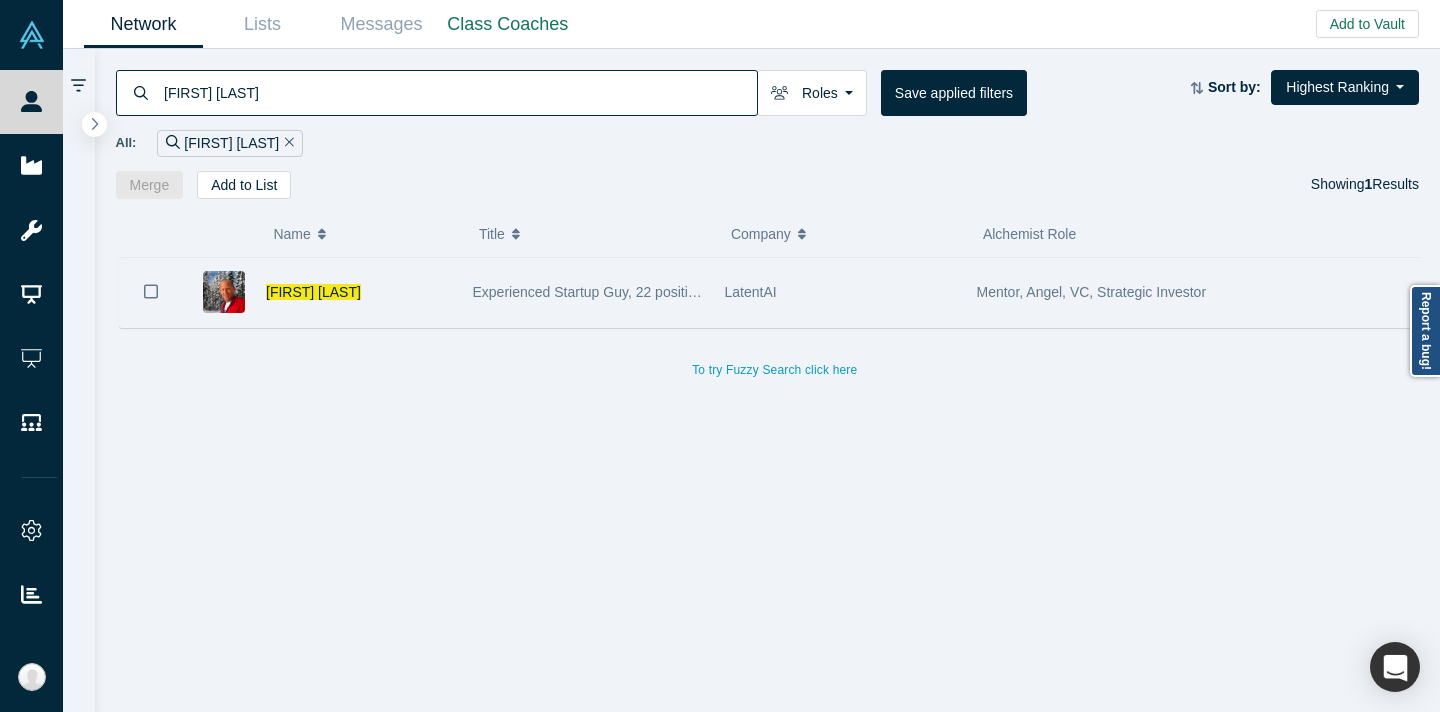 click on "LatentAI" at bounding box center (840, 292) 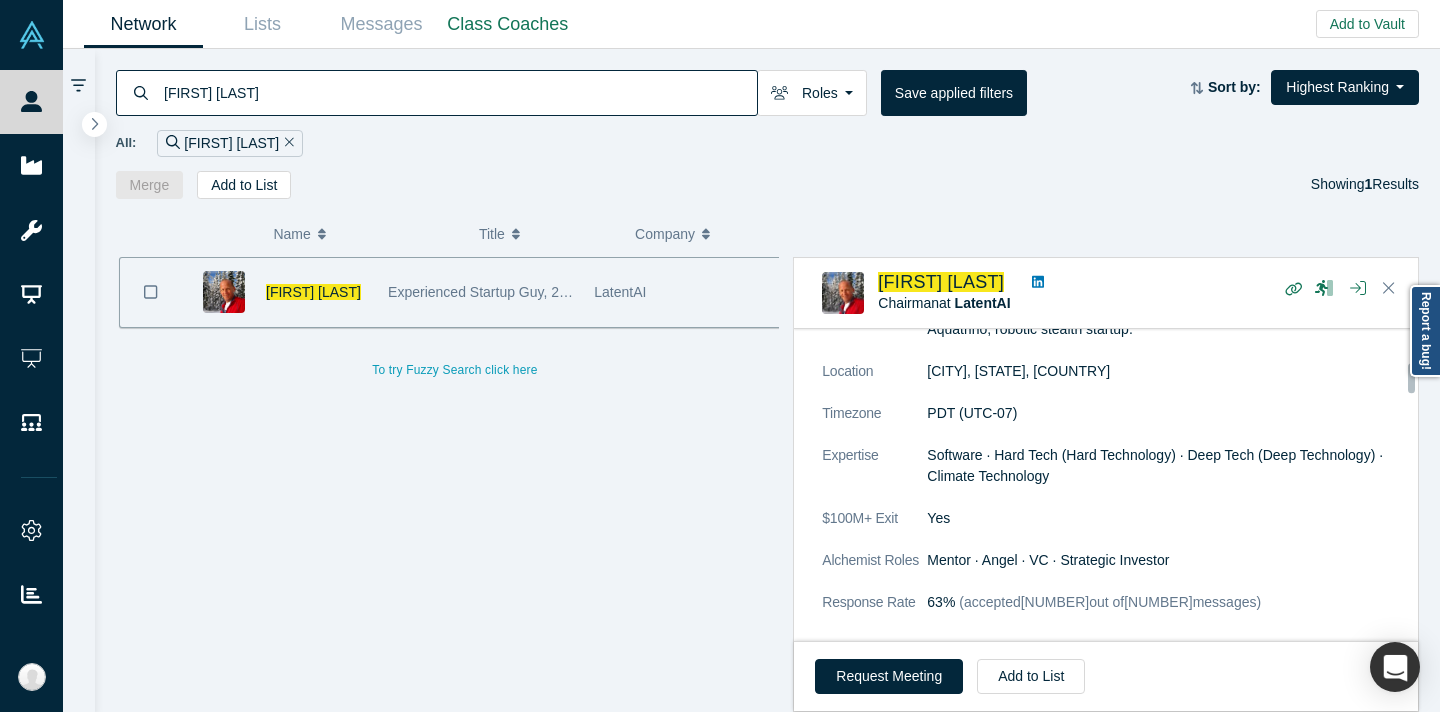 scroll, scrollTop: 442, scrollLeft: 0, axis: vertical 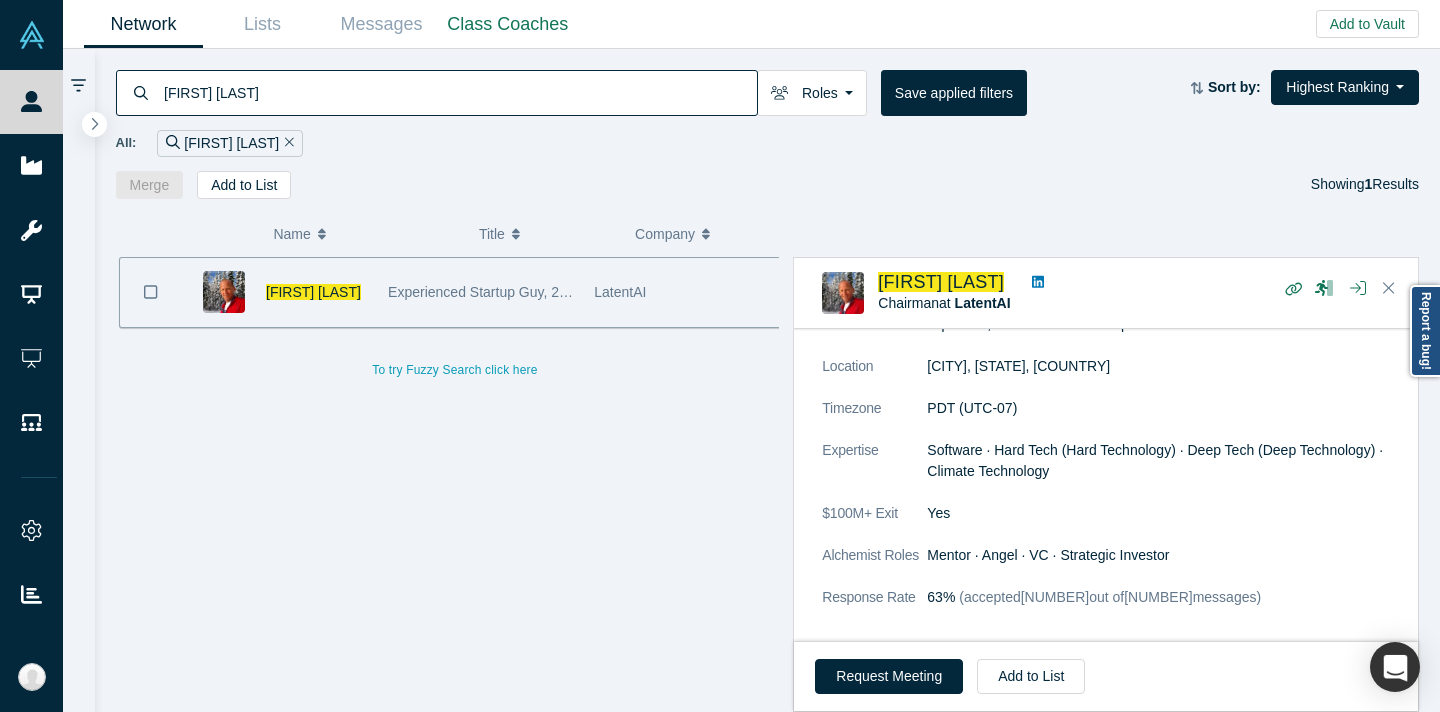 click on "[FIRST] [LAST]" at bounding box center (459, 92) 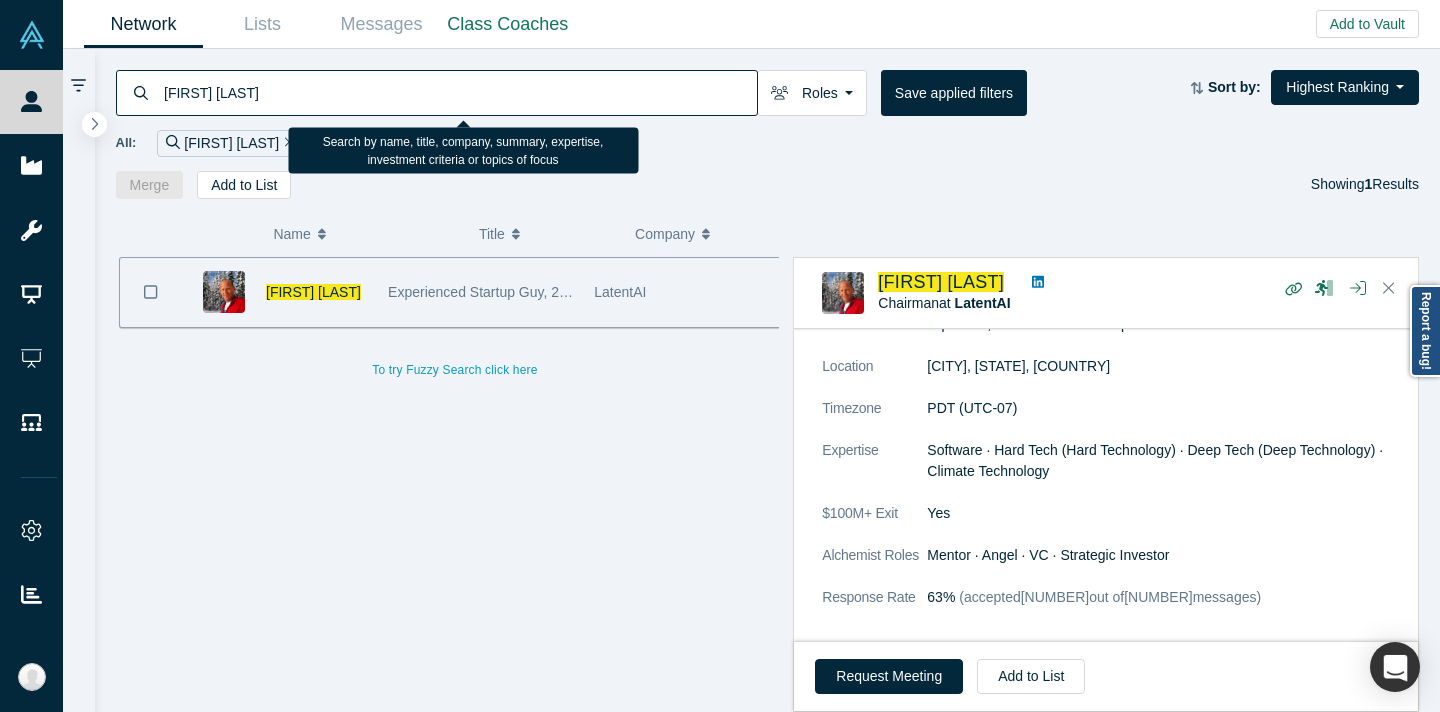 click on "[FIRST] [LAST]" at bounding box center (459, 92) 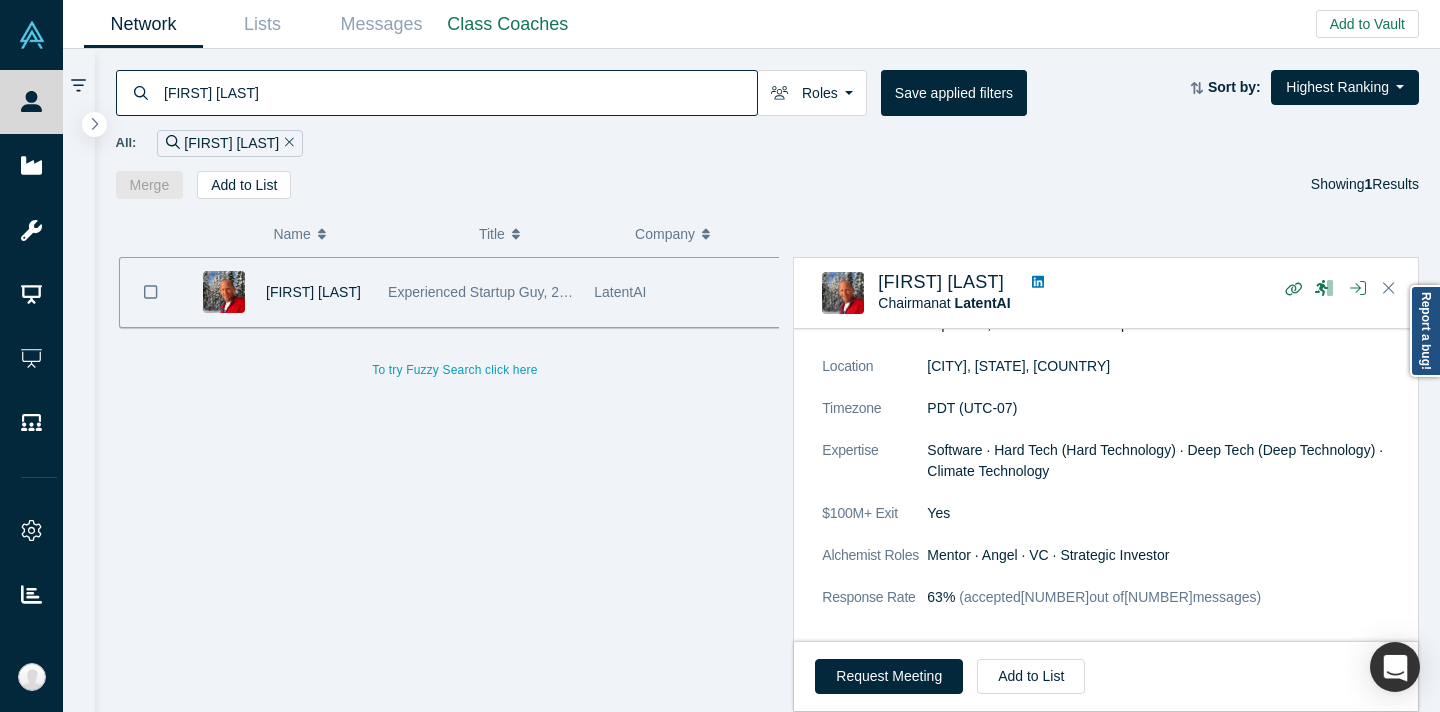 click on "All:   [FIRST] [LAST]" at bounding box center (768, 143) 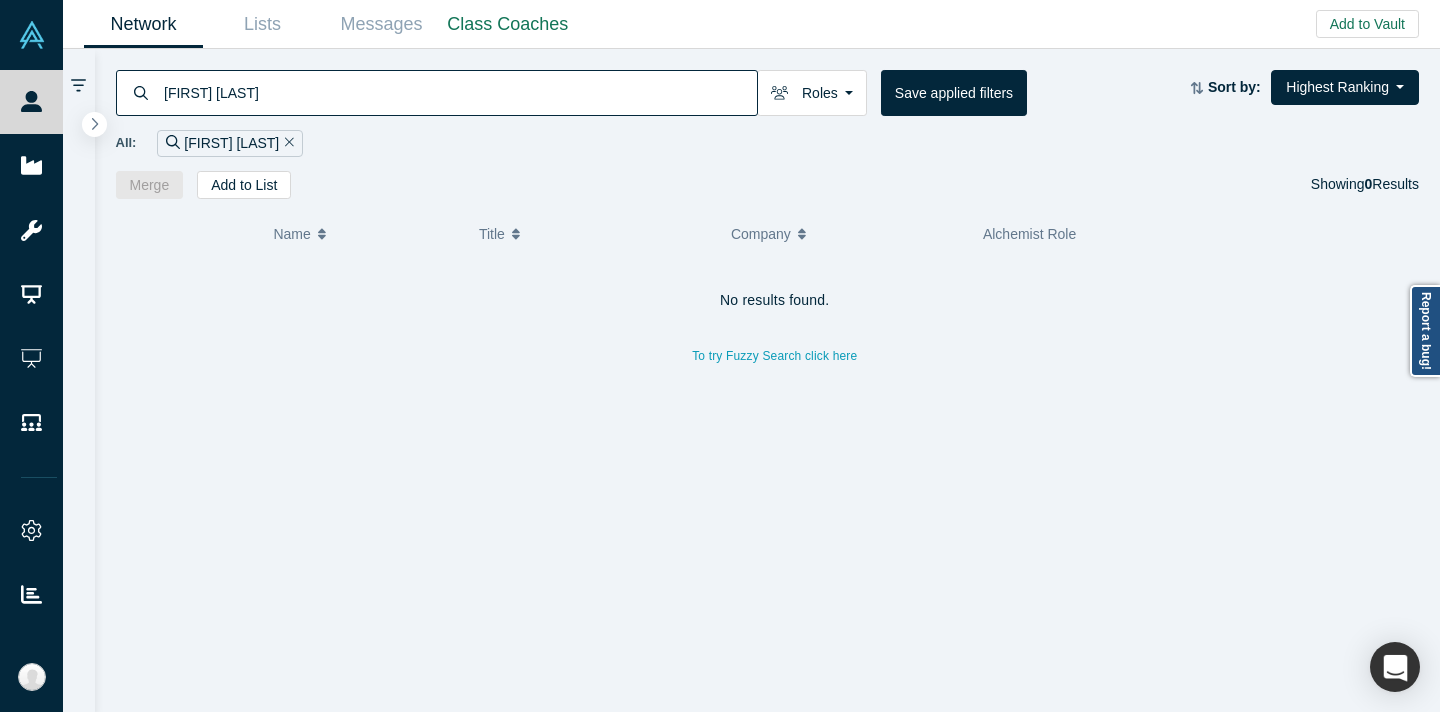 click on "[FIRST] [LAST]" at bounding box center [459, 92] 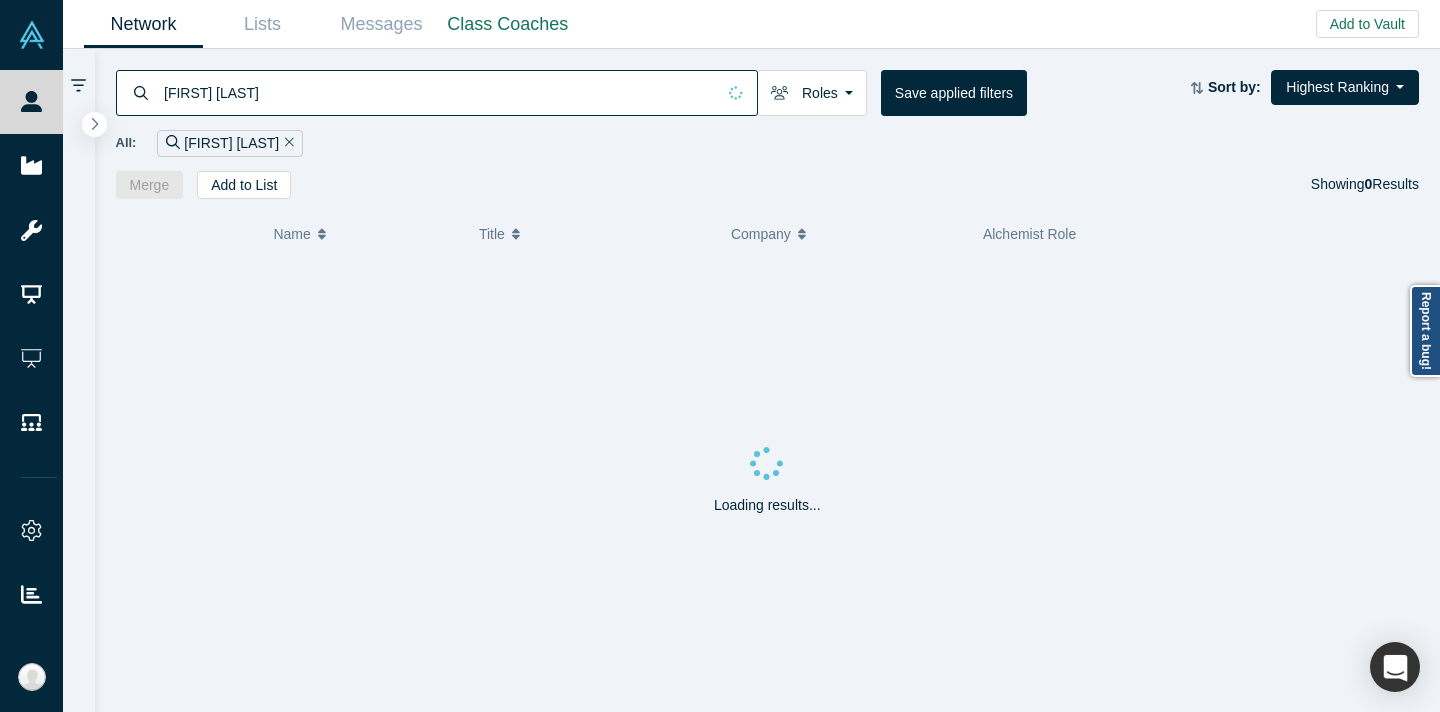 click on "All:   [FIRST] [LAST]" at bounding box center (768, 143) 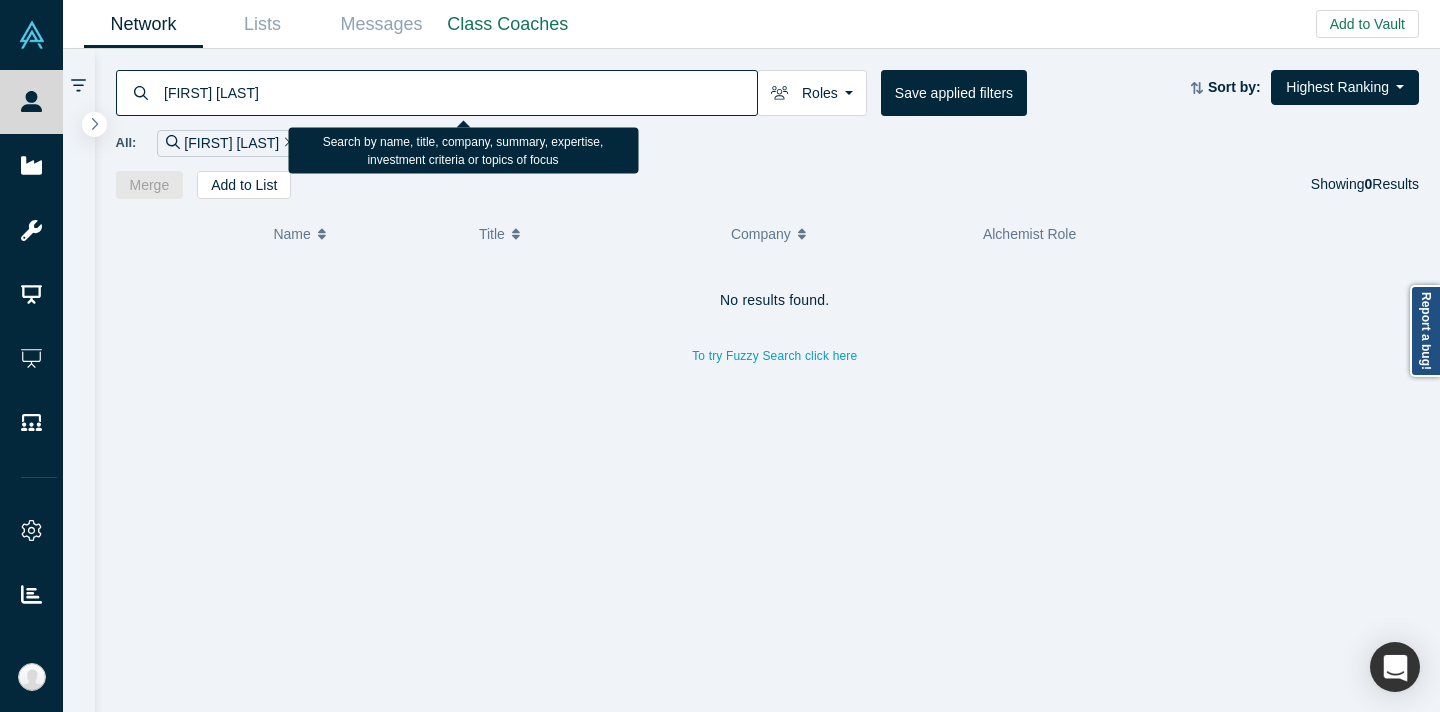 click on "[FIRST] [LAST]" at bounding box center (459, 92) 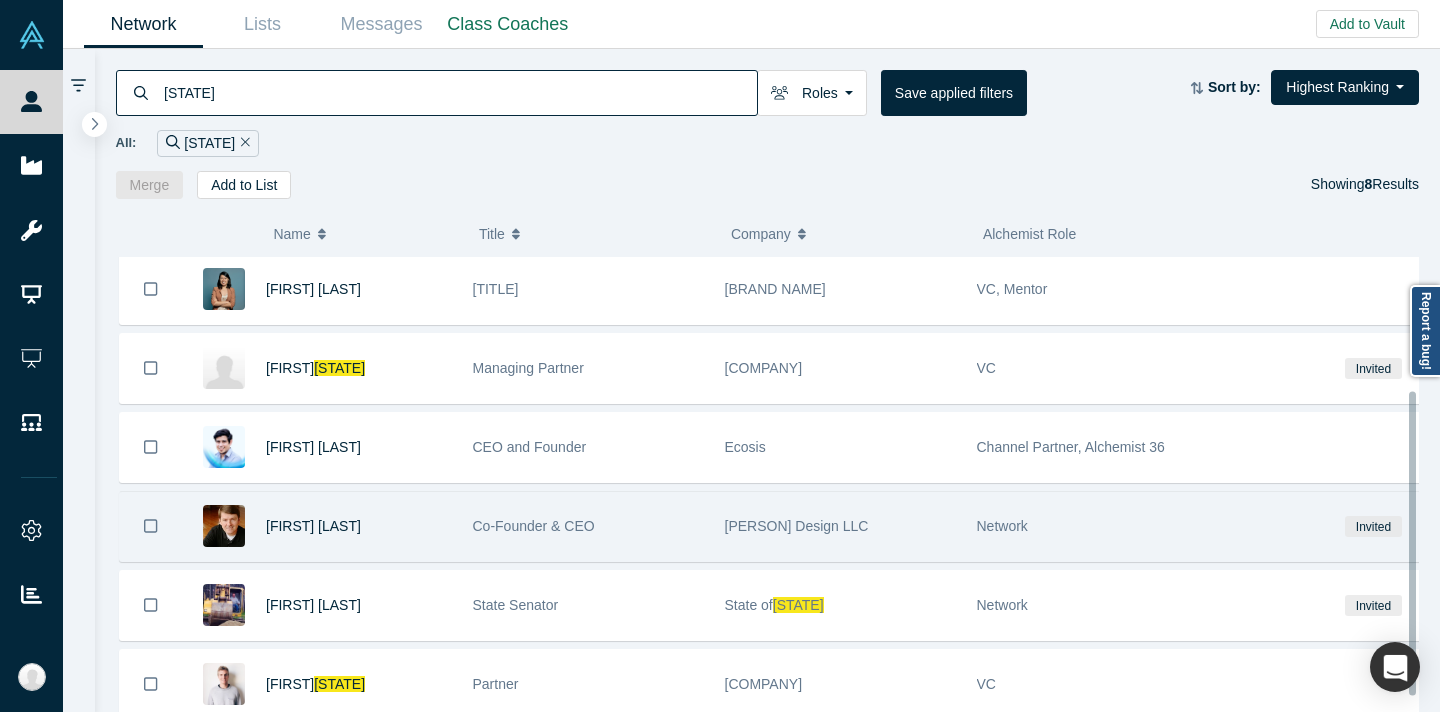 scroll, scrollTop: 0, scrollLeft: 0, axis: both 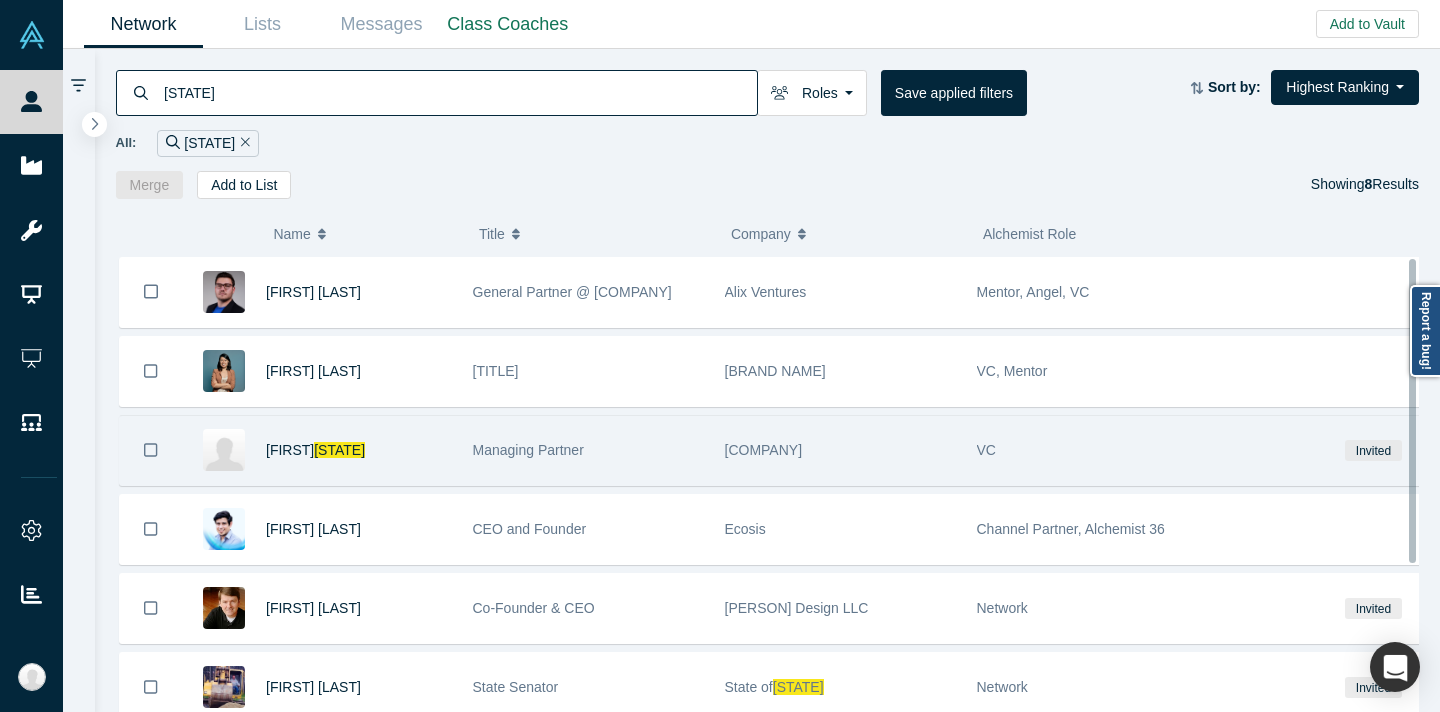 click on "Managing Partner" at bounding box center [588, 450] 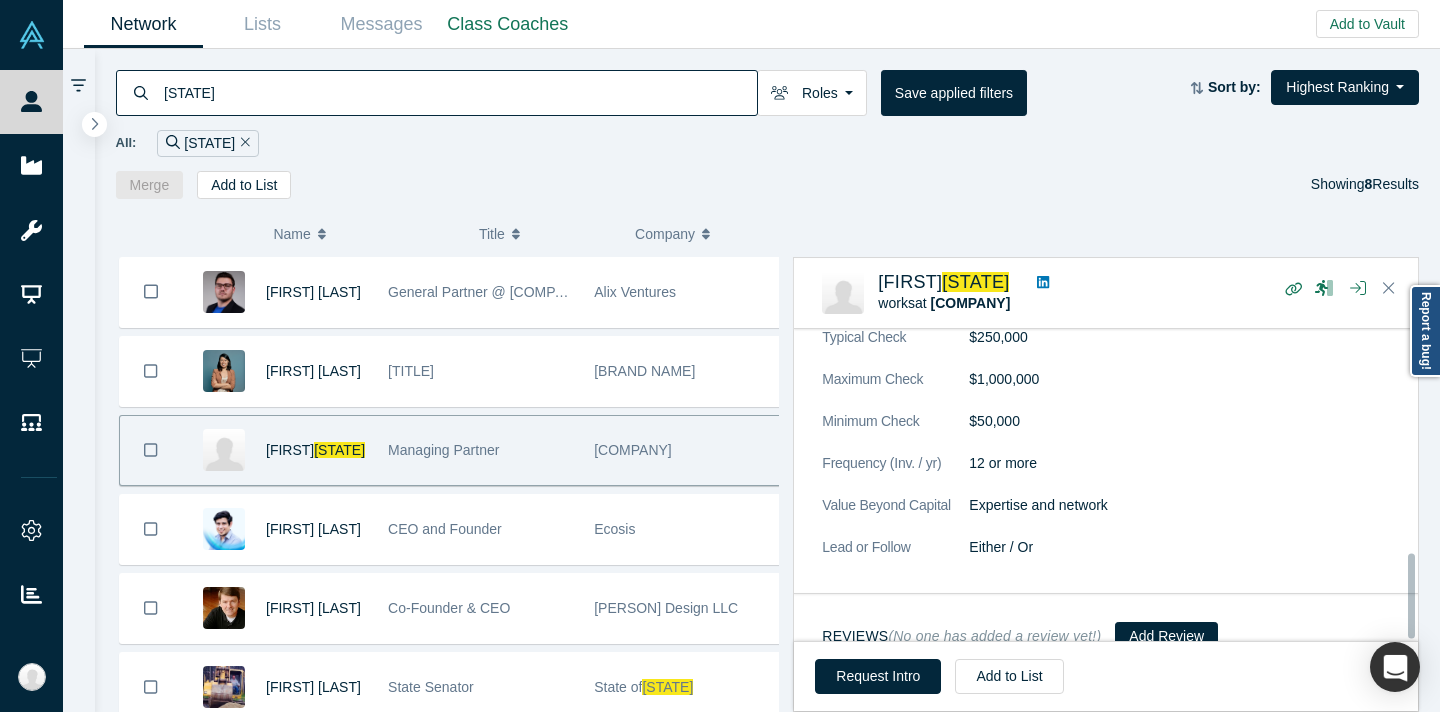 scroll, scrollTop: 832, scrollLeft: 0, axis: vertical 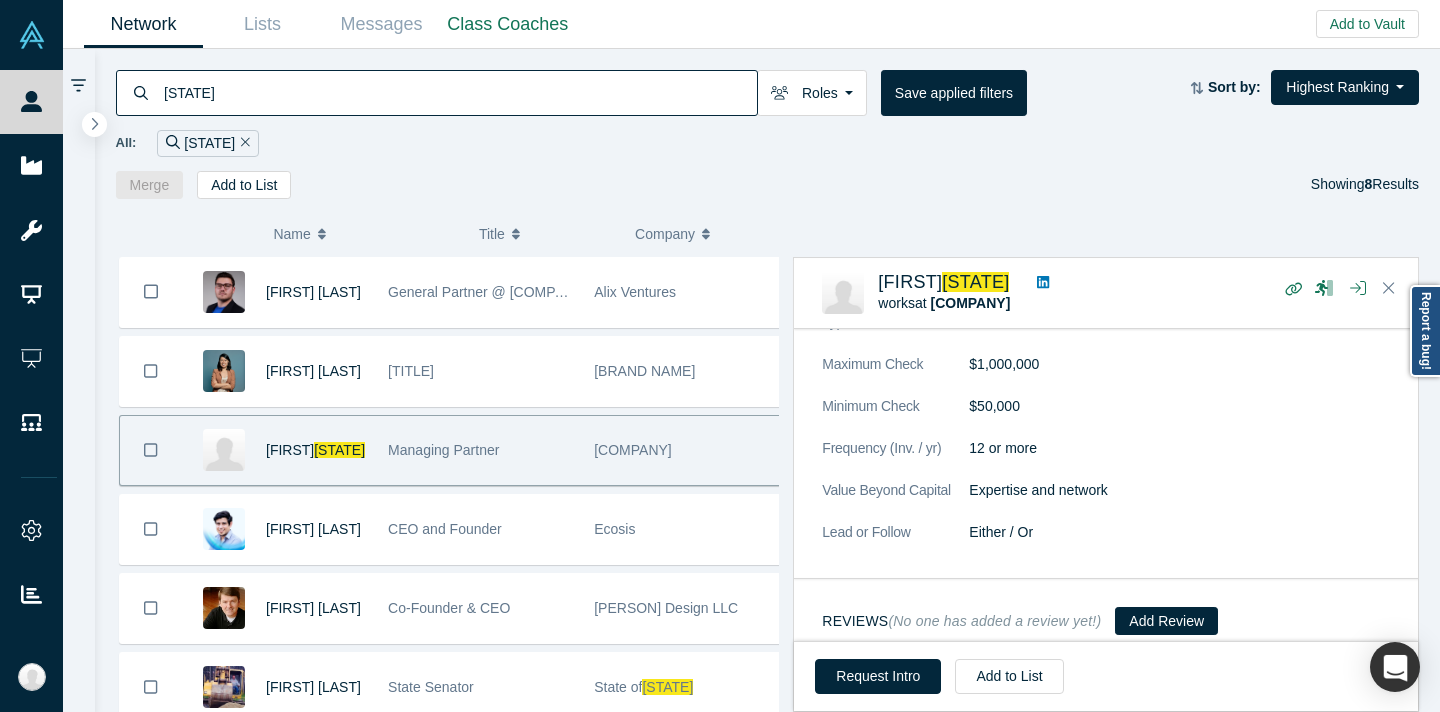 click on "[STATE]" at bounding box center [459, 92] 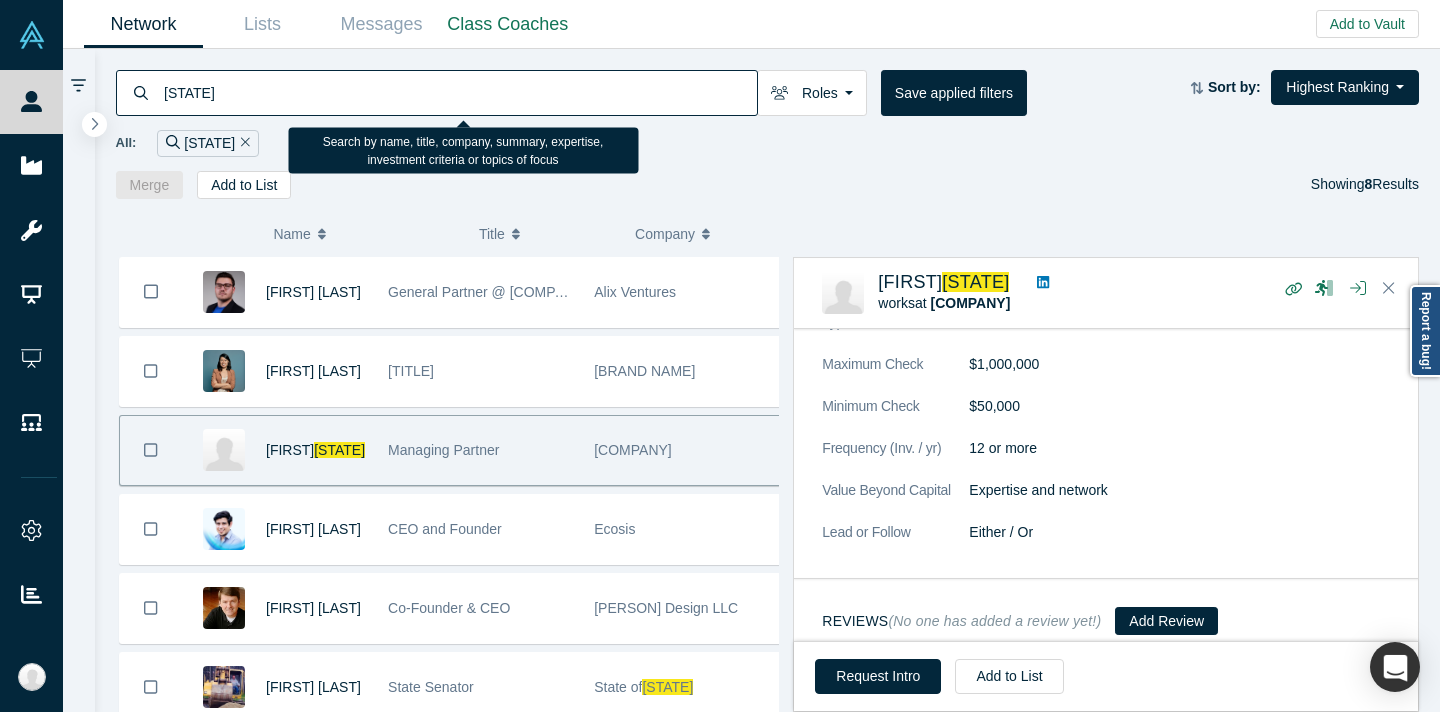 click on "[STATE]" at bounding box center [459, 92] 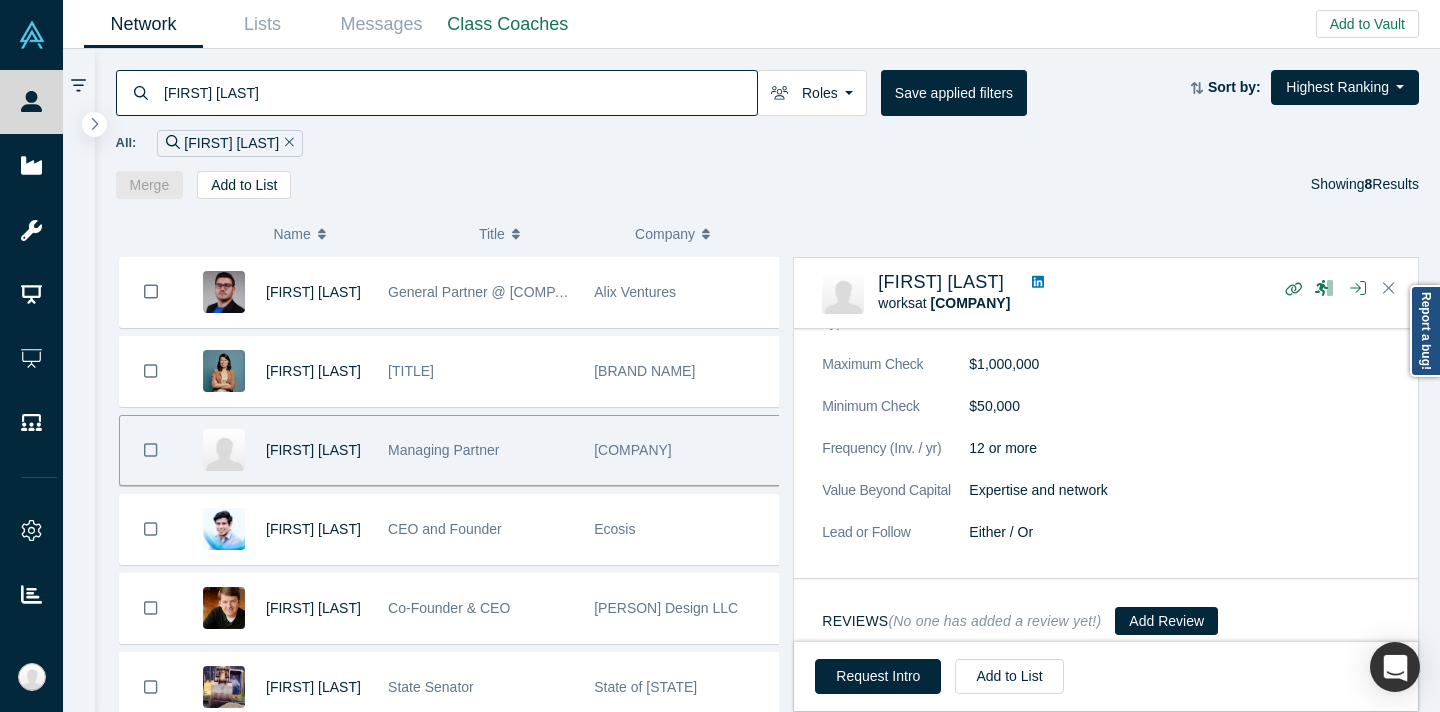 click on "Merge Add to List Showing  8  Results" at bounding box center [768, 185] 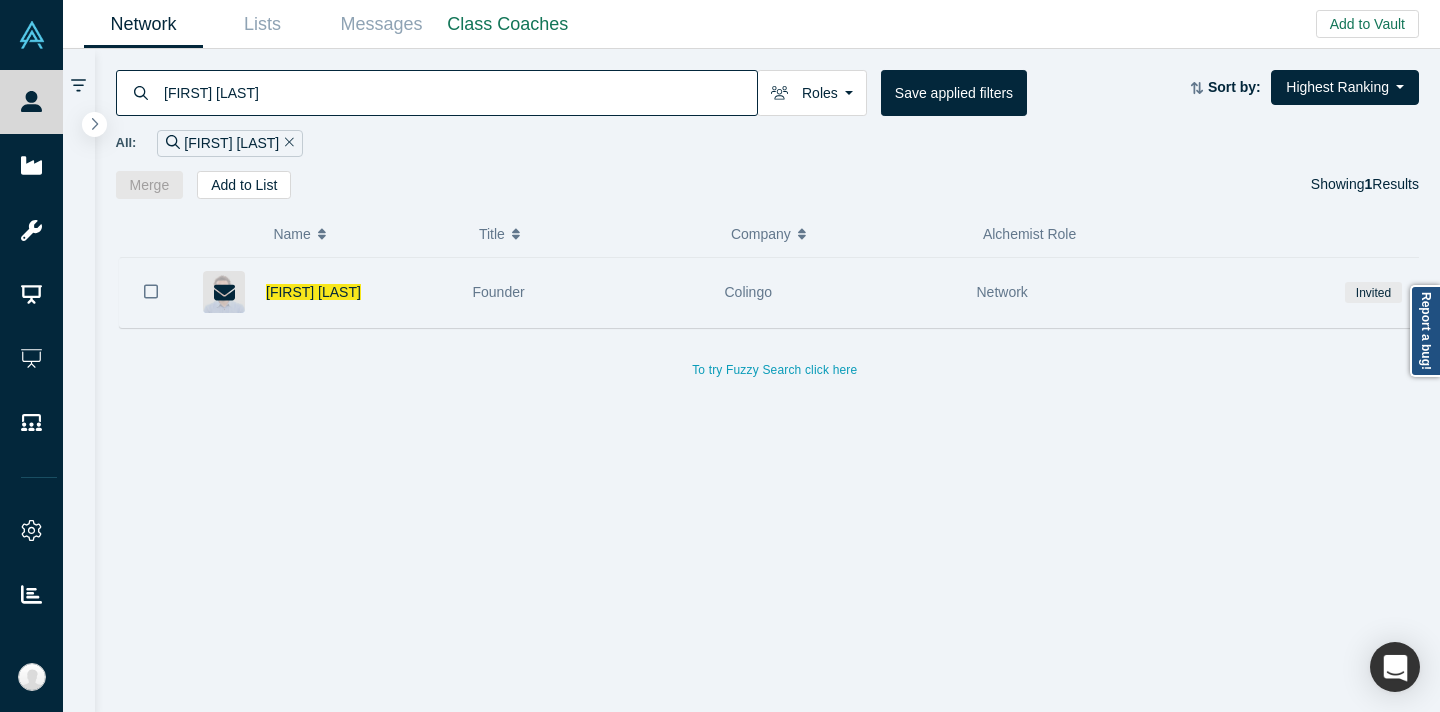 click on "Founder" at bounding box center (588, 292) 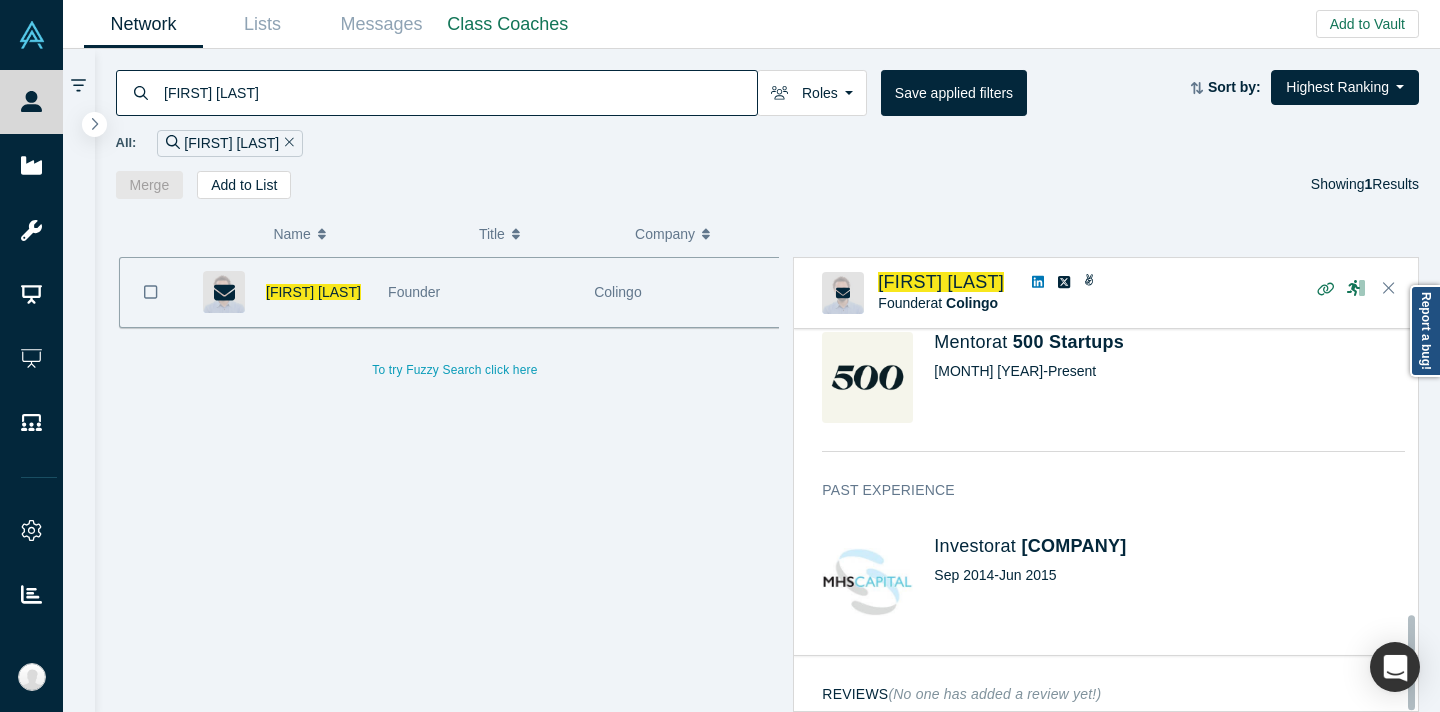 scroll, scrollTop: 1150, scrollLeft: 0, axis: vertical 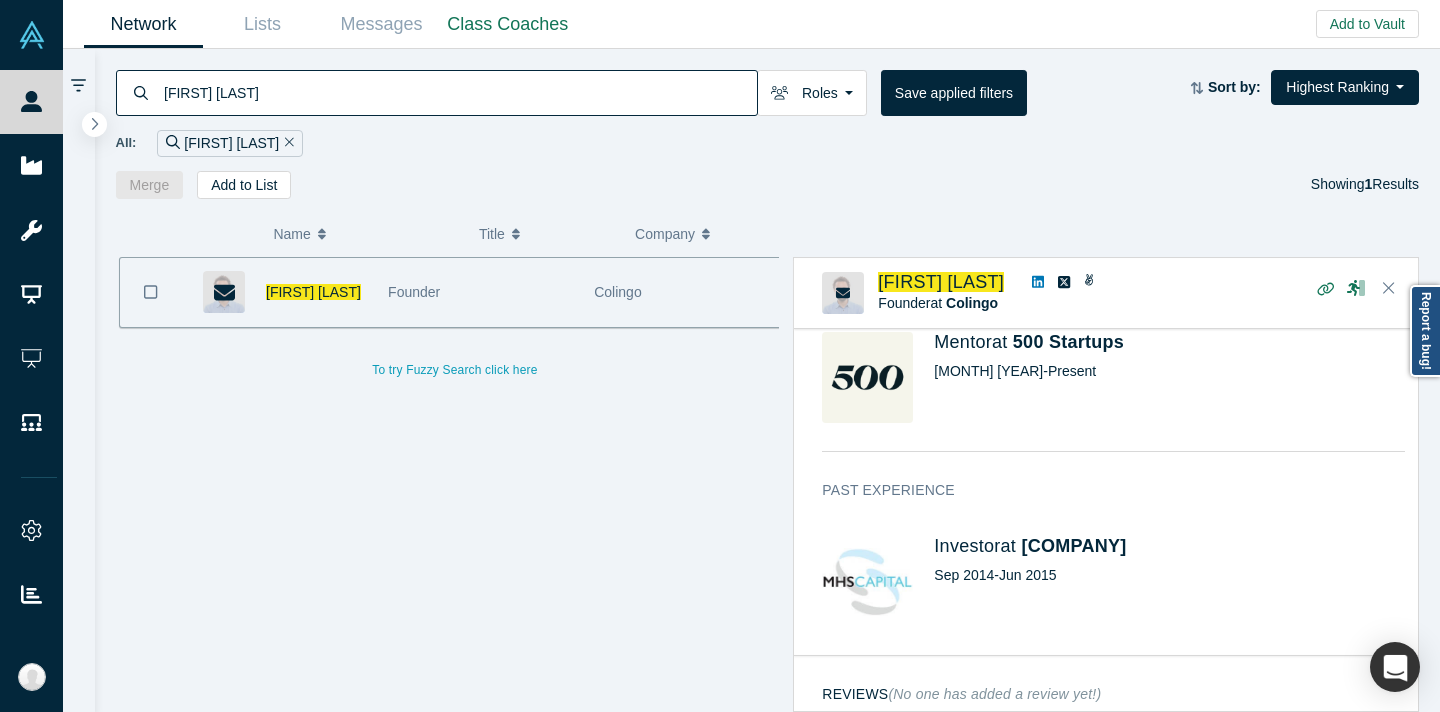 click on "[FIRST] [LAST]" at bounding box center [459, 92] 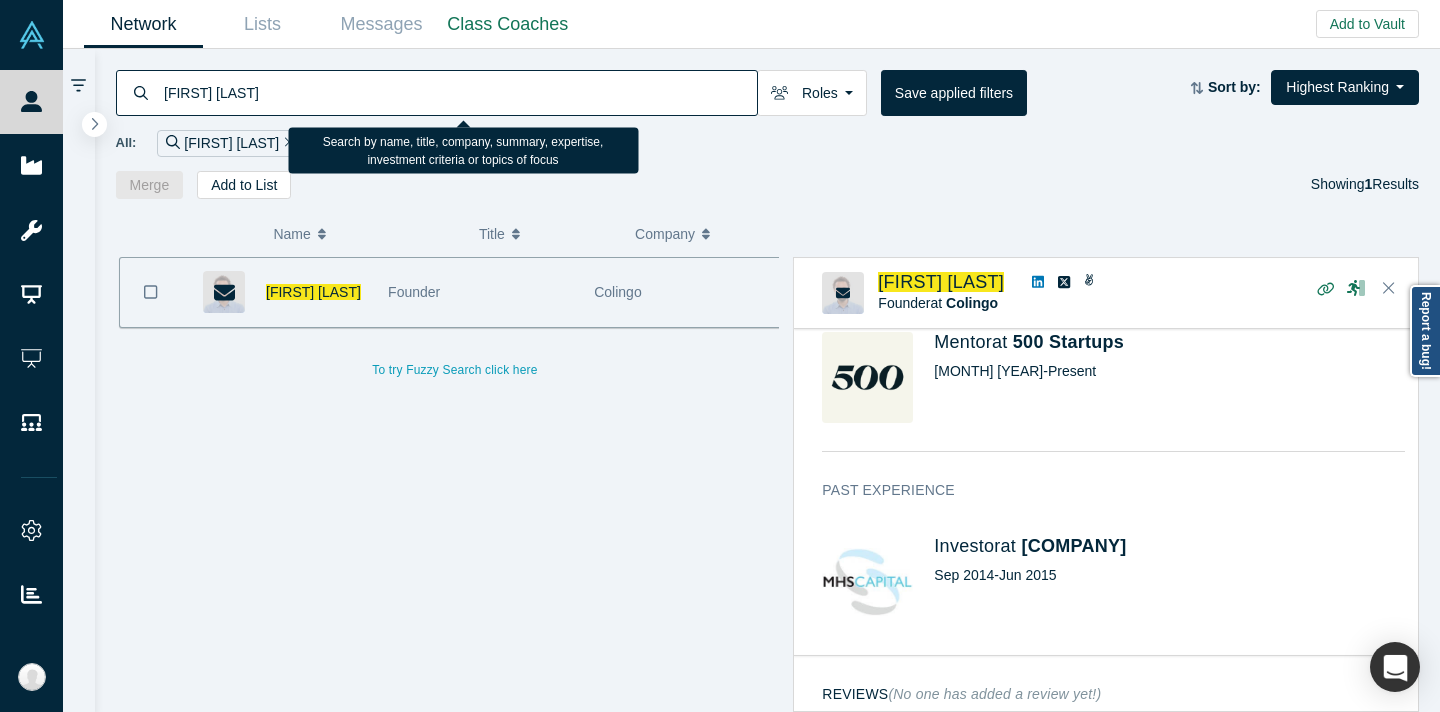 click on "[FIRST] [LAST]" at bounding box center [459, 92] 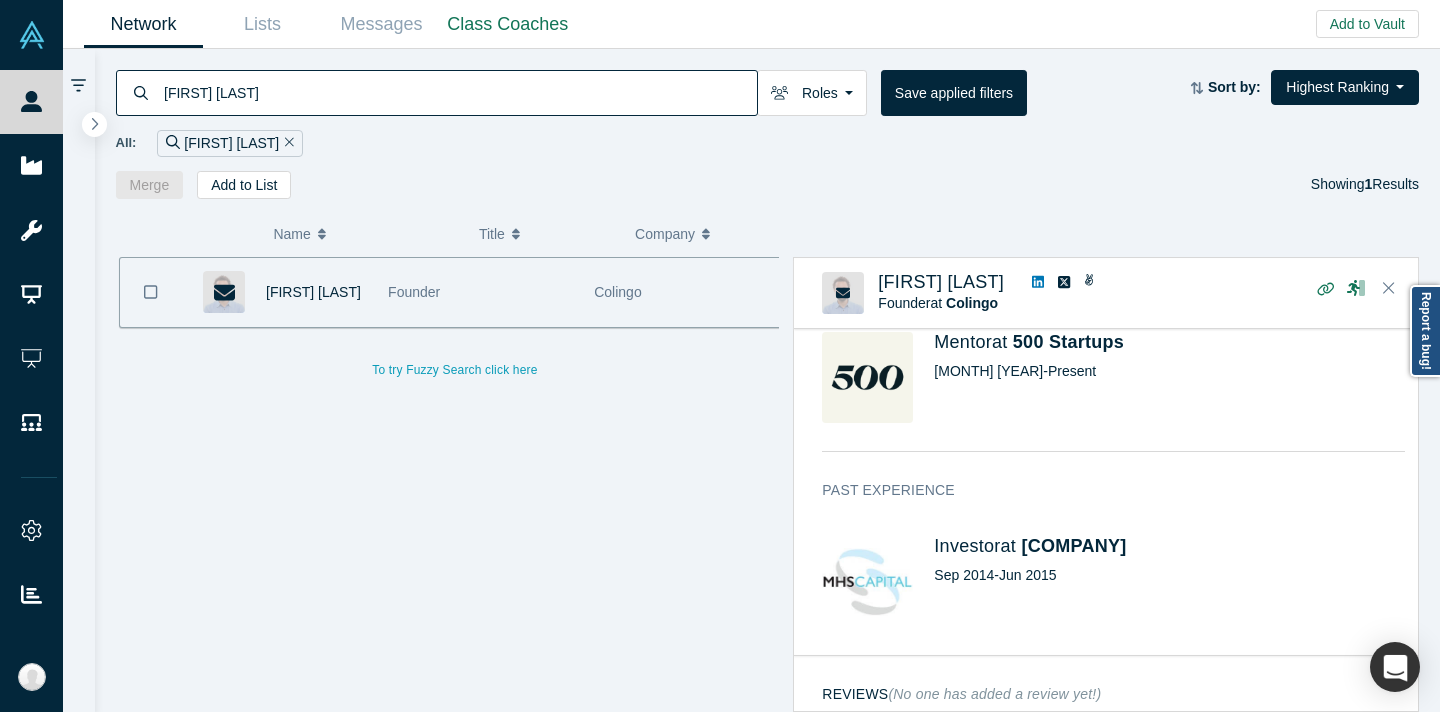 click on "Merge Add to List Showing  1  Results" at bounding box center (768, 185) 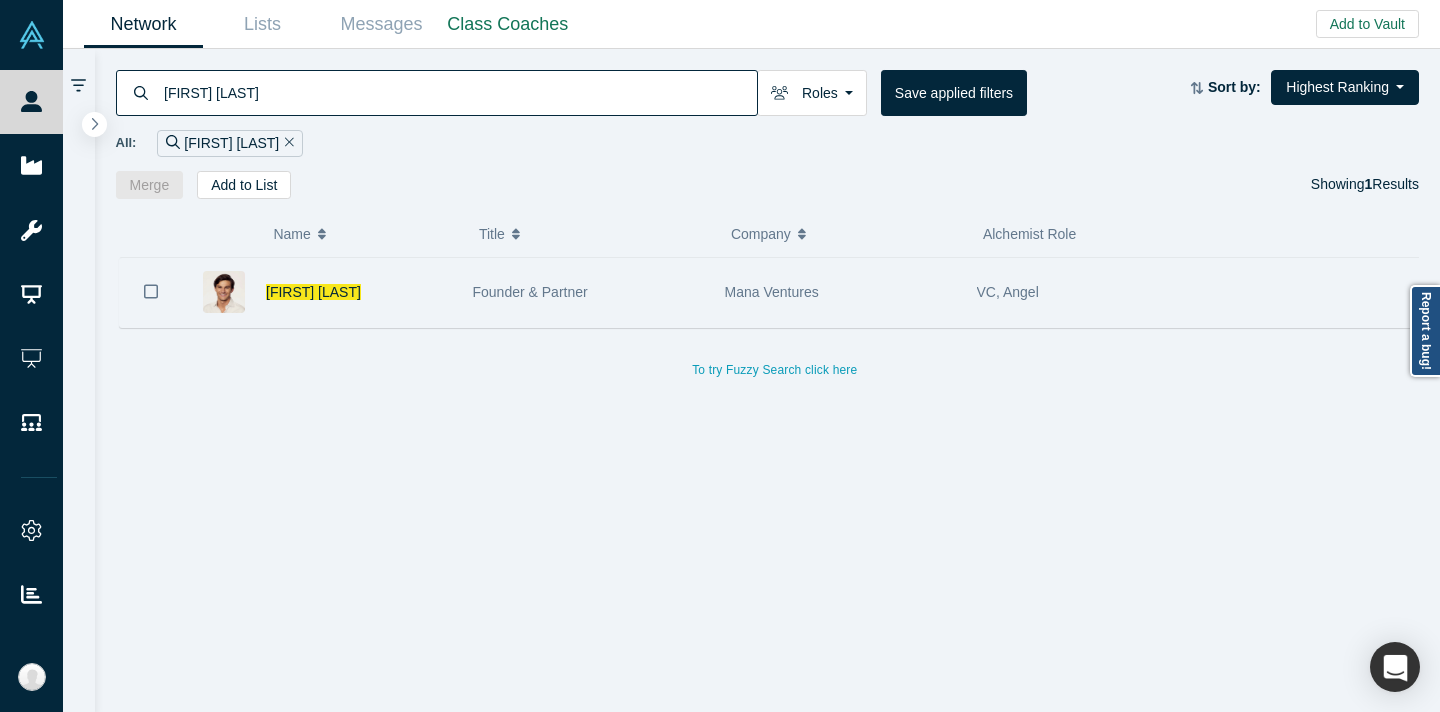 click on "Founder & Partner" at bounding box center [588, 292] 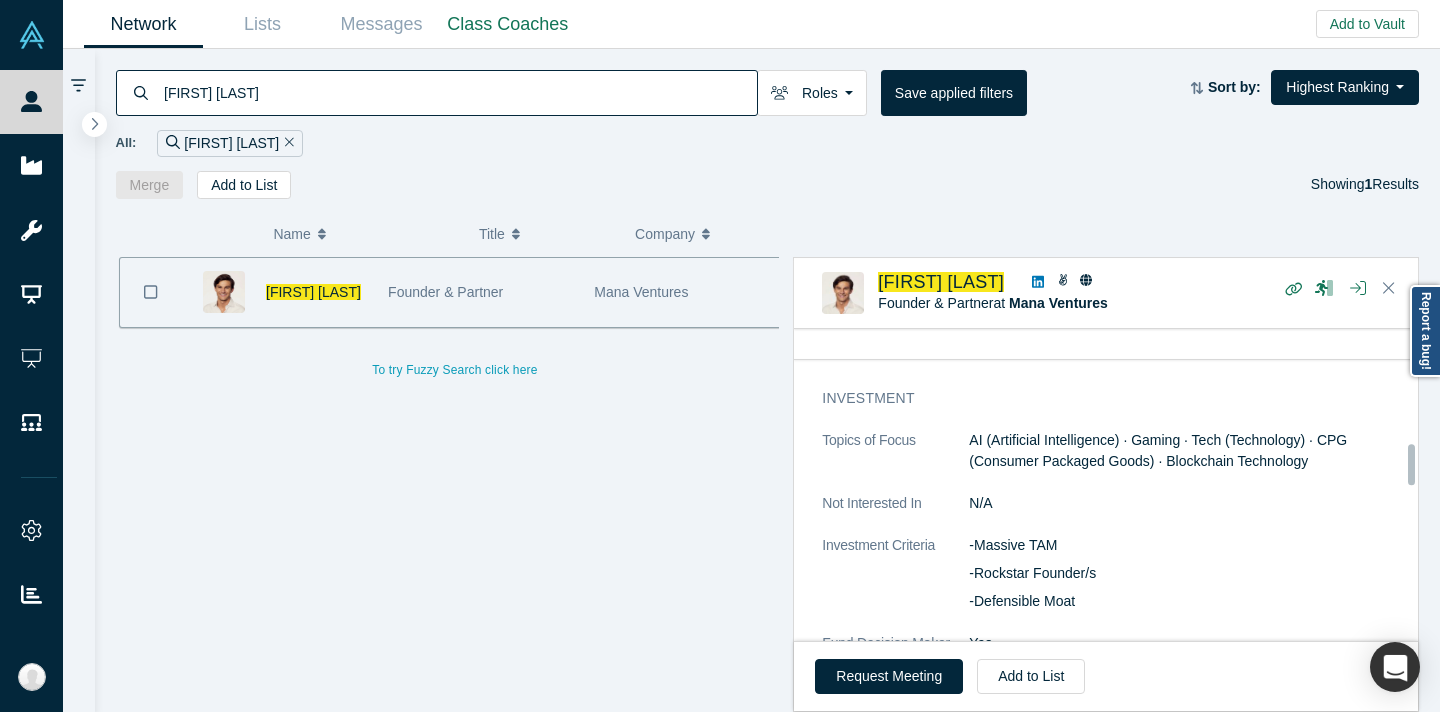 scroll, scrollTop: 868, scrollLeft: 0, axis: vertical 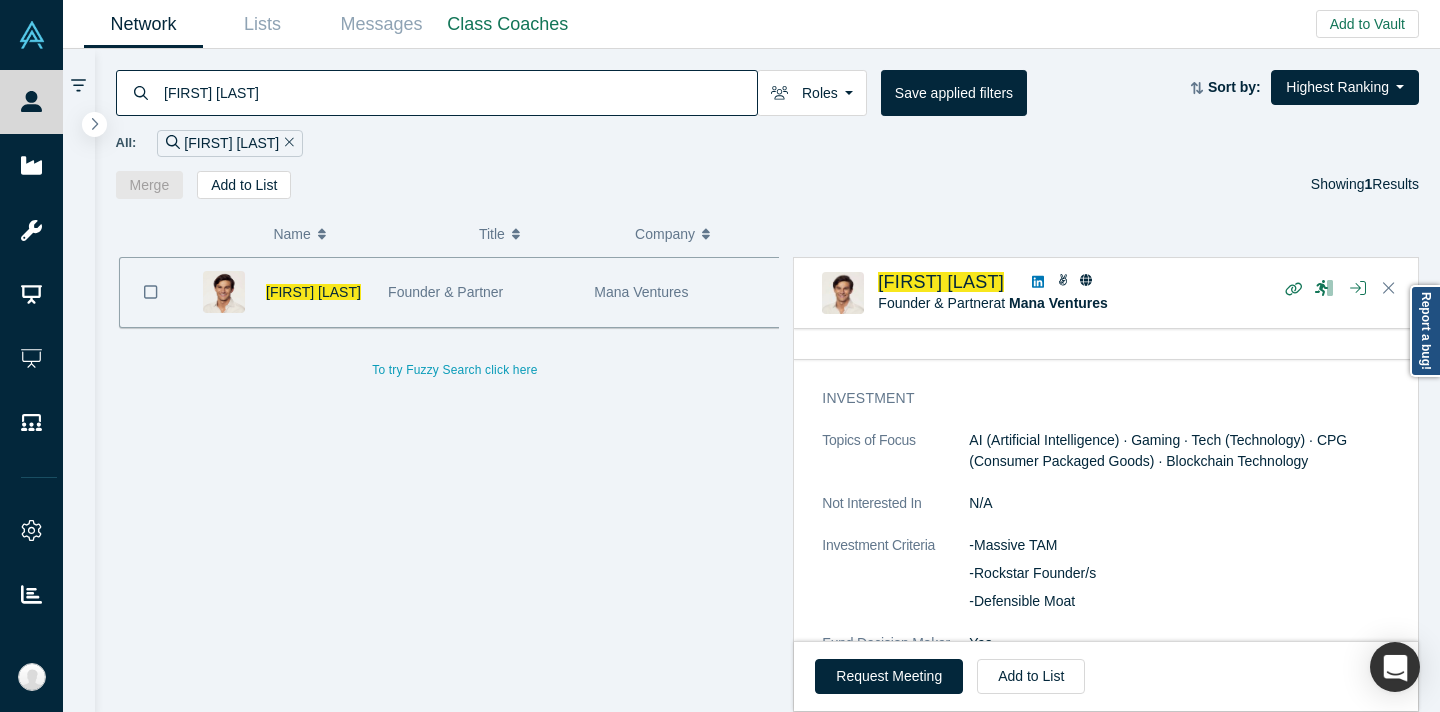 click on "[FIRST] [LAST]" at bounding box center (459, 92) 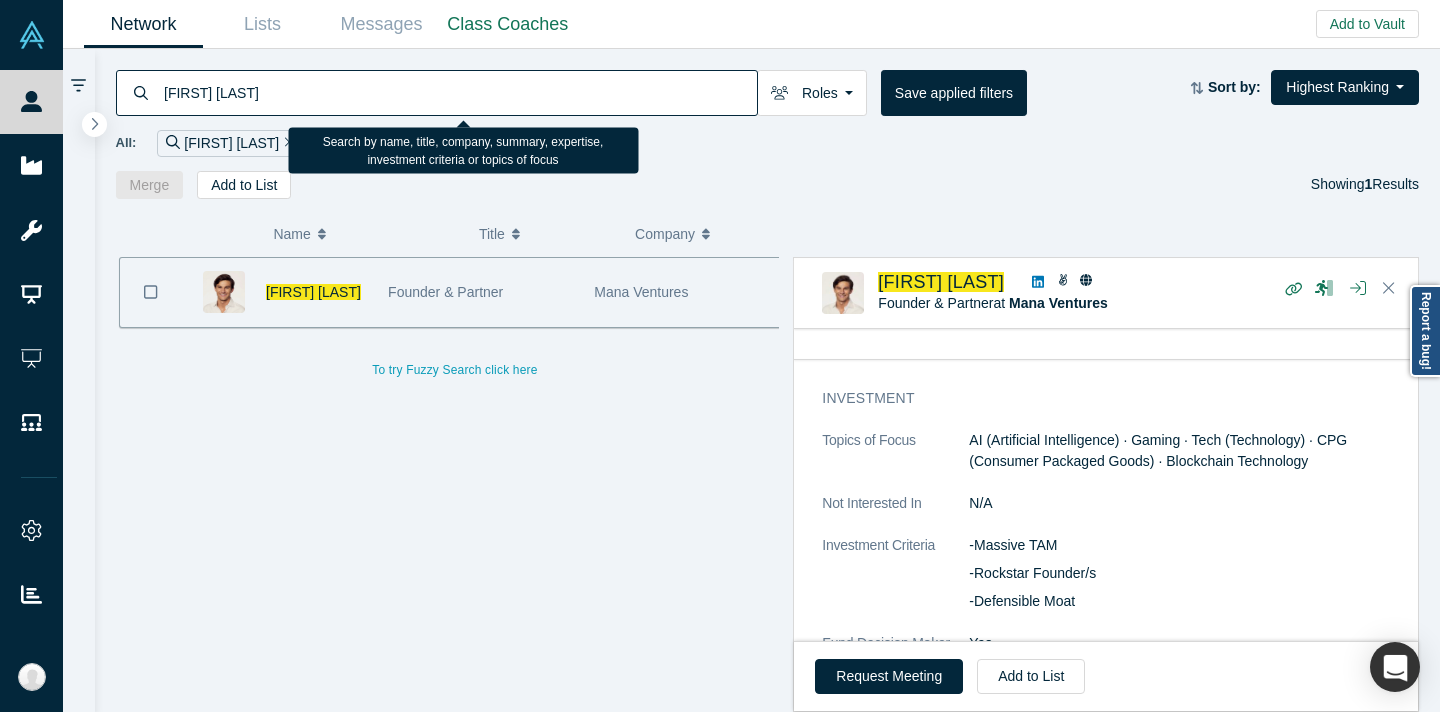 click on "[FIRST] [LAST]" at bounding box center (459, 92) 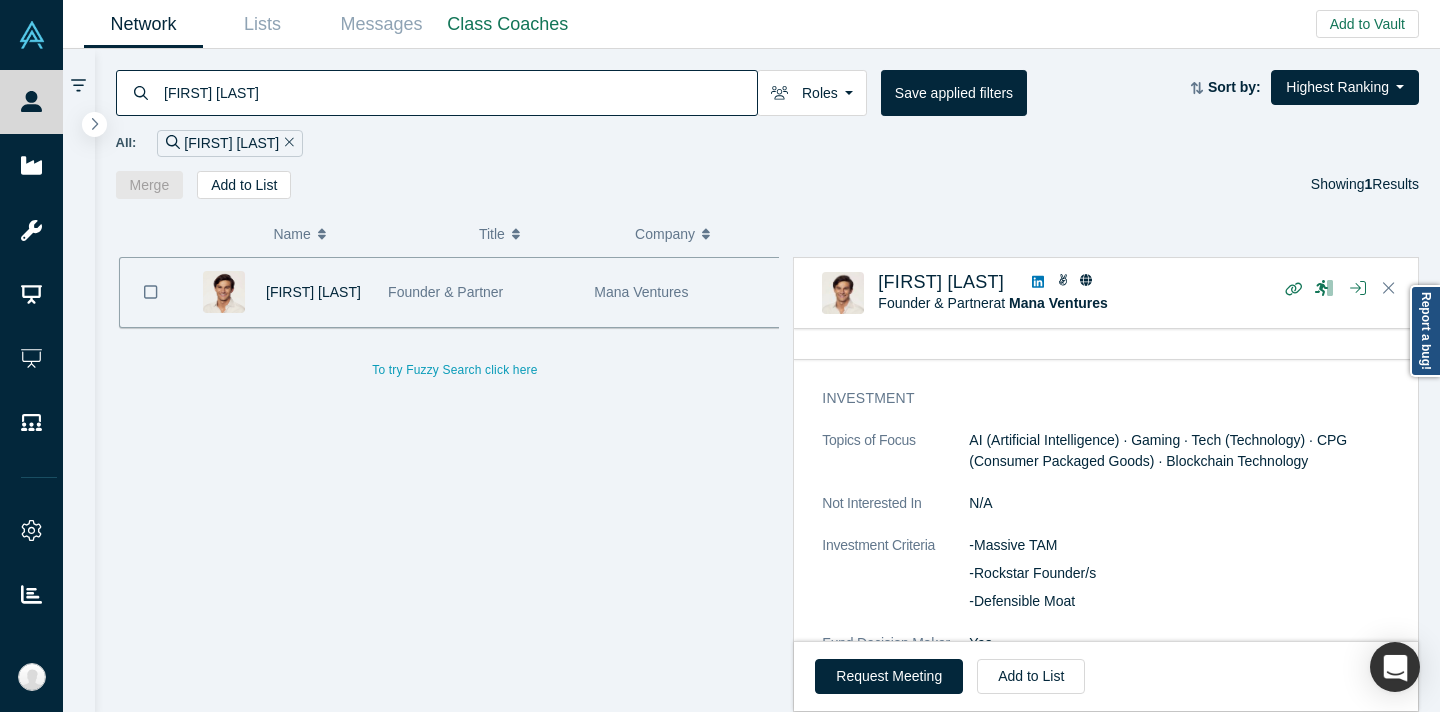 click on "[FIRST] [LAST]" at bounding box center [768, 124] 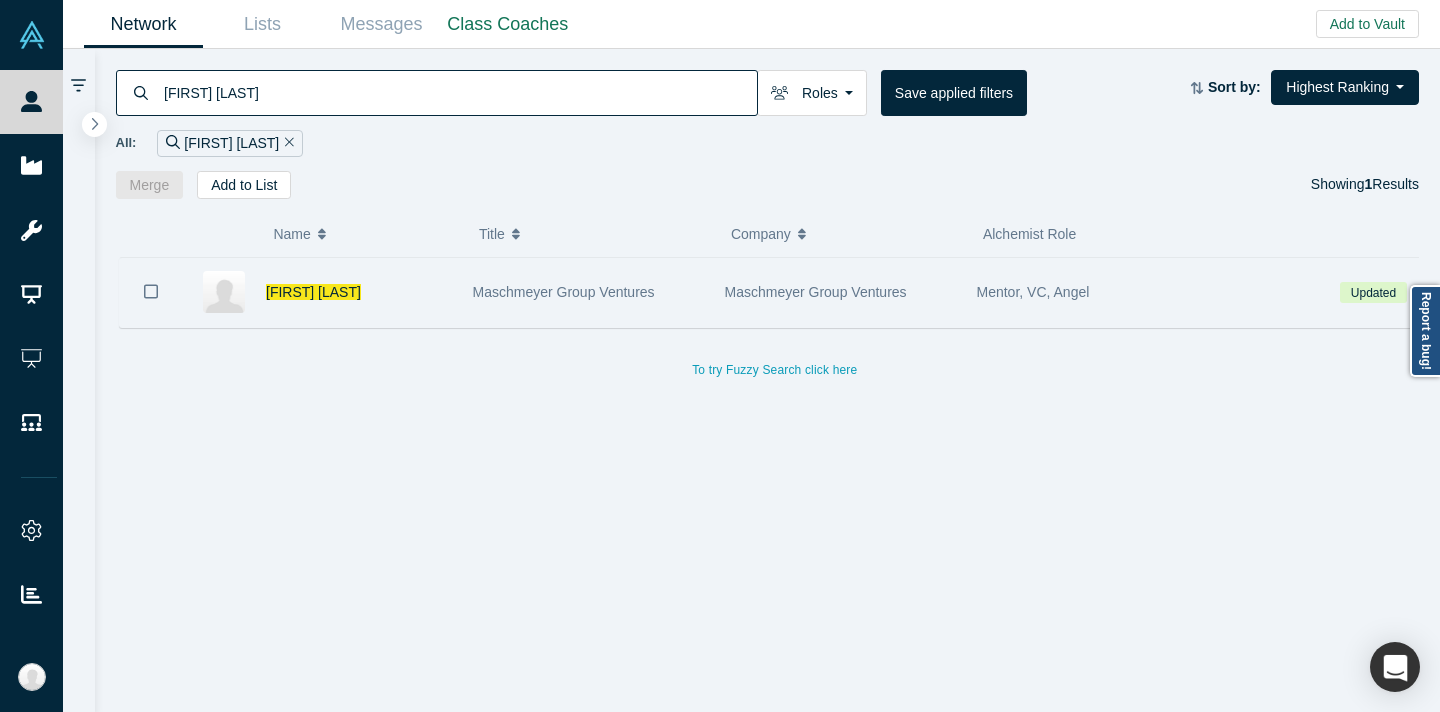 click on "Maschmeyer Group Ventures" at bounding box center [840, 292] 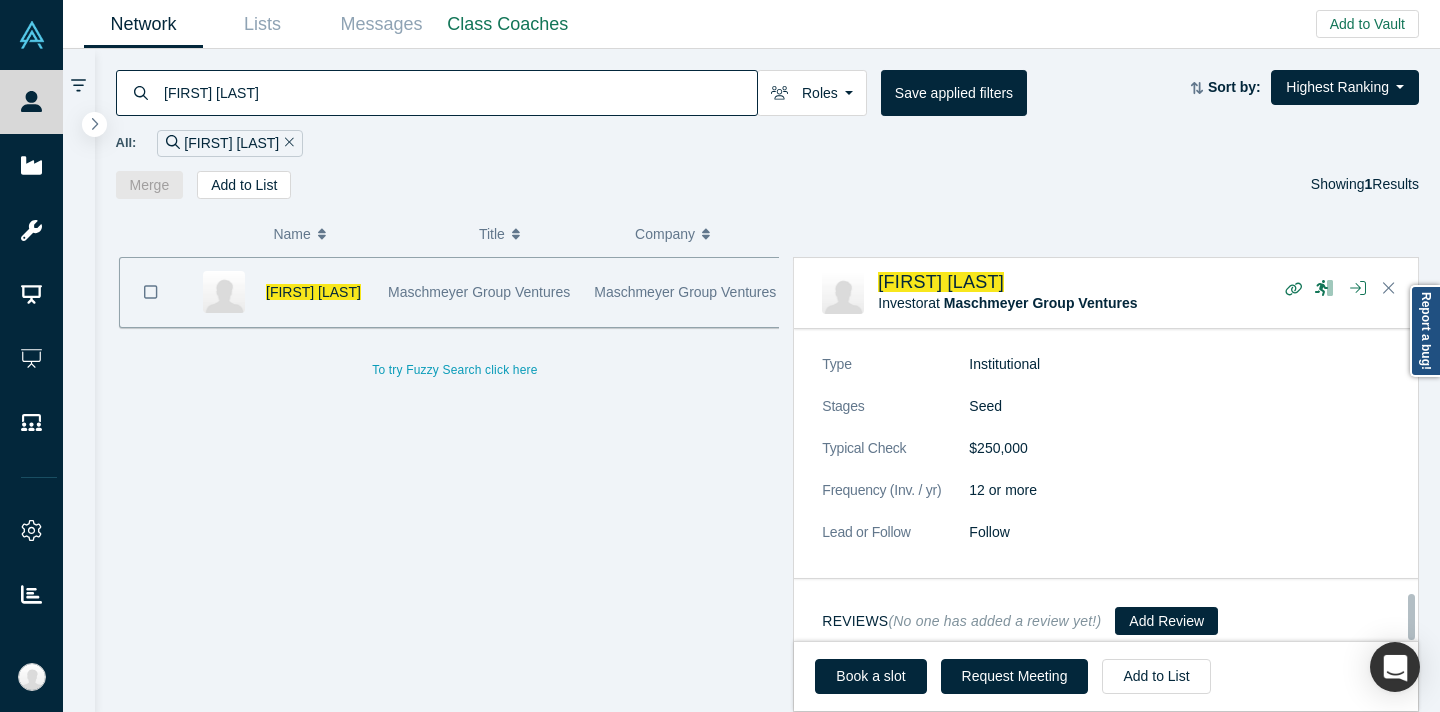scroll, scrollTop: 1829, scrollLeft: 0, axis: vertical 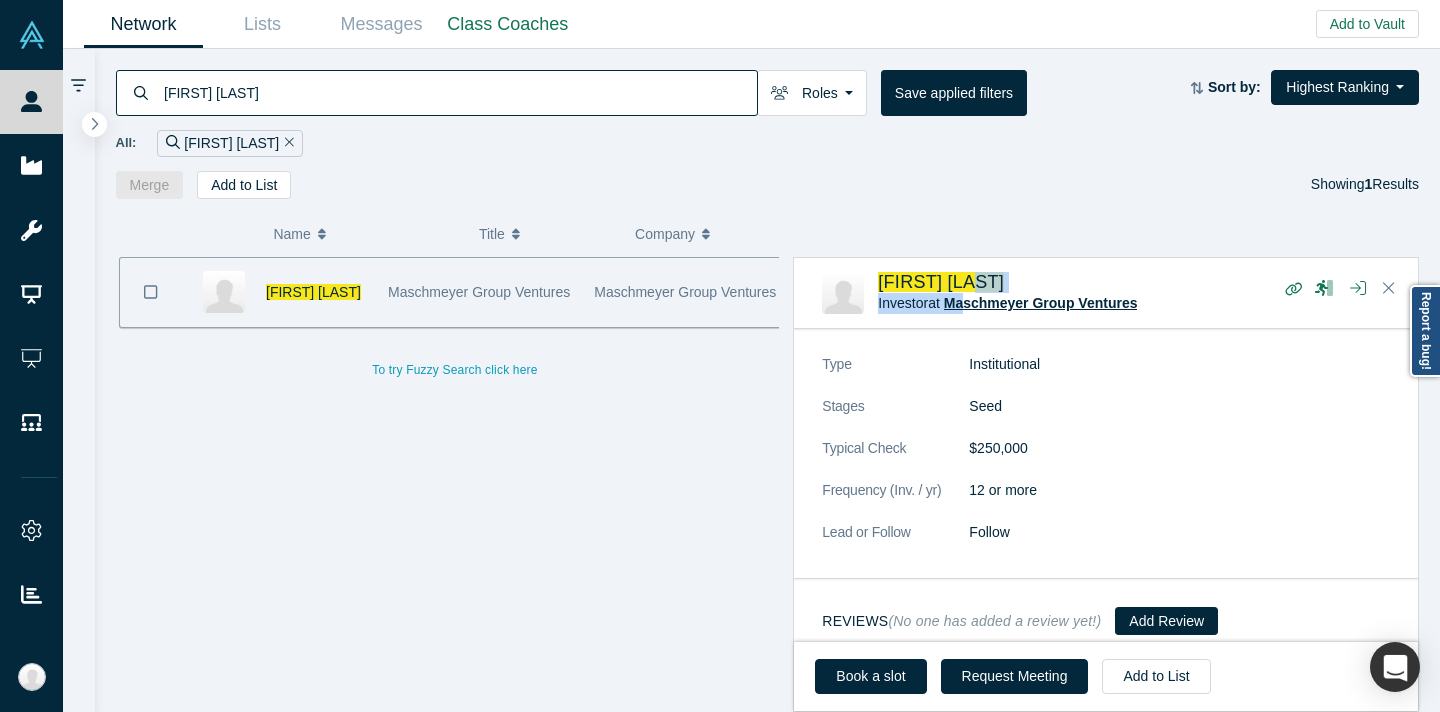 drag, startPoint x: 1196, startPoint y: 292, endPoint x: 971, endPoint y: 309, distance: 225.64131 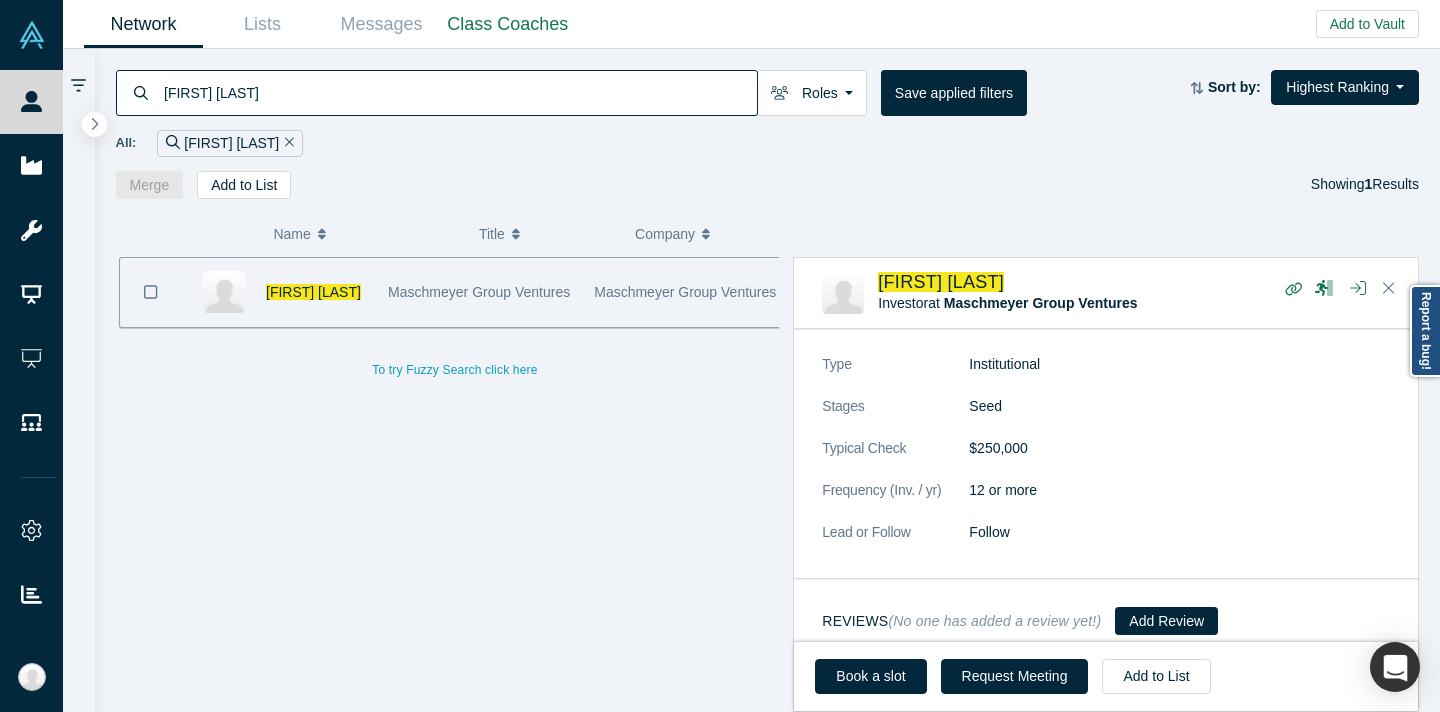 click on "Type" at bounding box center (895, 375) 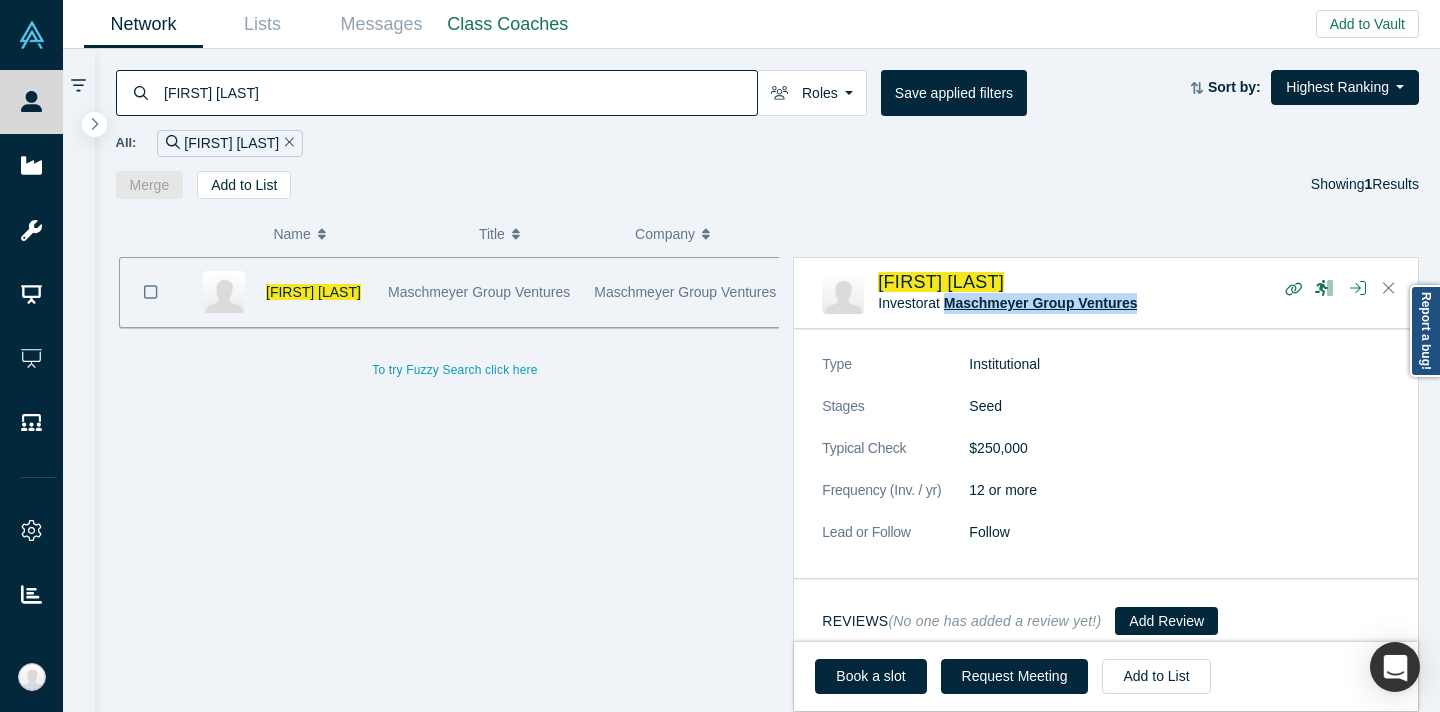 drag, startPoint x: 1193, startPoint y: 302, endPoint x: 952, endPoint y: 309, distance: 241.10164 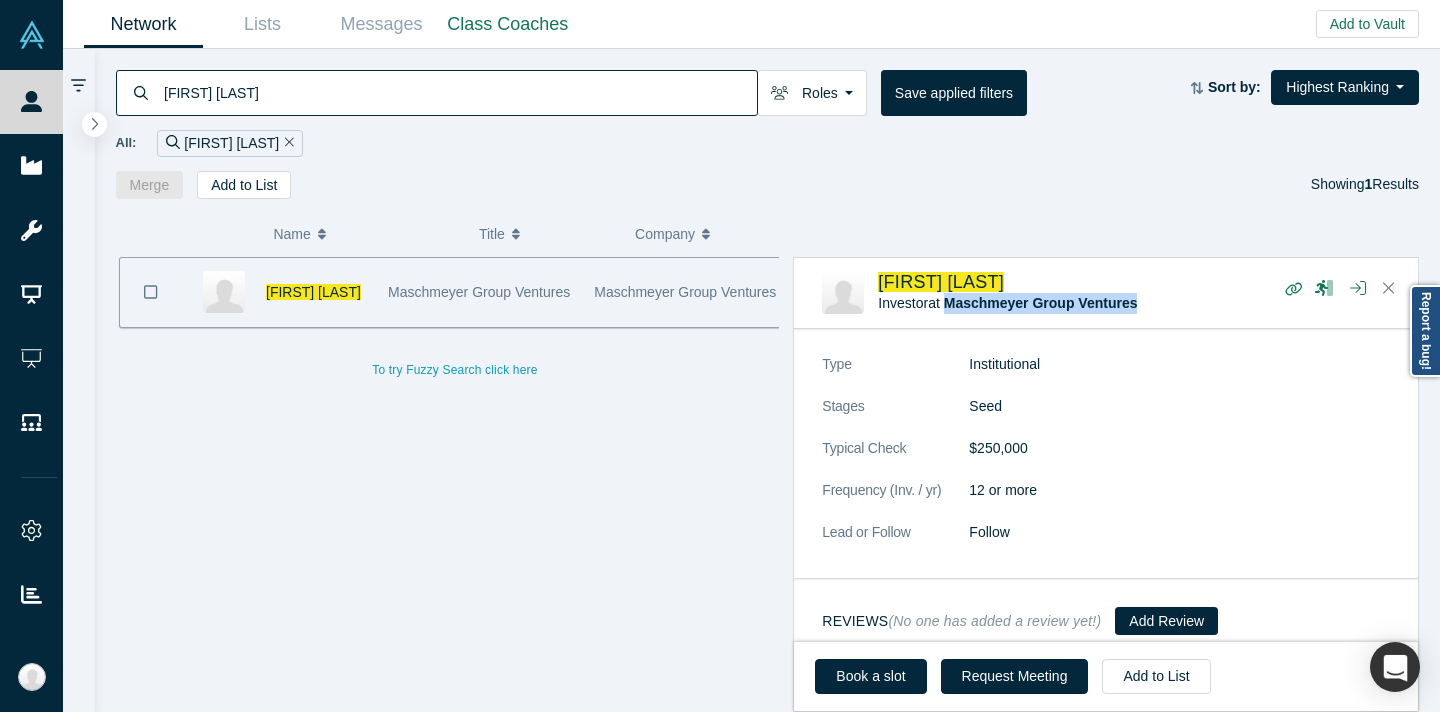 copy on "Maschmeyer Group Ventures" 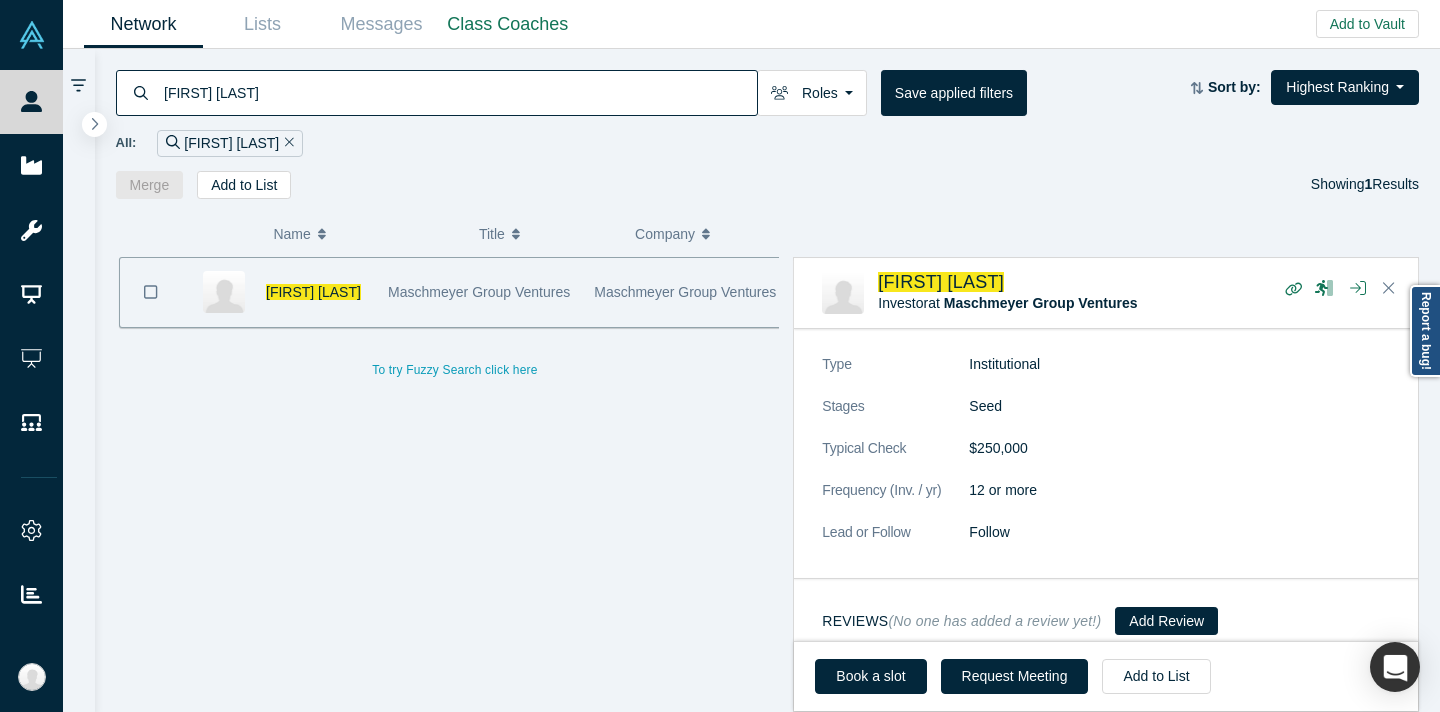 click on "[FIRST] [LAST]" at bounding box center (459, 92) 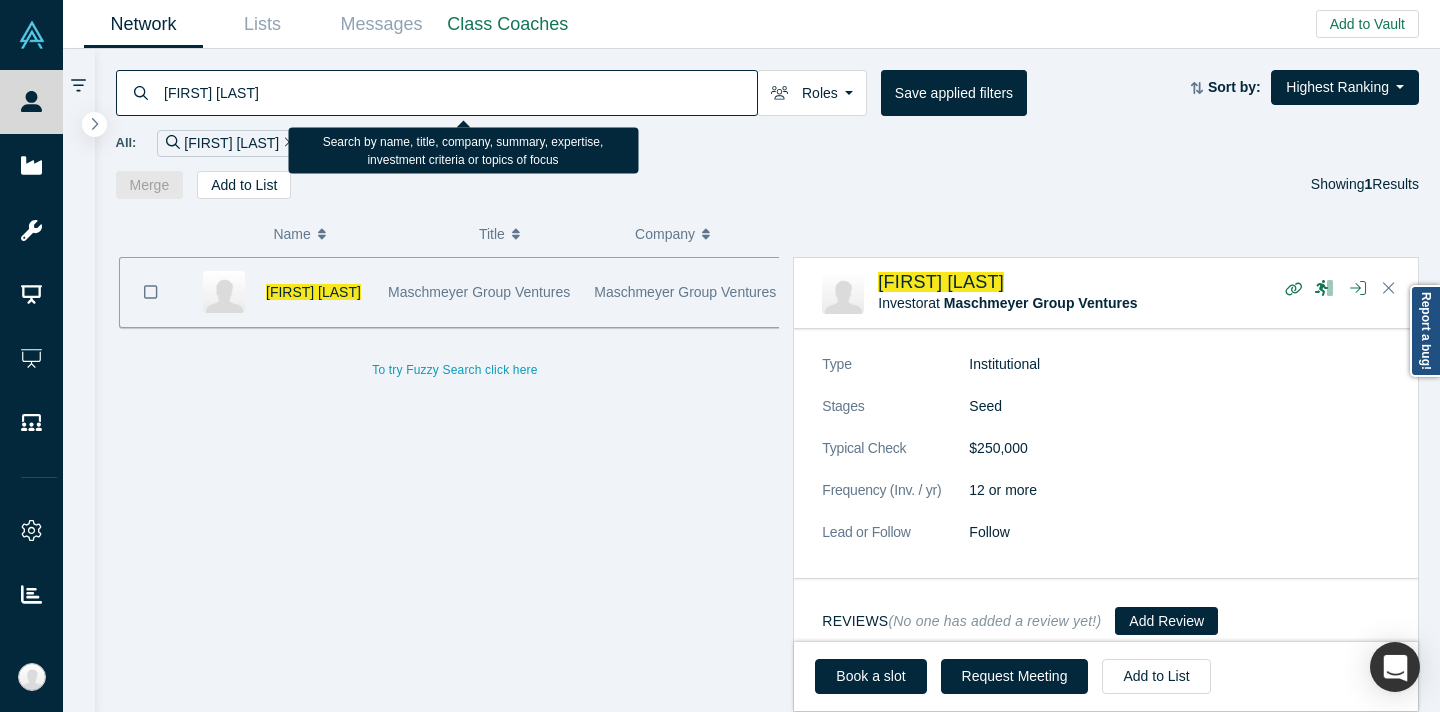 click on "[FIRST] [LAST]" at bounding box center [459, 92] 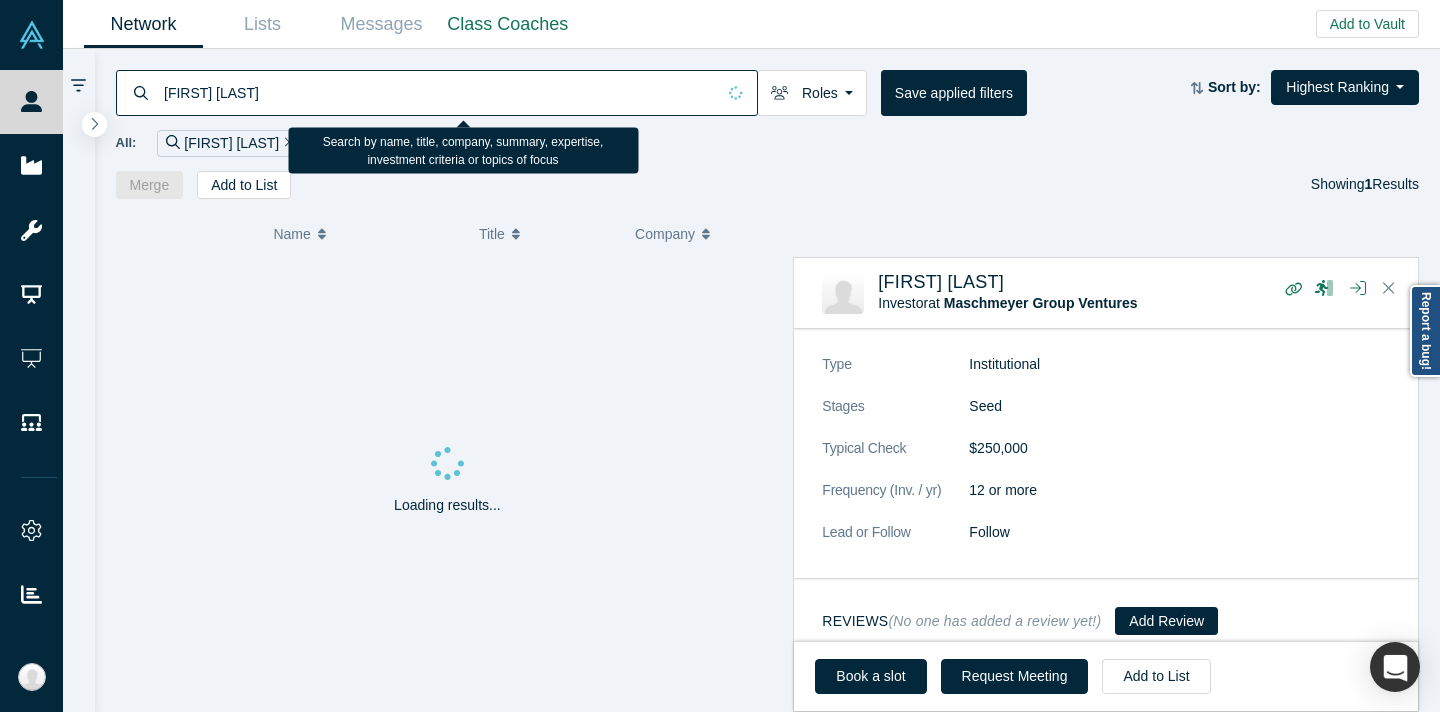click on "[FIRST] [LAST]" at bounding box center (438, 92) 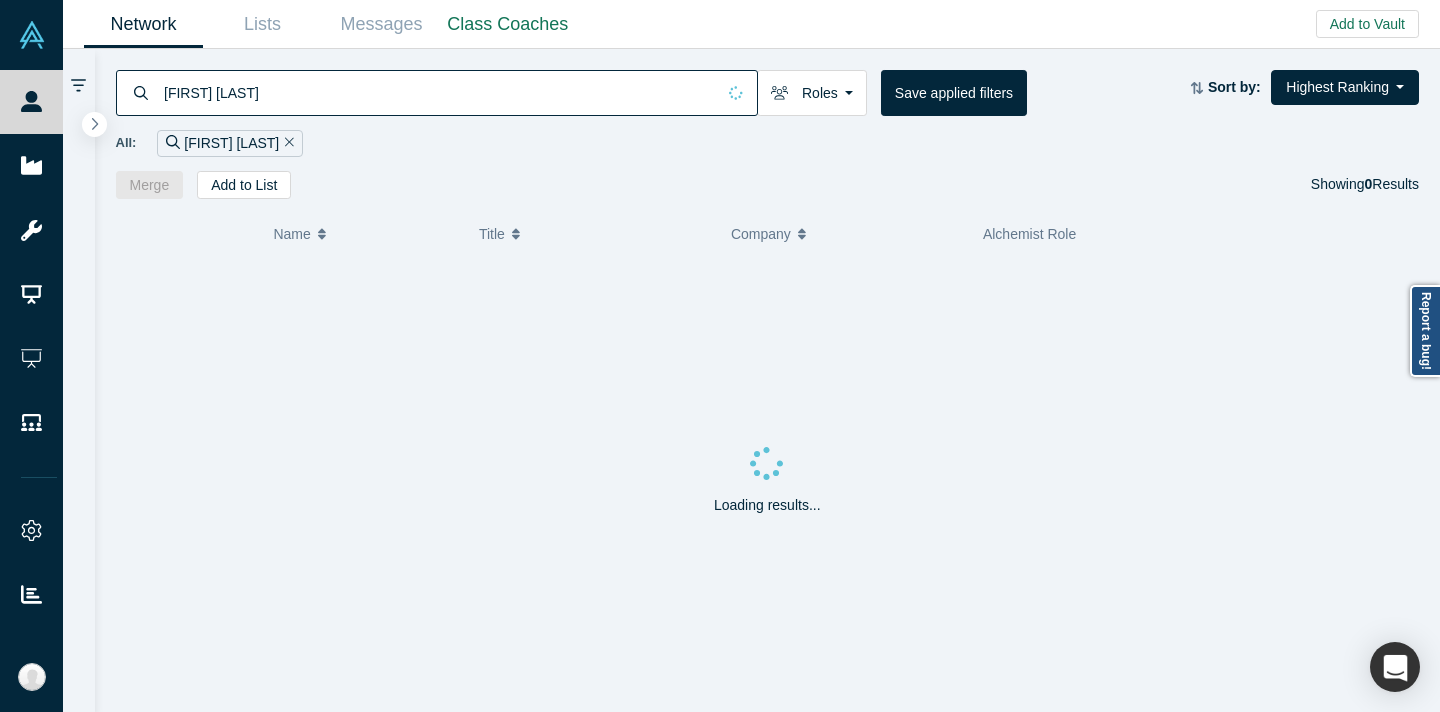 click on "All:   [FIRST] [LAST]" at bounding box center [768, 143] 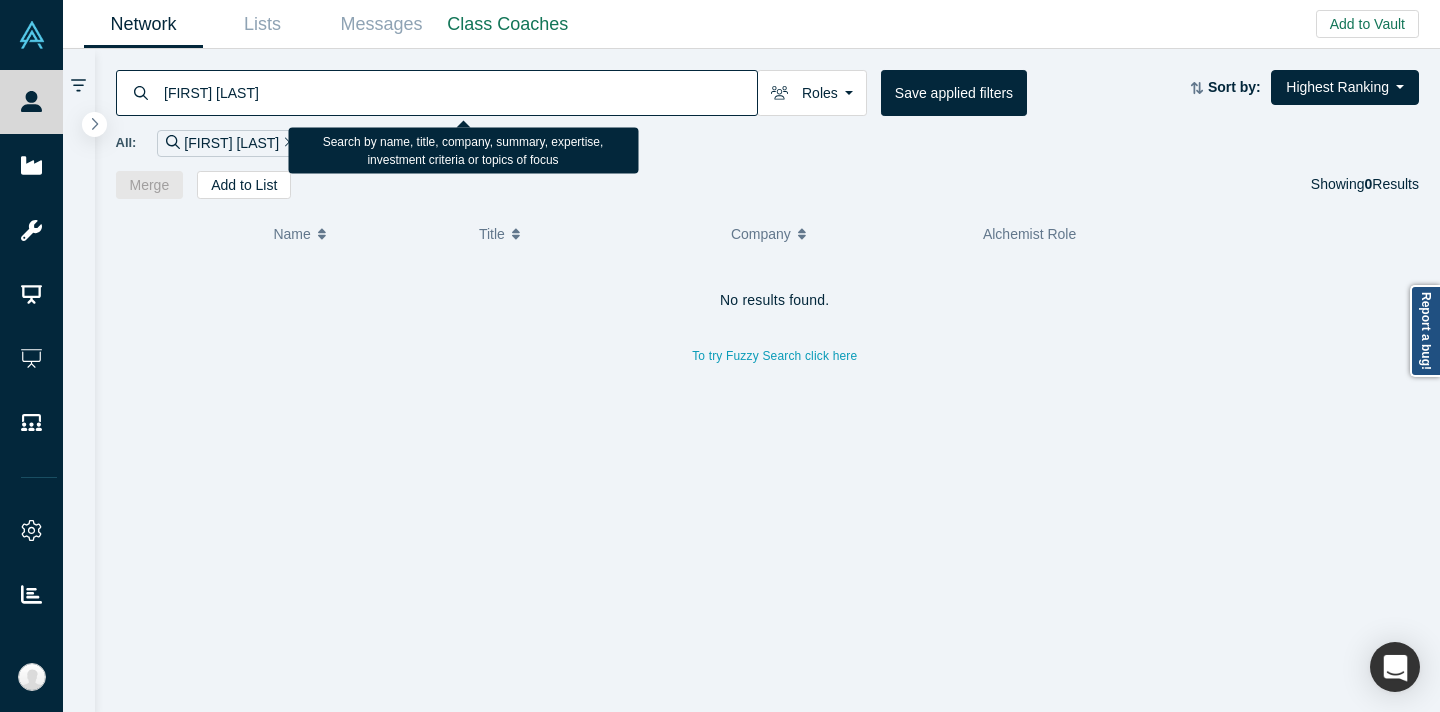 click on "[FIRST] [LAST]" at bounding box center (459, 92) 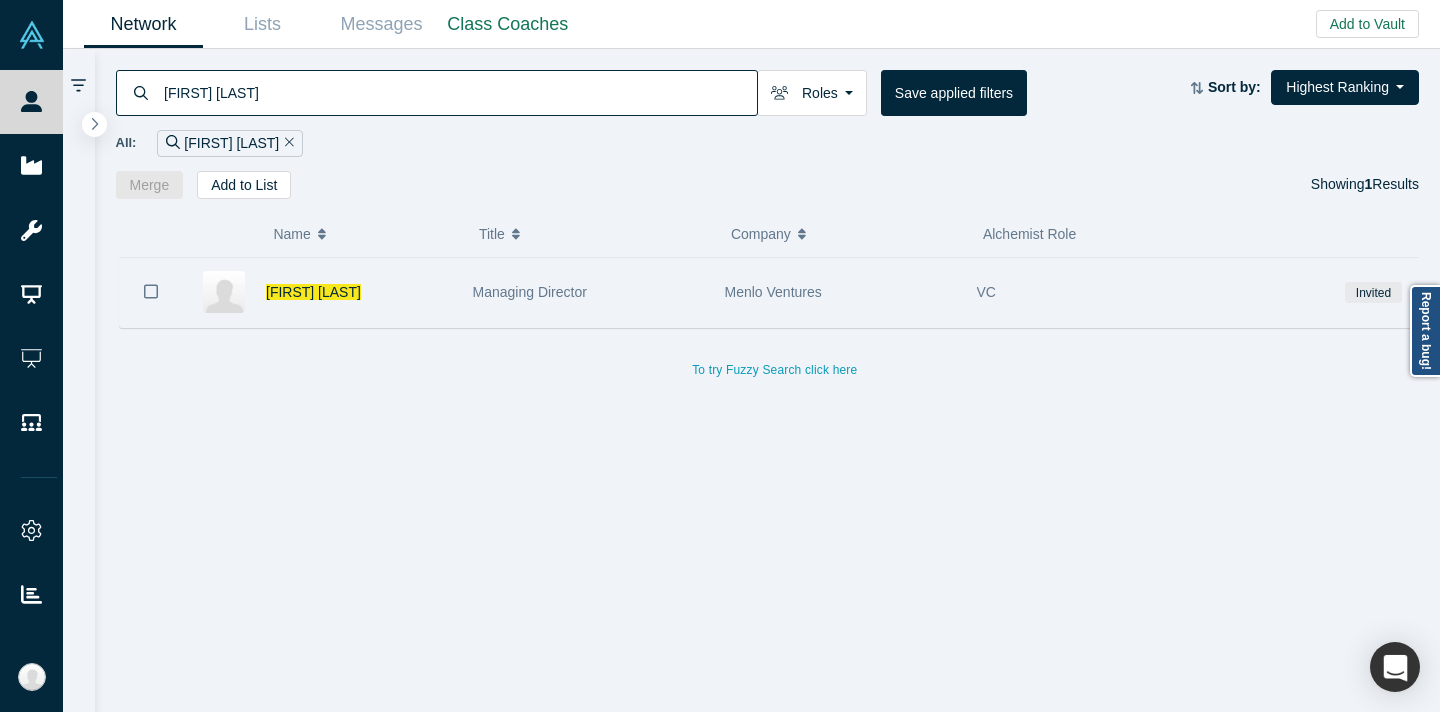 click on "Managing Director" at bounding box center (588, 292) 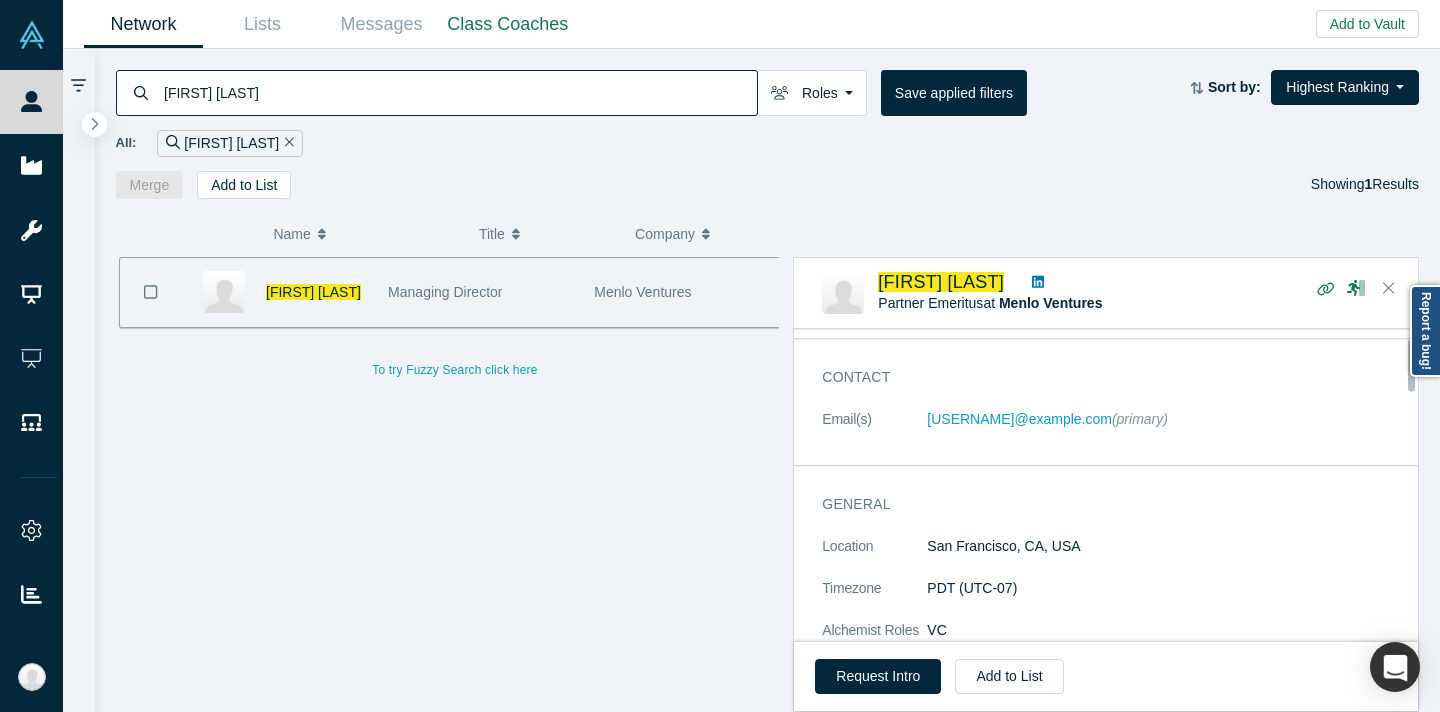scroll, scrollTop: 18, scrollLeft: 0, axis: vertical 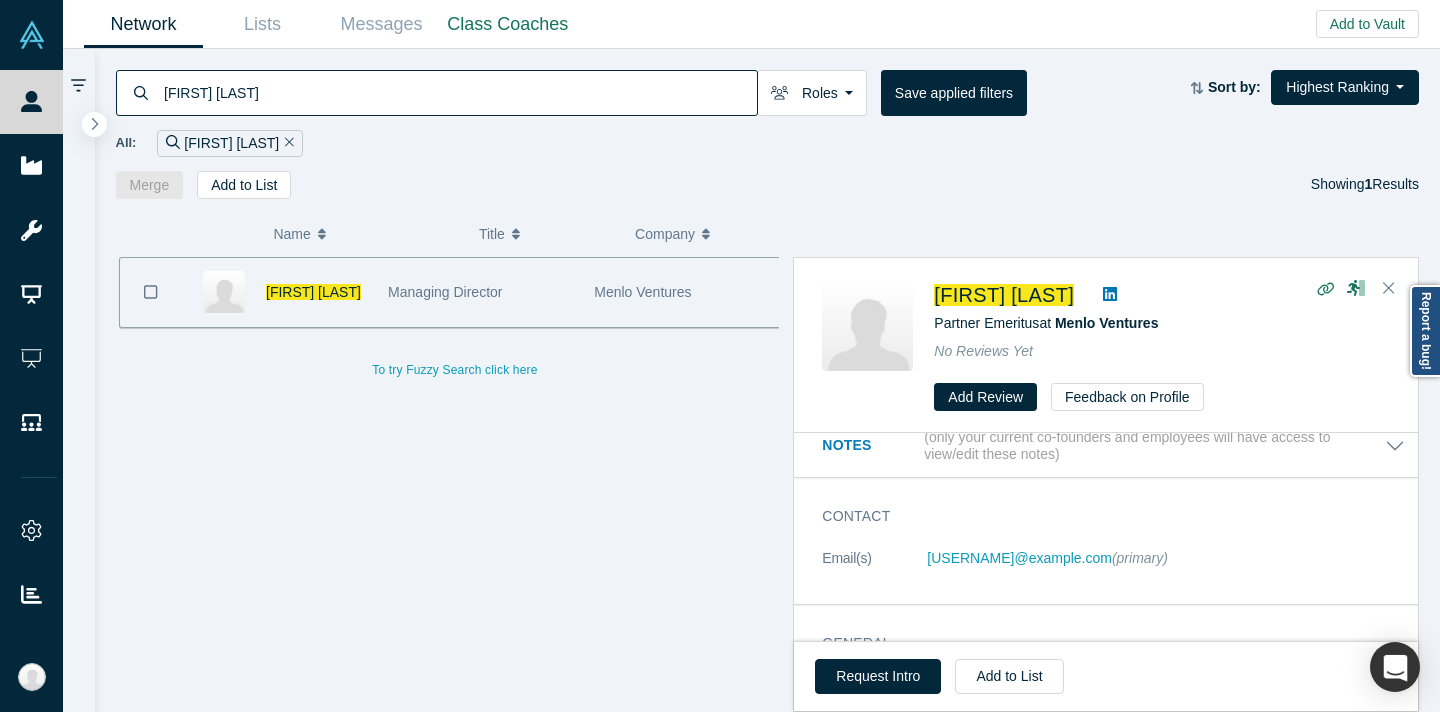 click on "[FIRST] [LAST]" at bounding box center [459, 92] 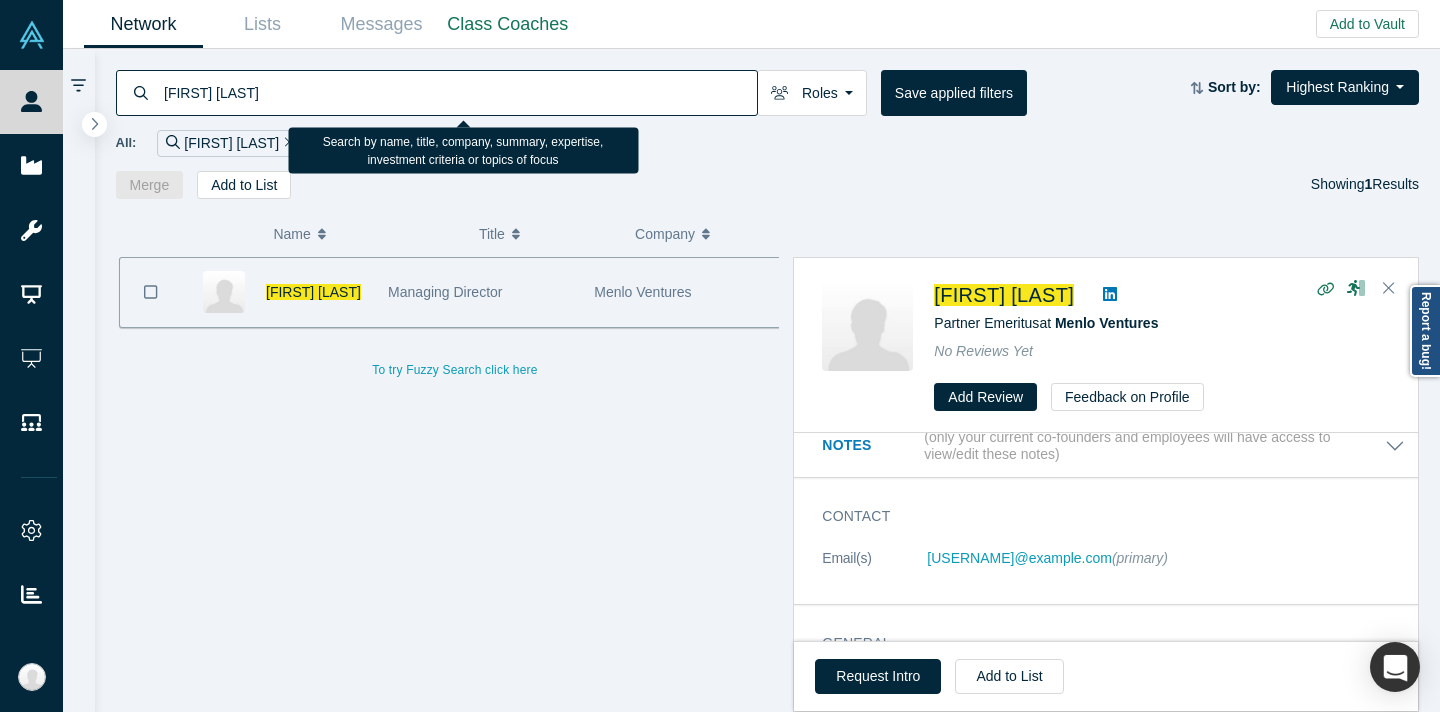 click on "[FIRST] [LAST]" at bounding box center (459, 92) 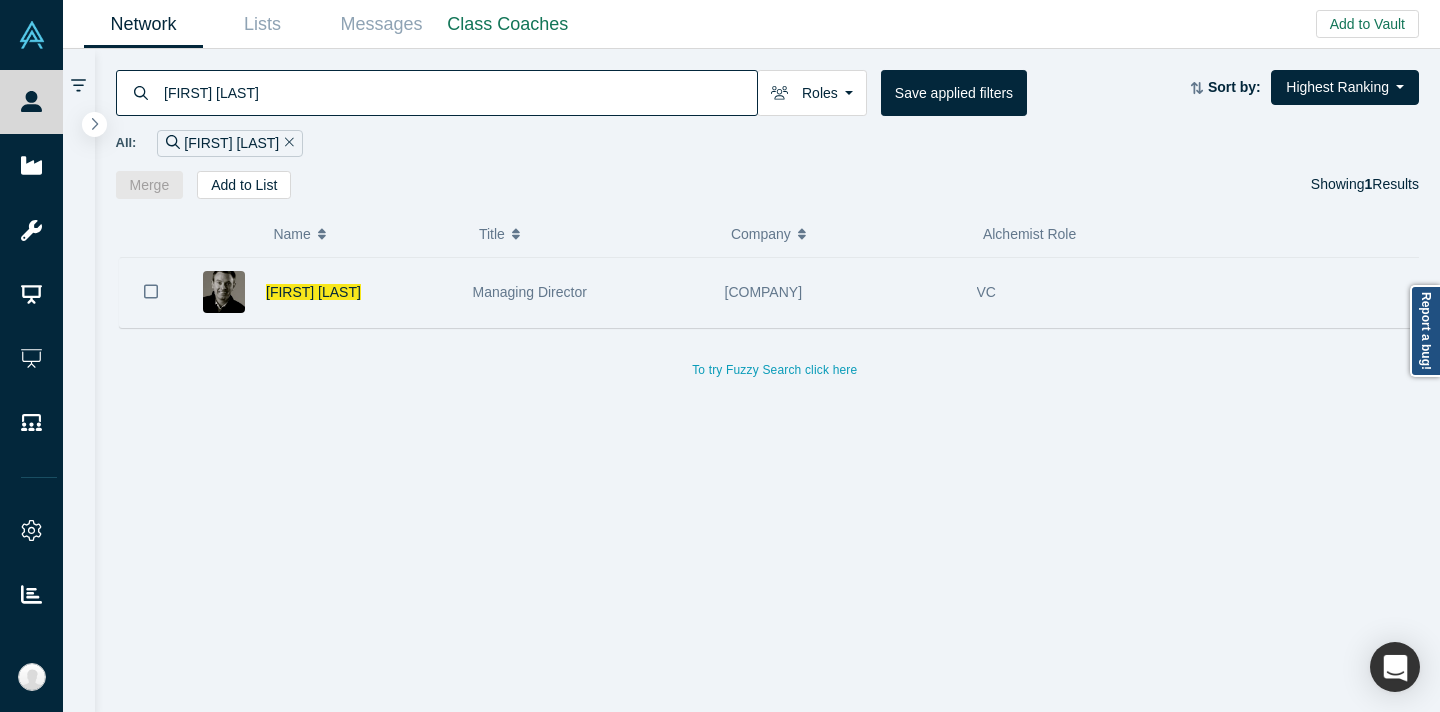 click on "Managing Director" at bounding box center (588, 292) 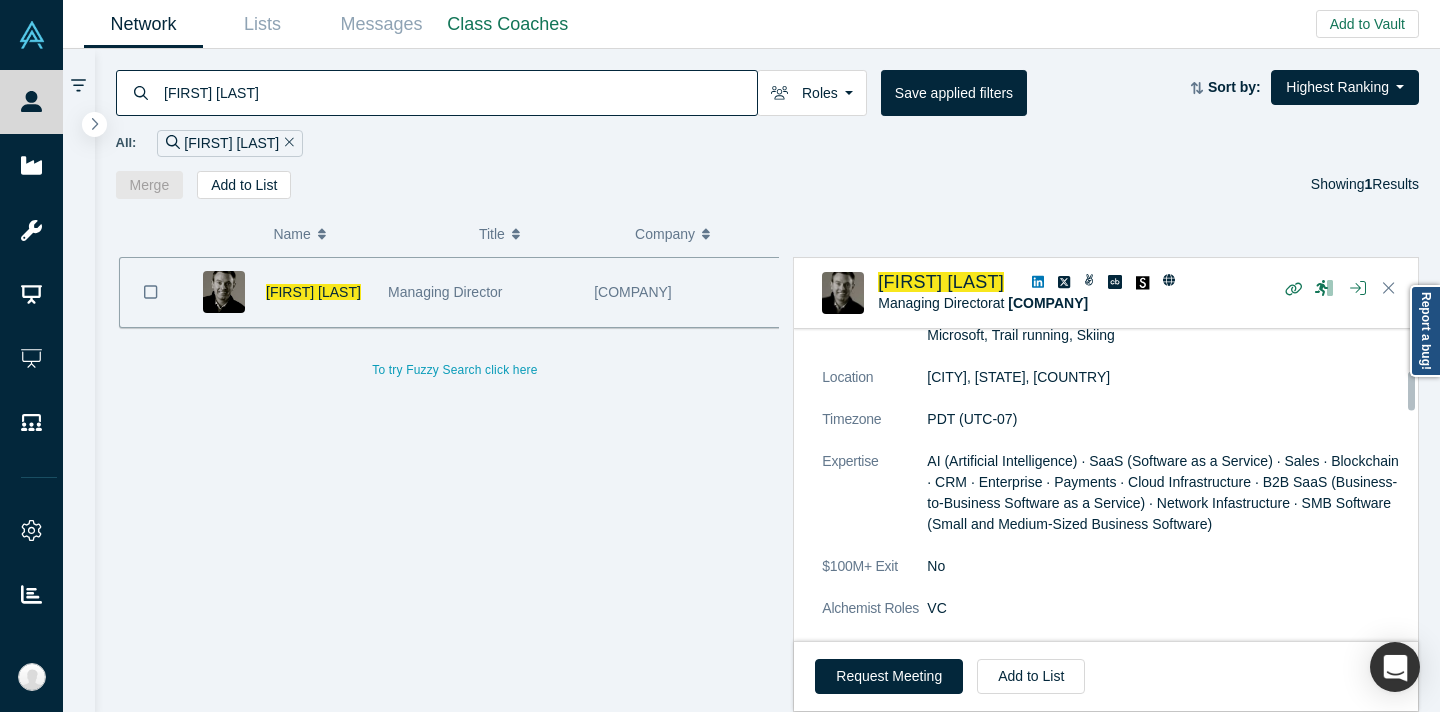 scroll, scrollTop: 346, scrollLeft: 0, axis: vertical 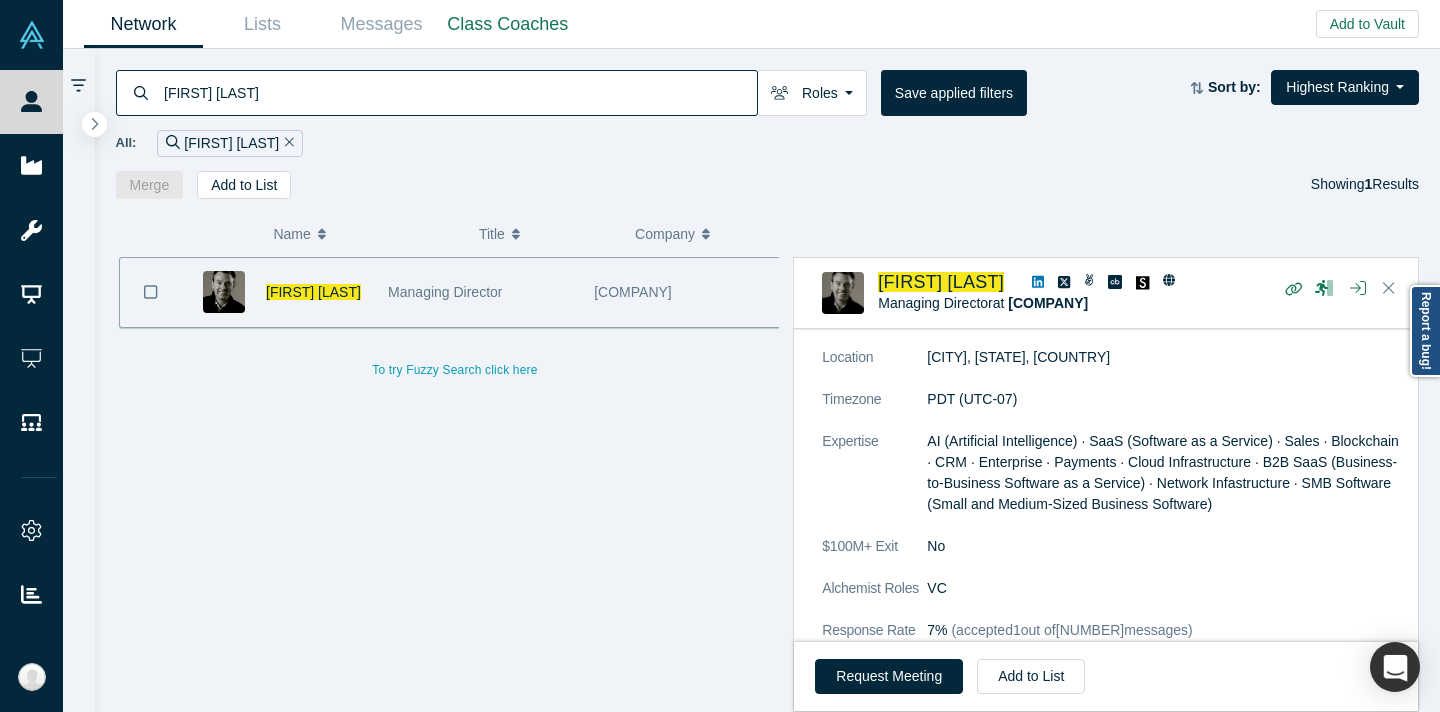 click on "[FIRST] [LAST]" at bounding box center (459, 92) 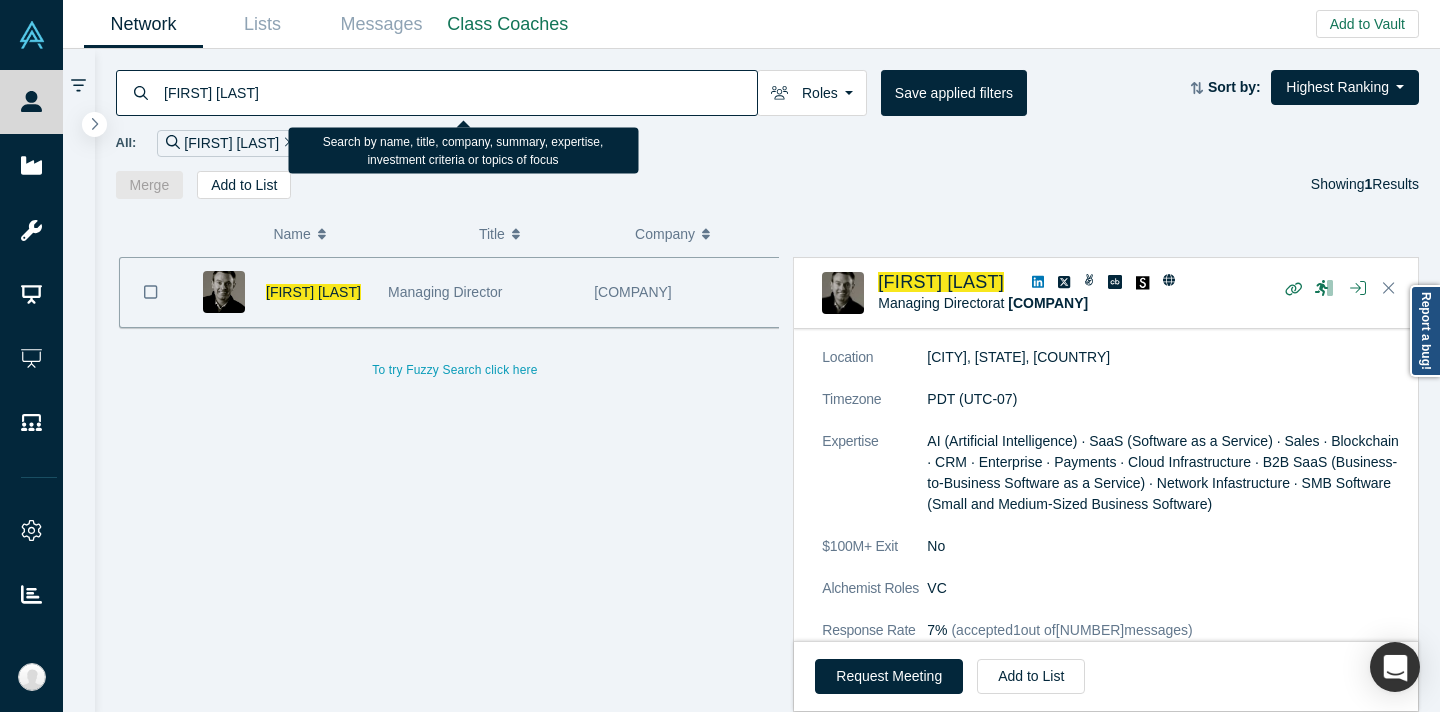 click on "[FIRST] [LAST]" at bounding box center (459, 92) 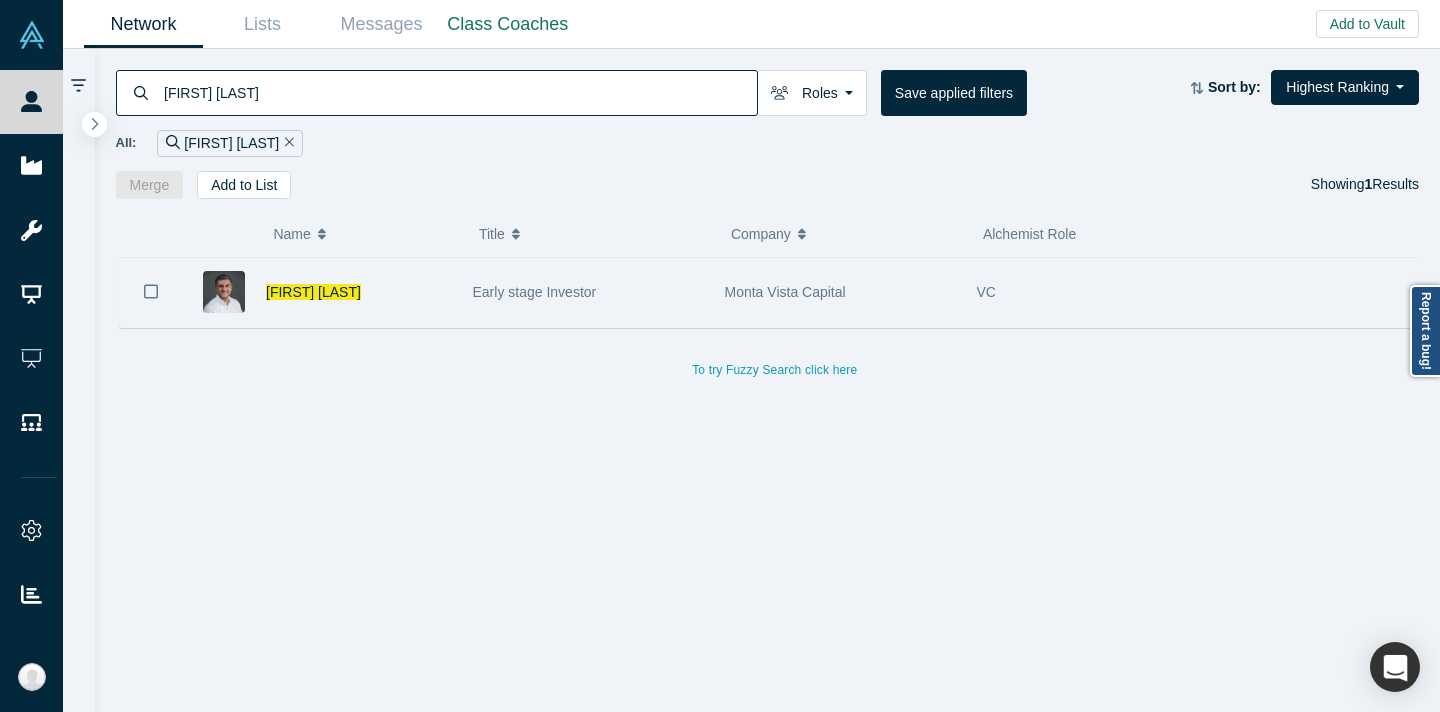click on "Monta Vista Capital" at bounding box center [785, 292] 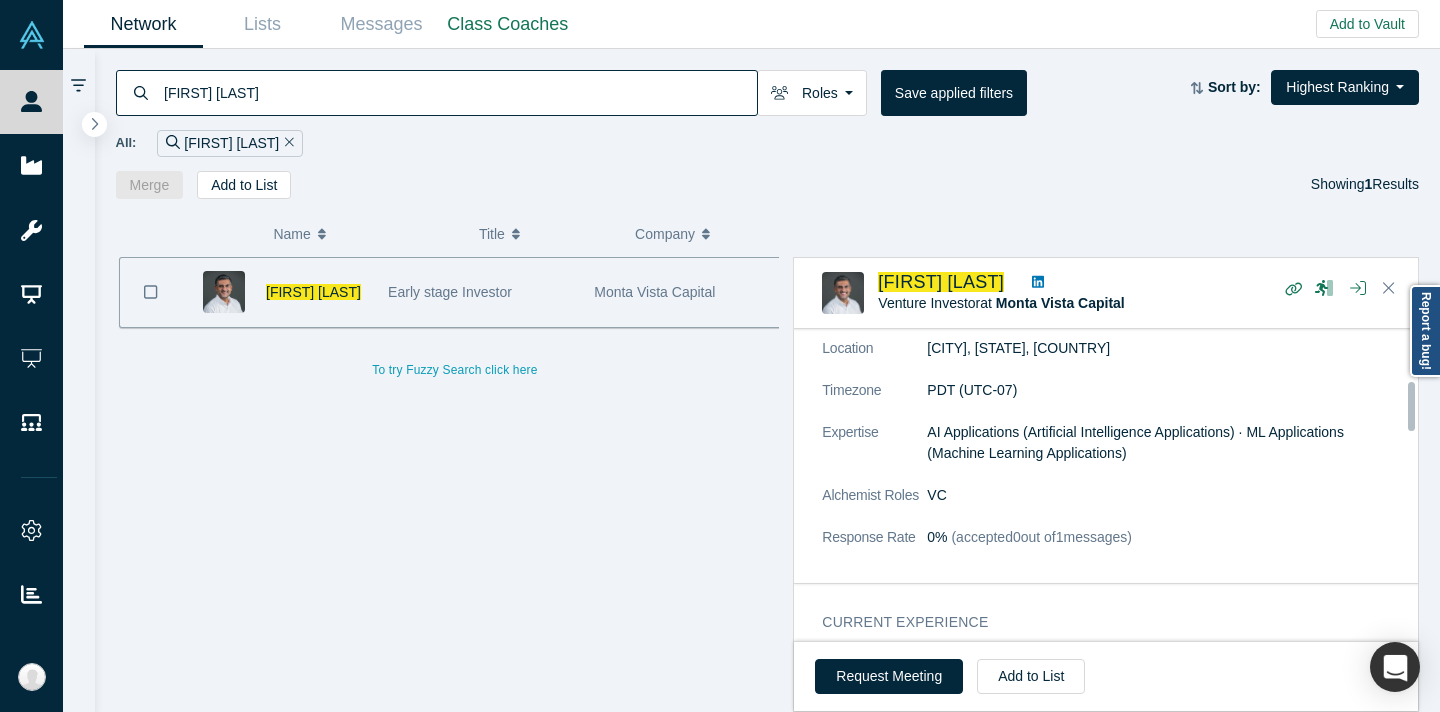 scroll, scrollTop: 334, scrollLeft: 0, axis: vertical 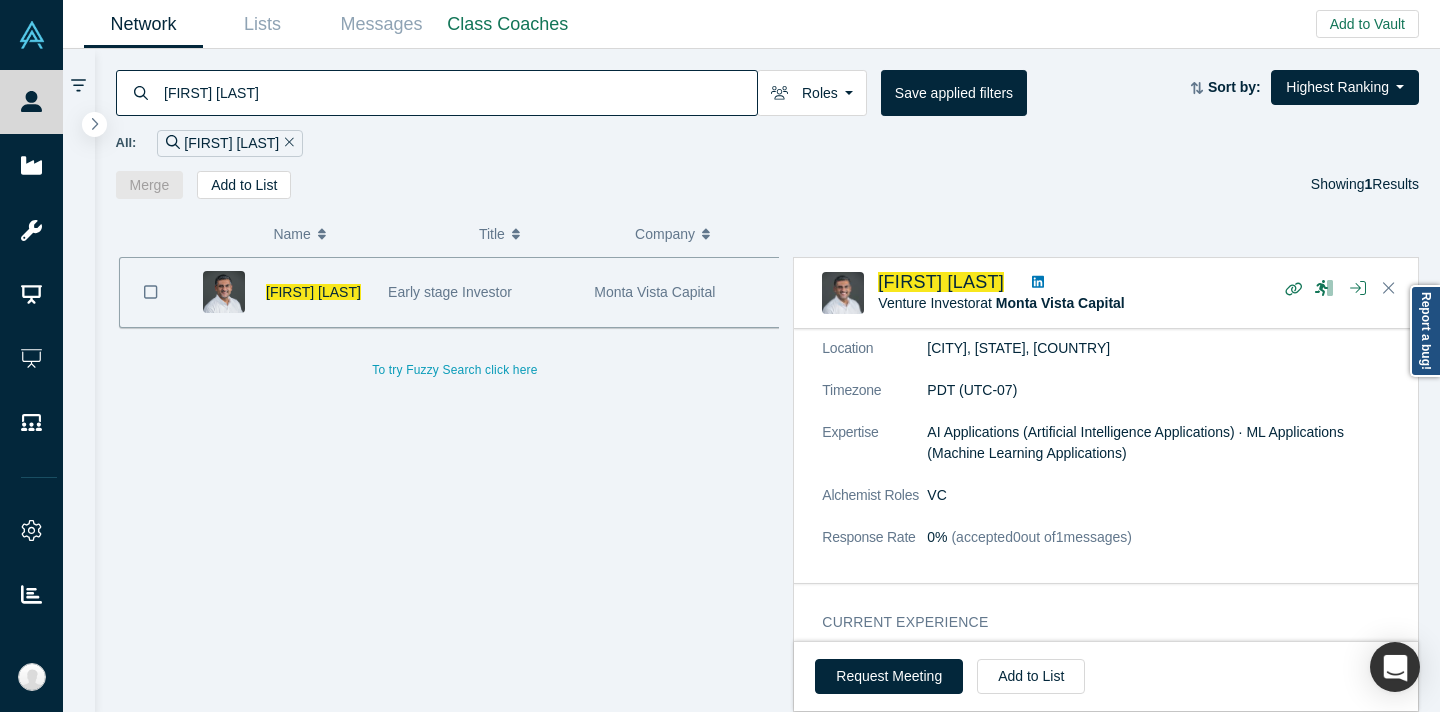 click on "[FIRST] [LAST]" at bounding box center (459, 92) 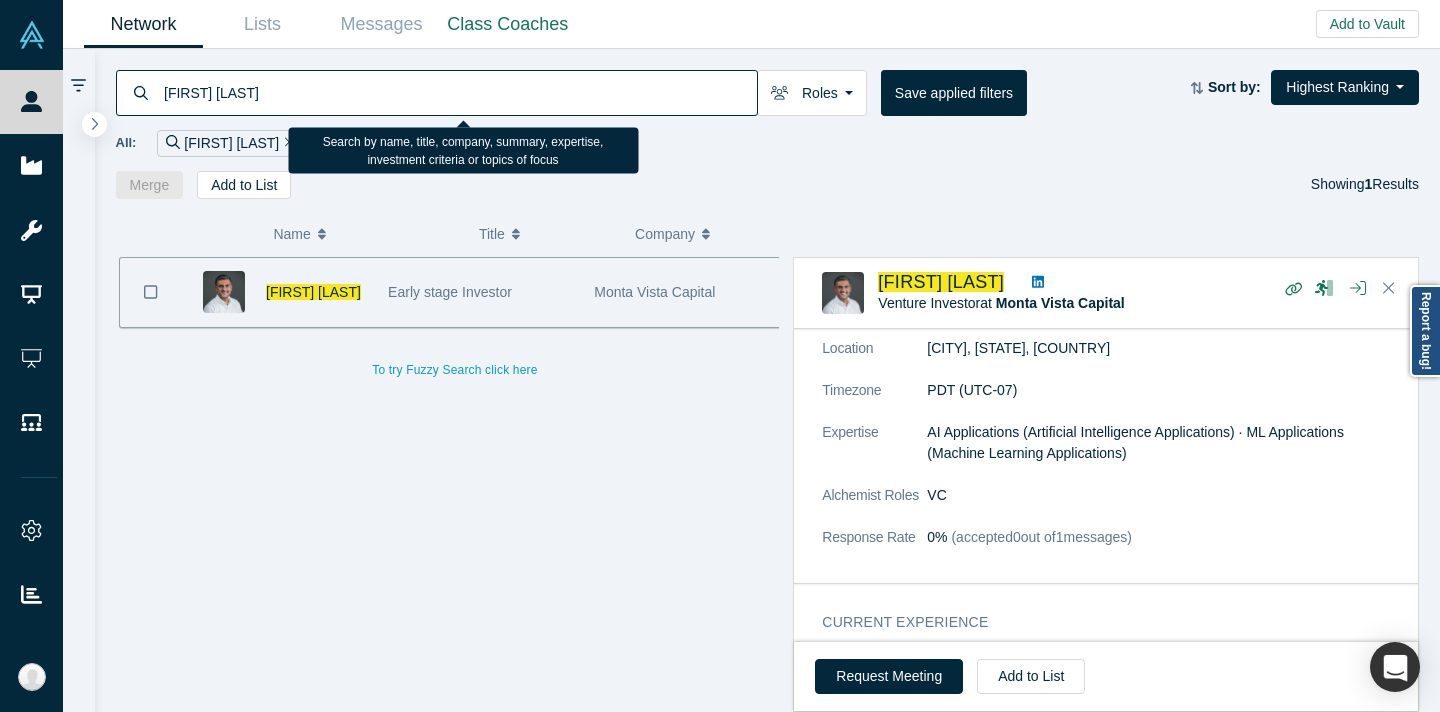 click on "[FIRST] [LAST]" at bounding box center [459, 92] 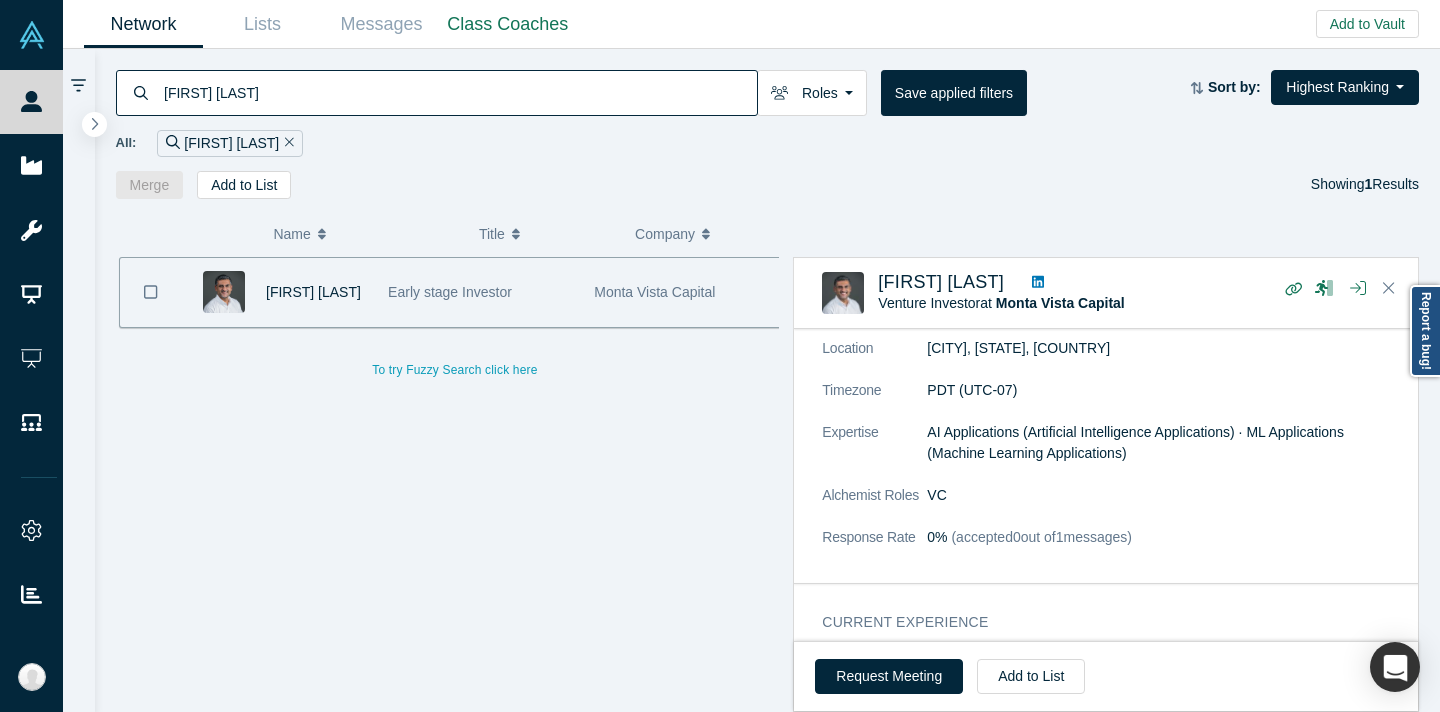 click on "Merge Add to List Showing  1  Results" at bounding box center (768, 185) 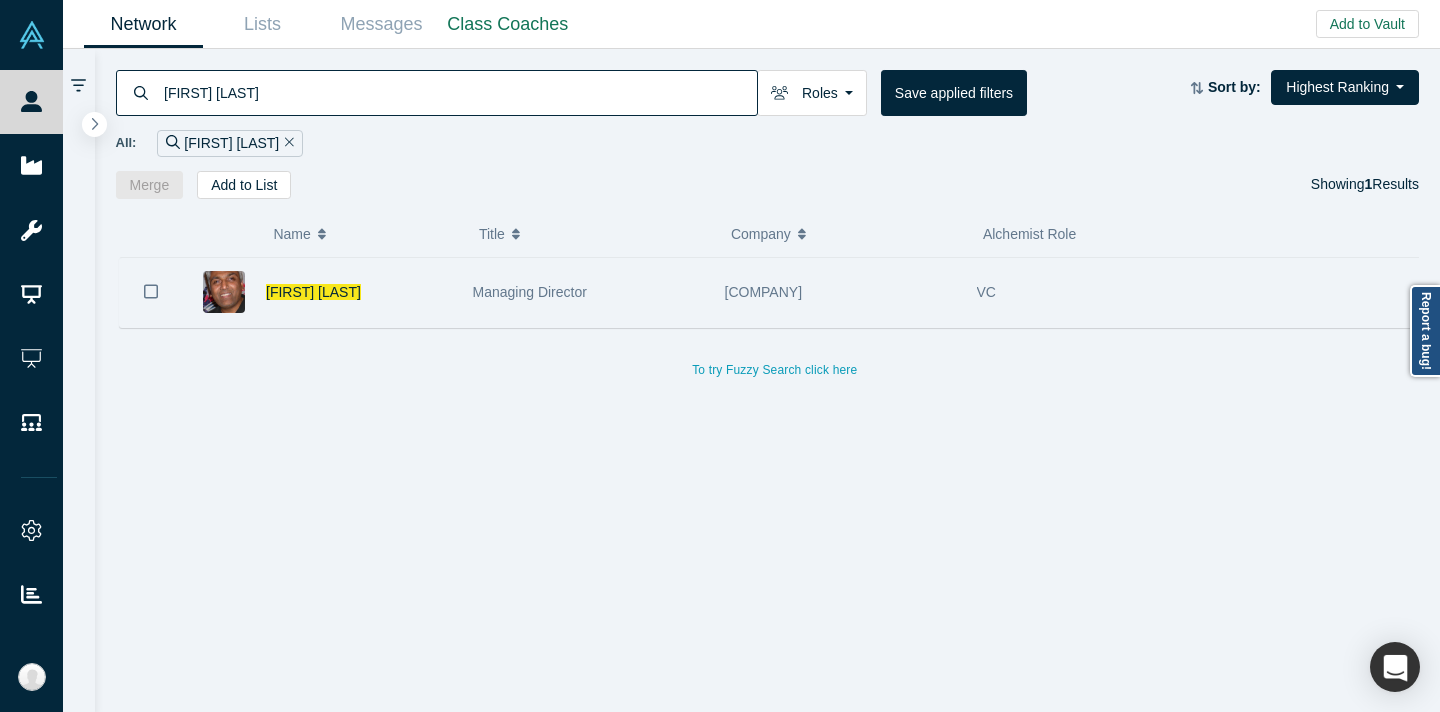 click on "[COMPANY]" at bounding box center (764, 292) 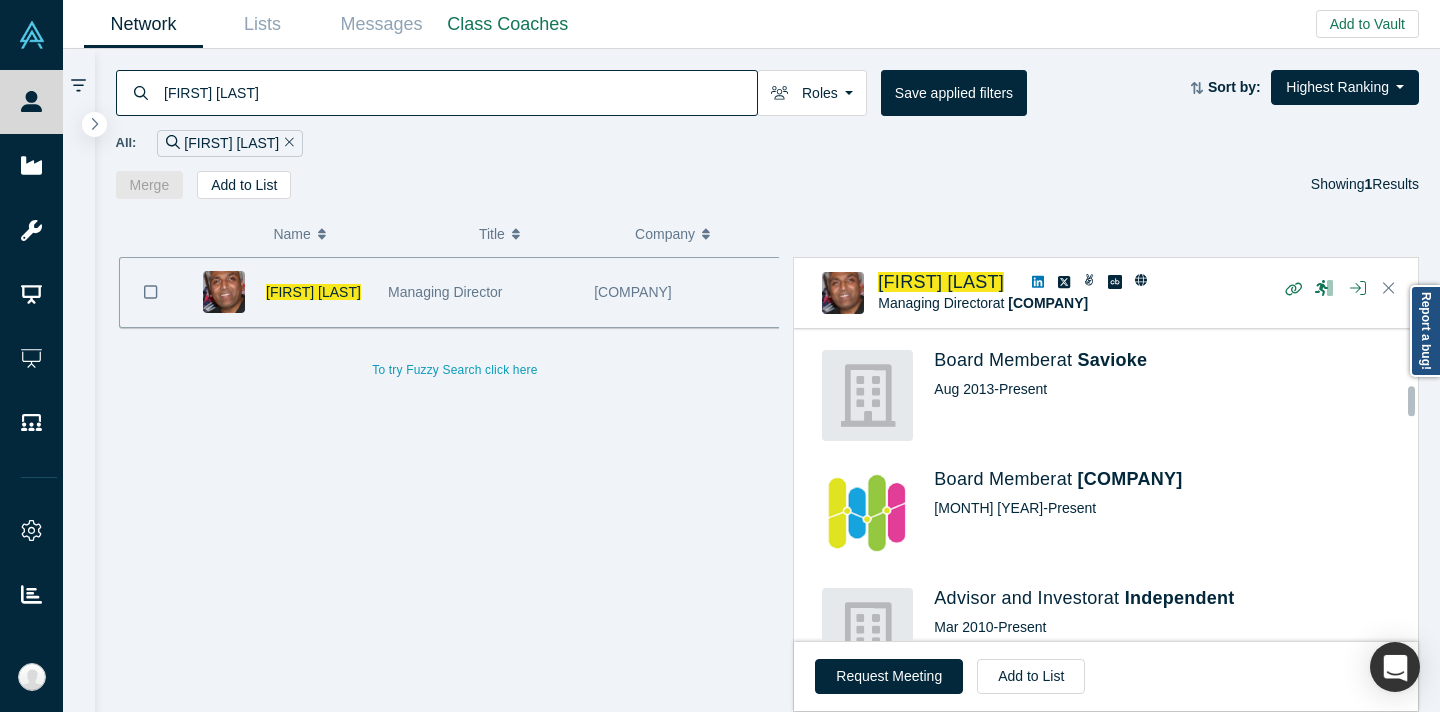 scroll, scrollTop: 379, scrollLeft: 0, axis: vertical 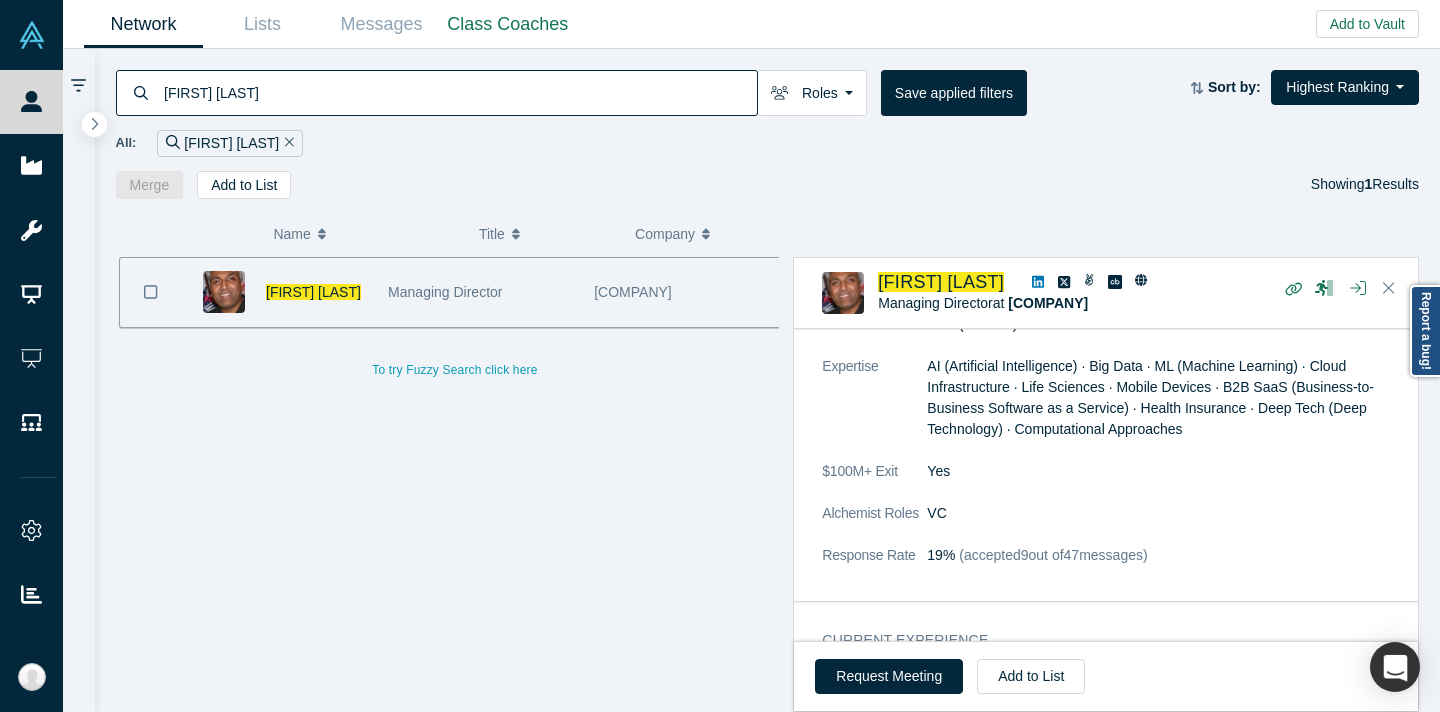 click on "[FIRST] [LAST] Roles Founders Faculty Mentors Alumni Mentor Angels VCs Corporate Innovator Service Providers Press Limited Partner Channel Partner Industry Analyst Customer Lecturer Consultant Acquirer Strategic Investor Partner Network Admin Save applied filters Sort by: Highest Ranking Recommended Highest Ranking Highest Responsiveness Most Recent Updates Lowest Ranking Lowest Responsiveness All:   [FIRST] [LAST] Merge Add to List Showing  1  Results" at bounding box center (768, 124) 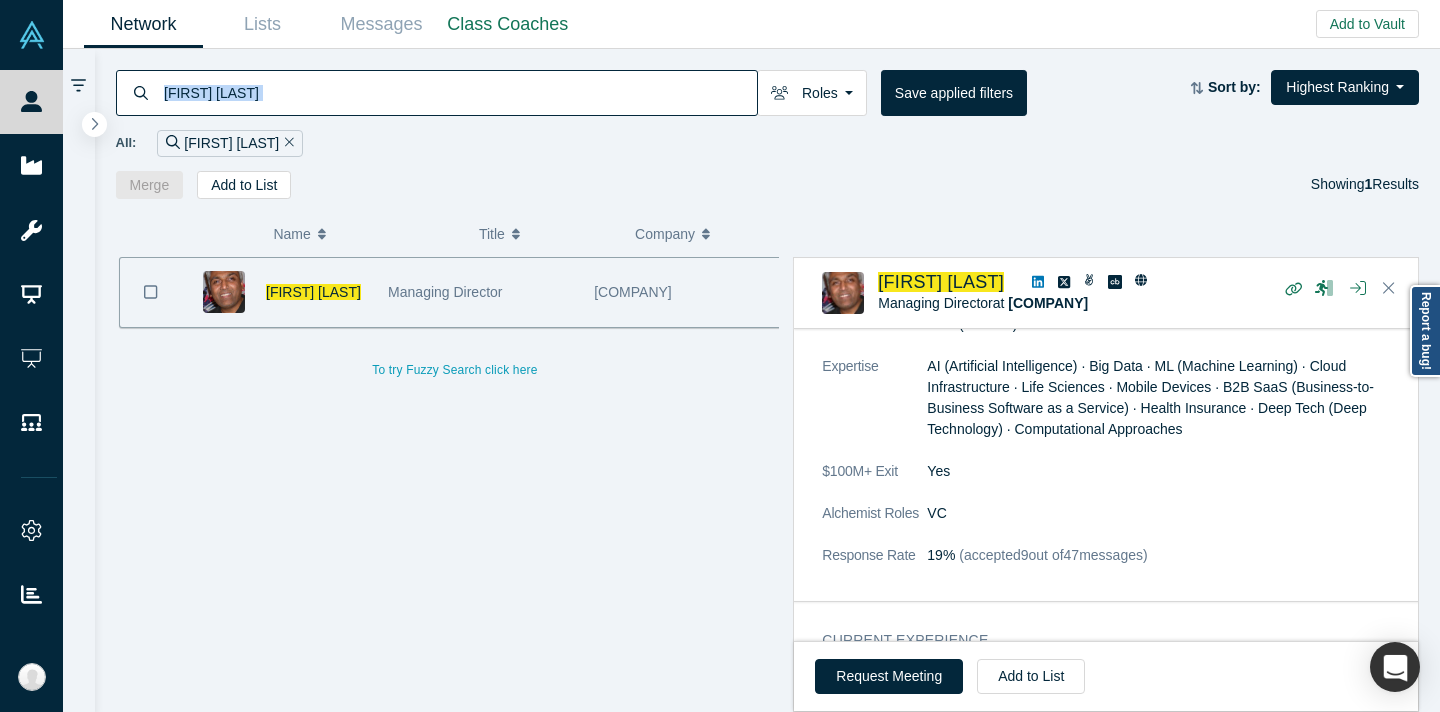 click on "[FIRST] [LAST] Roles Founders Faculty Mentors Alumni Mentor Angels VCs Corporate Innovator Service Providers Press Limited Partner Channel Partner Industry Analyst Customer Lecturer Consultant Acquirer Strategic Investor Partner Network Admin Save applied filters Sort by: Highest Ranking Recommended Highest Ranking Highest Responsiveness Most Recent Updates Lowest Ranking Lowest Responsiveness All:   [FIRST] [LAST] Merge Add to List Showing  1  Results" at bounding box center (768, 124) 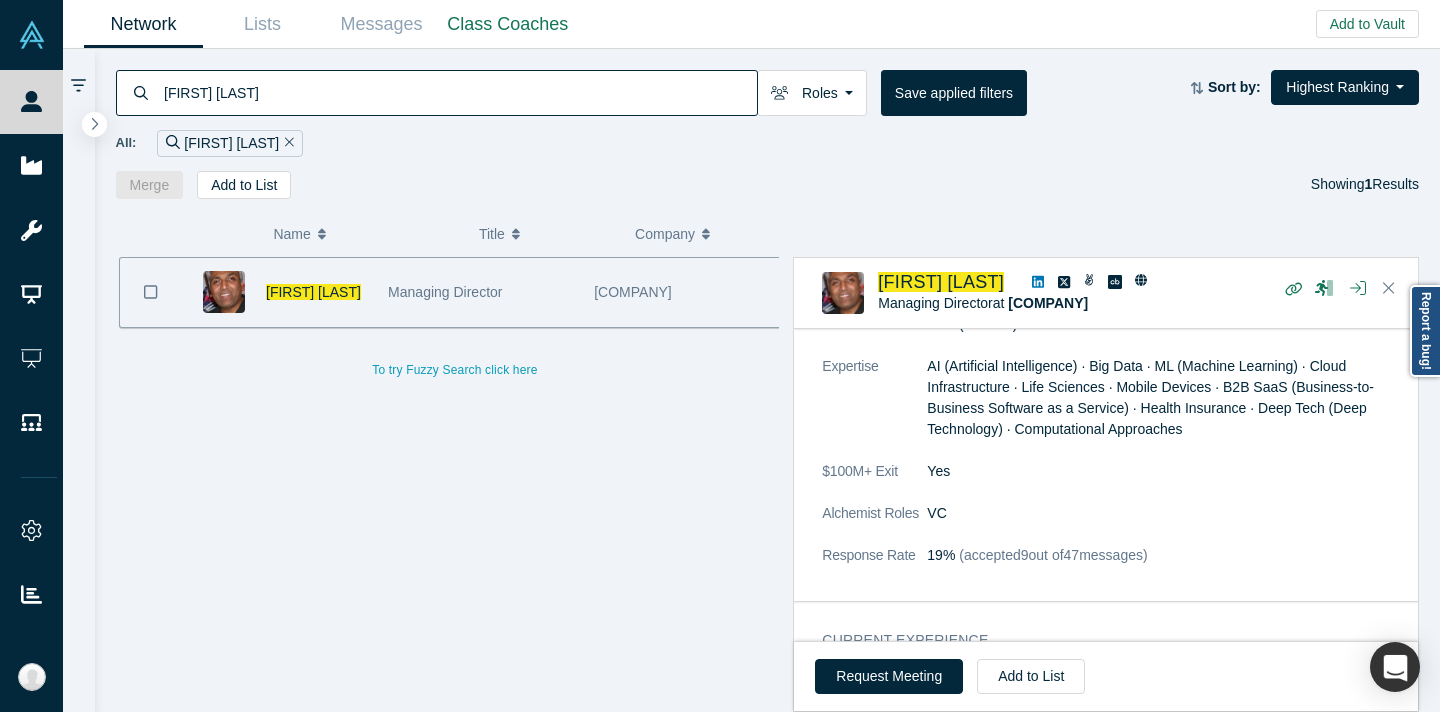 click on "[FIRST] [LAST]" at bounding box center [459, 92] 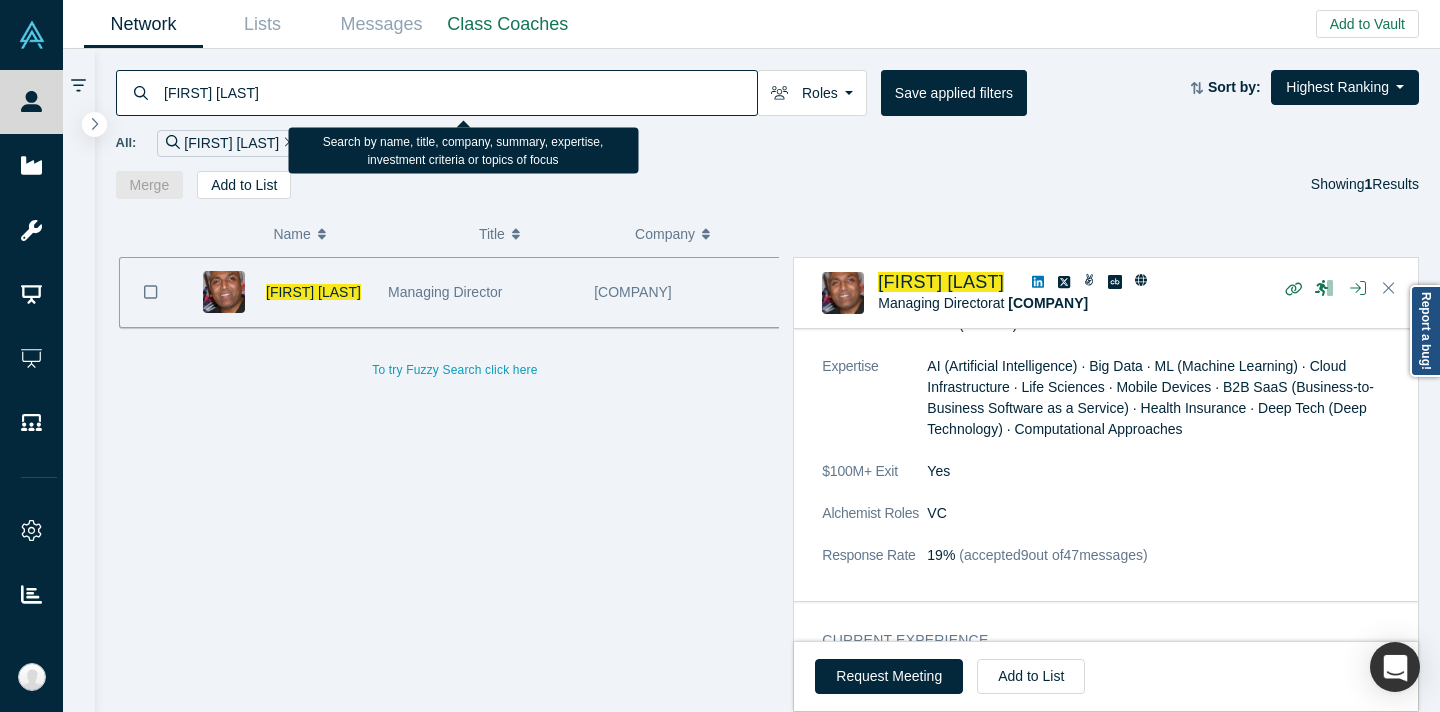 click on "[FIRST] [LAST]" at bounding box center [459, 92] 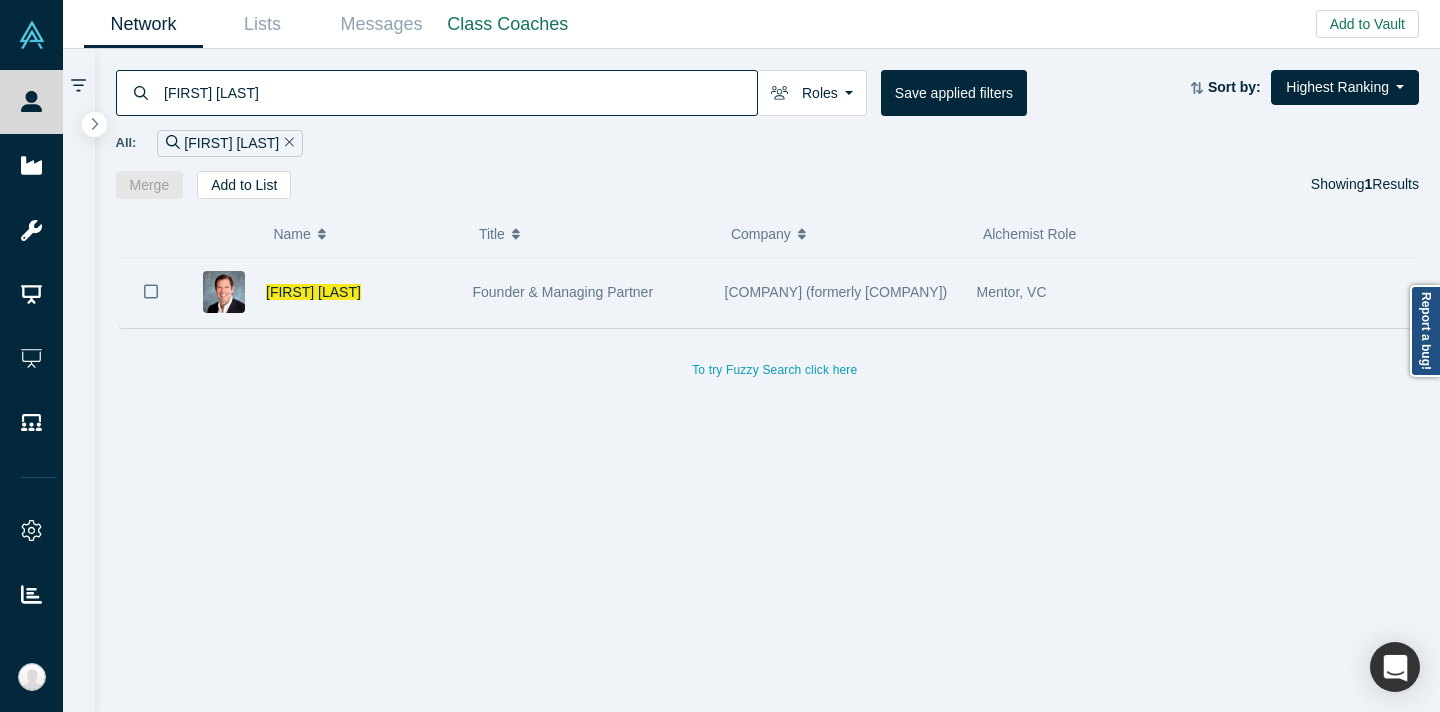 click on "[COMPANY] (formerly [COMPANY])" at bounding box center [840, 292] 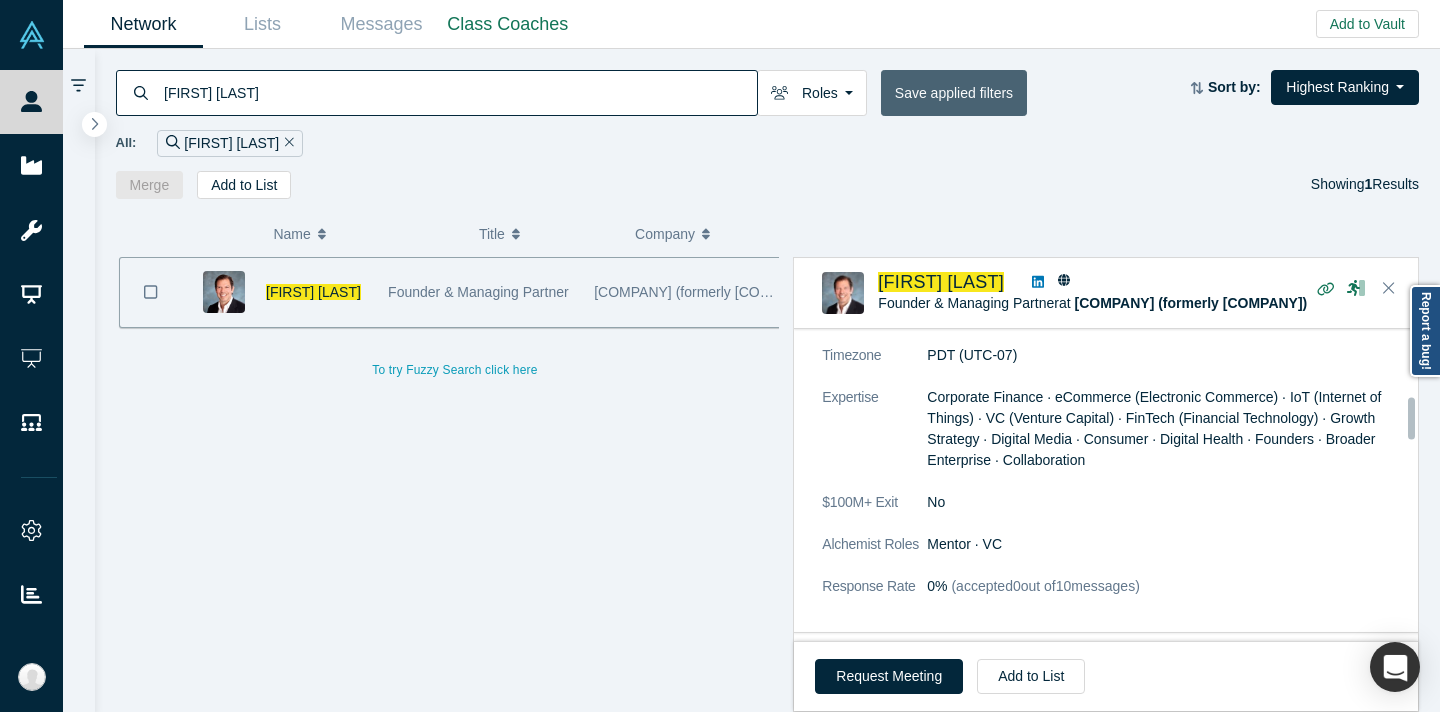 scroll, scrollTop: 512, scrollLeft: 0, axis: vertical 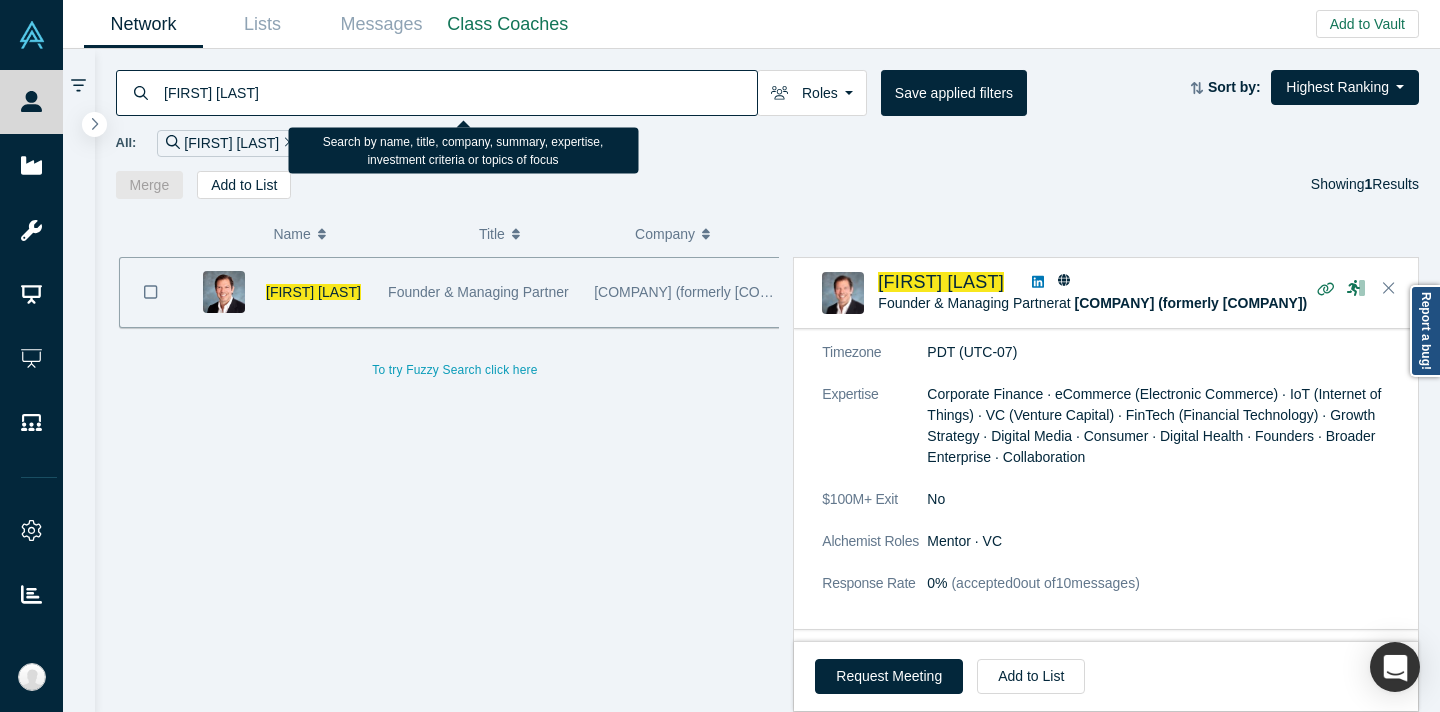 click on "[FIRST] [LAST]" at bounding box center (459, 92) 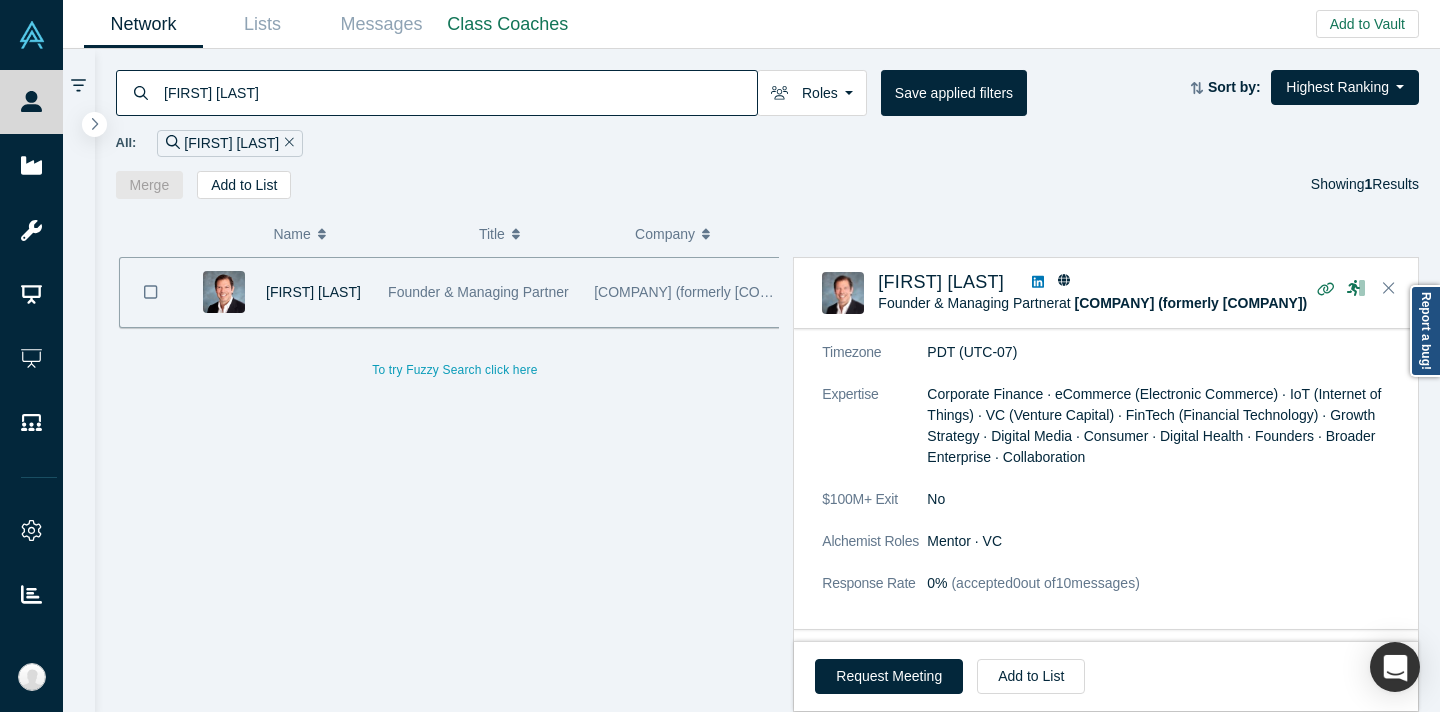 click on "Roles Founders Faculty Mentors Alumni Mentor Angels VCs Corporate Innovator Service Providers Press Limited Partner Channel Partner Industry Analyst Customer Lecturer Consultant Acquirer Strategic Investor Partner Network Admin Save applied filters Sort by: Highest Ranking Recommended Highest Ranking Highest Responsiveness Most Recent Updates Lowest Ranking Lowest Responsiveness All: [FIRST] [LAST] Merge Add to List Showing 1 Results" at bounding box center (768, 124) 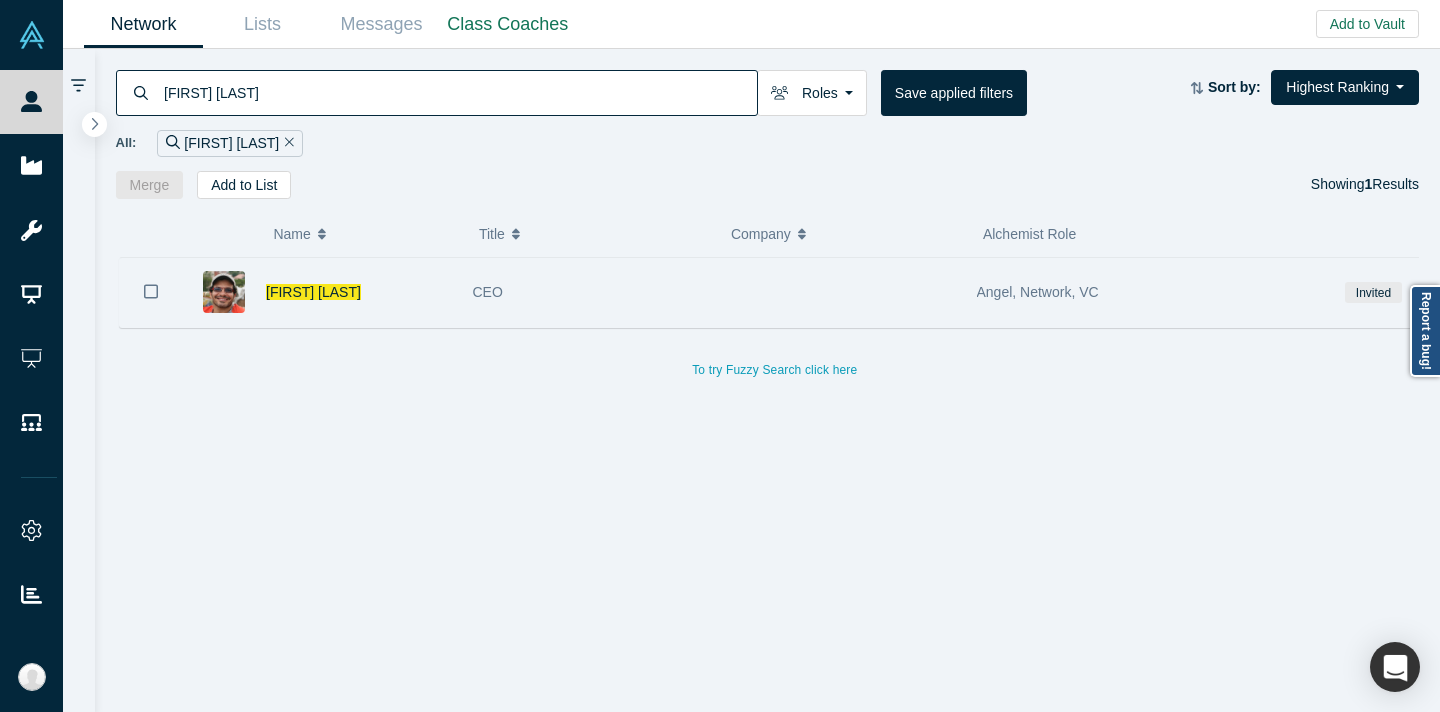 click at bounding box center (840, 292) 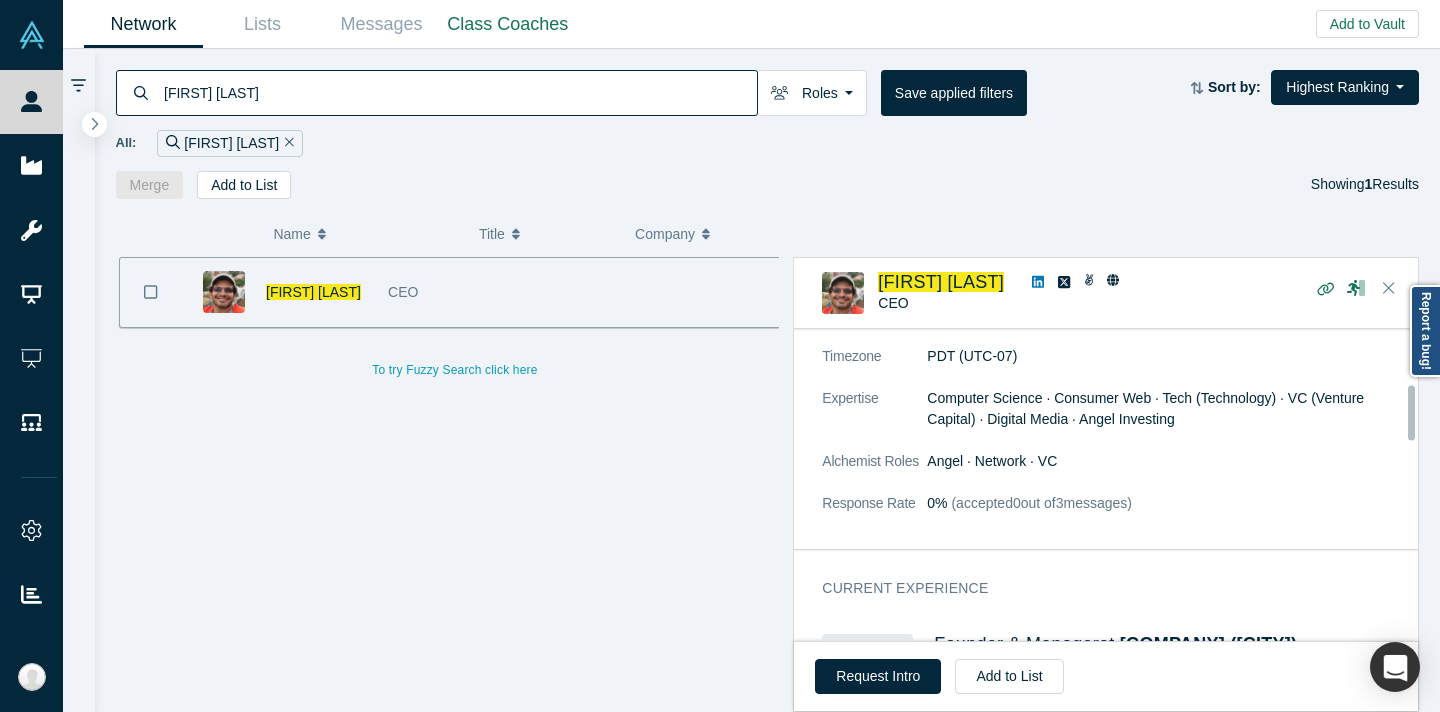 scroll, scrollTop: 284, scrollLeft: 0, axis: vertical 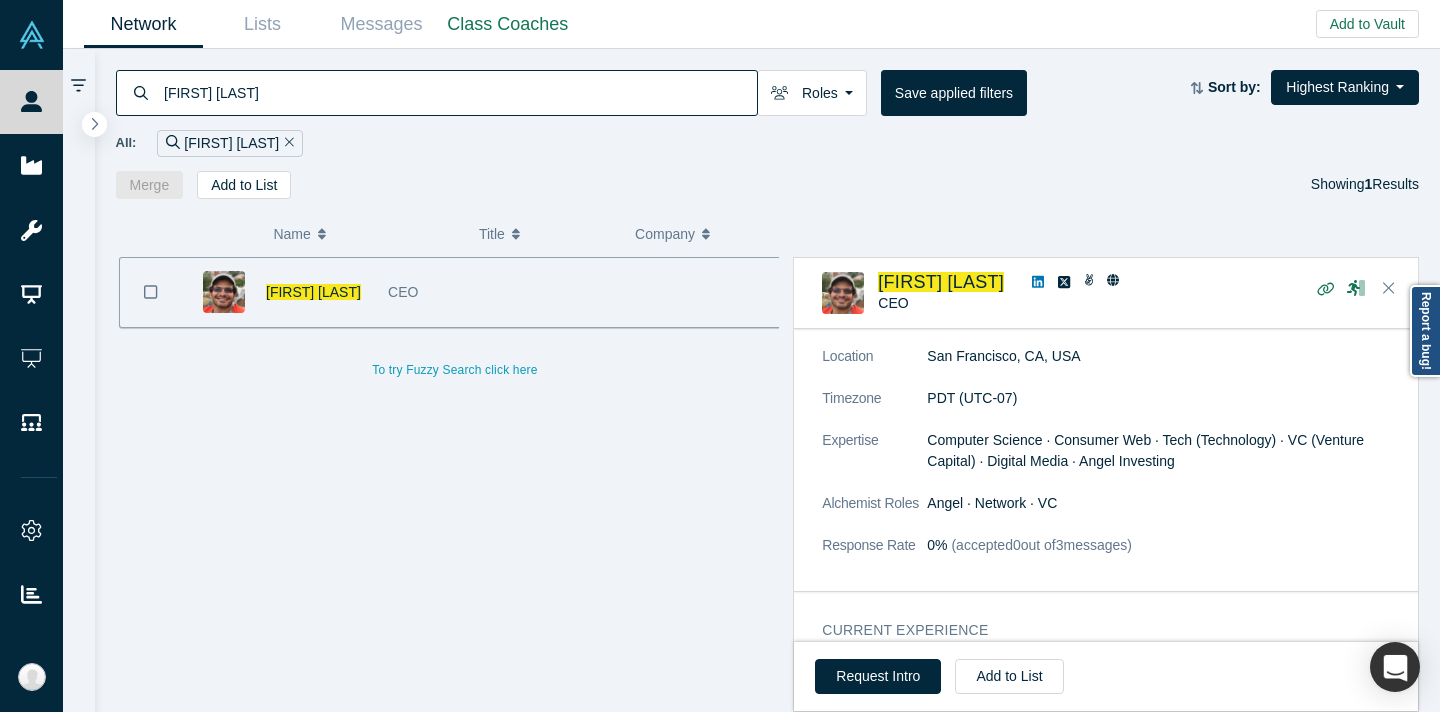 click on "[FIRST] [LAST]" at bounding box center [459, 92] 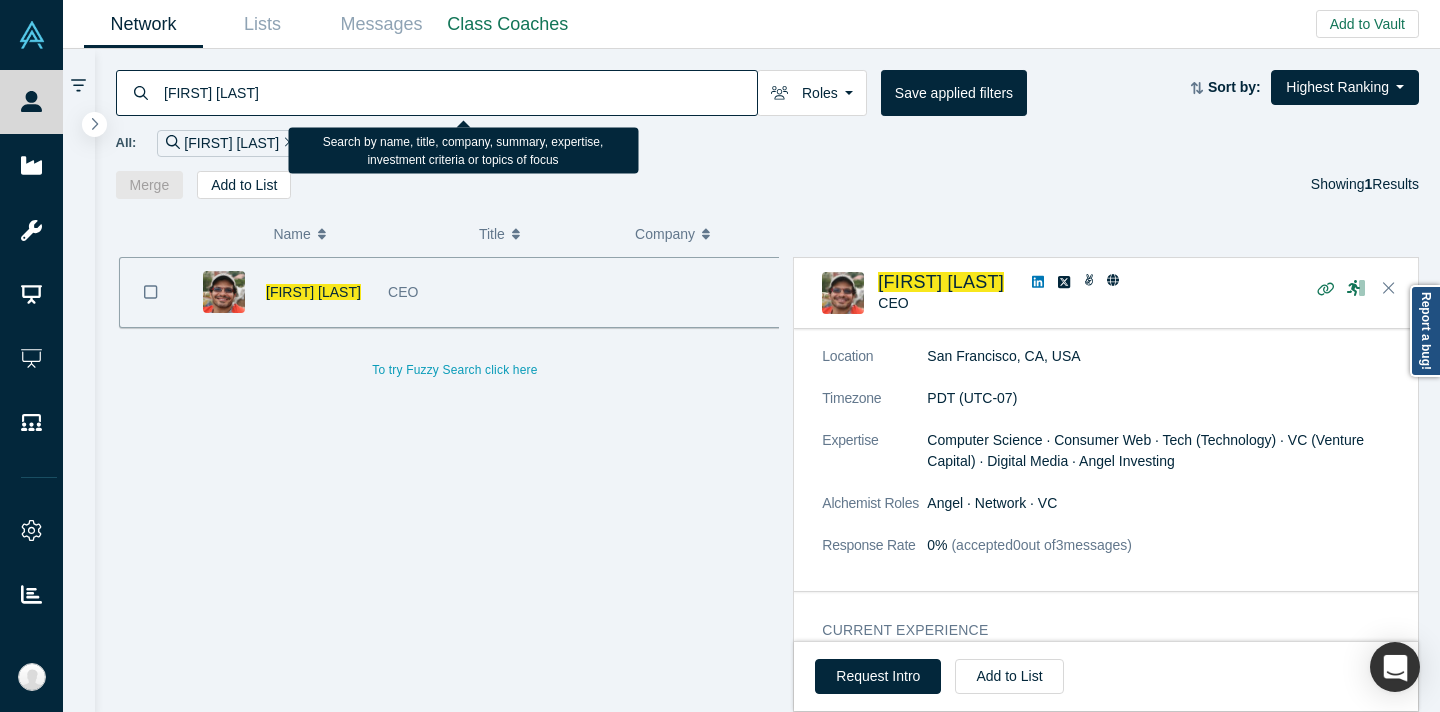 paste on "[FIRST] [LAST]" 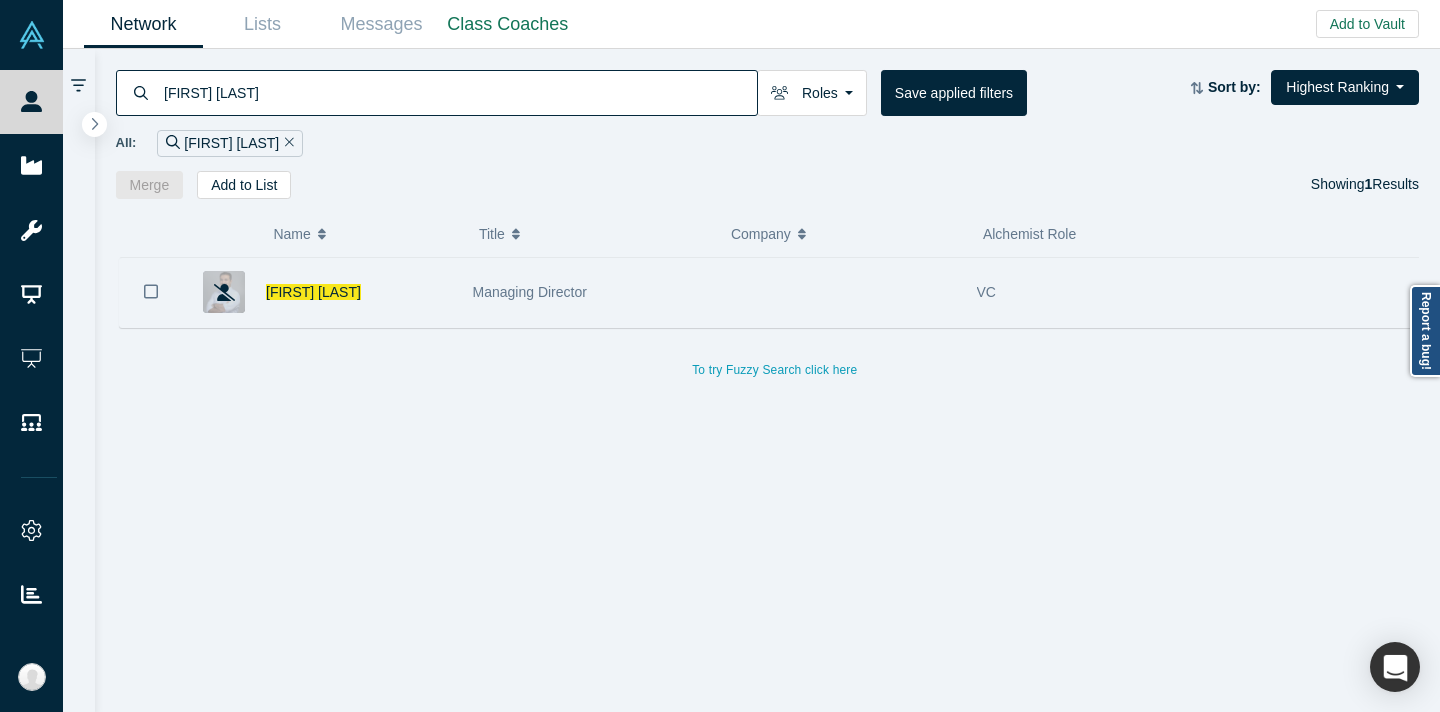 click on "Managing Director" at bounding box center (588, 292) 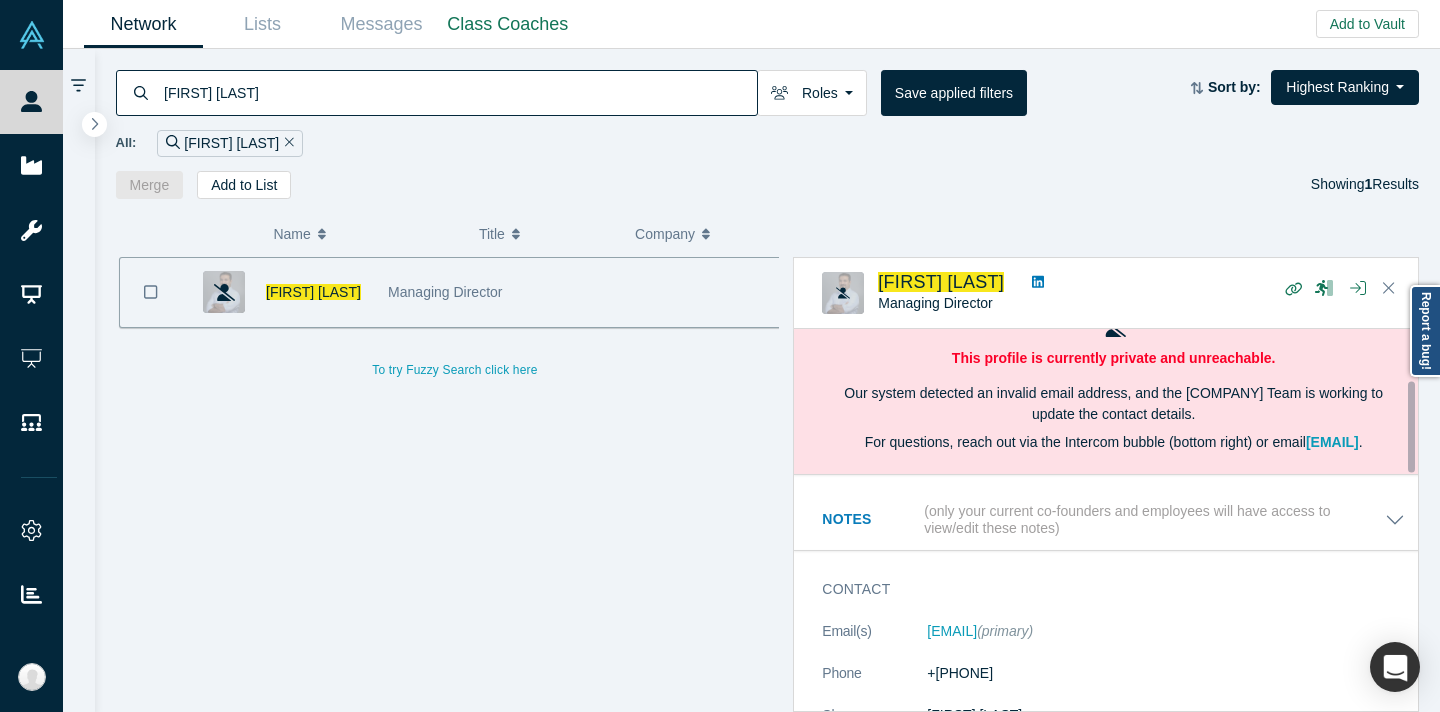 scroll, scrollTop: 0, scrollLeft: 0, axis: both 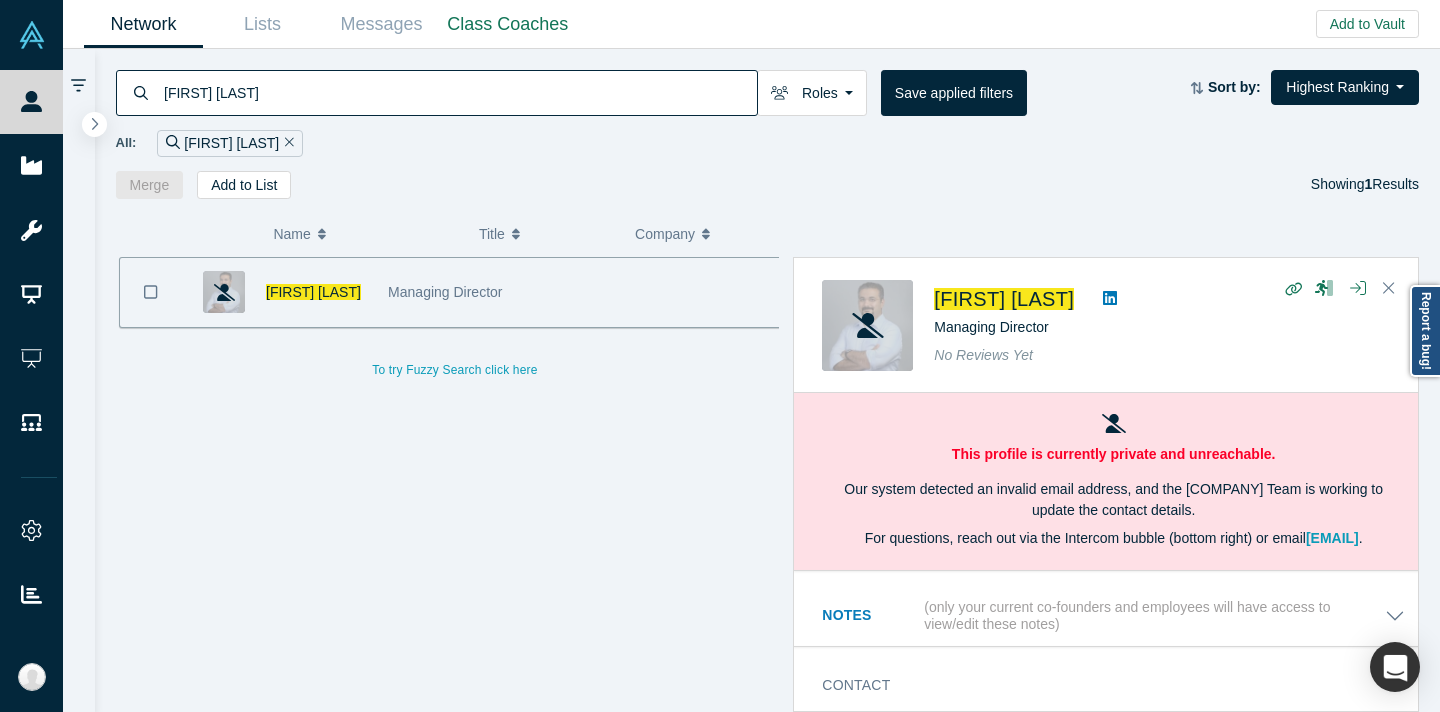 click on "[FIRST] [LAST]" at bounding box center (459, 92) 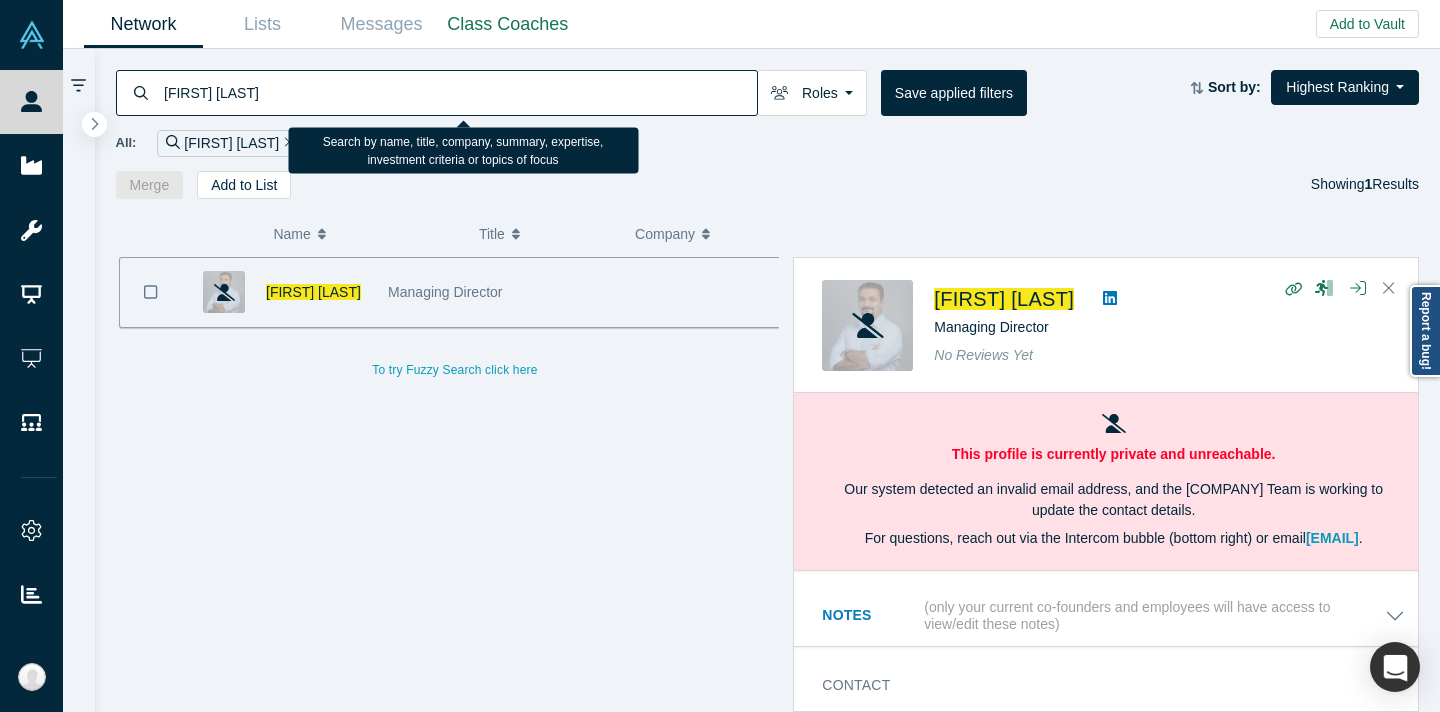 click on "[FIRST] [LAST]" at bounding box center [459, 92] 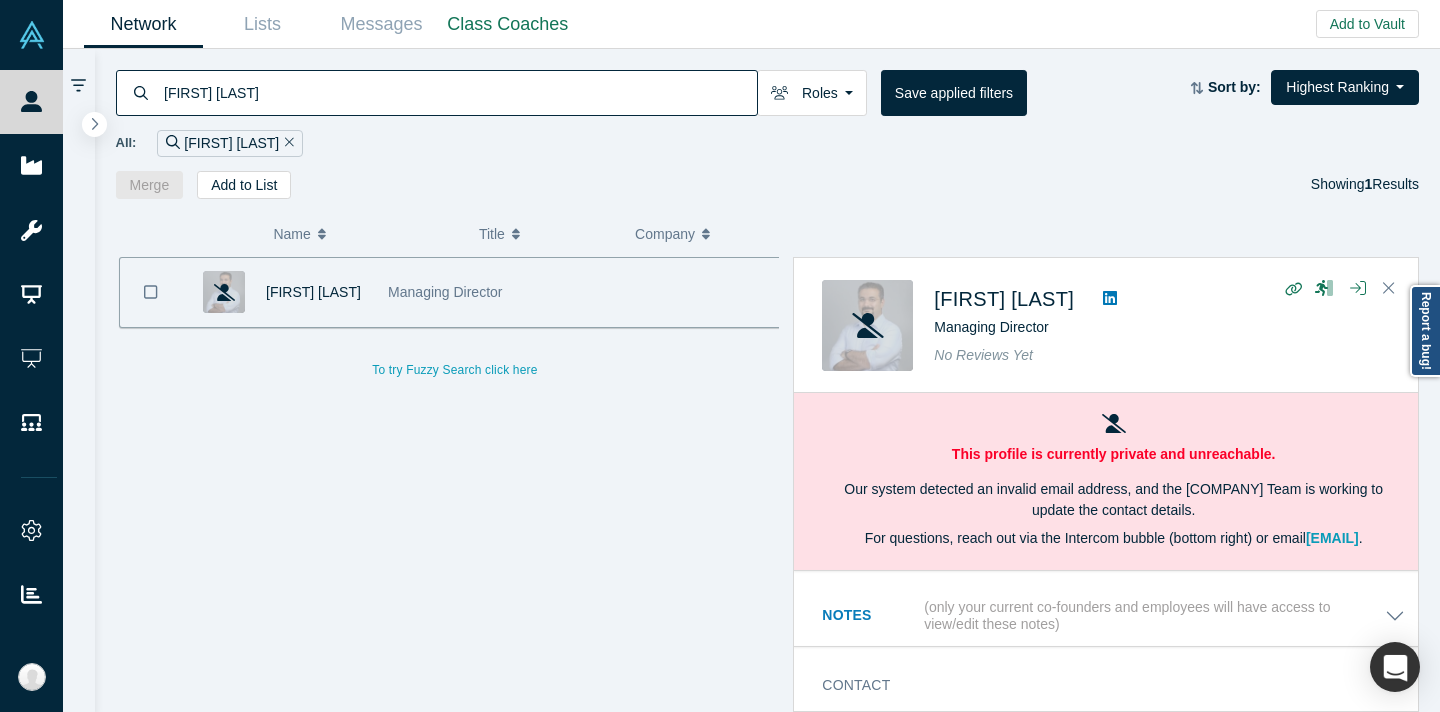 click on "Merge Add to List Showing  1  Results" at bounding box center (768, 185) 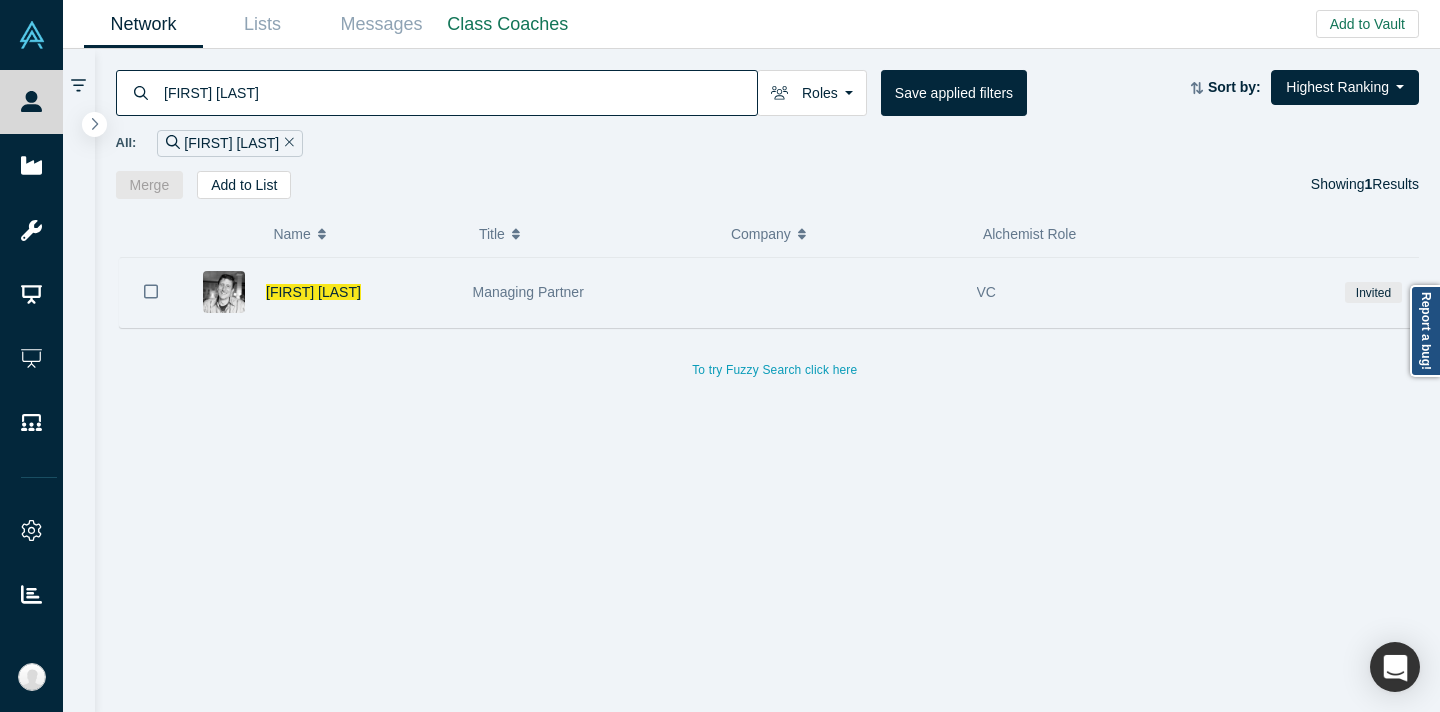 click on "Managing Partner" at bounding box center [588, 292] 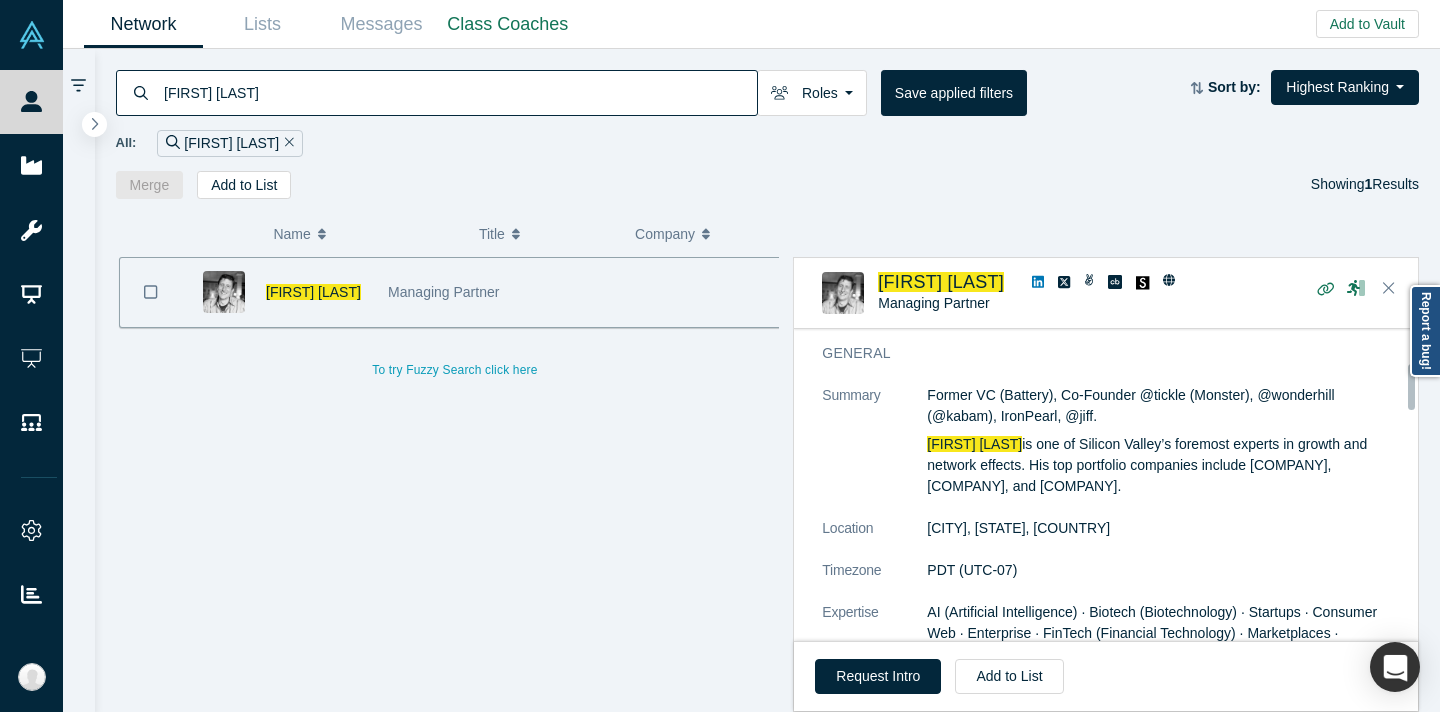scroll, scrollTop: 353, scrollLeft: 0, axis: vertical 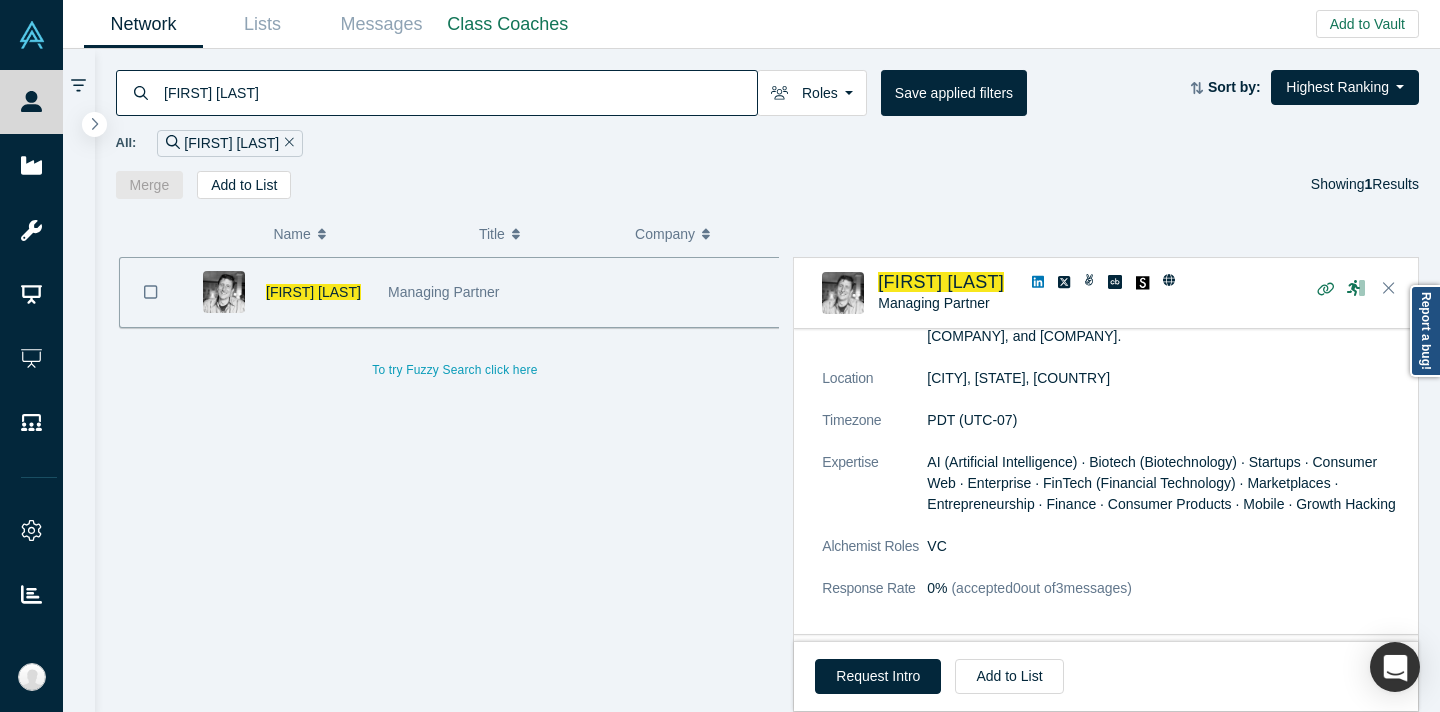 click on "[FIRST] [LAST]" at bounding box center [459, 92] 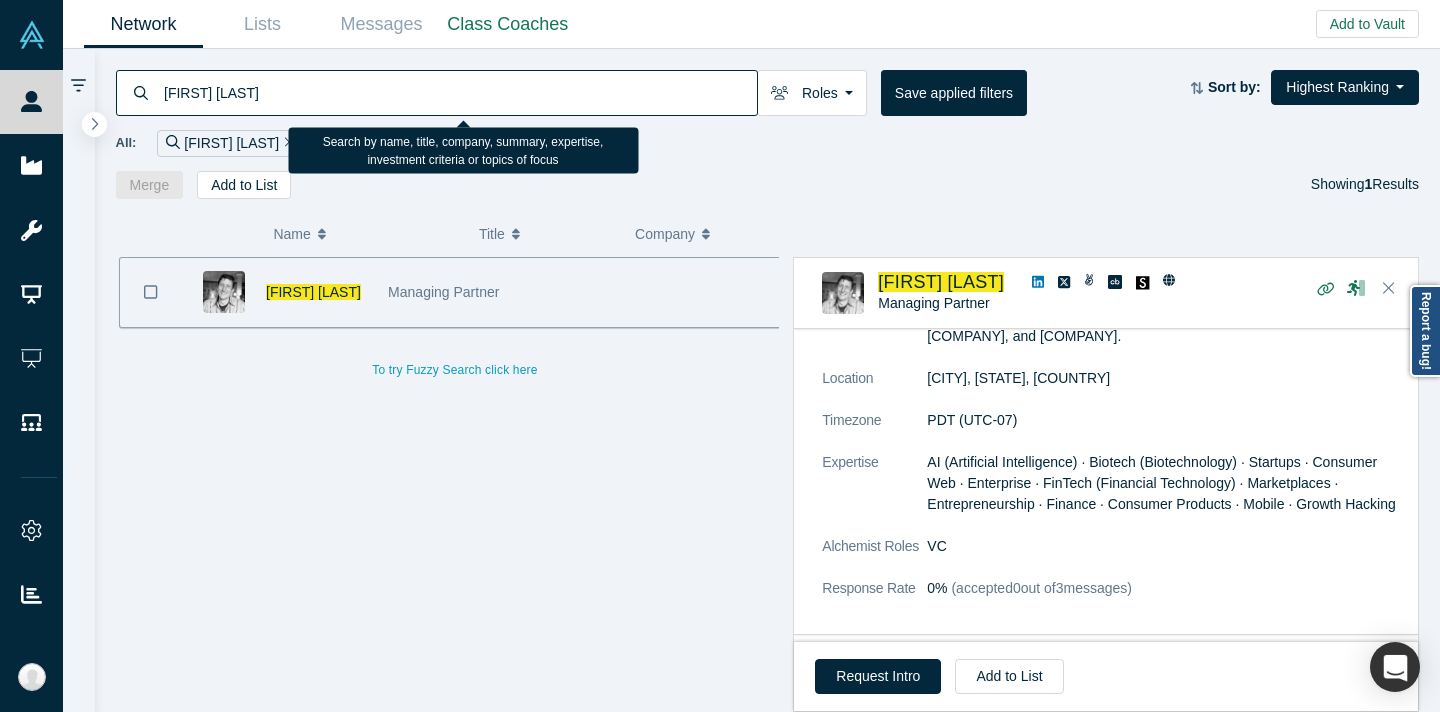 click on "[FIRST] [LAST]" at bounding box center [459, 92] 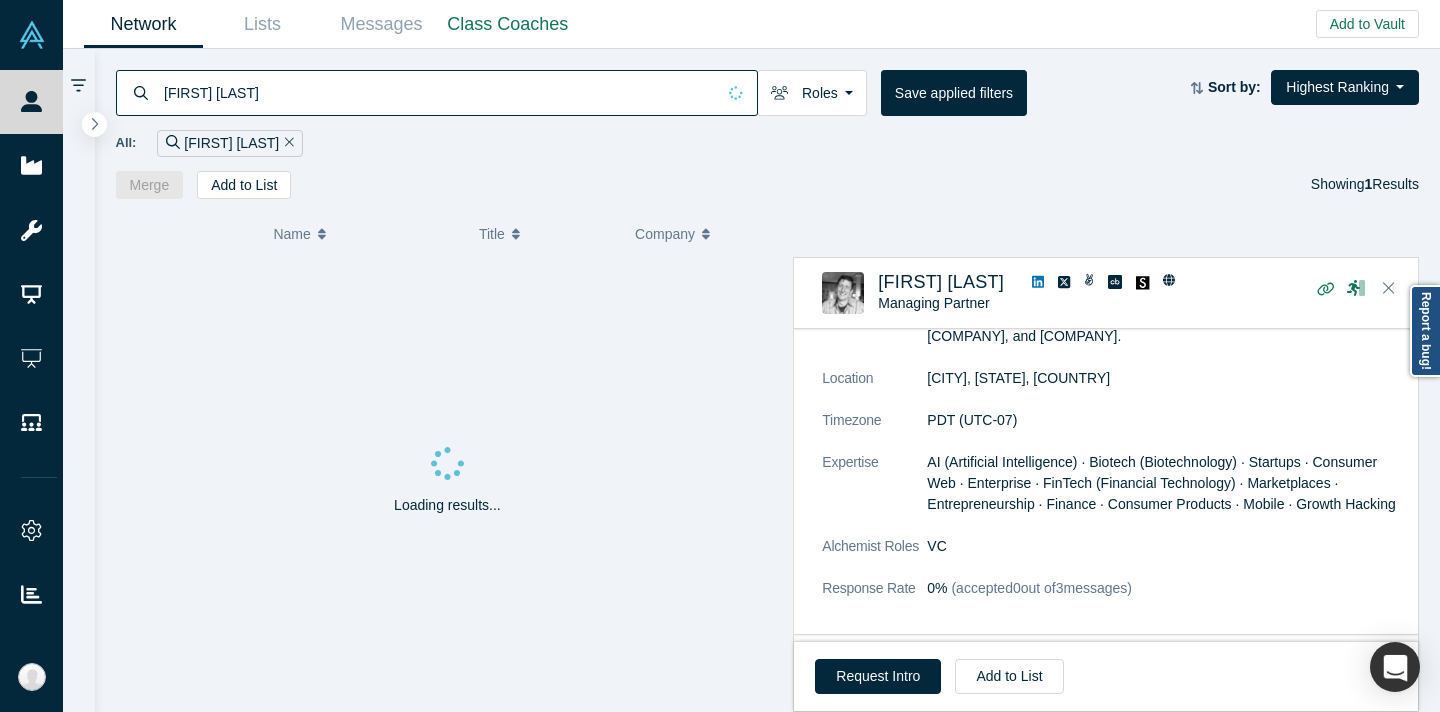 click on "Showing 1 Results" at bounding box center (768, 124) 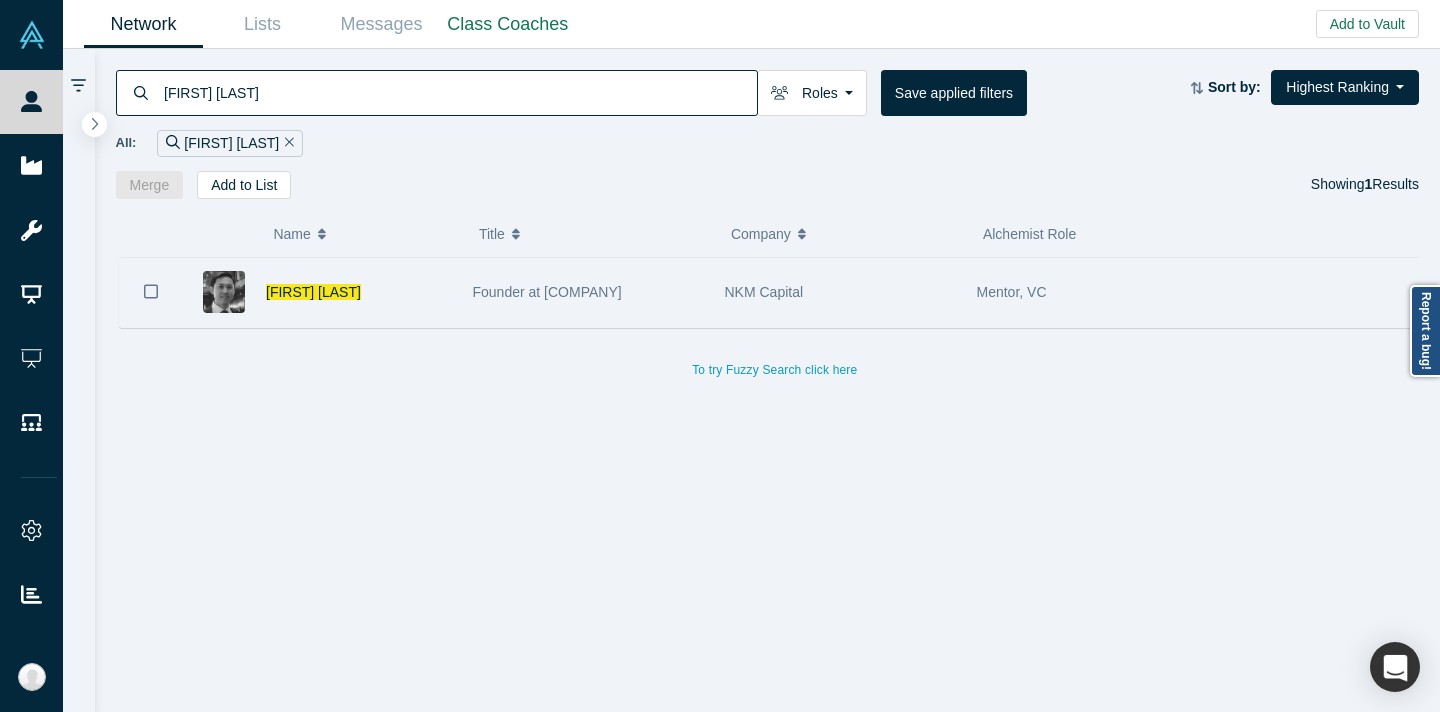 click on "NKM Capital" at bounding box center (764, 292) 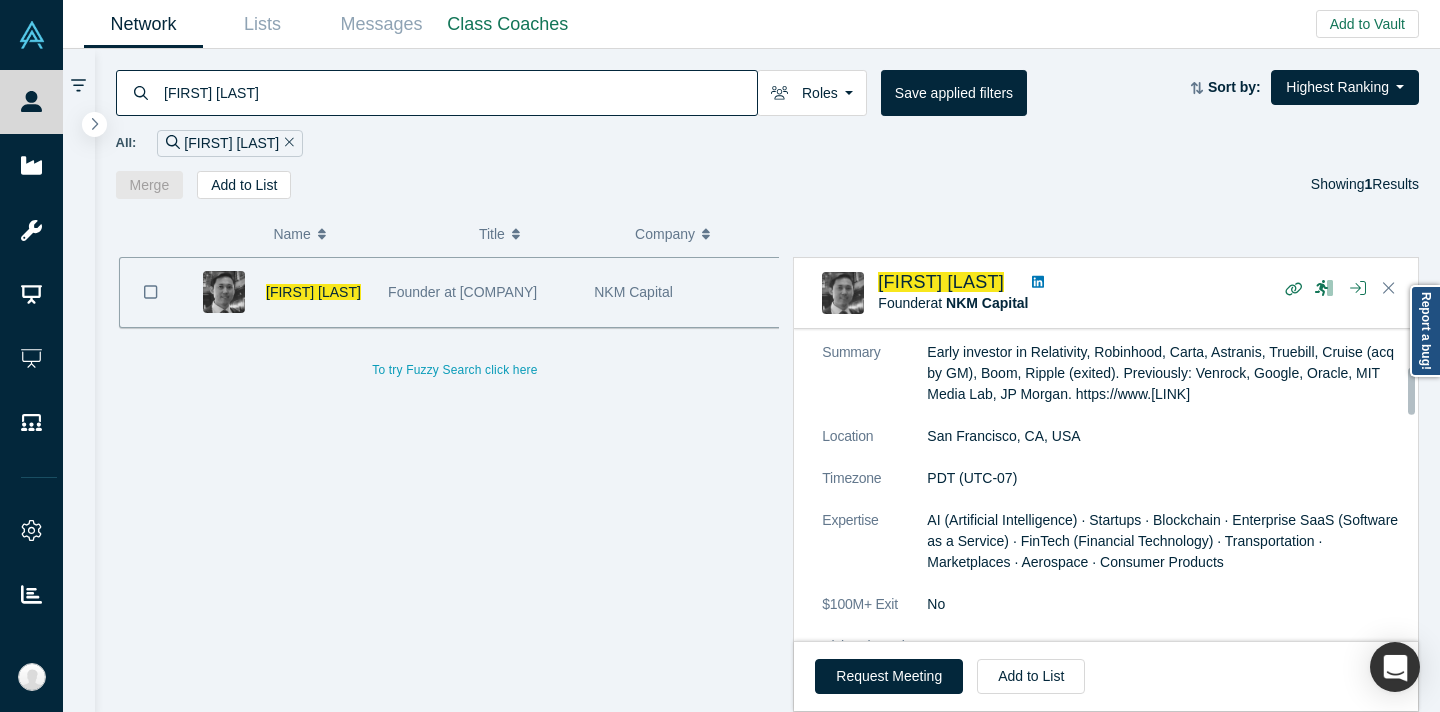 scroll, scrollTop: 412, scrollLeft: 0, axis: vertical 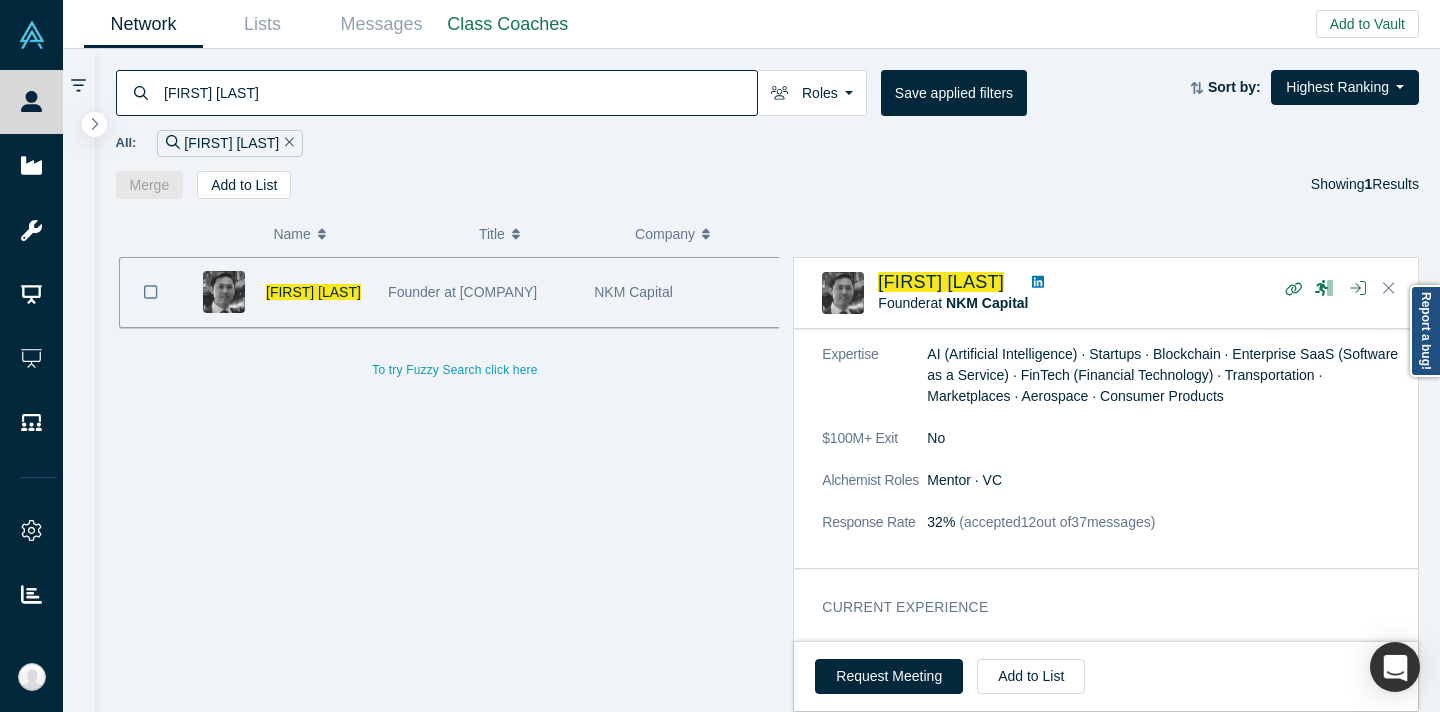 click on "[FIRST] [LAST]" at bounding box center [459, 92] 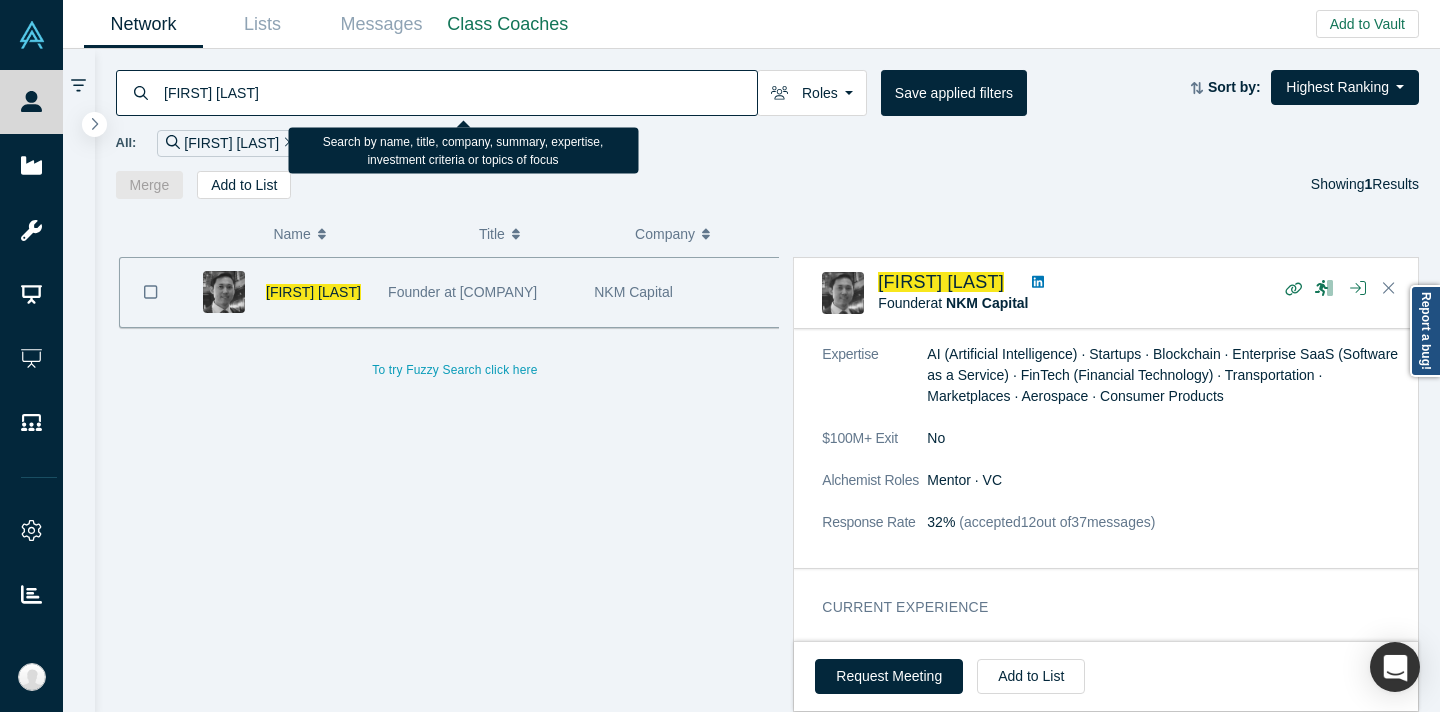 click on "[FIRST] [LAST]" at bounding box center [459, 92] 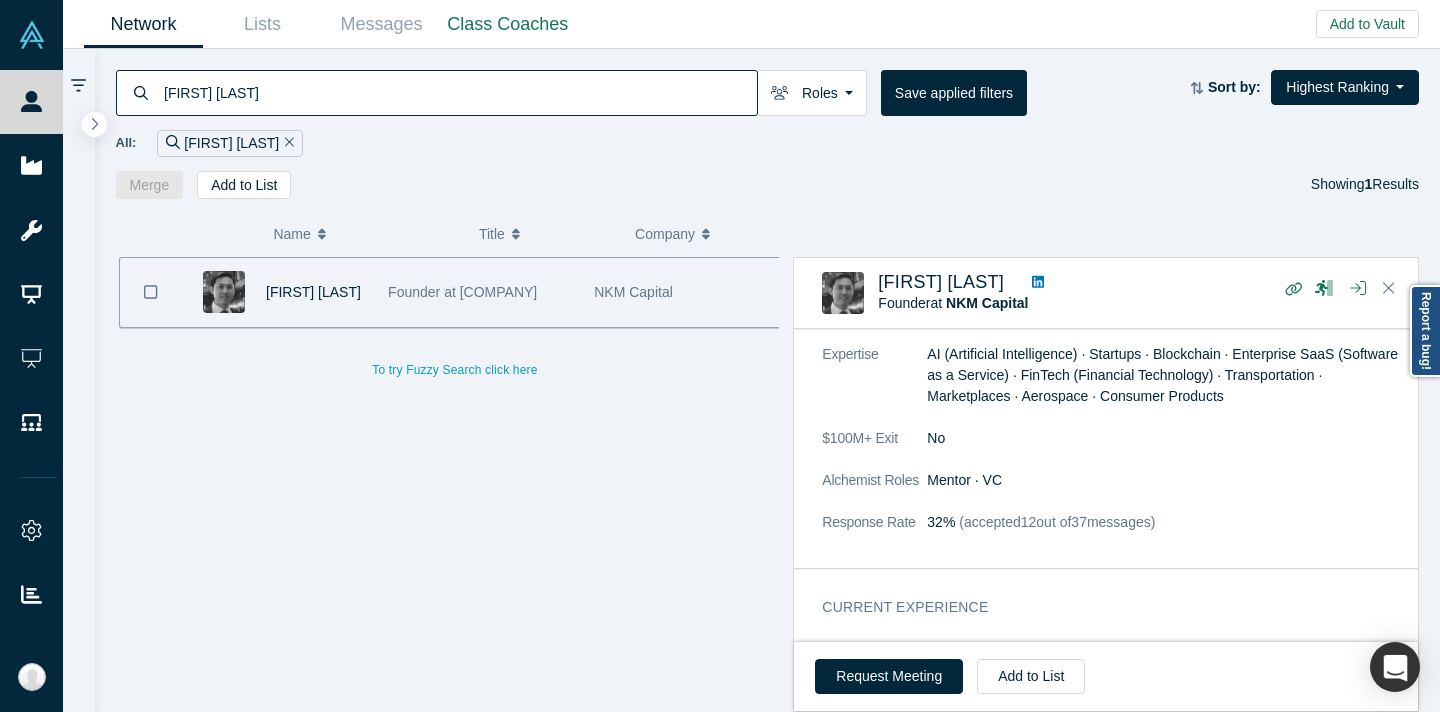 click on "Roles Founders Faculty Mentors Alumni Mentor Angels VCs Corporate Innovator Service Providers Press Limited Partner Channel Partner Industry Analyst Customer Lecturer Consultant Acquirer Strategic Investor Partner Network Admin Save applied filters Sort by: Highest Ranking Recommended Highest Ranking Highest Responsiveness Most Recent Updates Lowest Ranking Lowest Responsiveness All: [FIRST] [LAST] Merge Add to List Showing 1 Results" at bounding box center [768, 124] 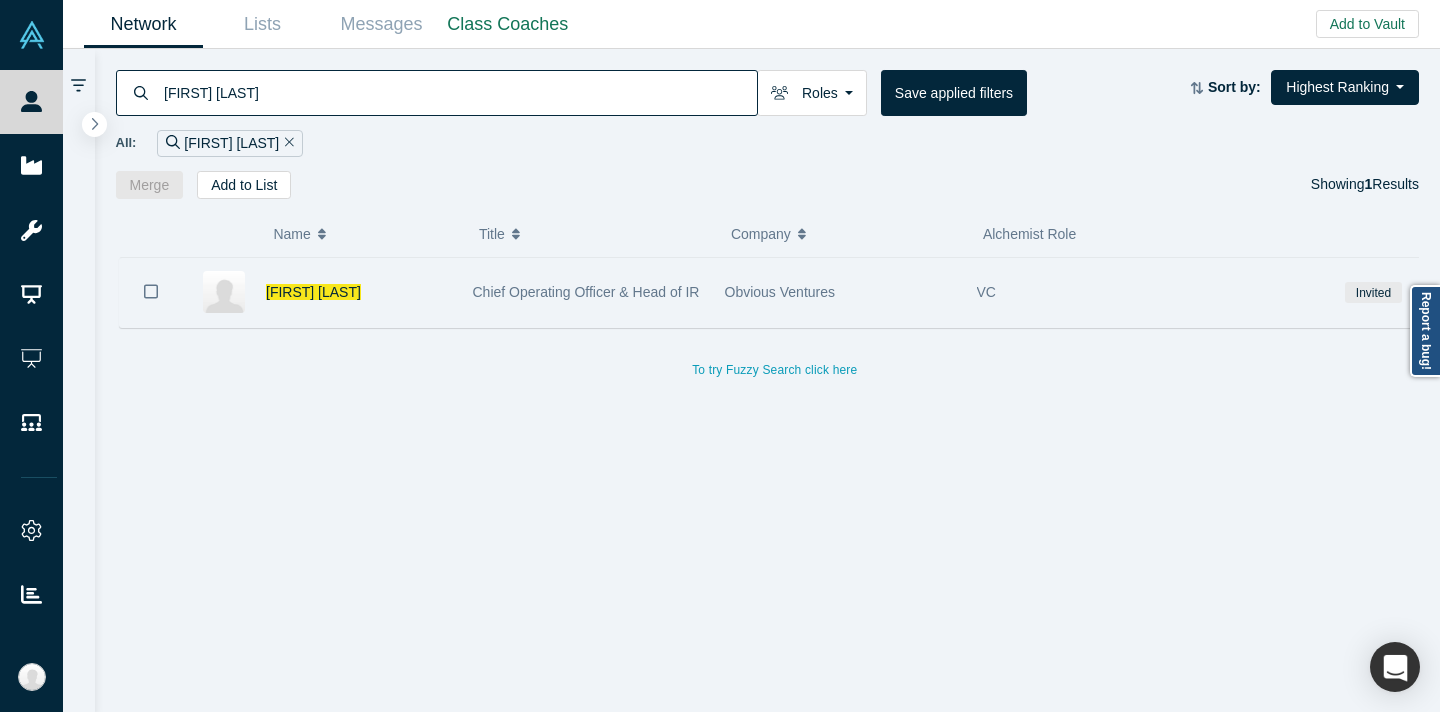 click on "Chief Operating Officer & Head of IR" at bounding box center (588, 292) 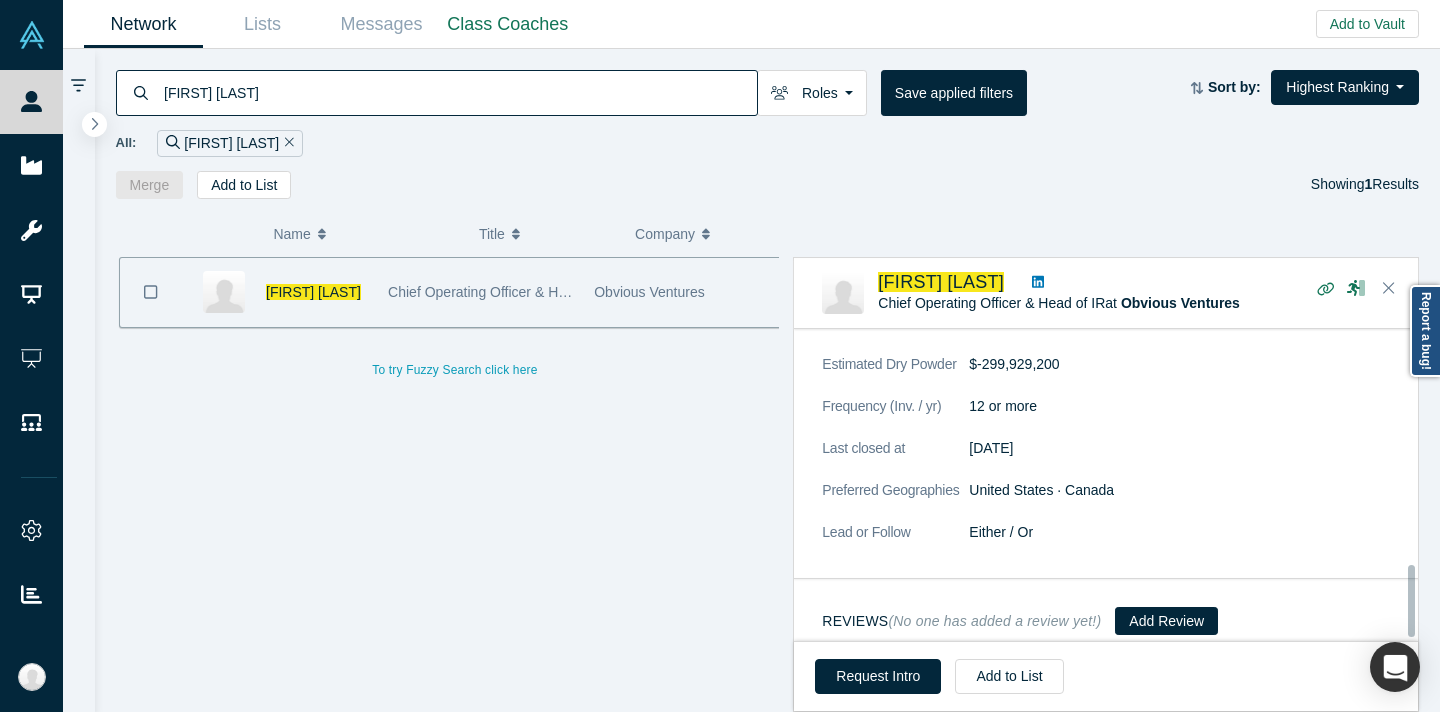 scroll, scrollTop: 1036, scrollLeft: 0, axis: vertical 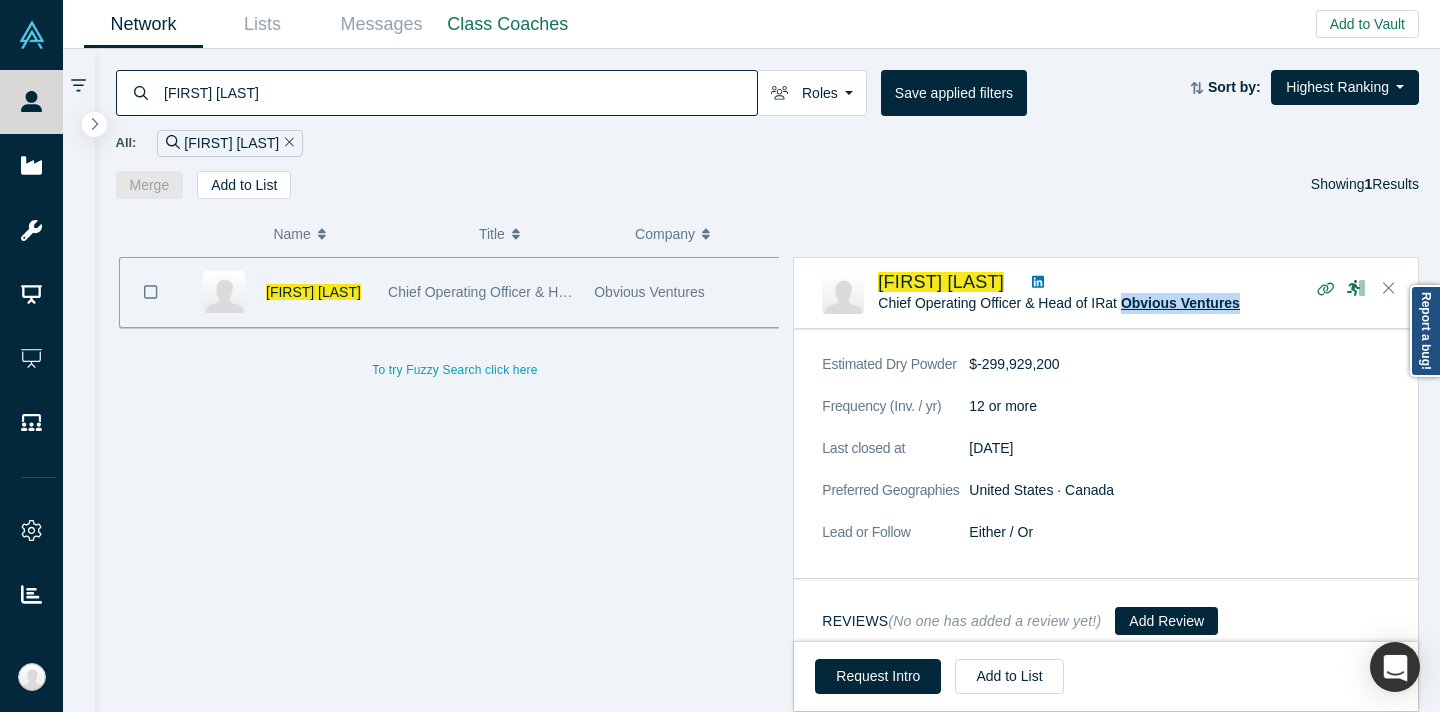 drag, startPoint x: 1260, startPoint y: 303, endPoint x: 1128, endPoint y: 306, distance: 132.03409 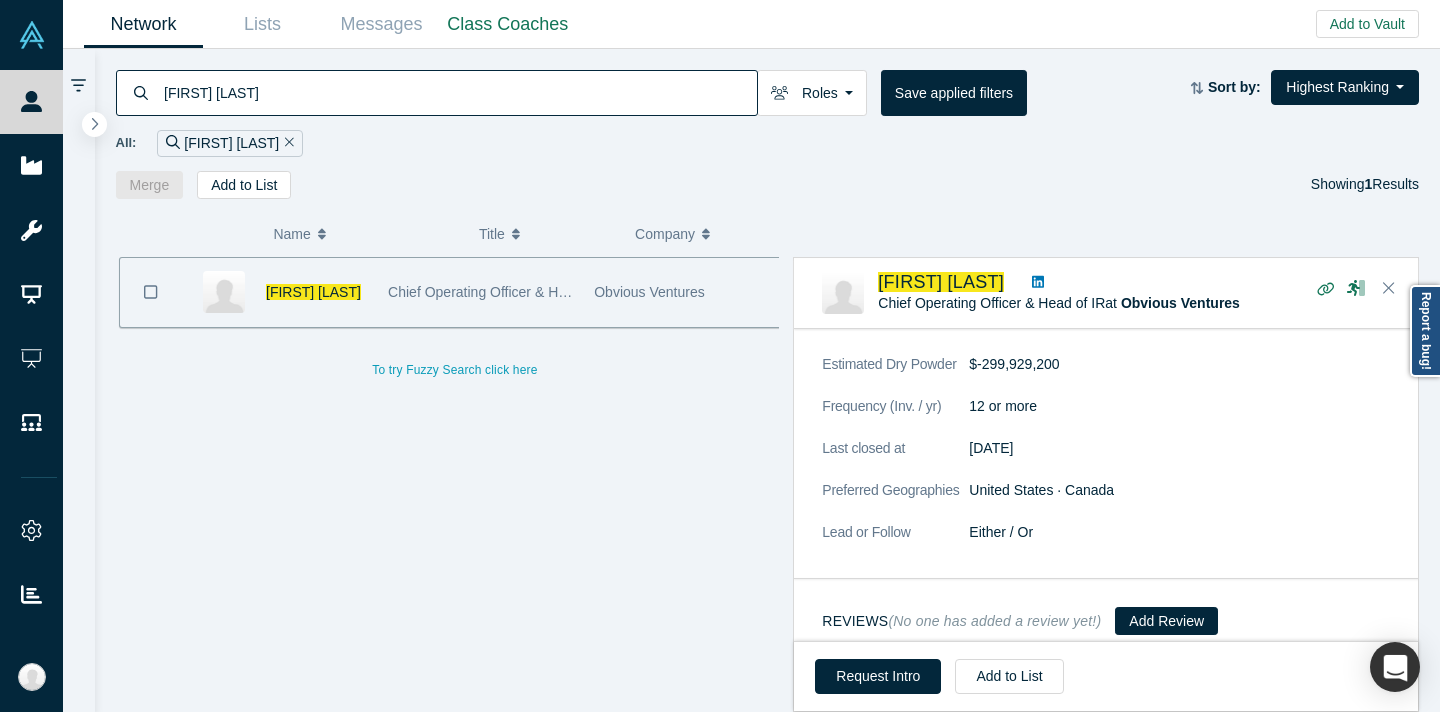 click on "[FIRST] [LAST]" at bounding box center [459, 92] 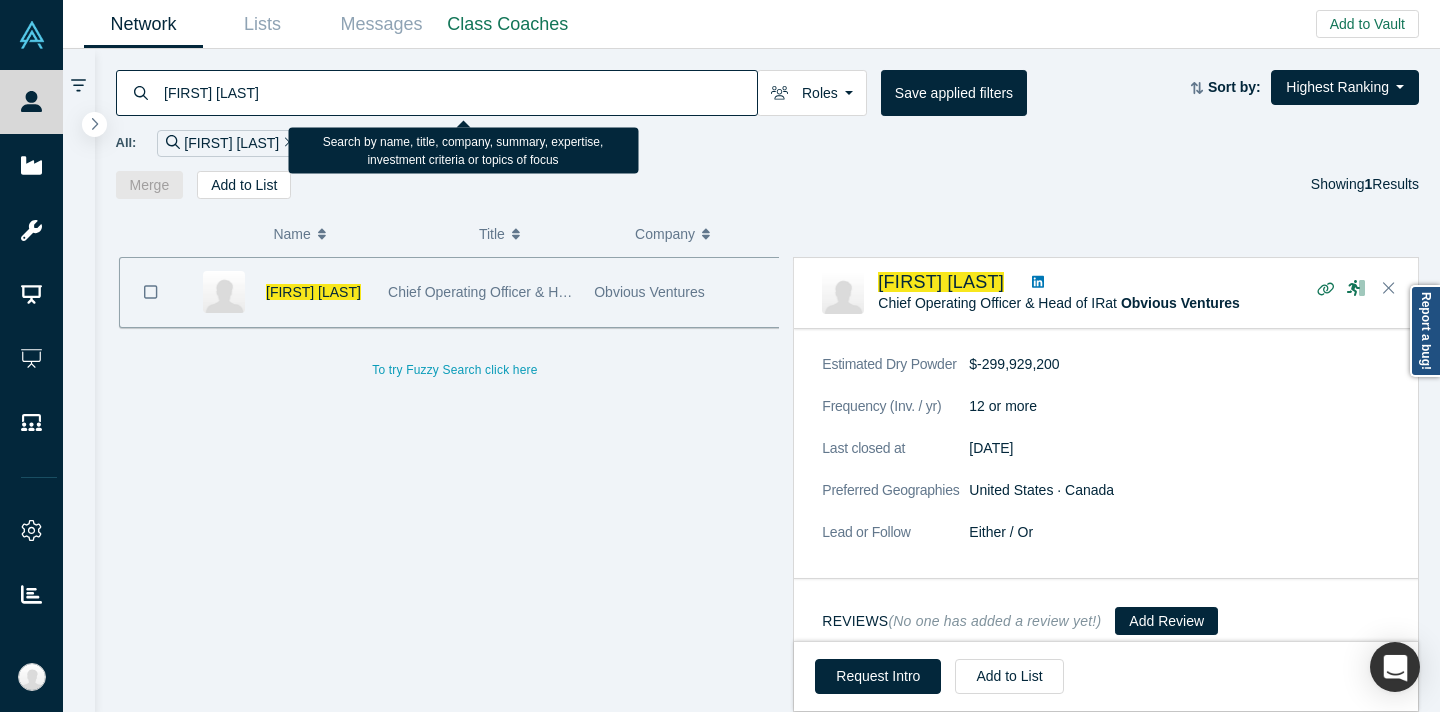 click on "[FIRST] [LAST]" at bounding box center (459, 92) 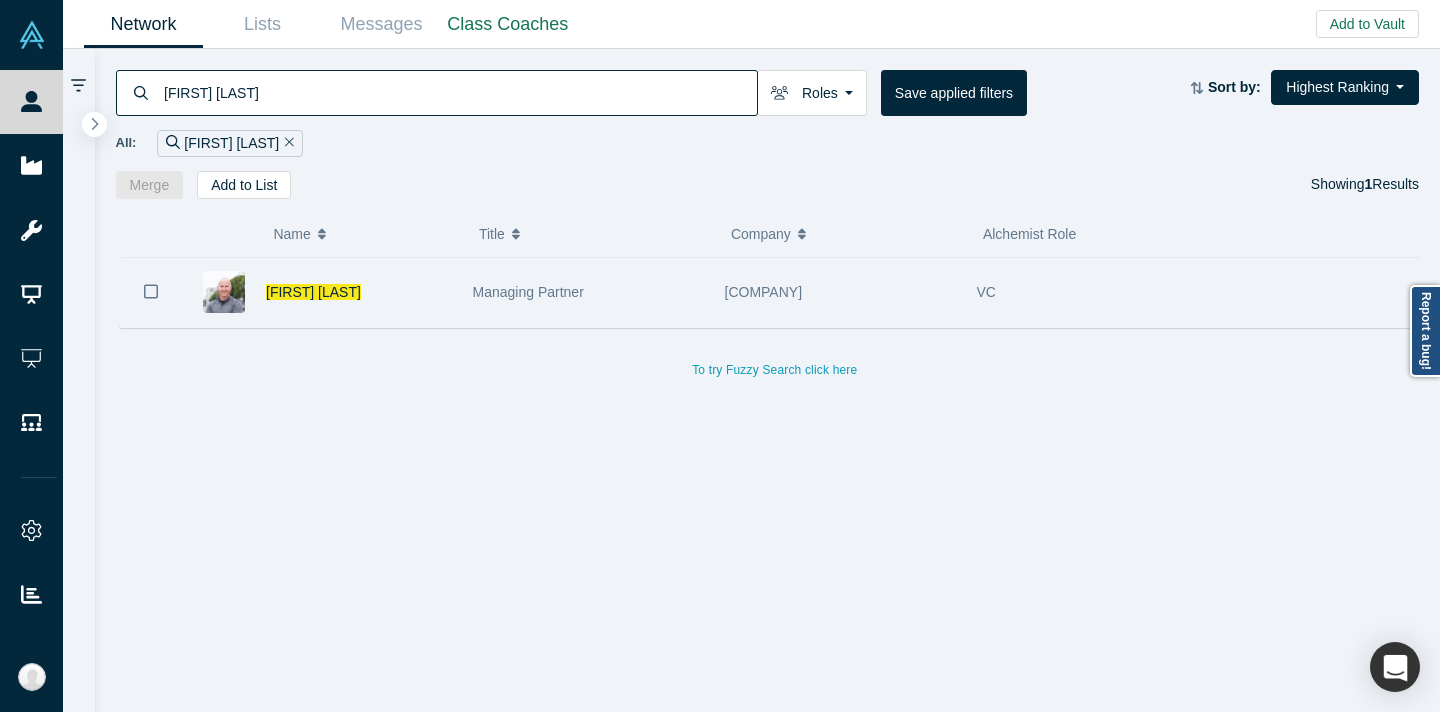 click on "[COMPANY]" at bounding box center [764, 292] 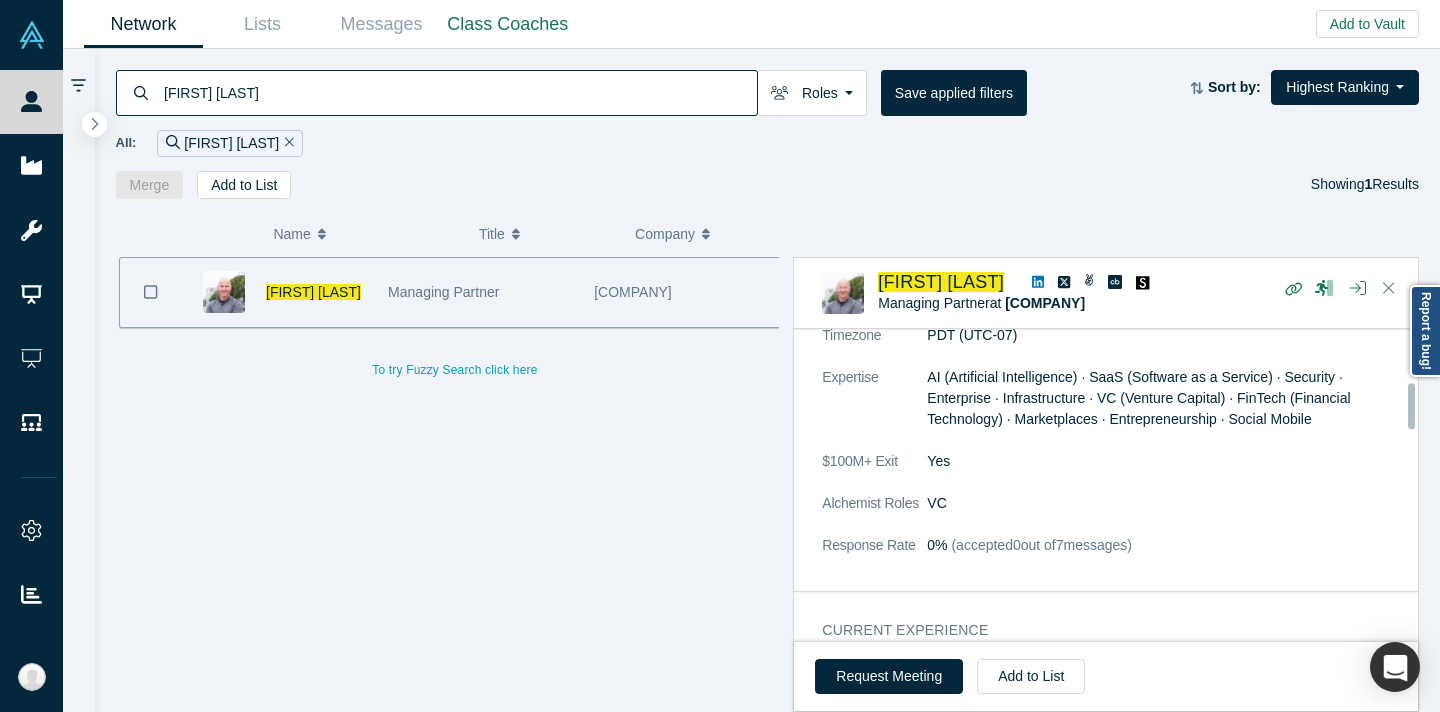 scroll, scrollTop: 363, scrollLeft: 0, axis: vertical 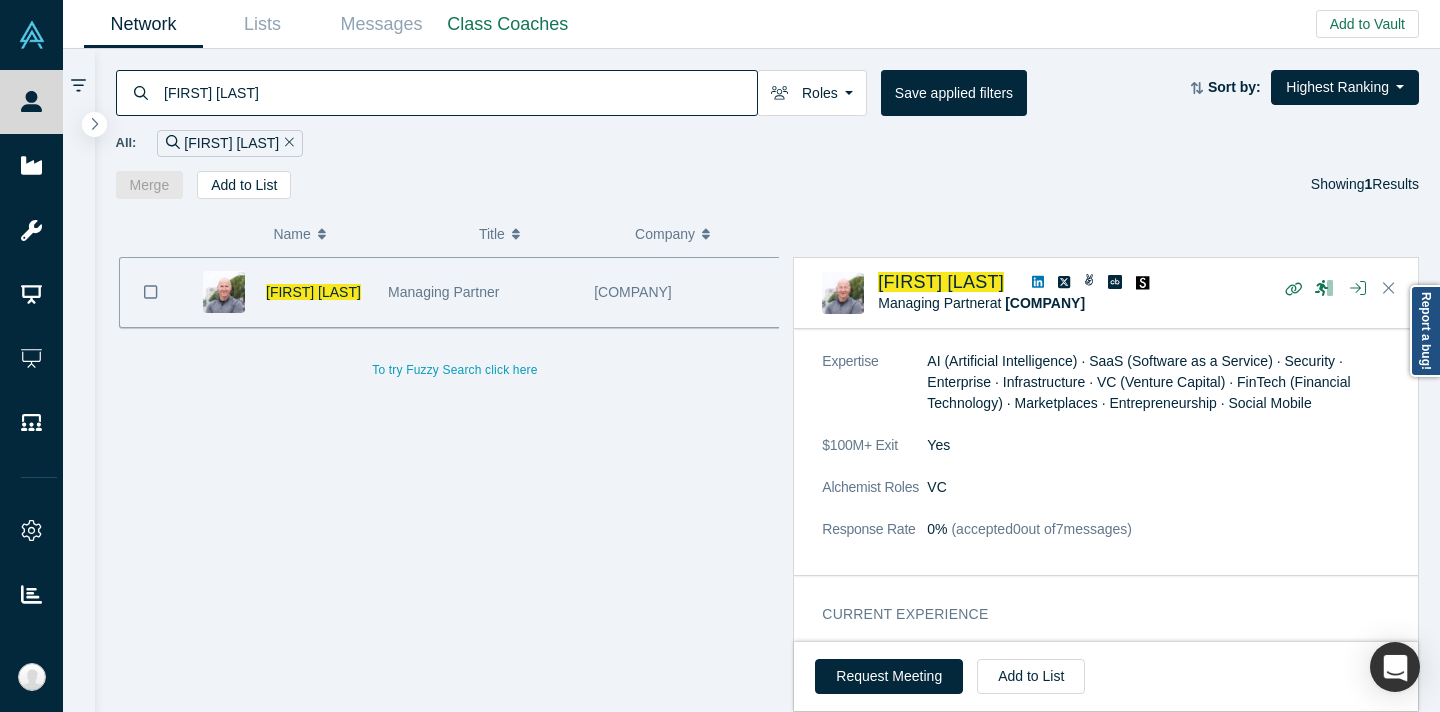 click on "[FIRST] [LAST]" at bounding box center (459, 92) 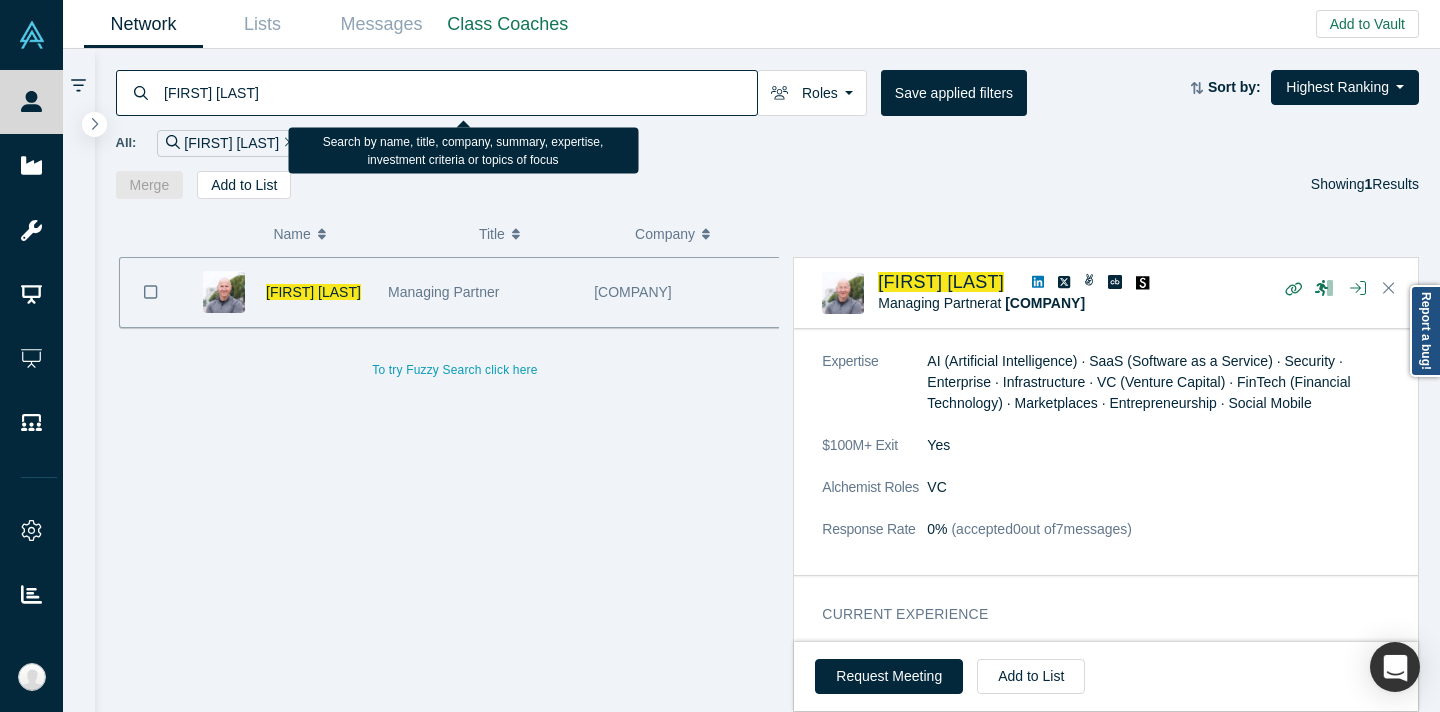click on "[FIRST] [LAST]" at bounding box center (459, 92) 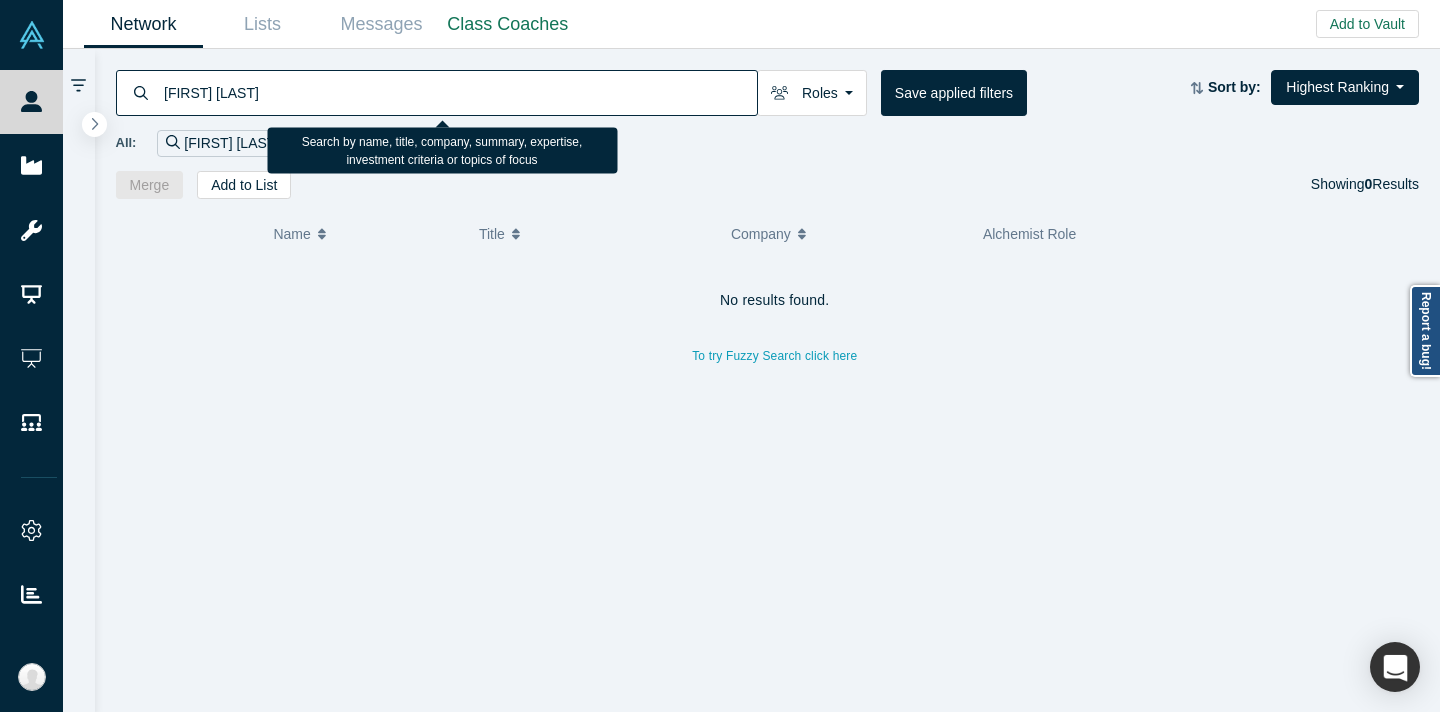 click on "[FIRST] [LAST]" at bounding box center [459, 92] 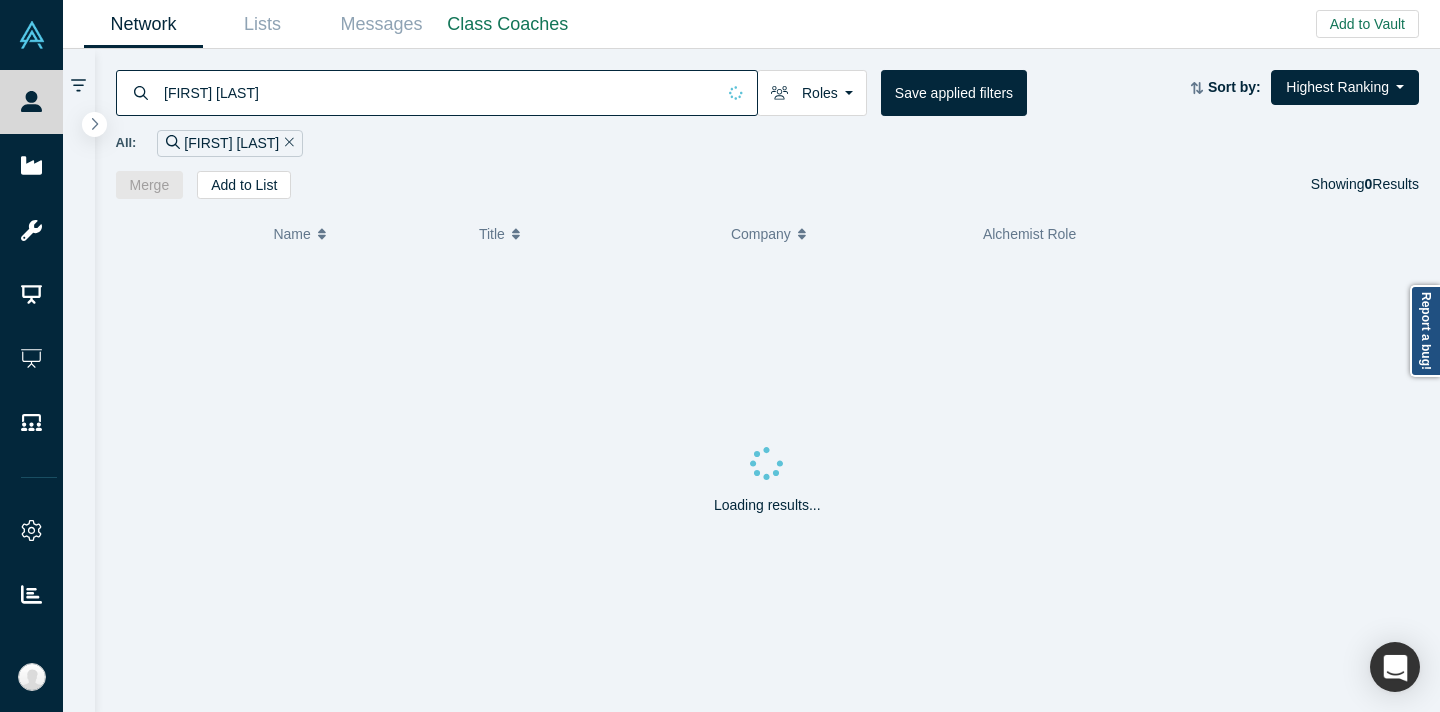 click on "All:   [FIRST] [LAST]" at bounding box center [768, 143] 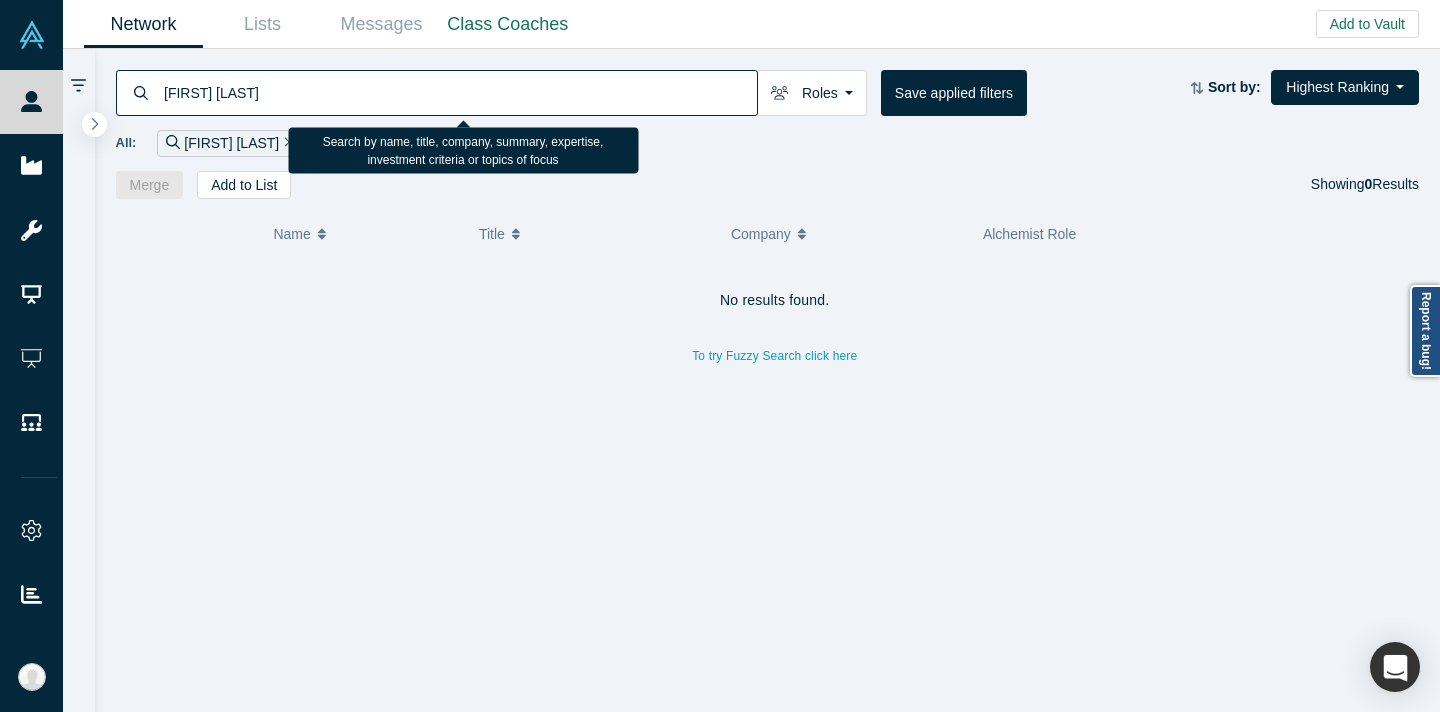 drag, startPoint x: 207, startPoint y: 96, endPoint x: 145, endPoint y: 91, distance: 62.201286 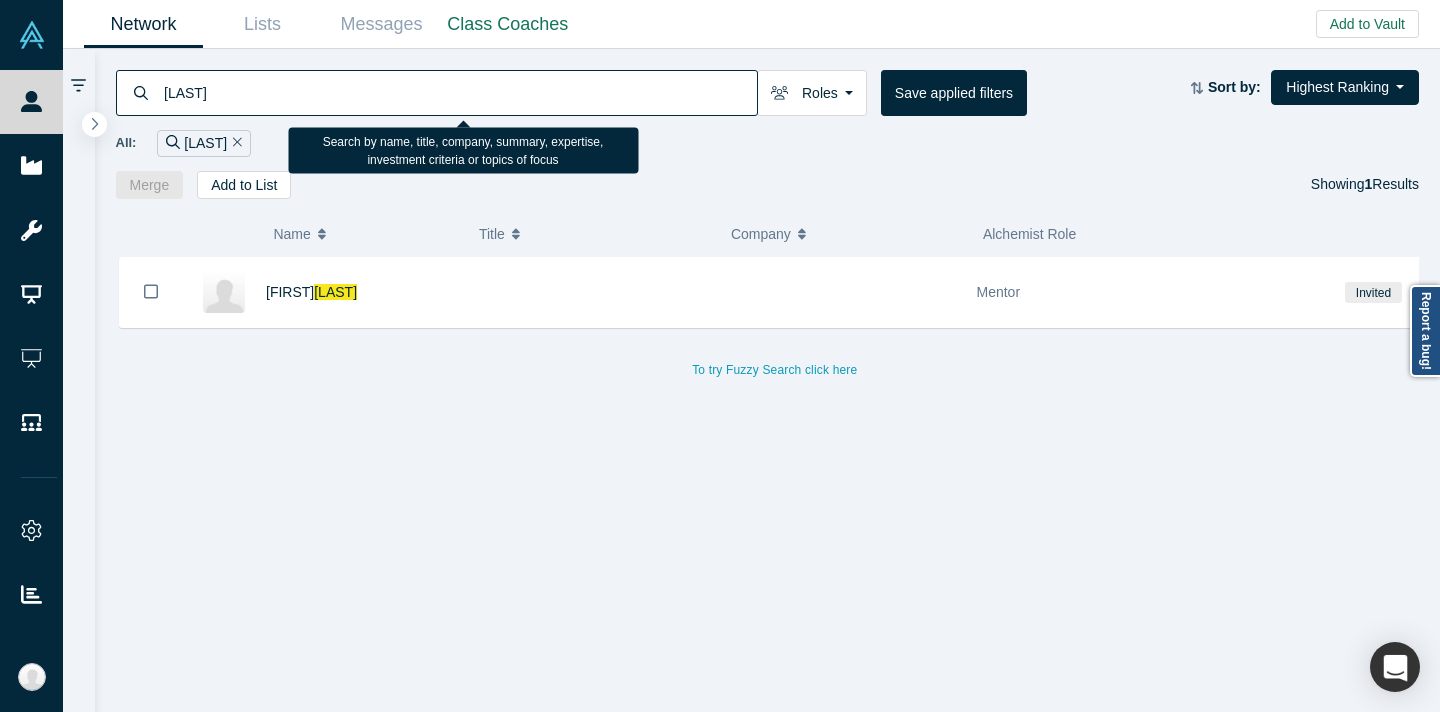 click on "[LAST]" at bounding box center (459, 92) 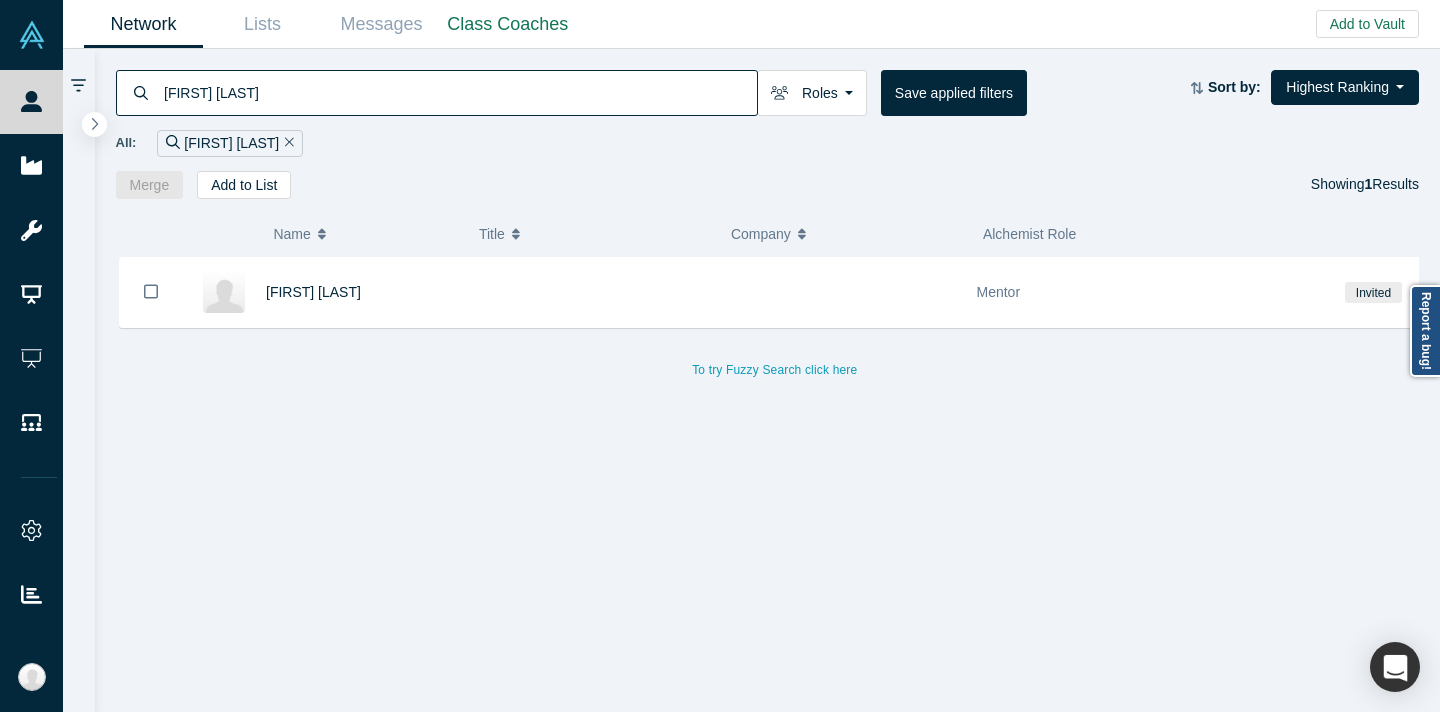 click on "Merge Add to List Showing  1  Results" at bounding box center (768, 185) 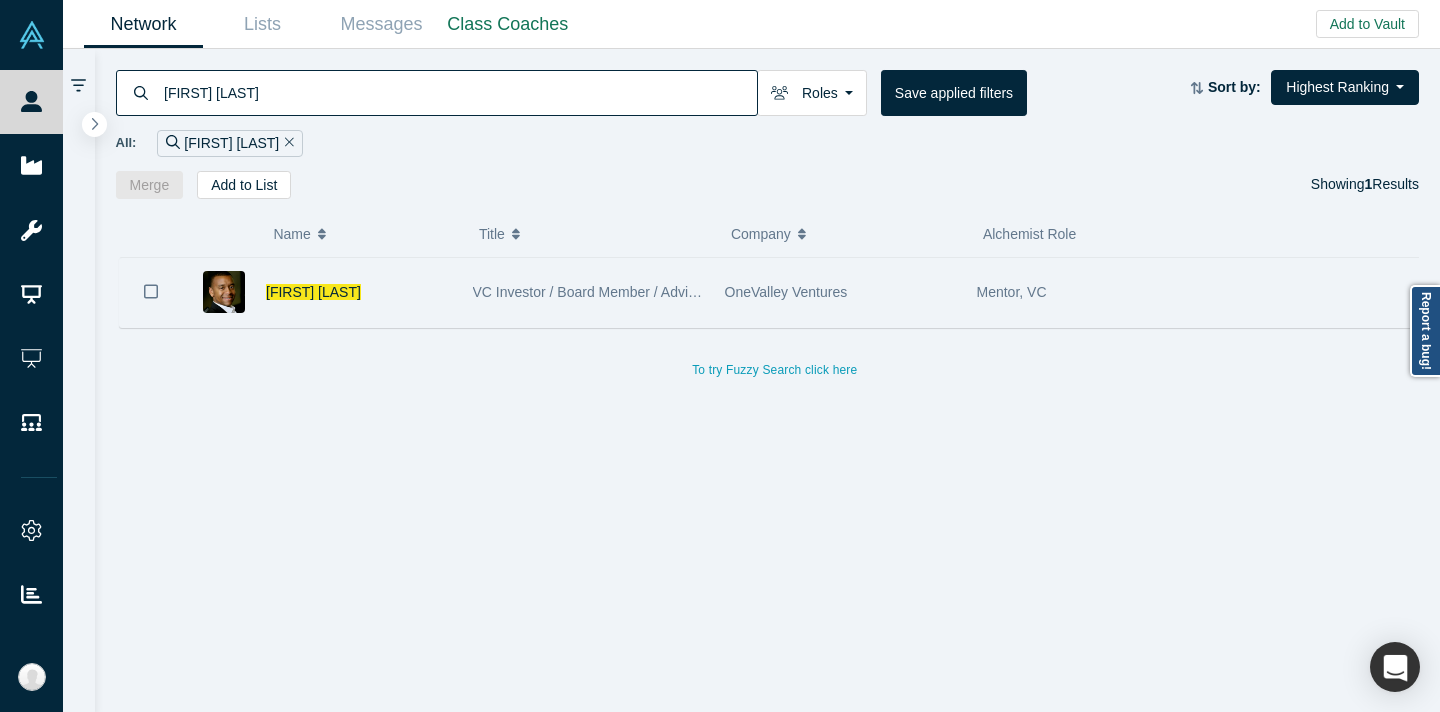 click on "VC Investor / Board Member / Advisor" at bounding box center [588, 292] 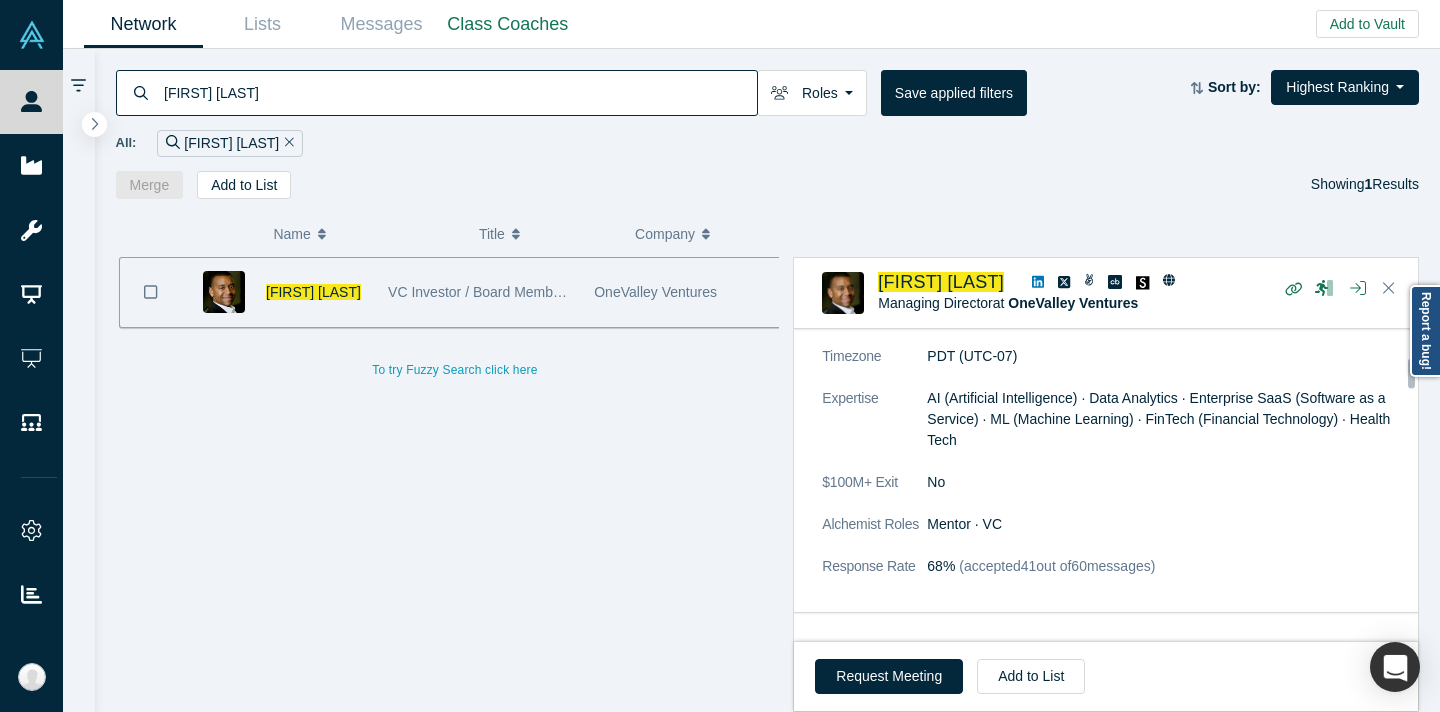 scroll, scrollTop: 457, scrollLeft: 0, axis: vertical 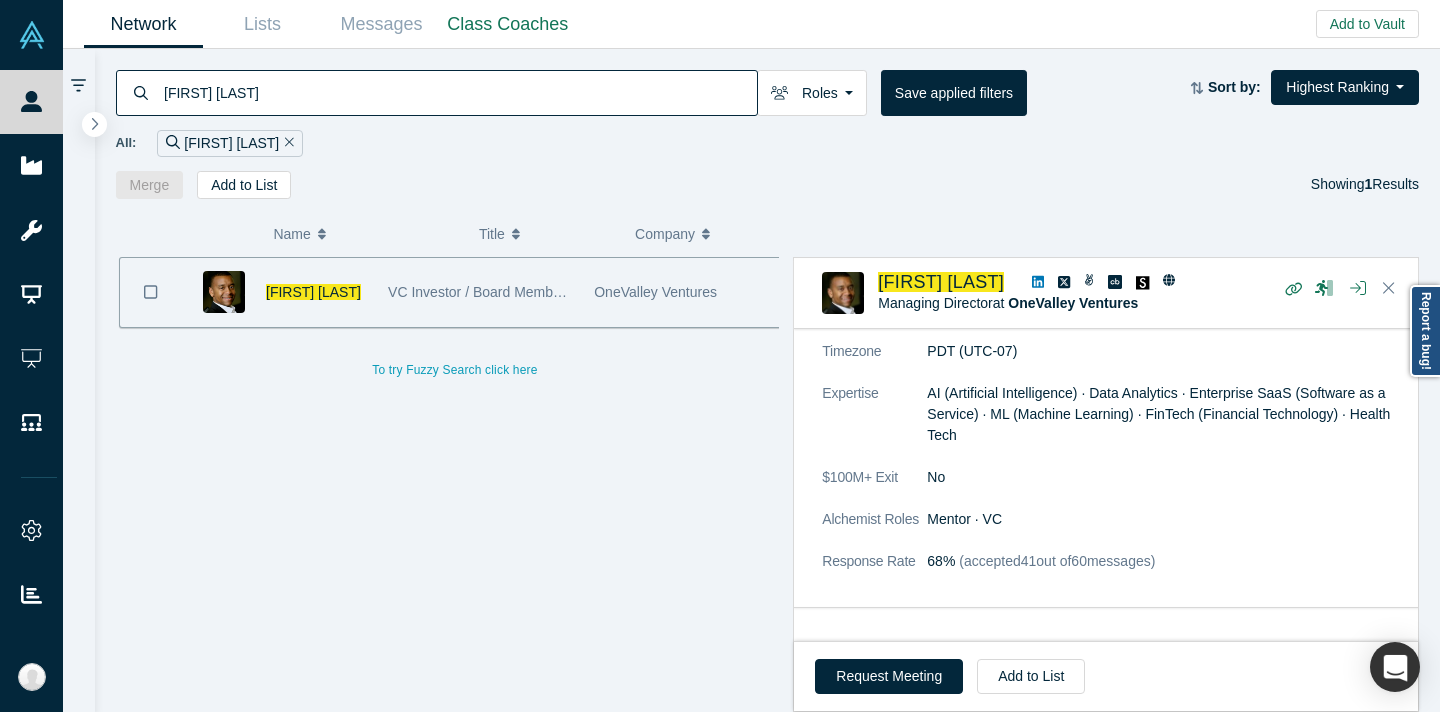 click on "[FIRST] [LAST]" at bounding box center [459, 92] 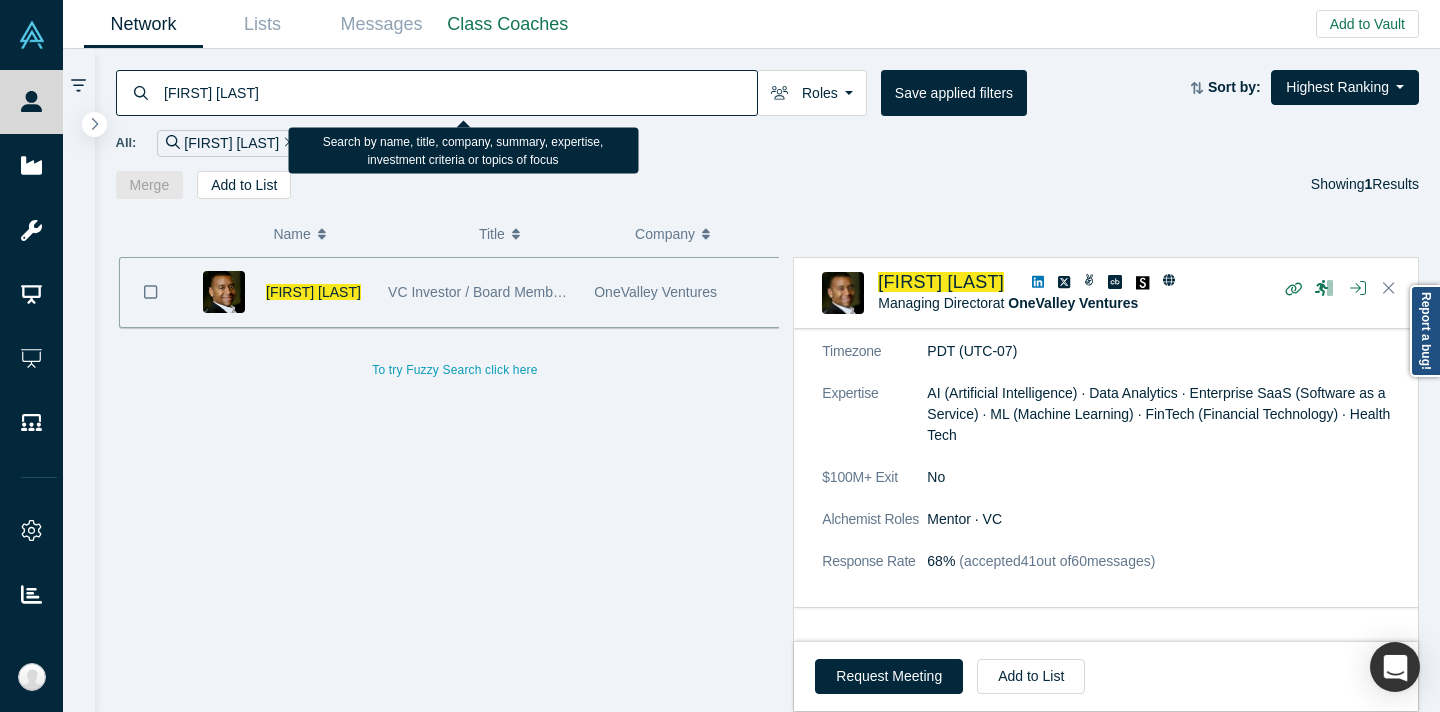 click on "[FIRST] [LAST]" at bounding box center [459, 92] 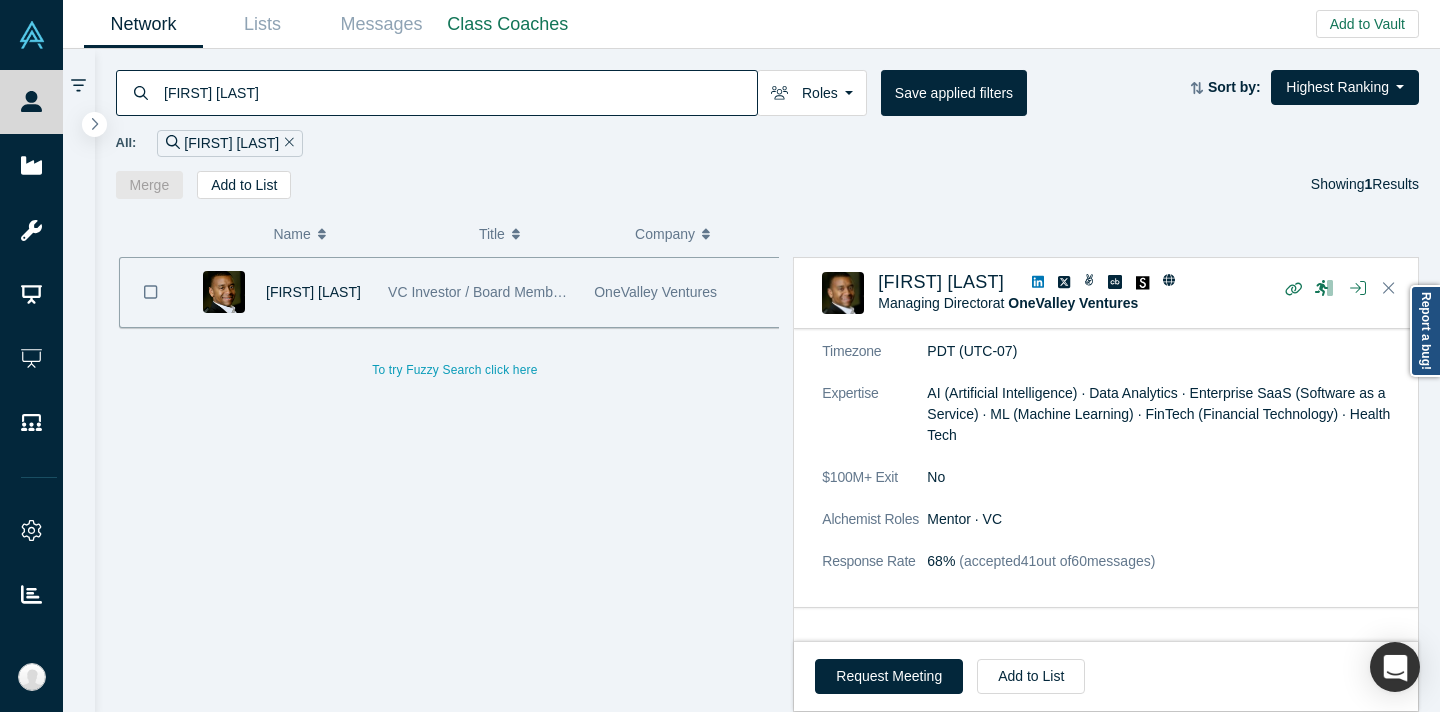 click on "Roles Founders Faculty Mentors Alumni Mentor Angels VCs Corporate Innovator Service Providers Press Limited Partner Channel Partner Industry Analyst Customer Lecturer Consultant Acquirer Strategic Investor Partner Network Admin Save applied filters Sort by: Highest Ranking Recommended Highest Ranking Highest Responsiveness Most Recent Updates Lowest Ranking Lowest Responsiveness All: [FIRST] [LAST] Merge Add to List Showing [NUMBER] Results" at bounding box center (768, 124) 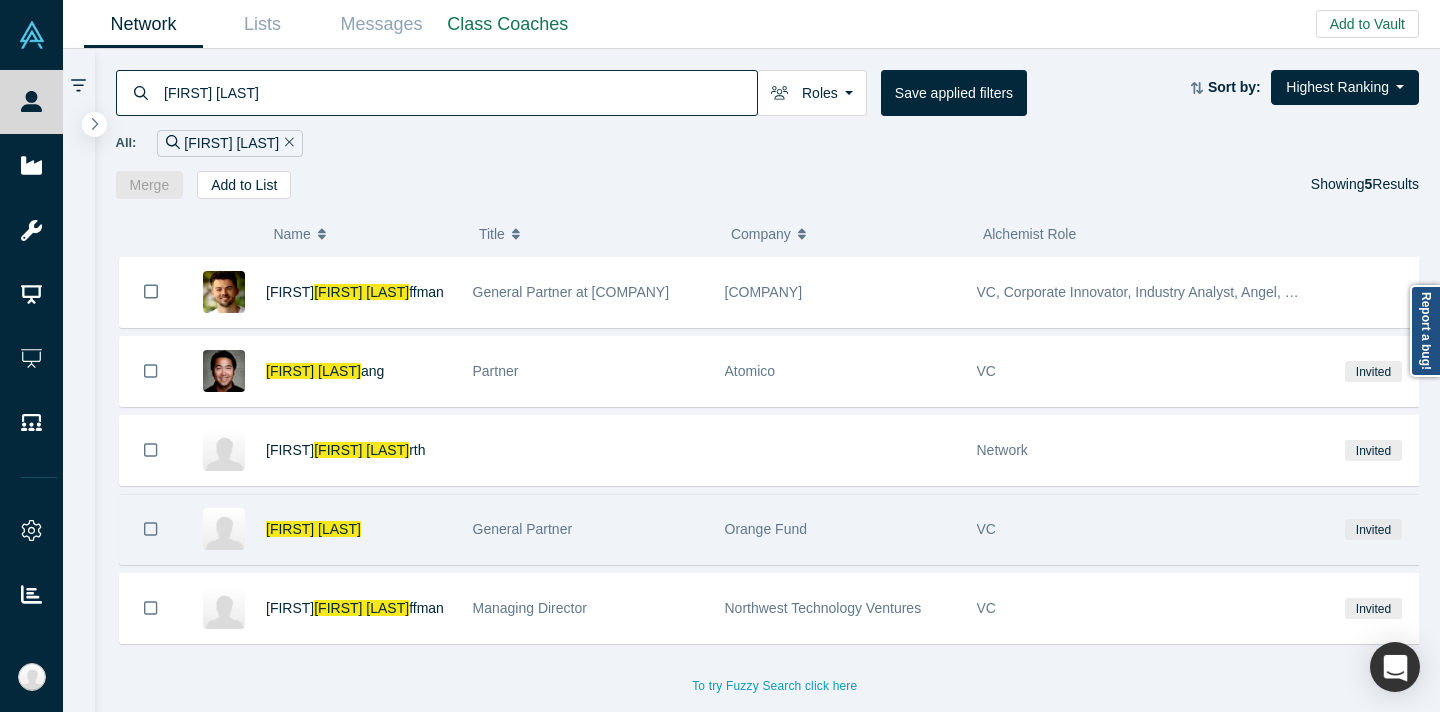click on "General Partner" at bounding box center (588, 529) 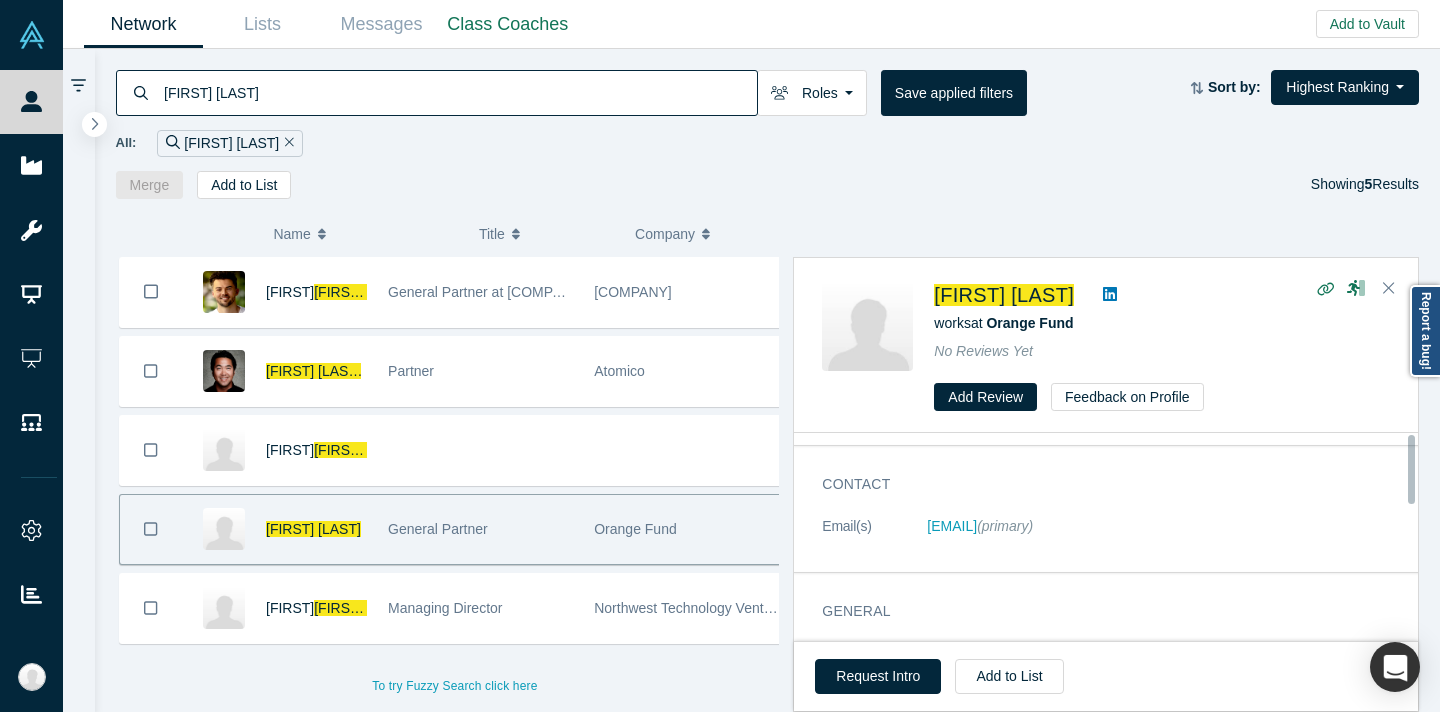 scroll, scrollTop: 0, scrollLeft: 0, axis: both 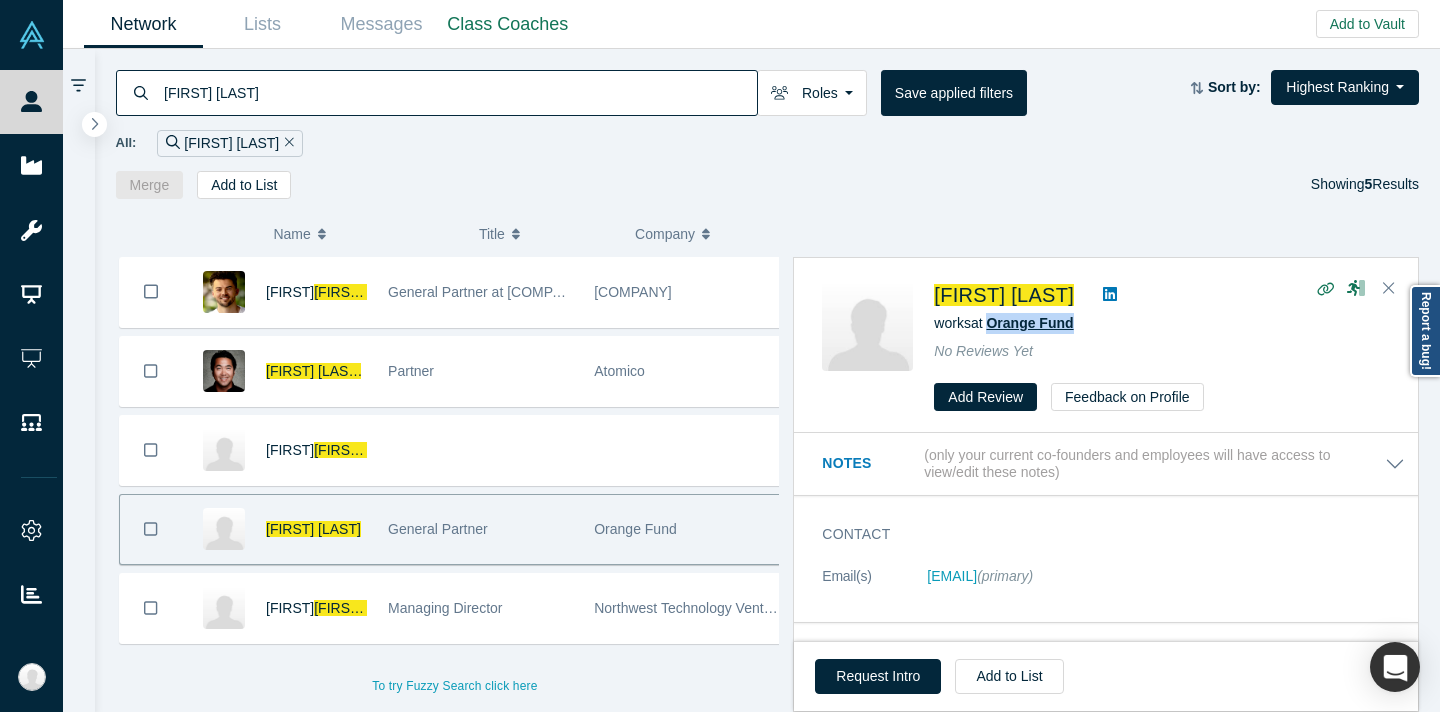 drag, startPoint x: 1105, startPoint y: 323, endPoint x: 995, endPoint y: 323, distance: 110 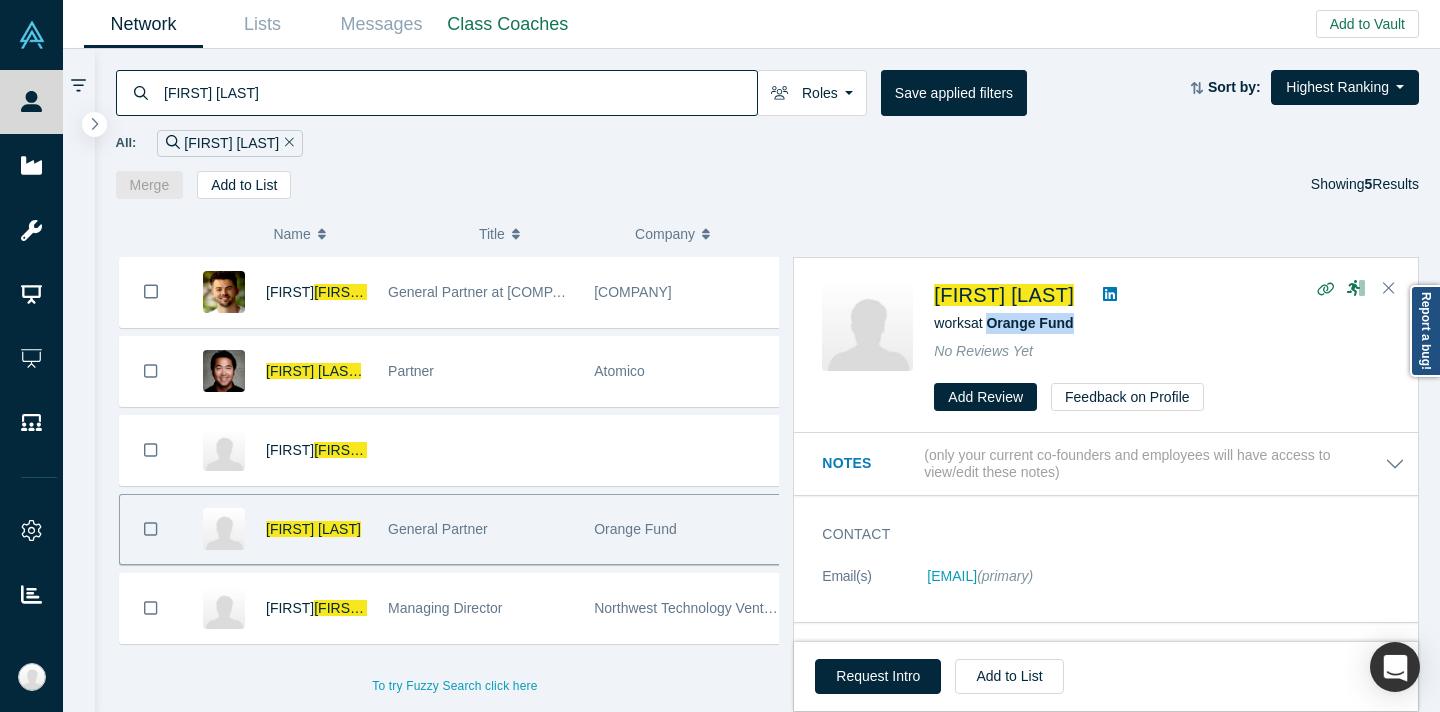copy on "Orange Fund" 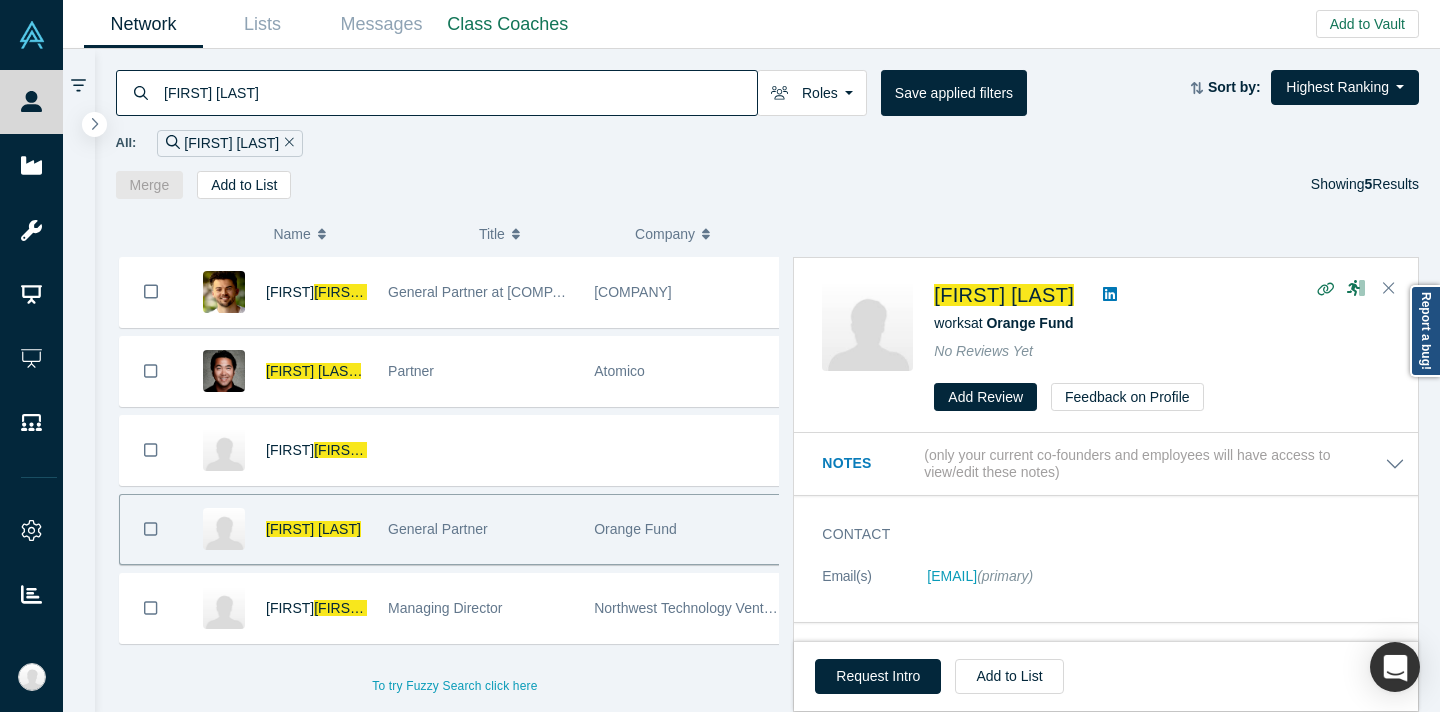 click on "[FIRST] [LAST]" at bounding box center [459, 92] 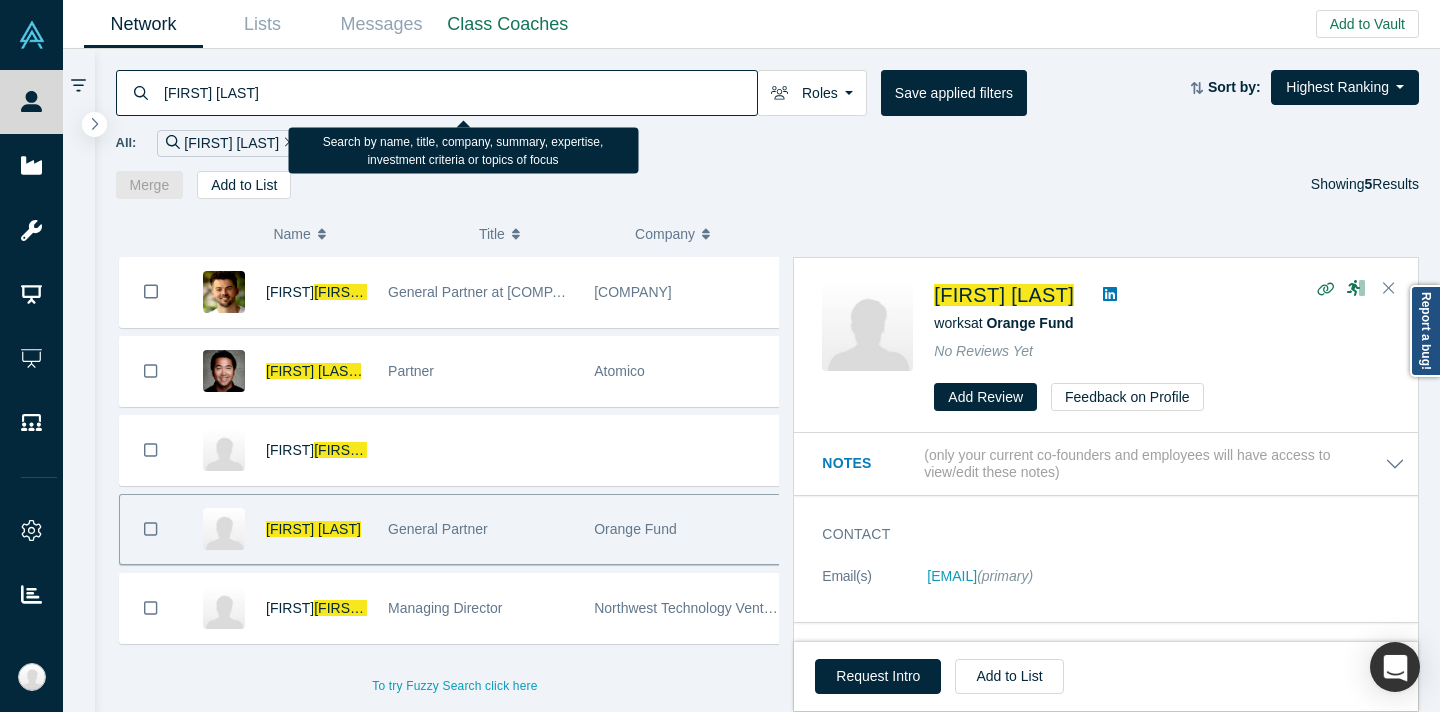 click on "[FIRST] [LAST]" at bounding box center (459, 92) 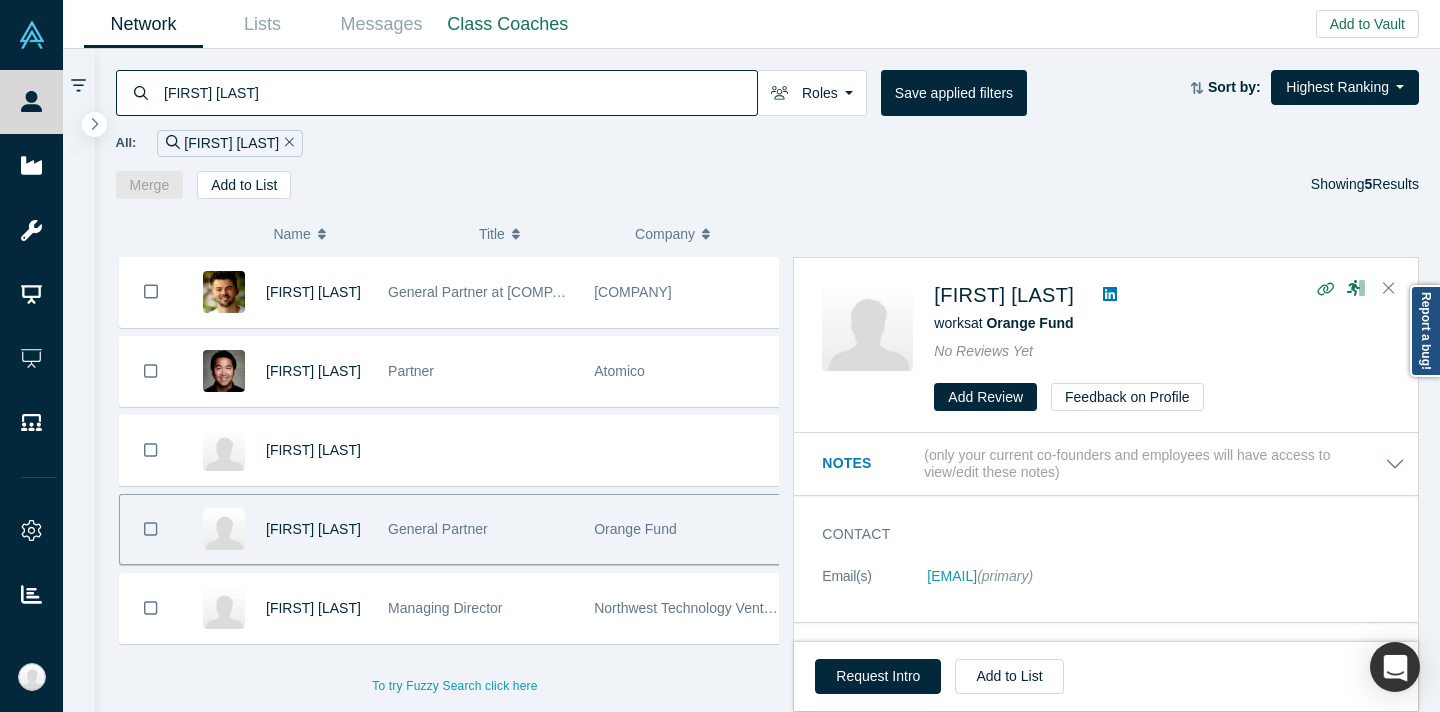 click on "Merge Add to List Showing  5  Results" at bounding box center (768, 185) 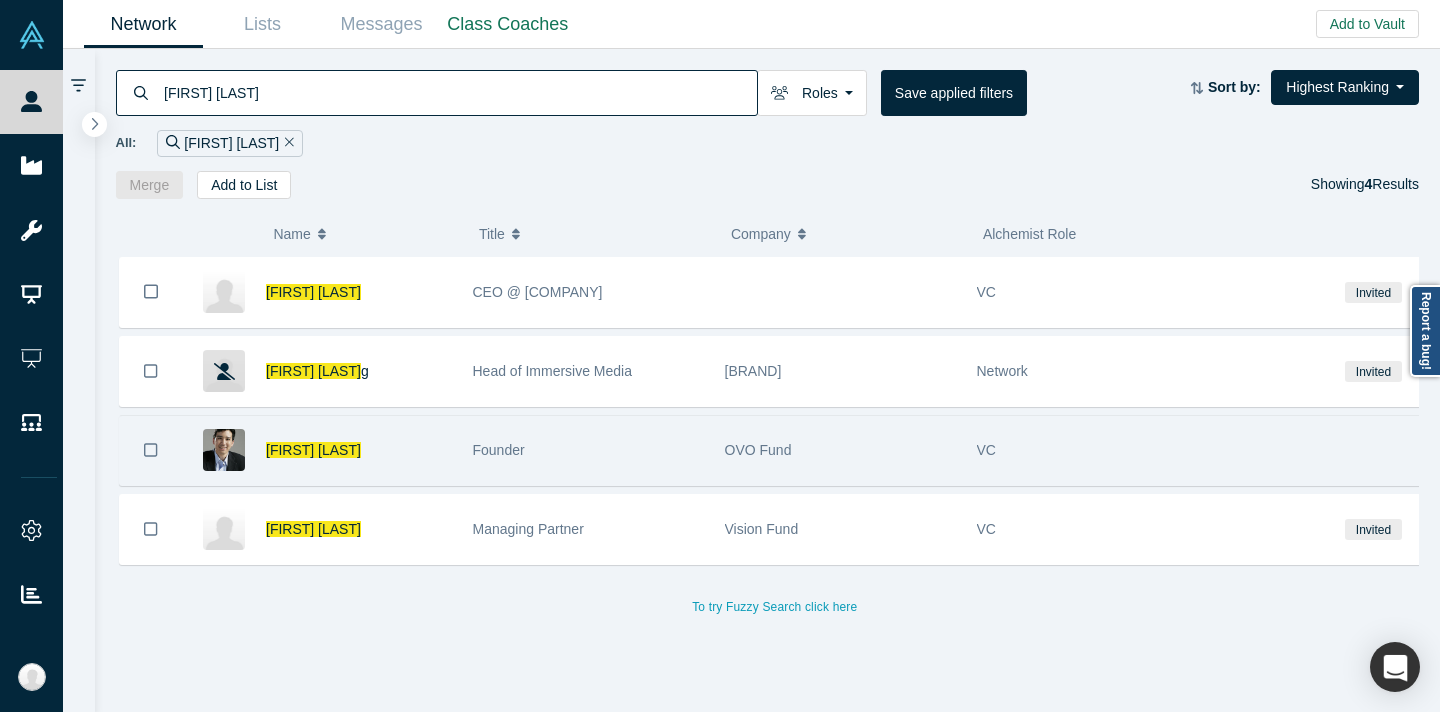 click on "OVO Fund" at bounding box center (758, 450) 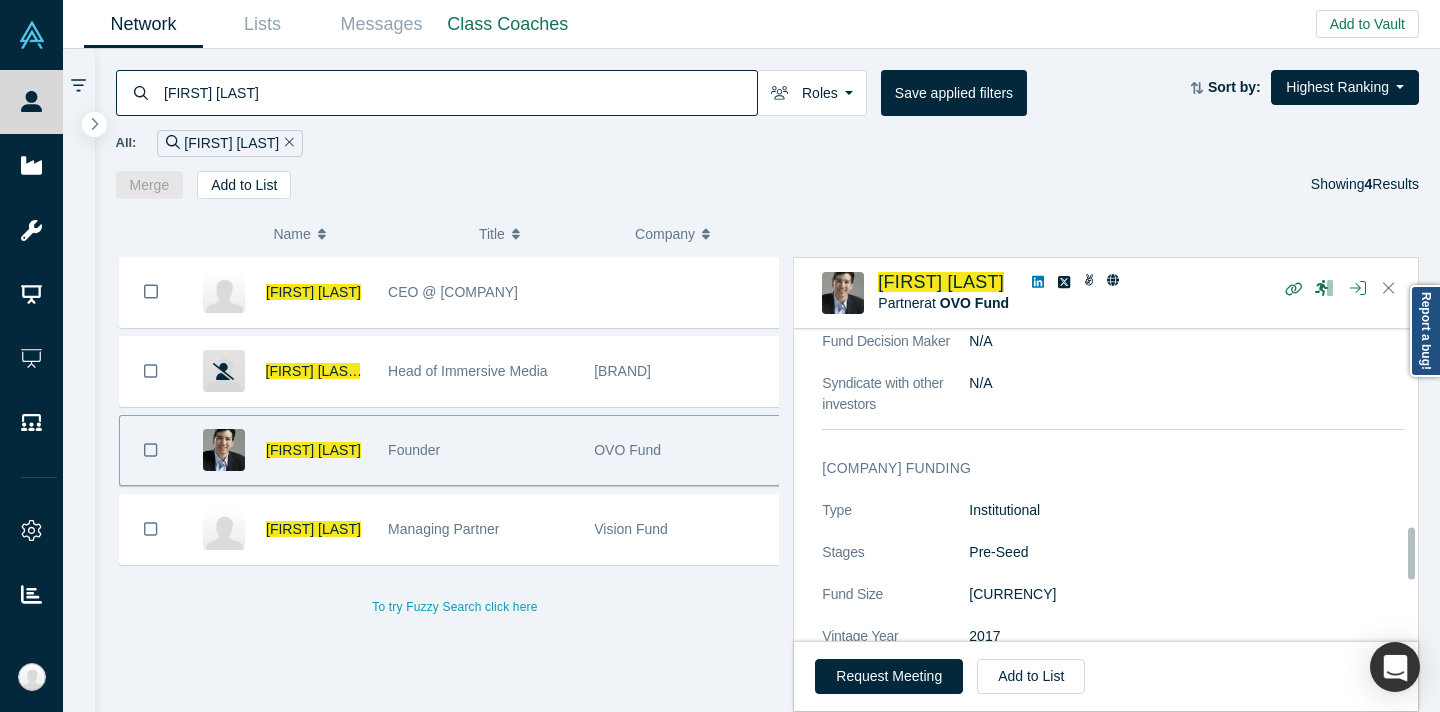 scroll, scrollTop: 1576, scrollLeft: 0, axis: vertical 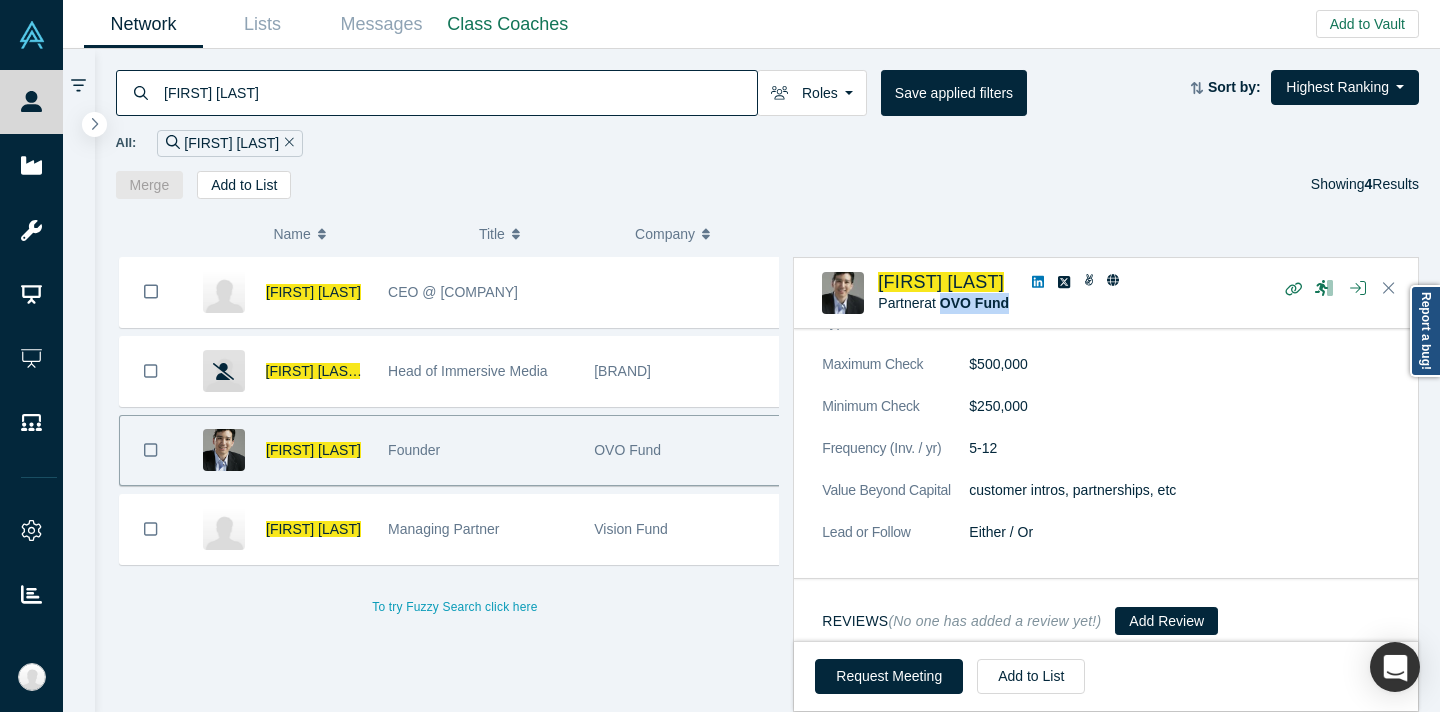 drag, startPoint x: 1028, startPoint y: 305, endPoint x: 942, endPoint y: 306, distance: 86.00581 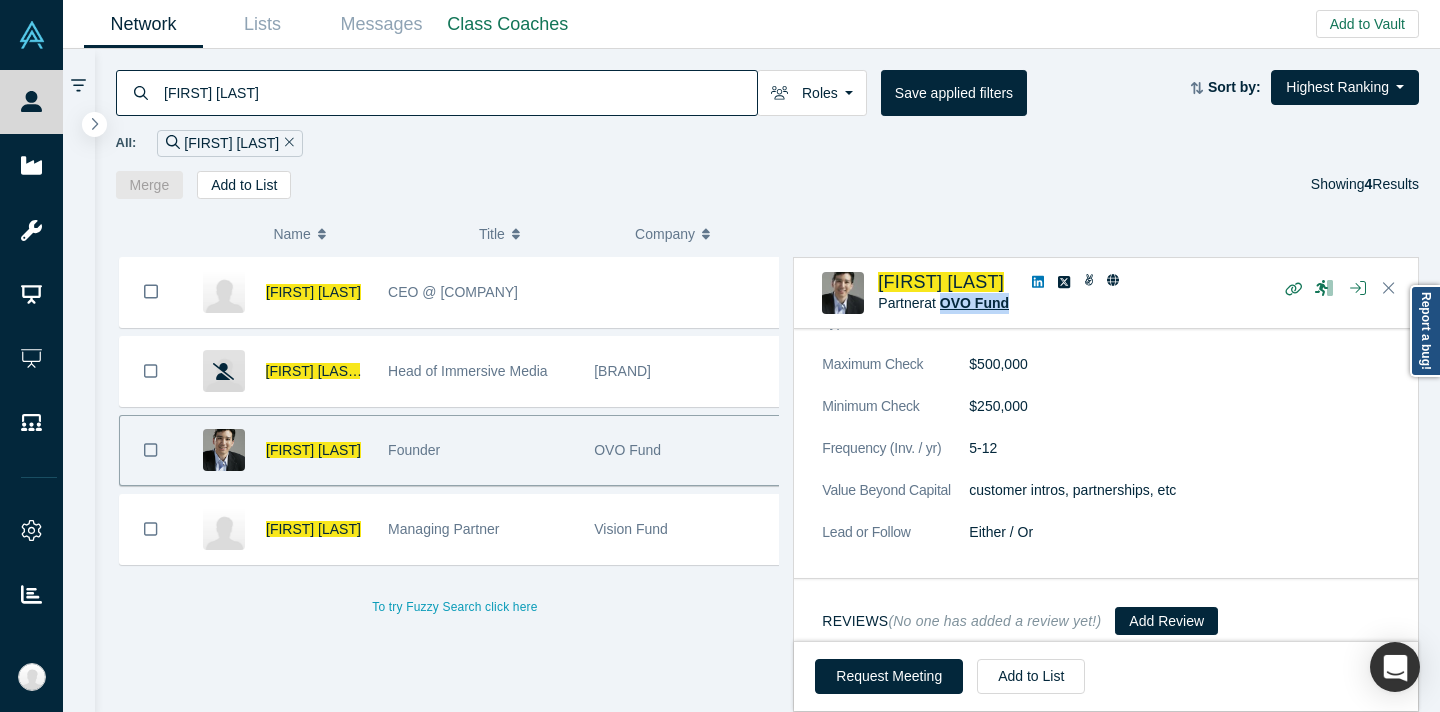 copy on "OVO Fund" 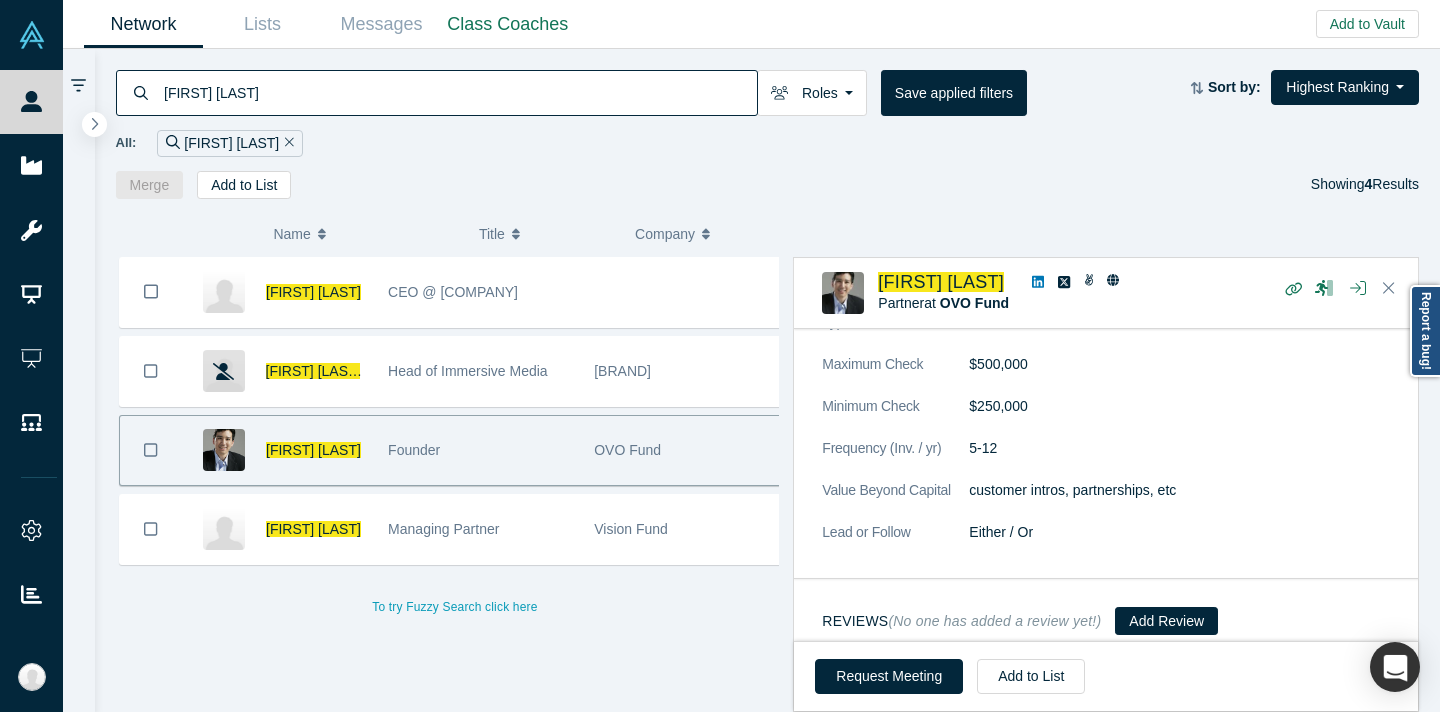 click on "[FIRST] [LAST]" at bounding box center [459, 92] 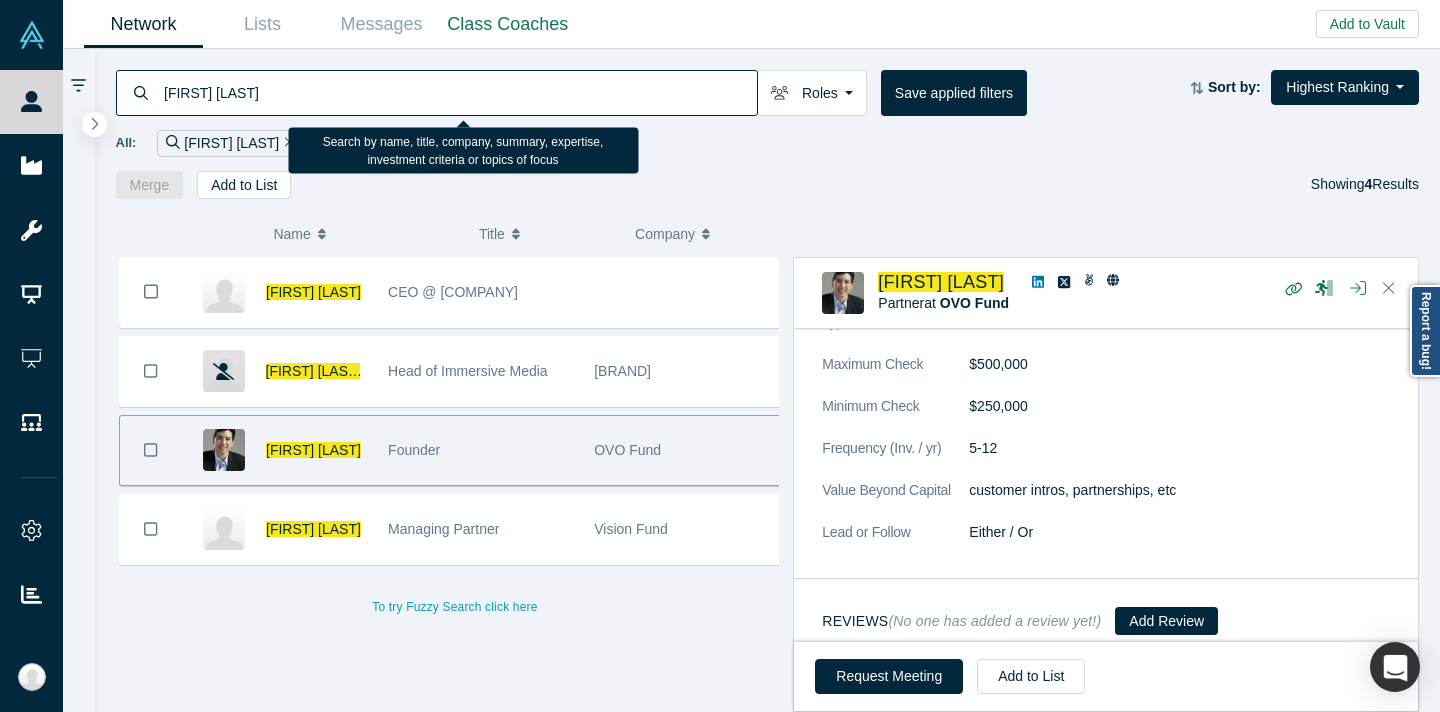 click on "[FIRST] [LAST]" at bounding box center (459, 92) 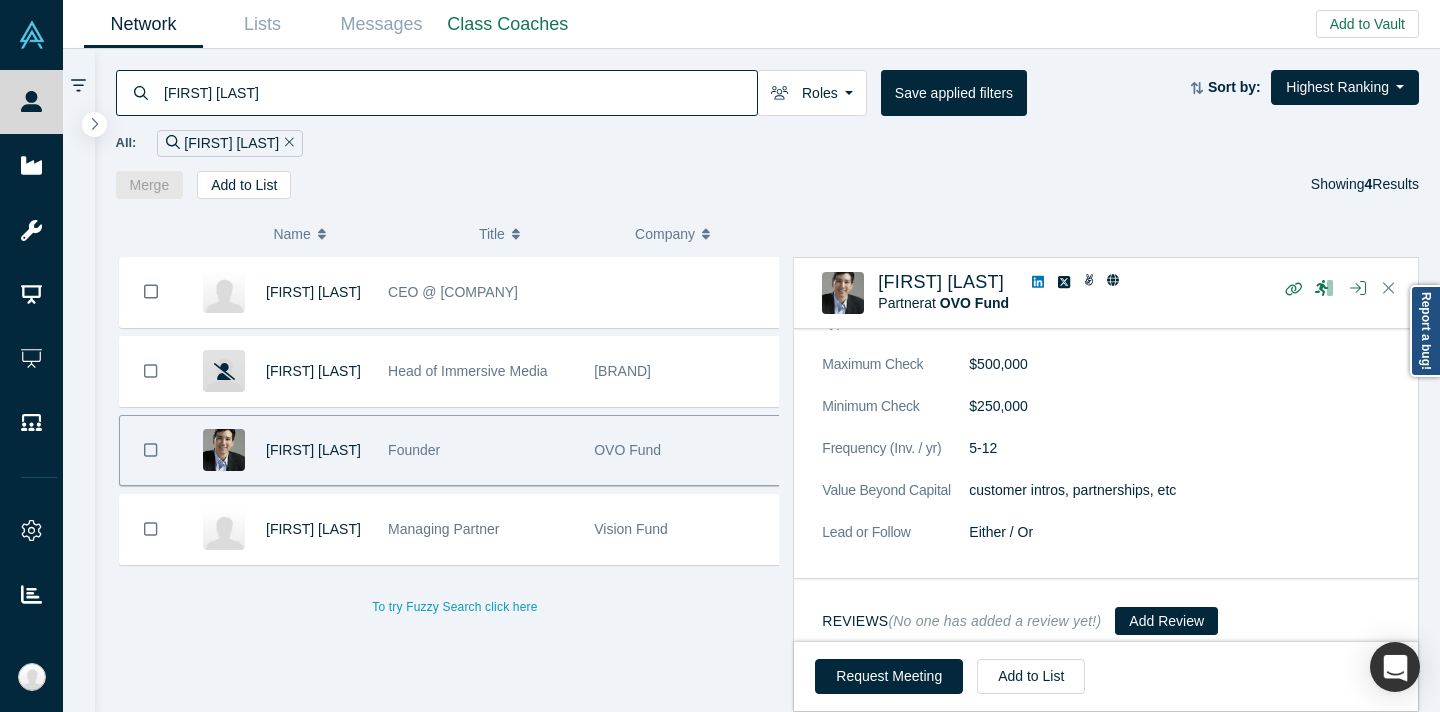 click on "Merge Add to List Showing  4  Results" at bounding box center [768, 185] 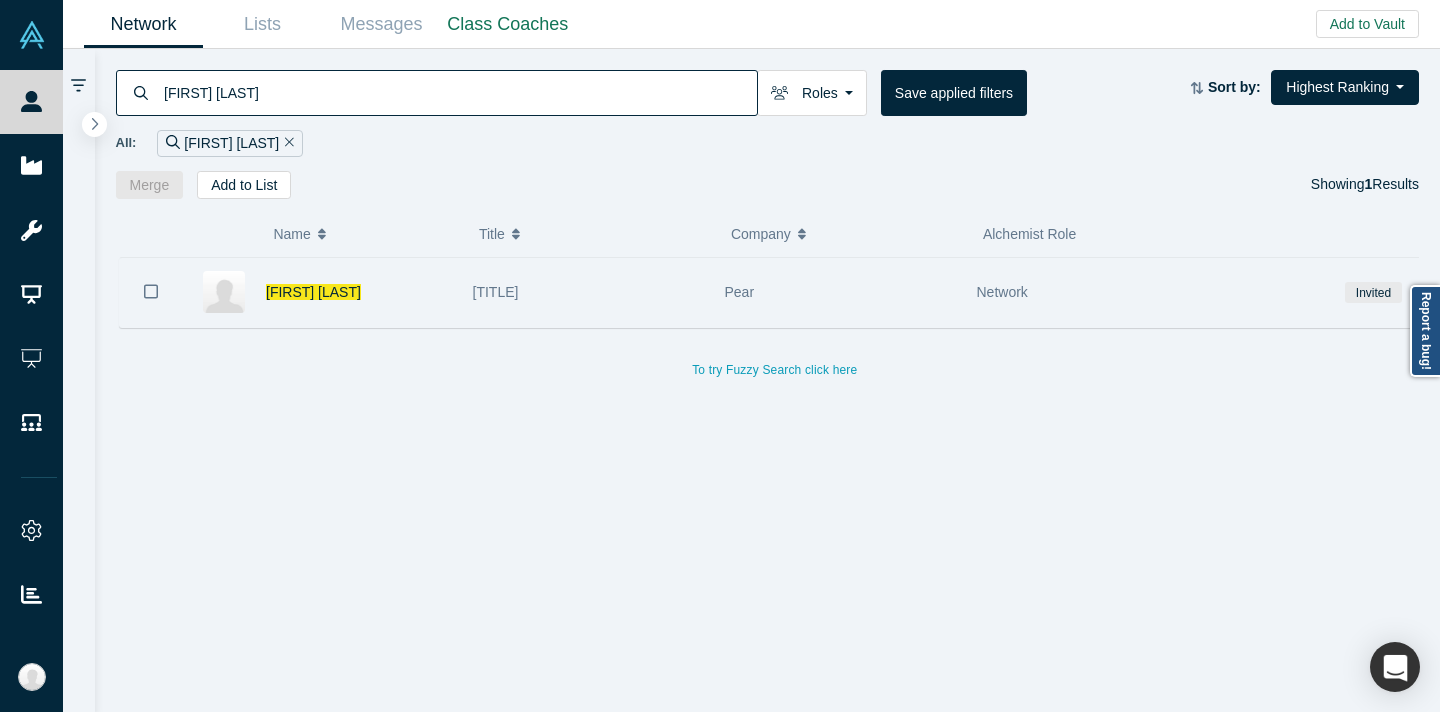 click on "[TITLE]" at bounding box center (496, 292) 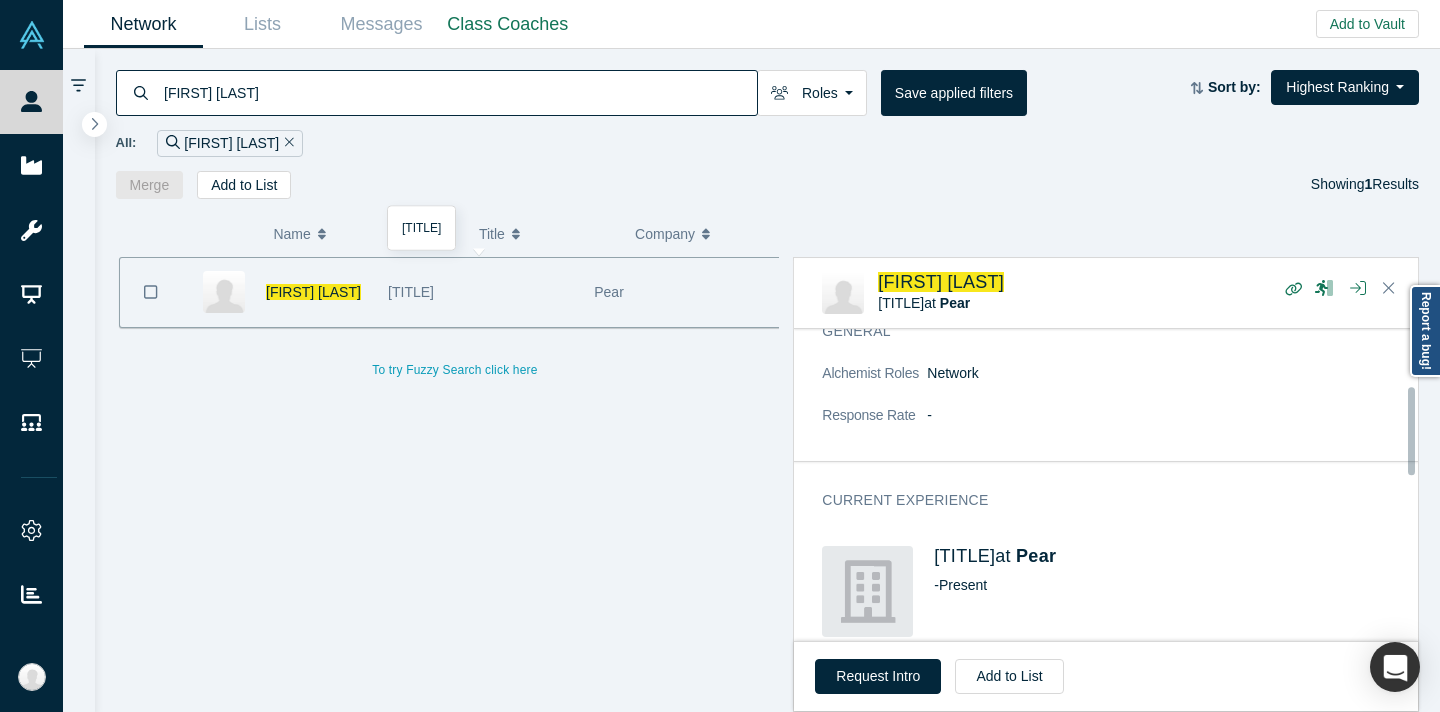 scroll, scrollTop: 200, scrollLeft: 0, axis: vertical 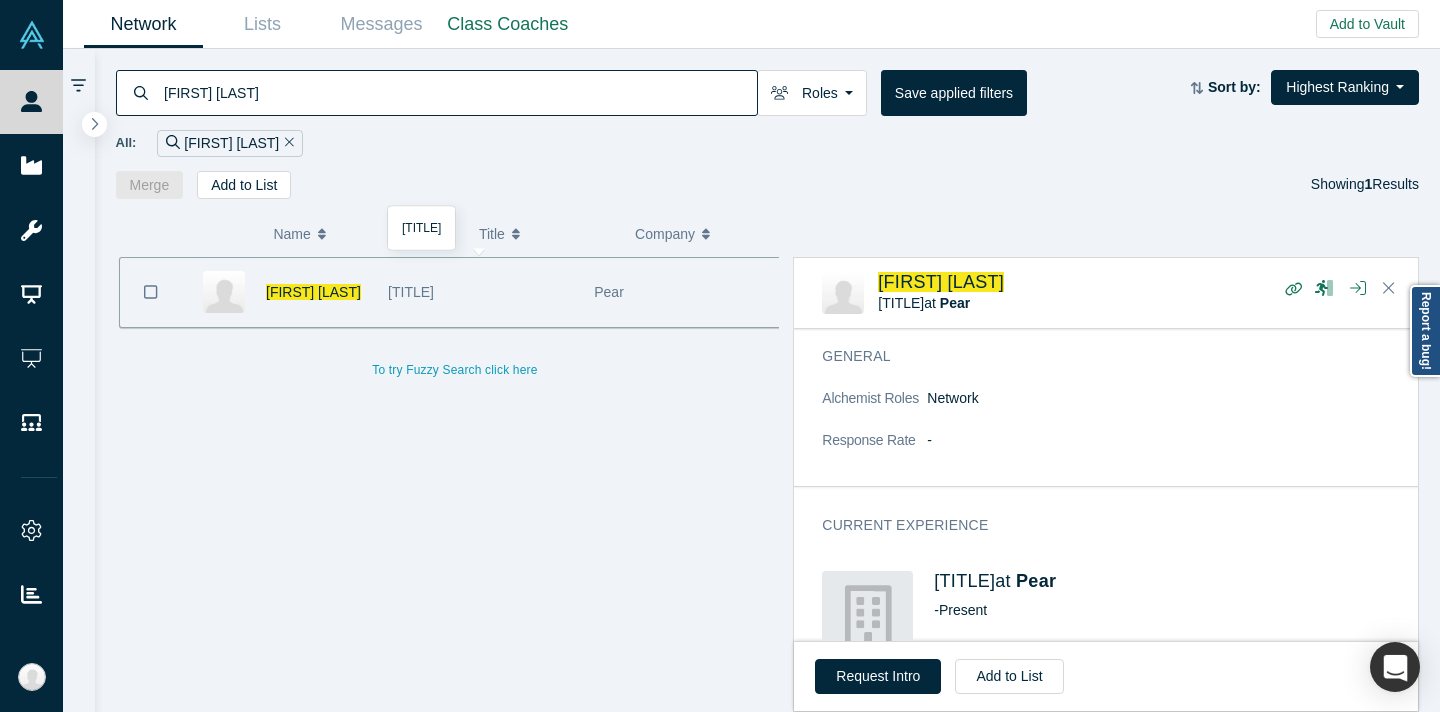 click on "[FIRST] [LAST]" at bounding box center [459, 92] 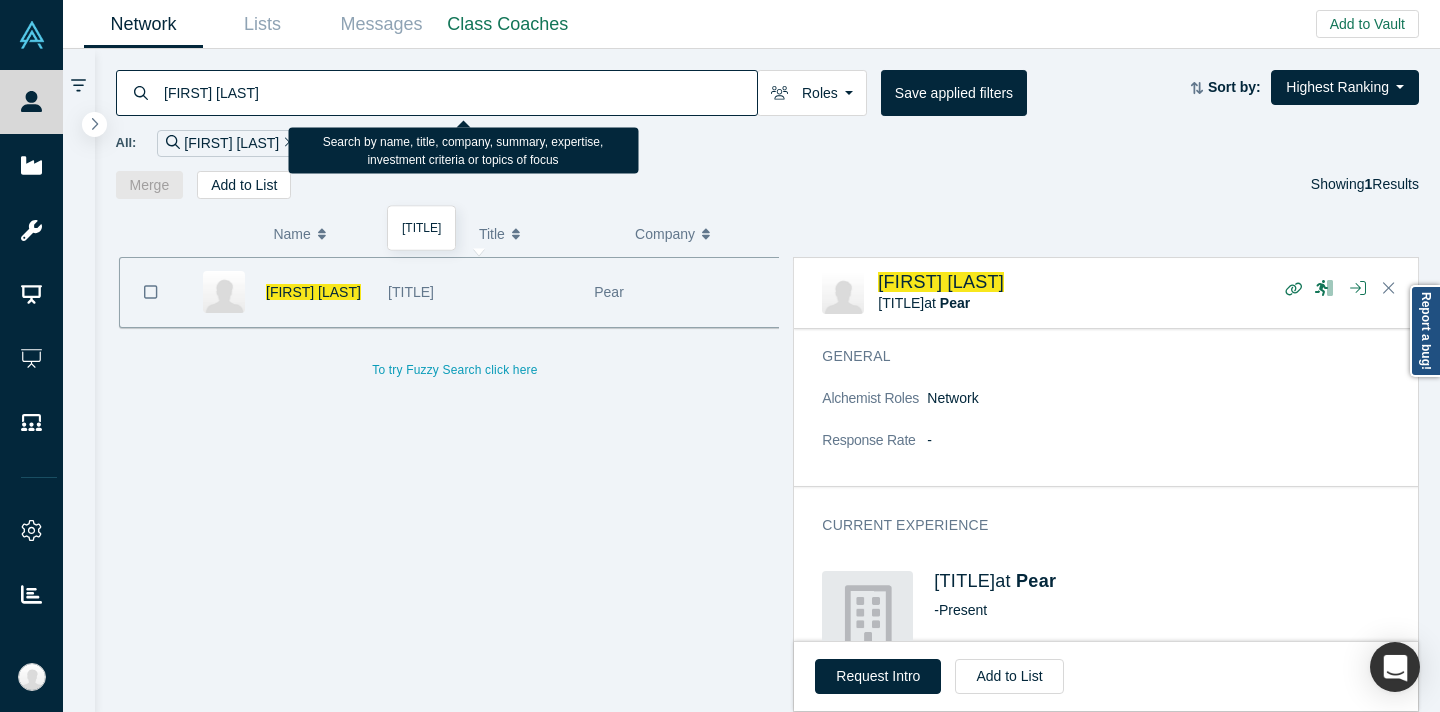click on "[FIRST] [LAST]" at bounding box center (459, 92) 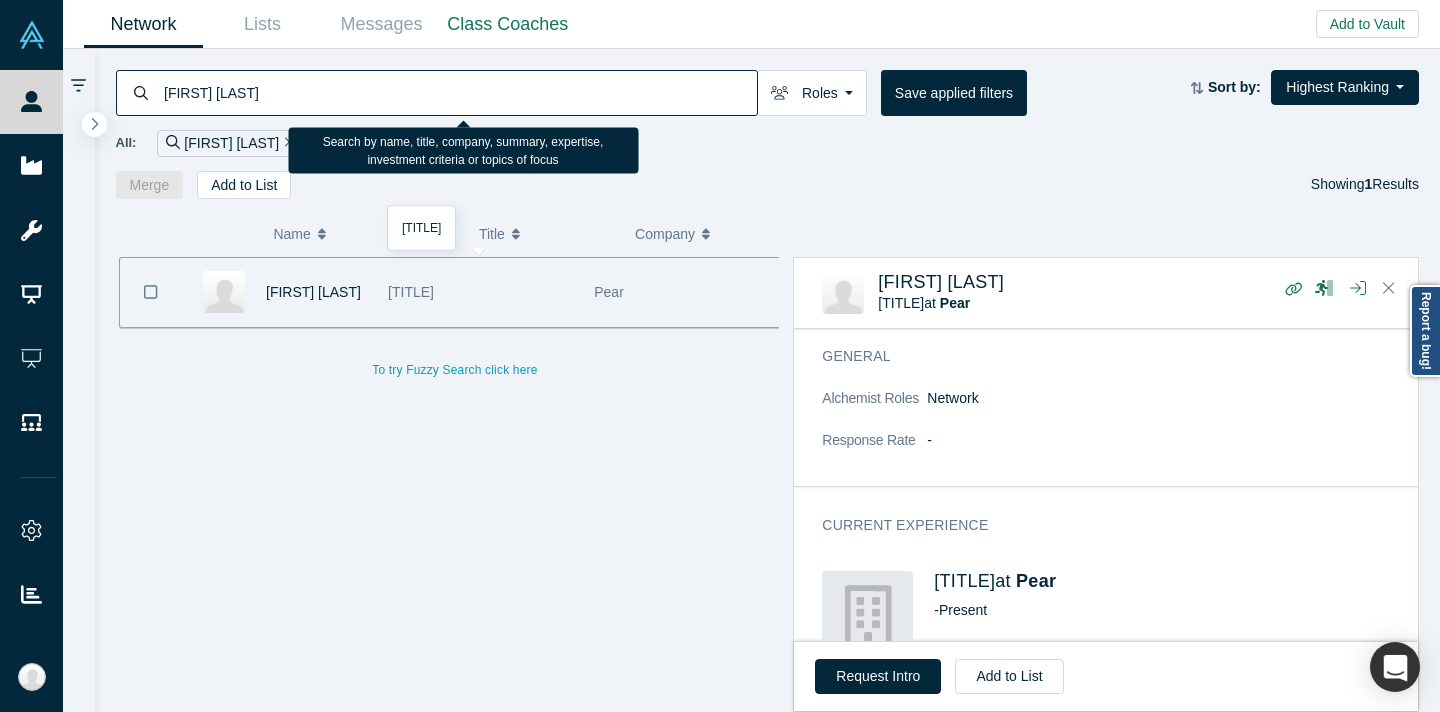 click on "[FIRST] [LAST]" at bounding box center (459, 92) 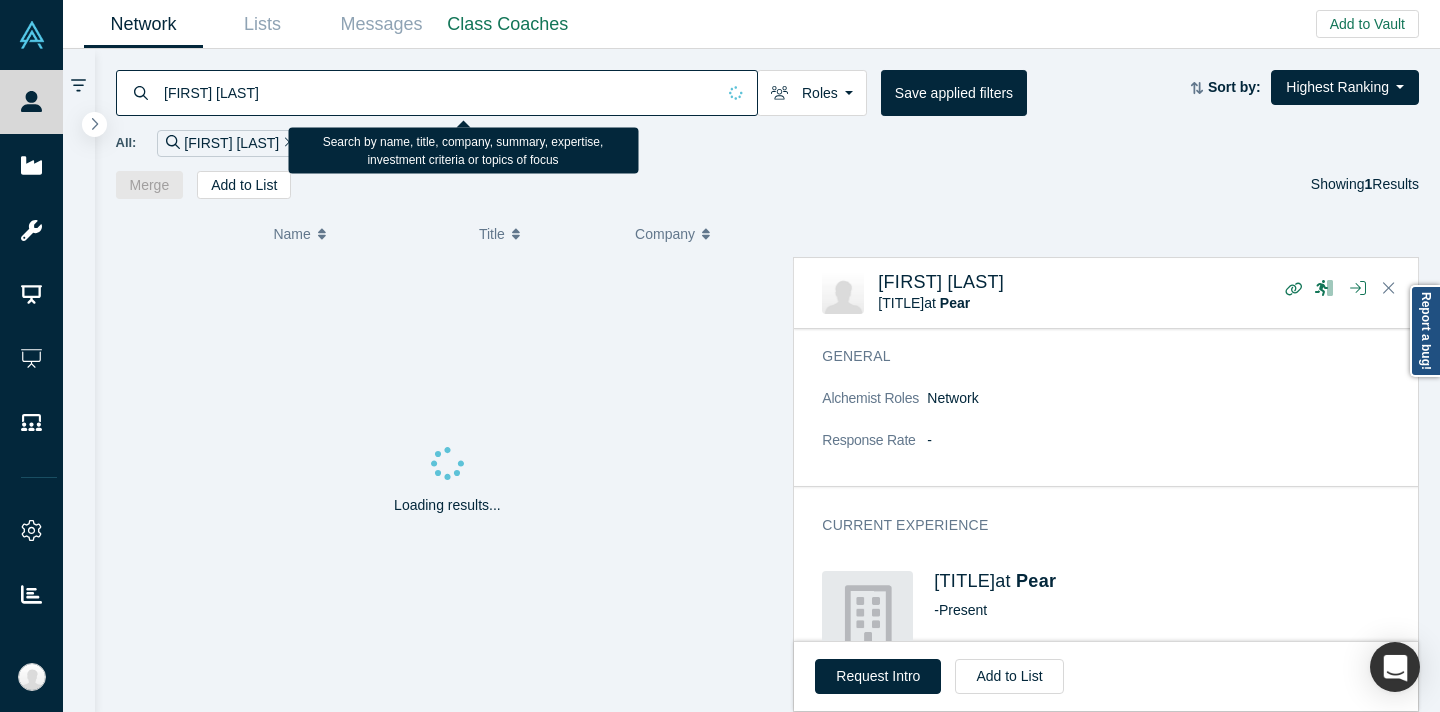 click on "[FIRST] [LAST]" at bounding box center [438, 92] 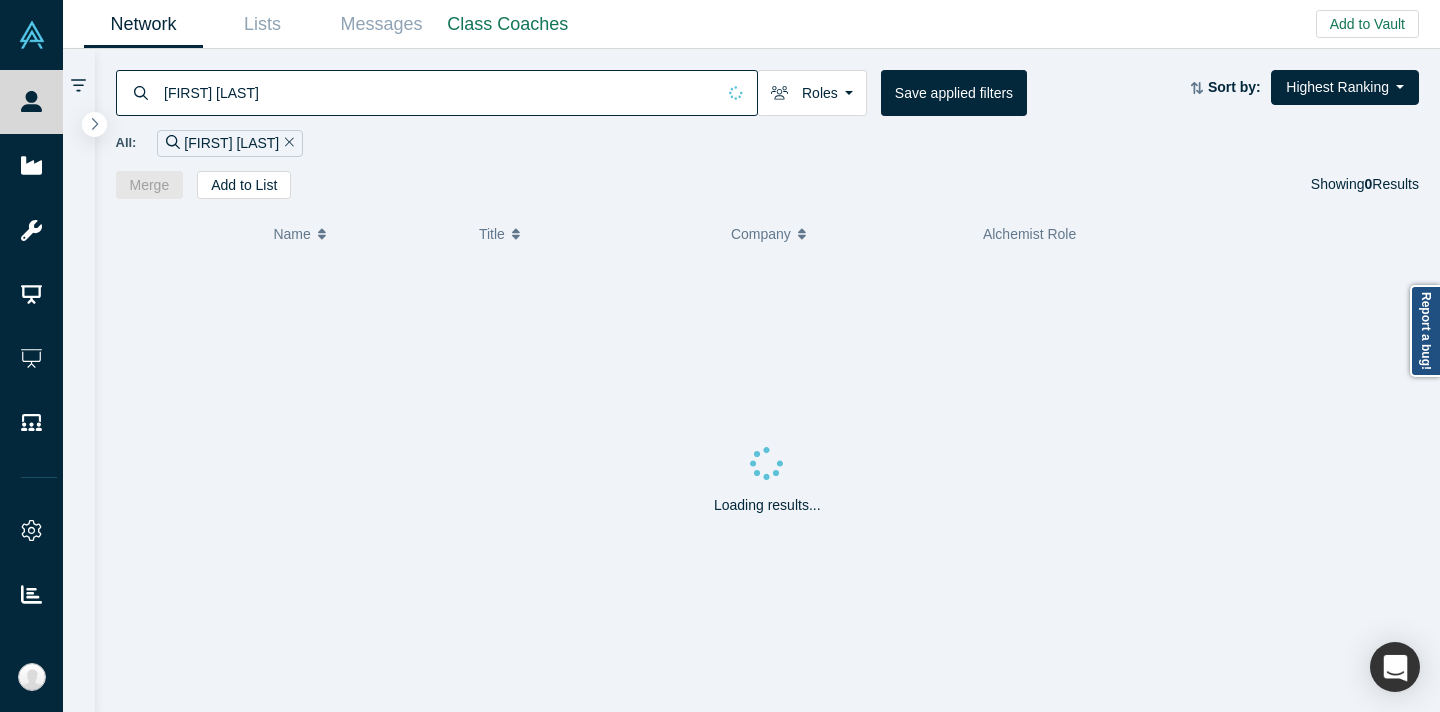 click on "All:   [FIRST] [LAST]" at bounding box center [768, 143] 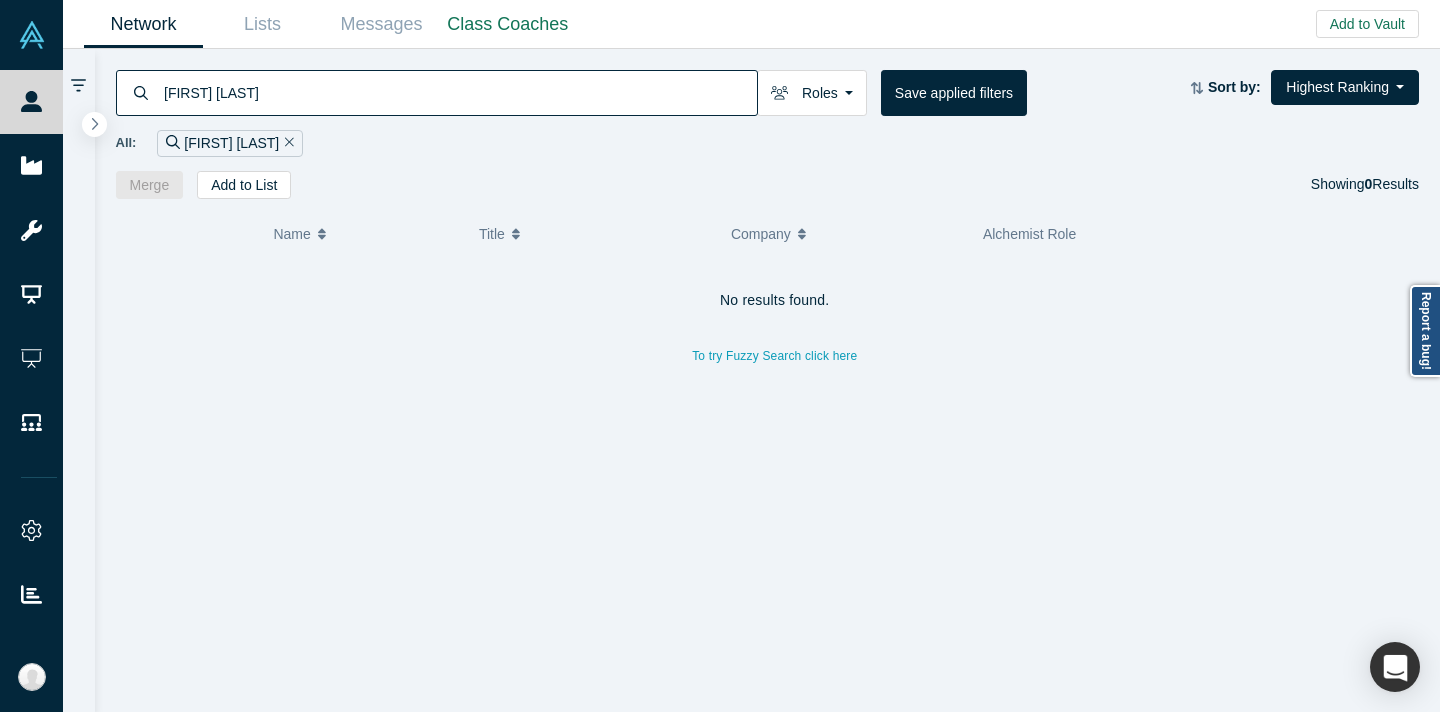 click on "[FIRST] [LAST]" at bounding box center [459, 92] 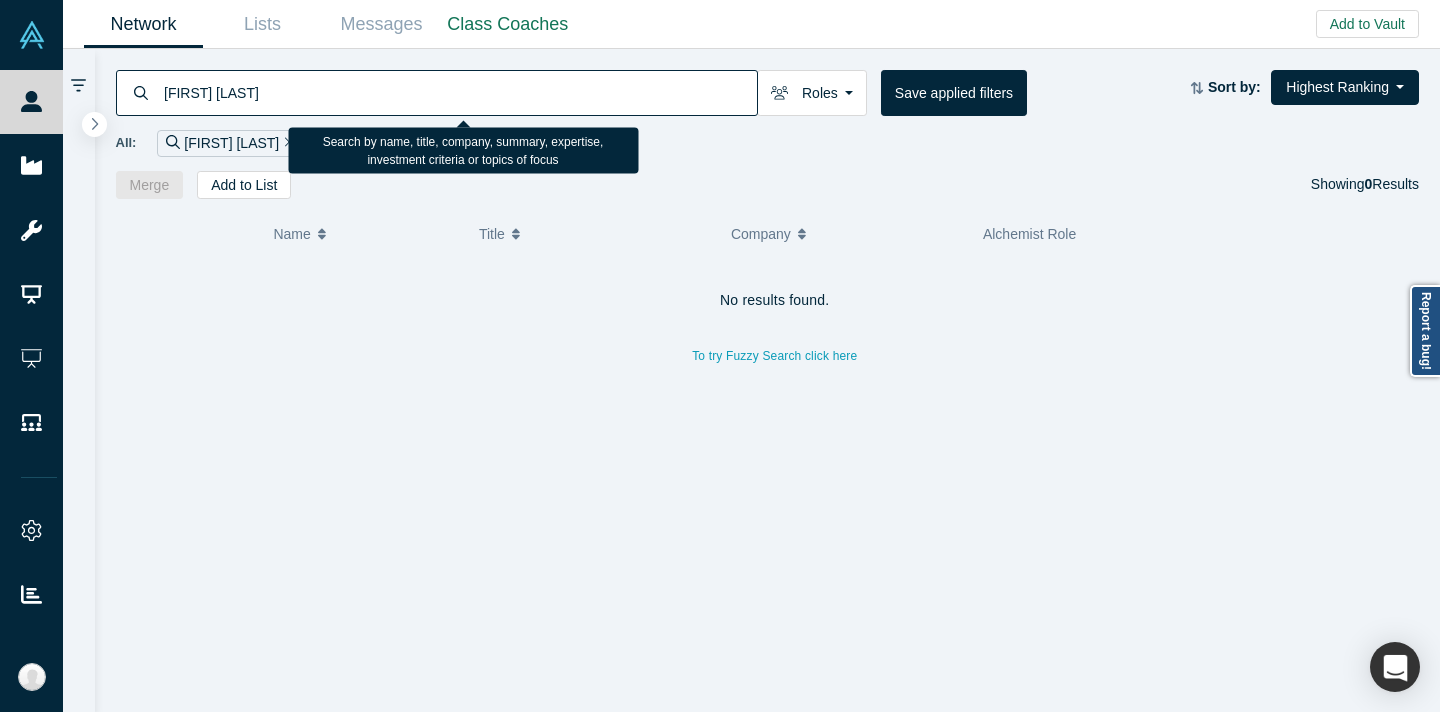 click on "[FIRST] [LAST]" at bounding box center (459, 92) 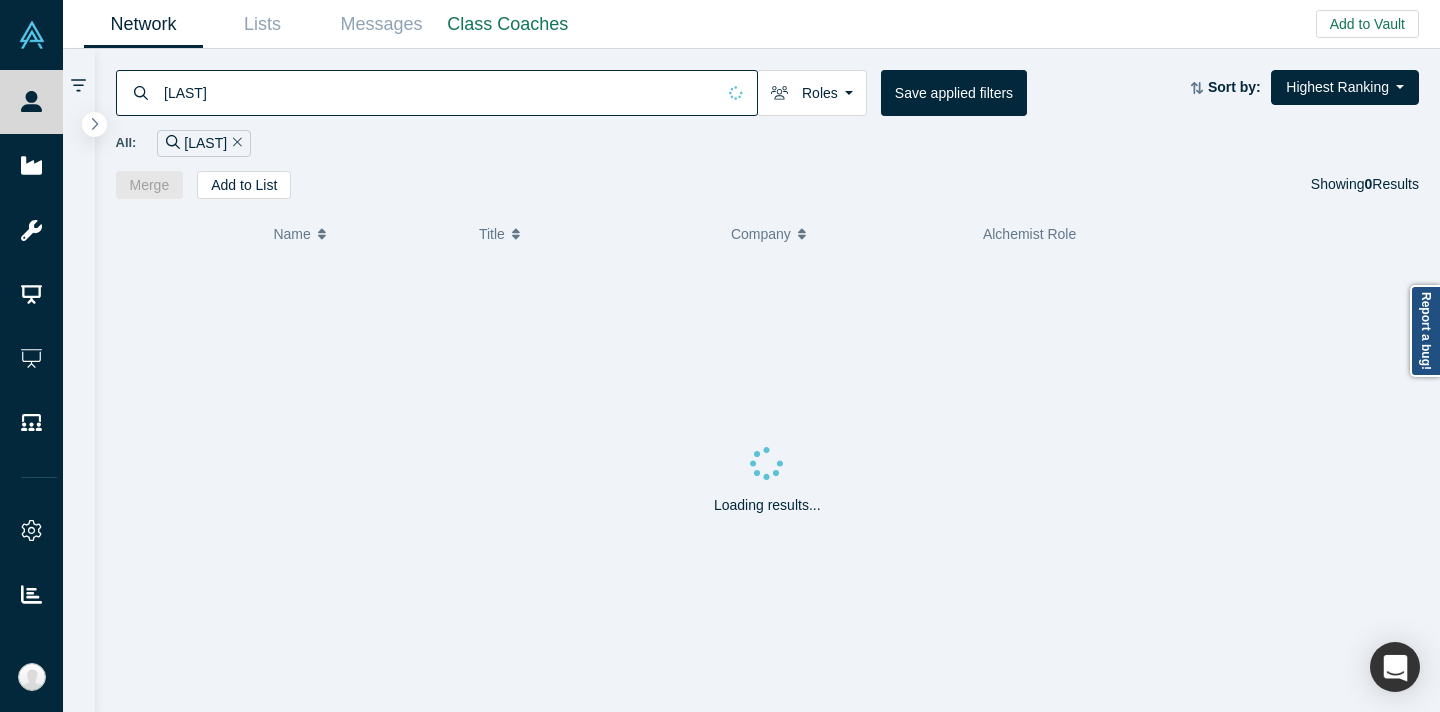 click on "[PERSON] Roles Founders Faculty Mentors Alumni Mentor Angels VCs Corporate Innovator Service Providers Press Limited Partner Channel Partner Industry Analyst Customer Lecturer Consultant Acquirer Strategic Investor Partner Network Admin Save applied filters Sort by: Highest Ranking Recommended Highest Ranking Highest Responsiveness Most Recent Updates Lowest Ranking Lowest Responsiveness All:   [PERSON] Merge Add to List Showing  0  Results" at bounding box center (768, 124) 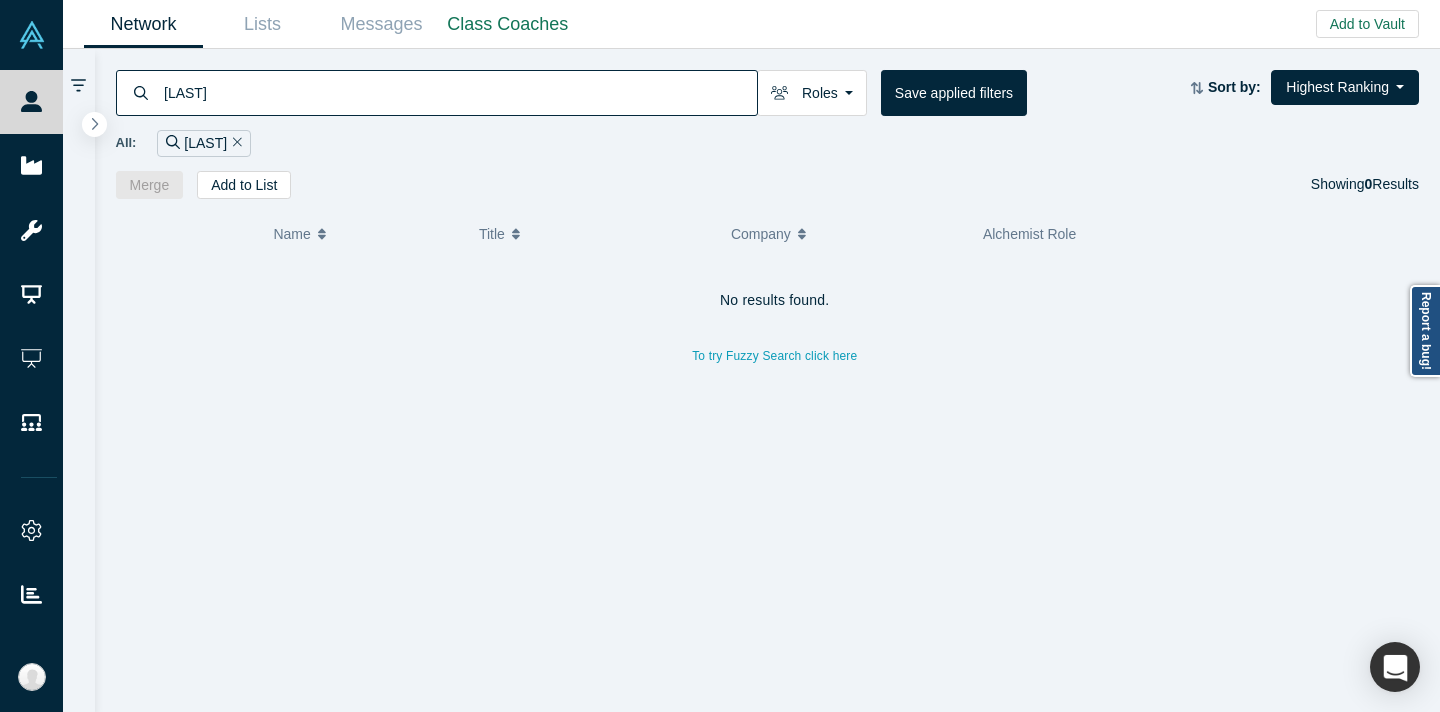 click on "[LAST]" at bounding box center [459, 92] 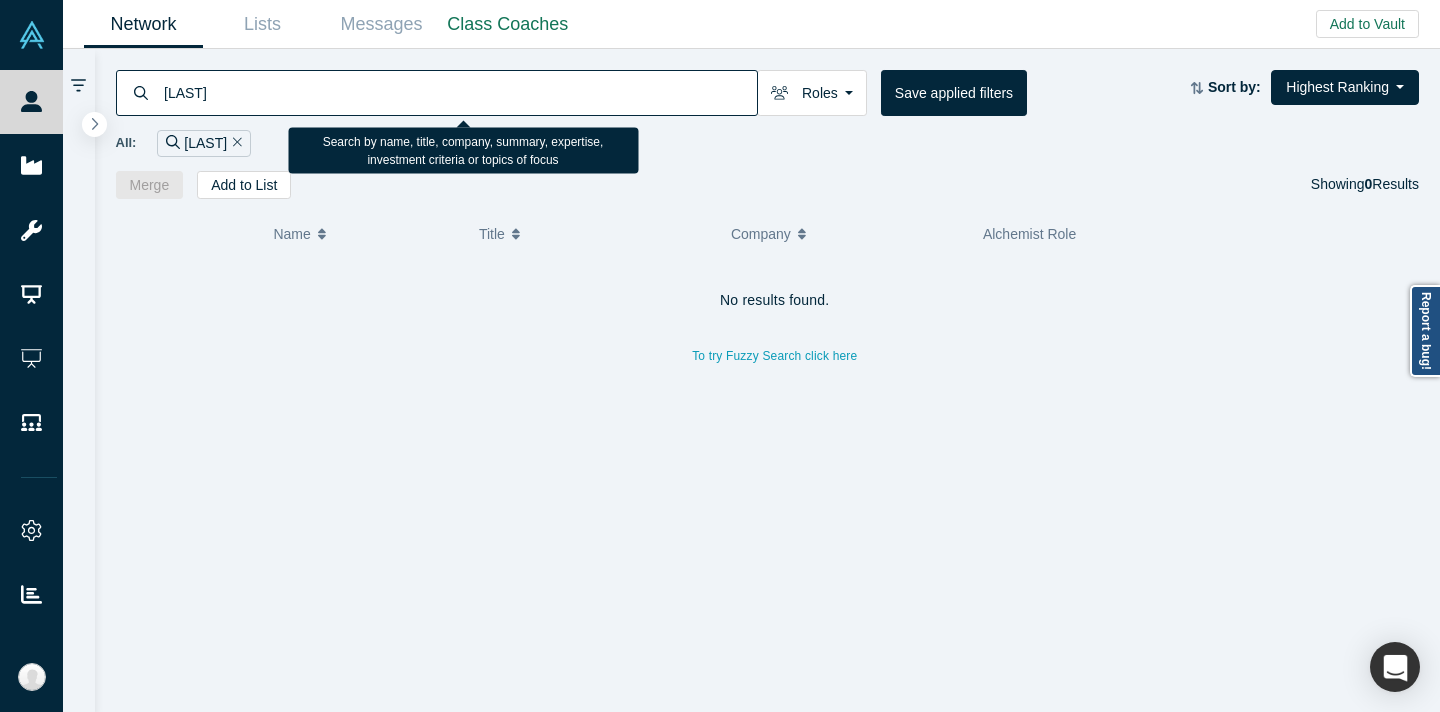 paste on "[FIRST] [LAST]" 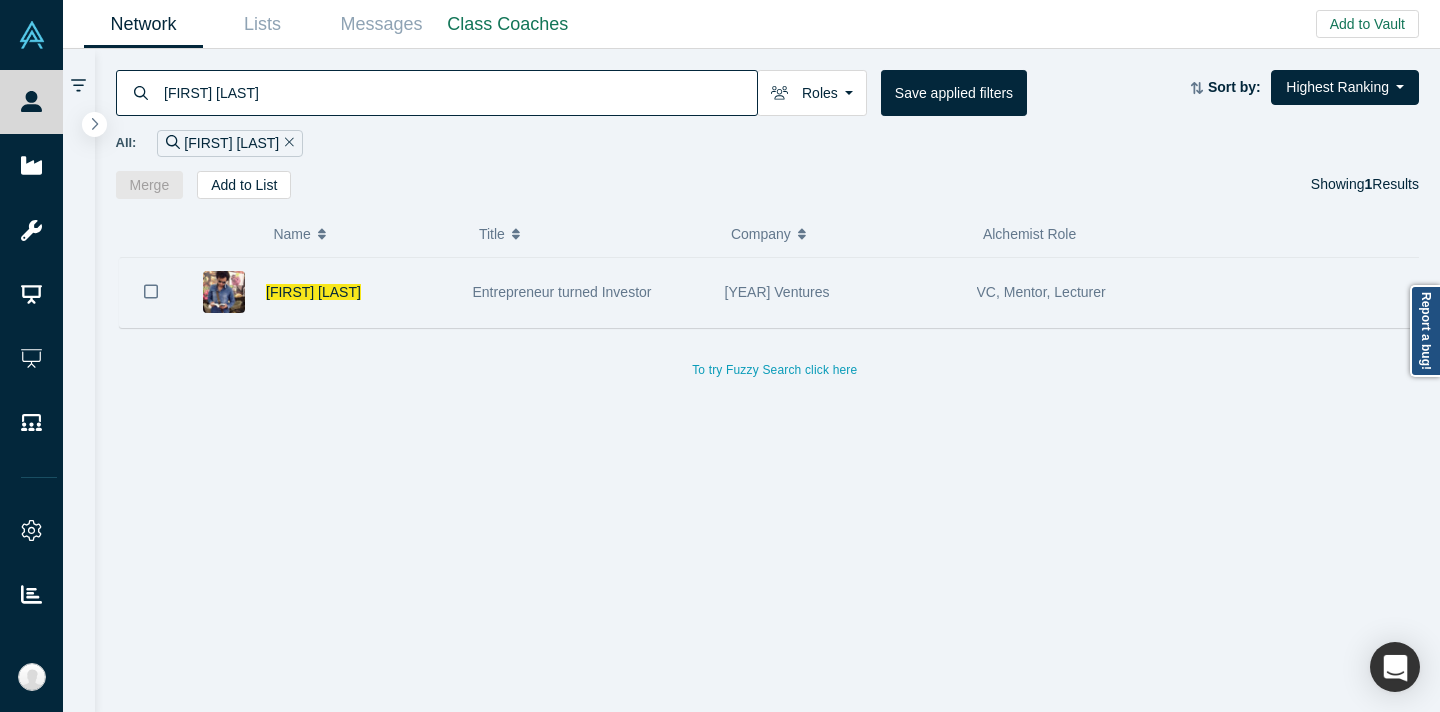 click on "Entrepreneur turned Investor" at bounding box center [588, 292] 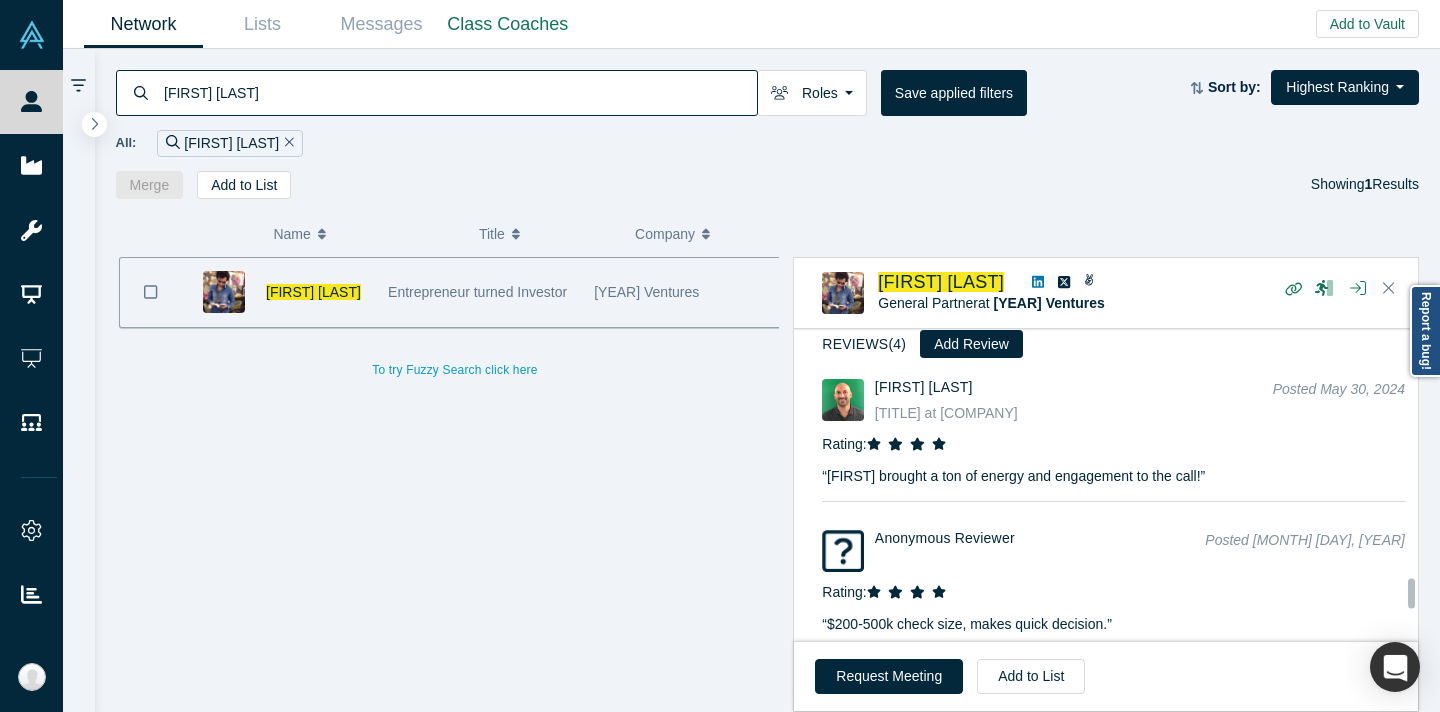 scroll, scrollTop: 2758, scrollLeft: 0, axis: vertical 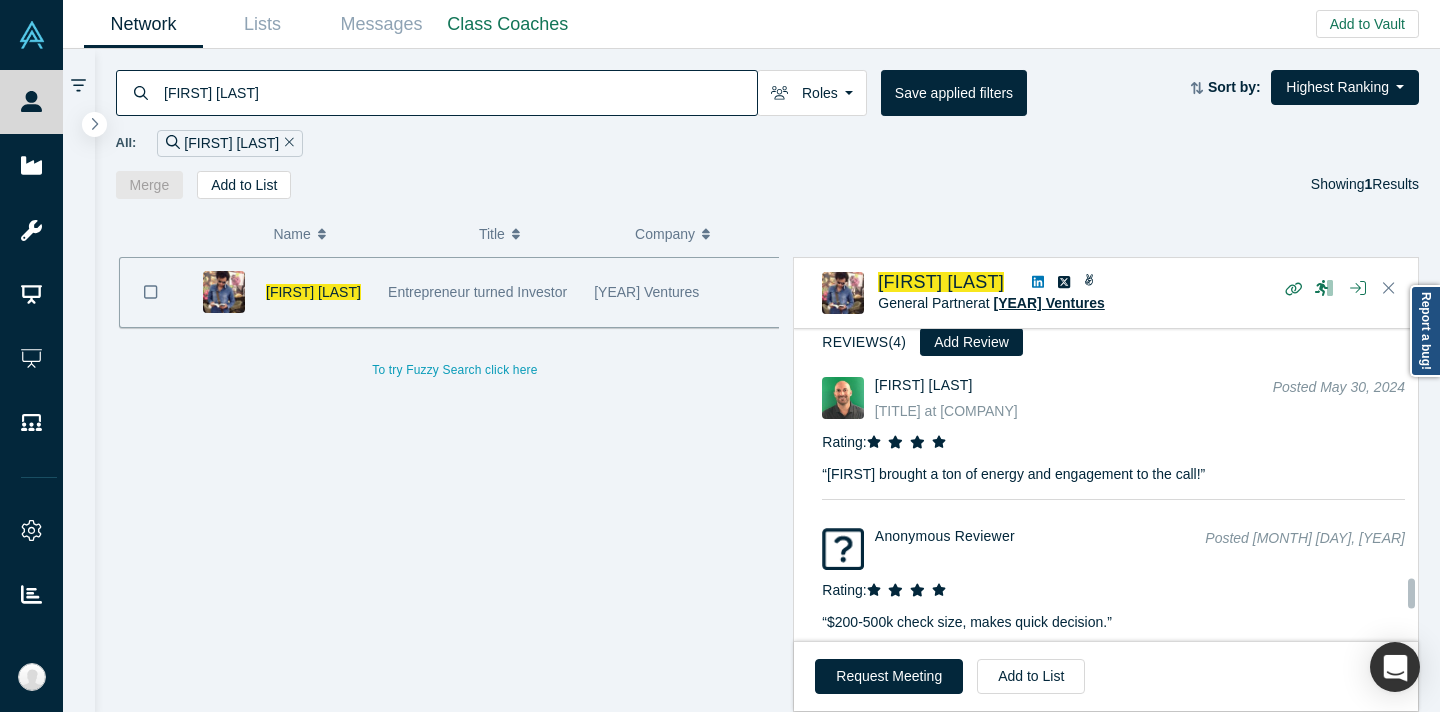 drag, startPoint x: 1120, startPoint y: 294, endPoint x: 1024, endPoint y: 307, distance: 96.87621 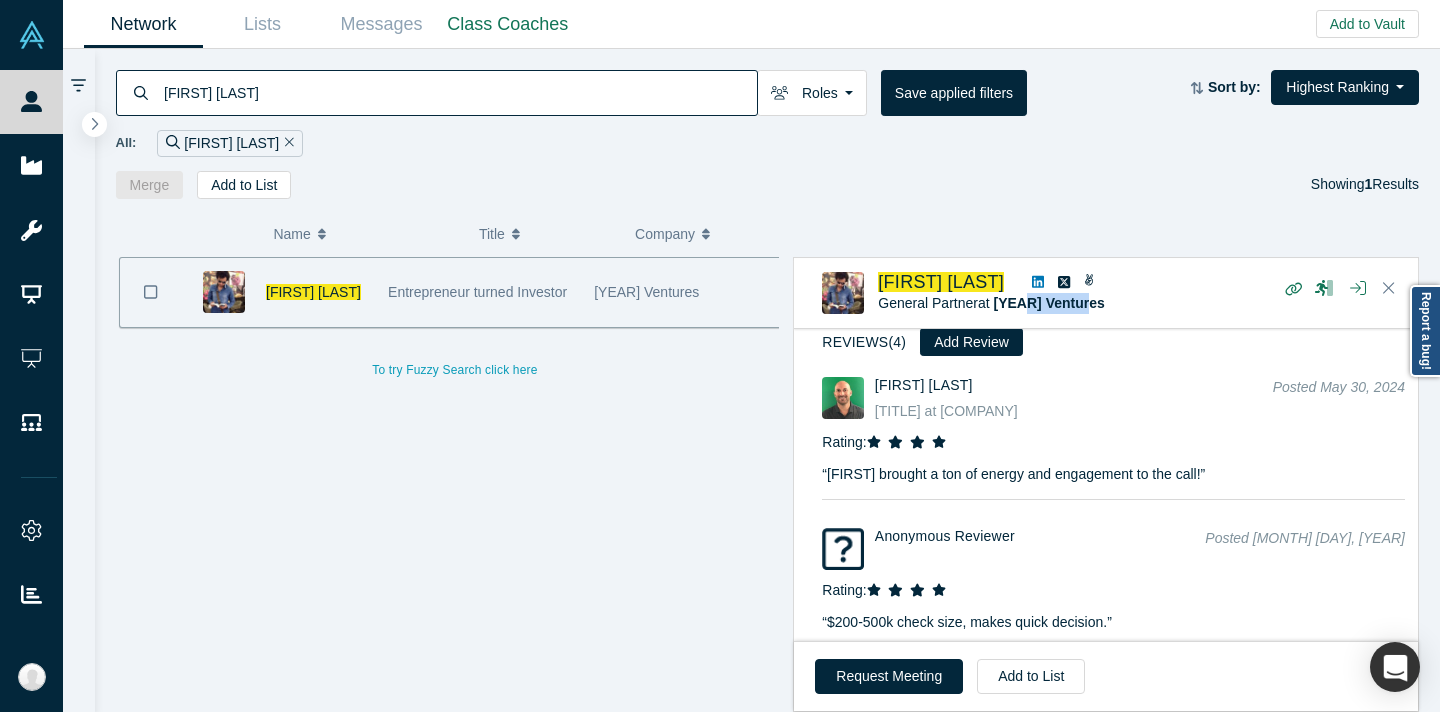 click on "General Partner  at  [YEAR] Ventures" at bounding box center (1106, 303) 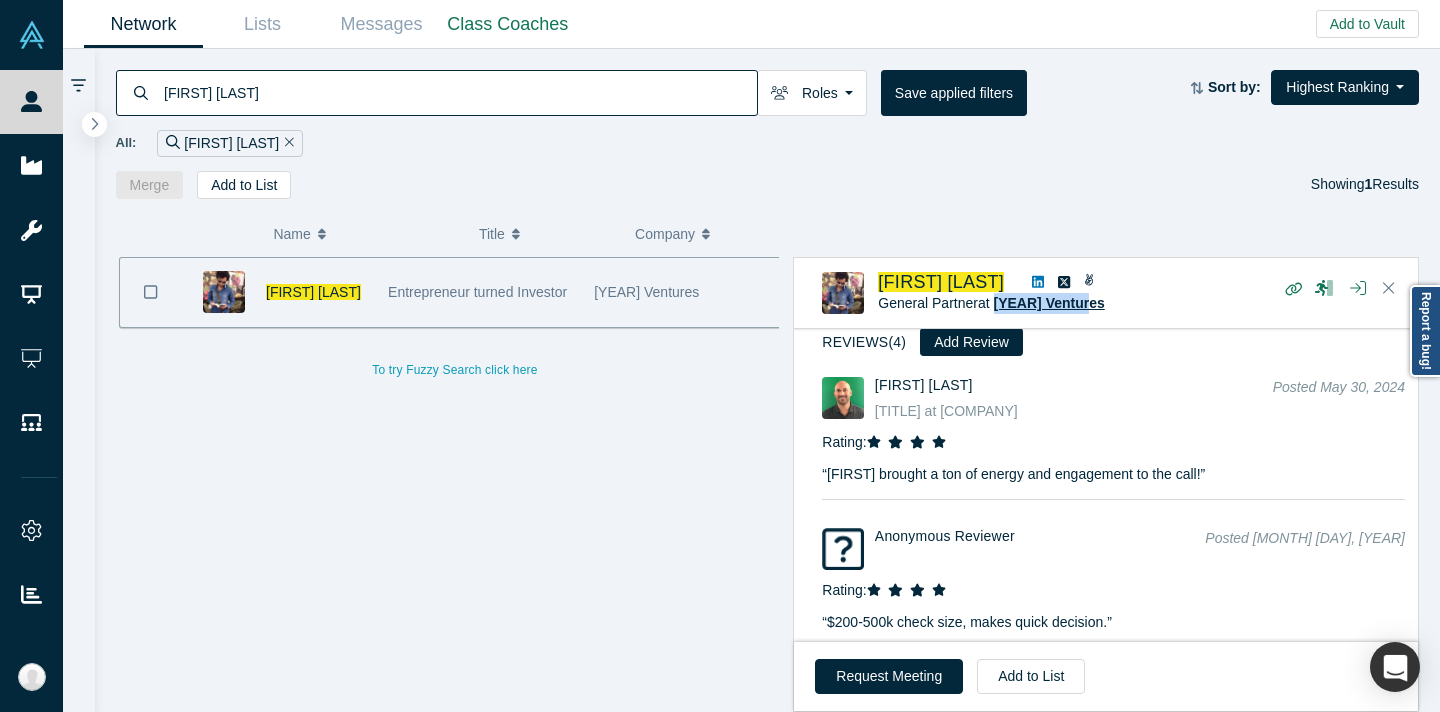 drag, startPoint x: 1137, startPoint y: 293, endPoint x: 997, endPoint y: 304, distance: 140.43147 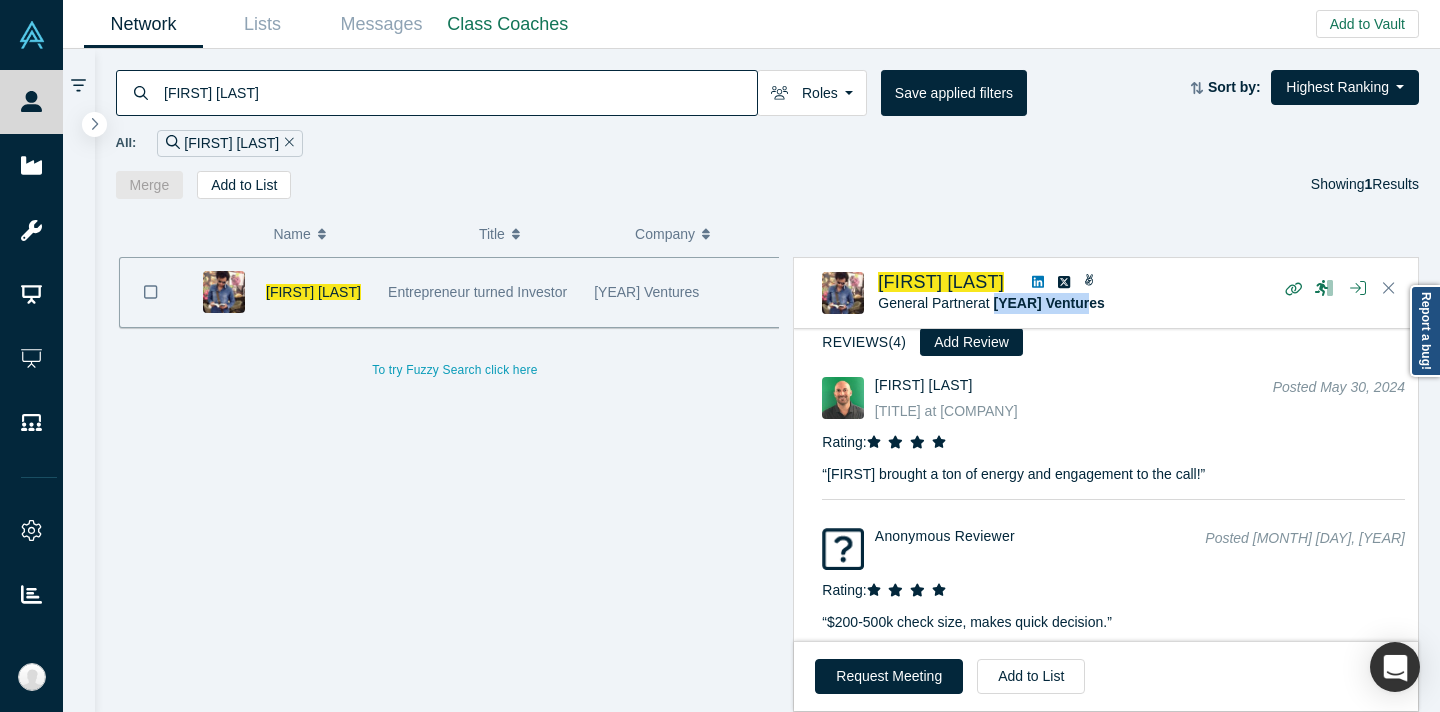 copy on "[YEAR] Ventures" 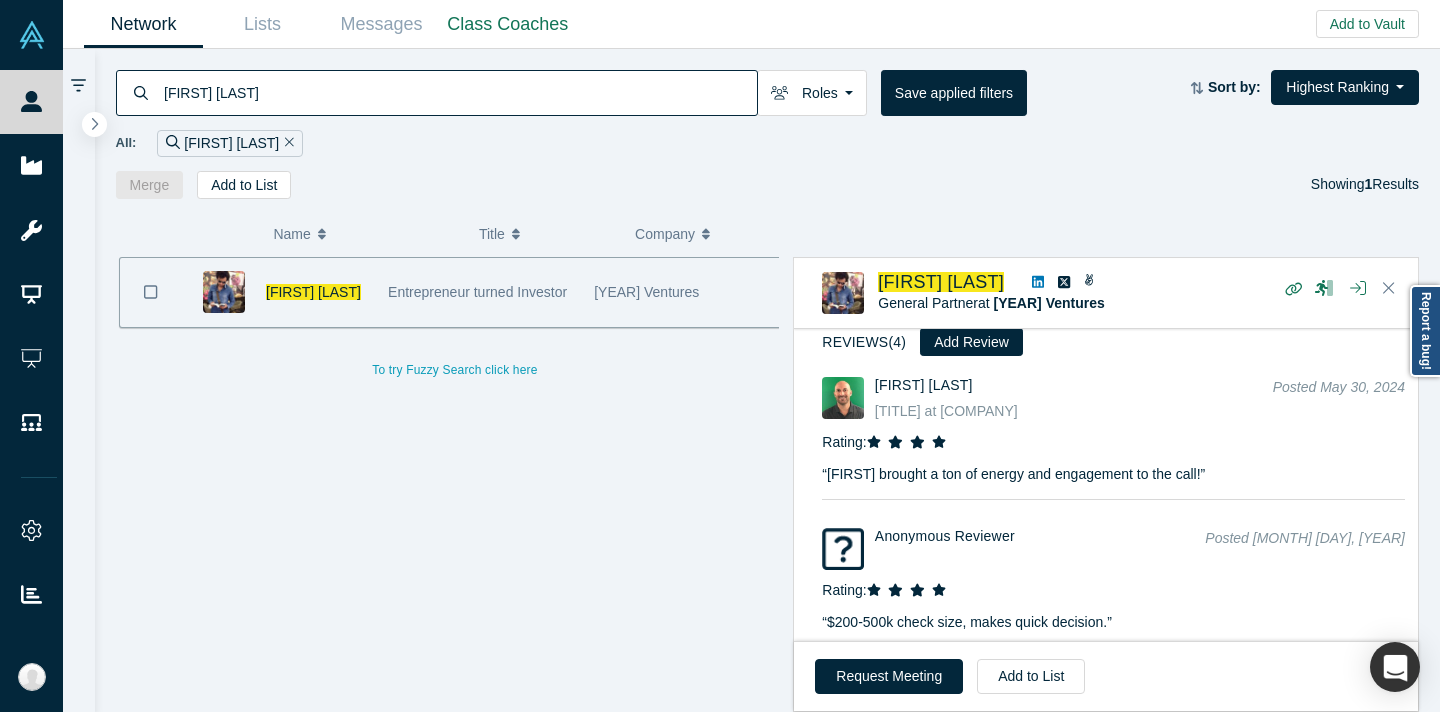 click on "[FIRST] [LAST]" at bounding box center (459, 92) 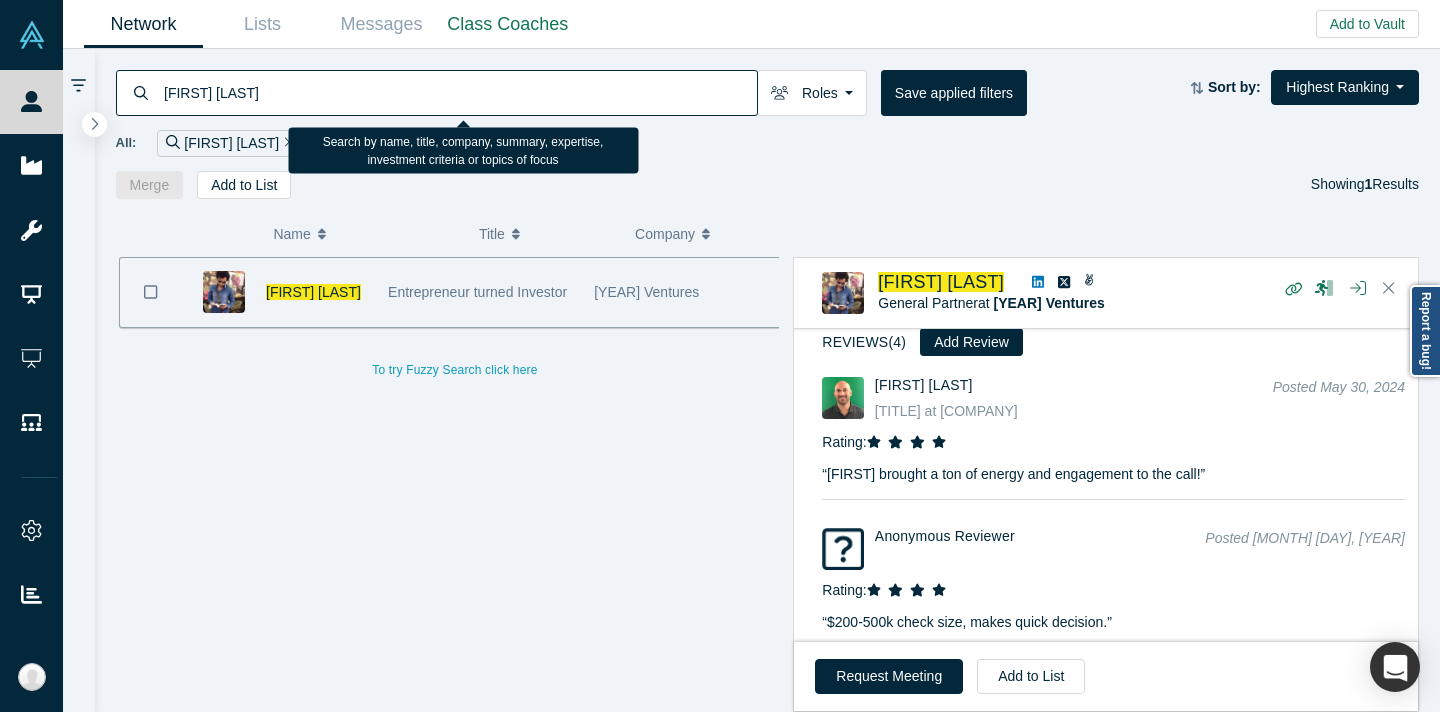 click on "[FIRST] [LAST]" at bounding box center (459, 92) 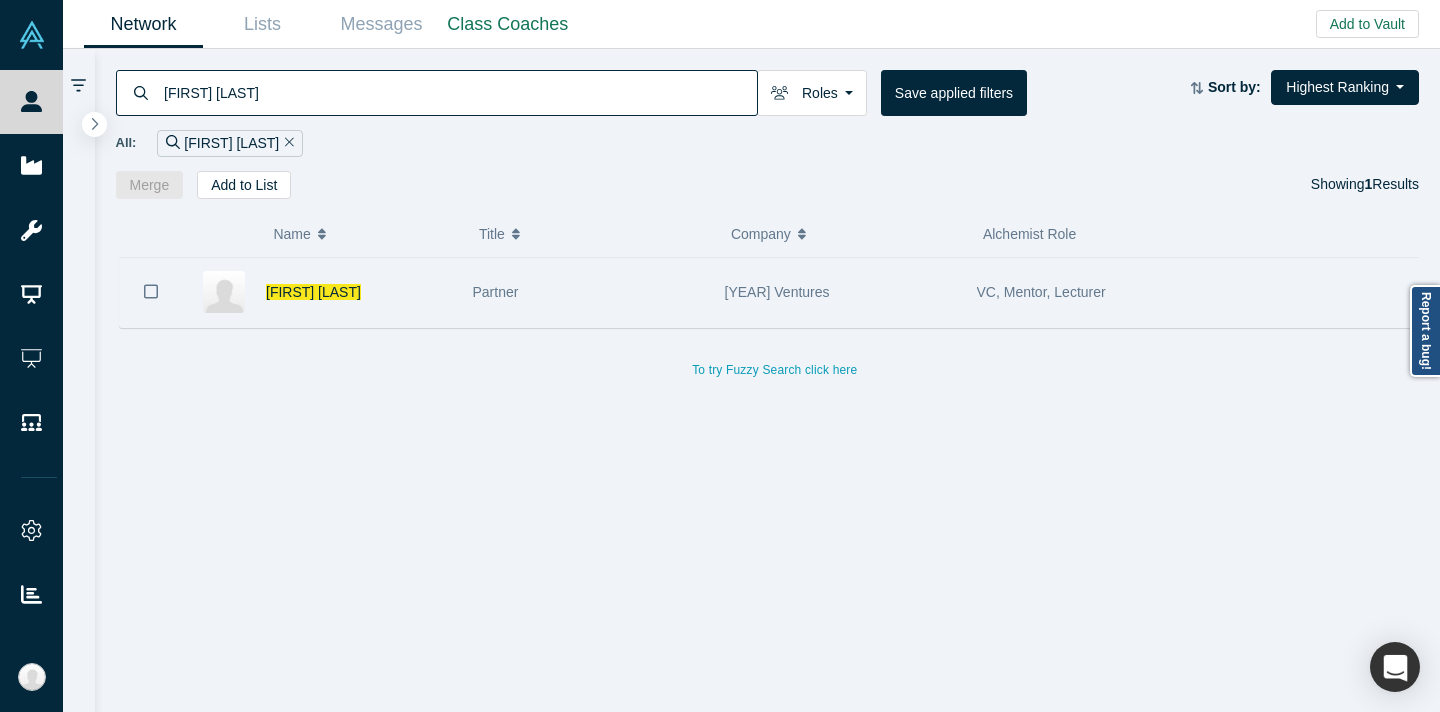 click on "[YEAR] Ventures" at bounding box center (840, 292) 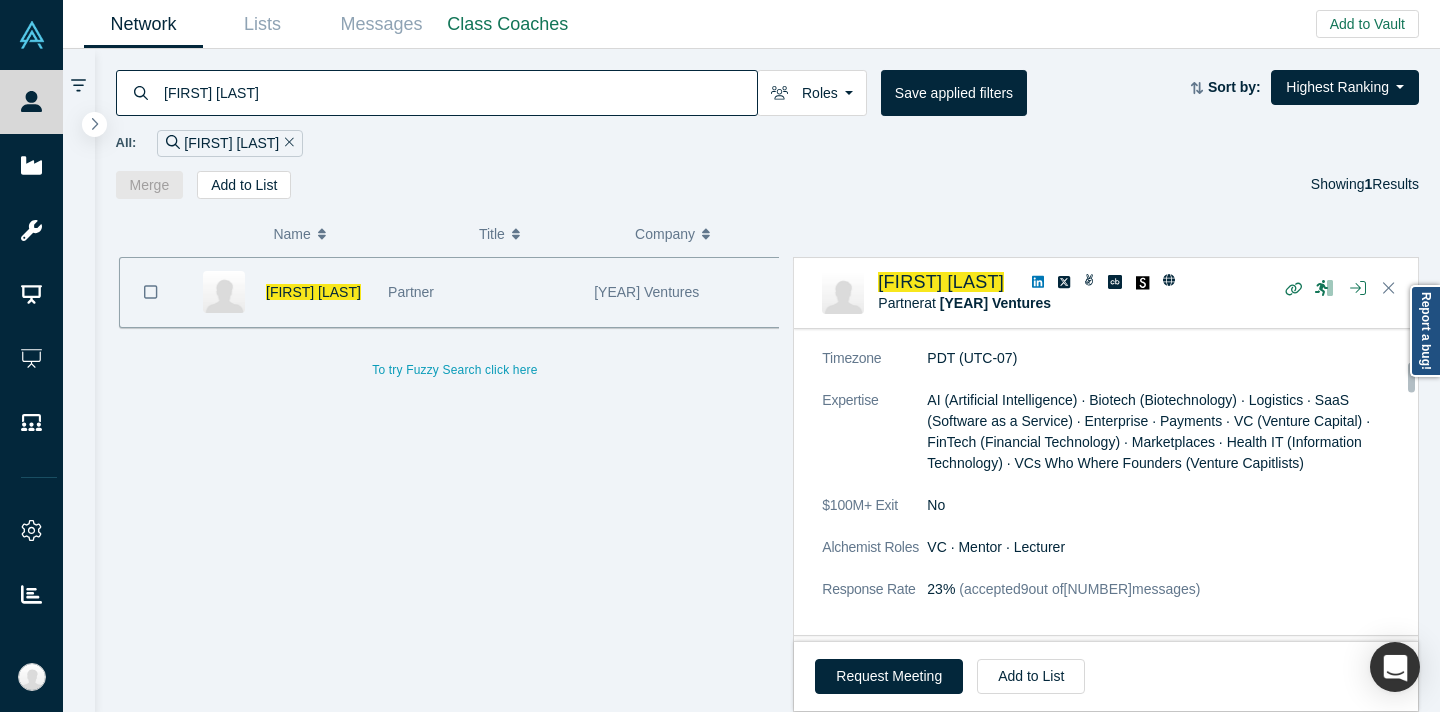 scroll, scrollTop: 496, scrollLeft: 0, axis: vertical 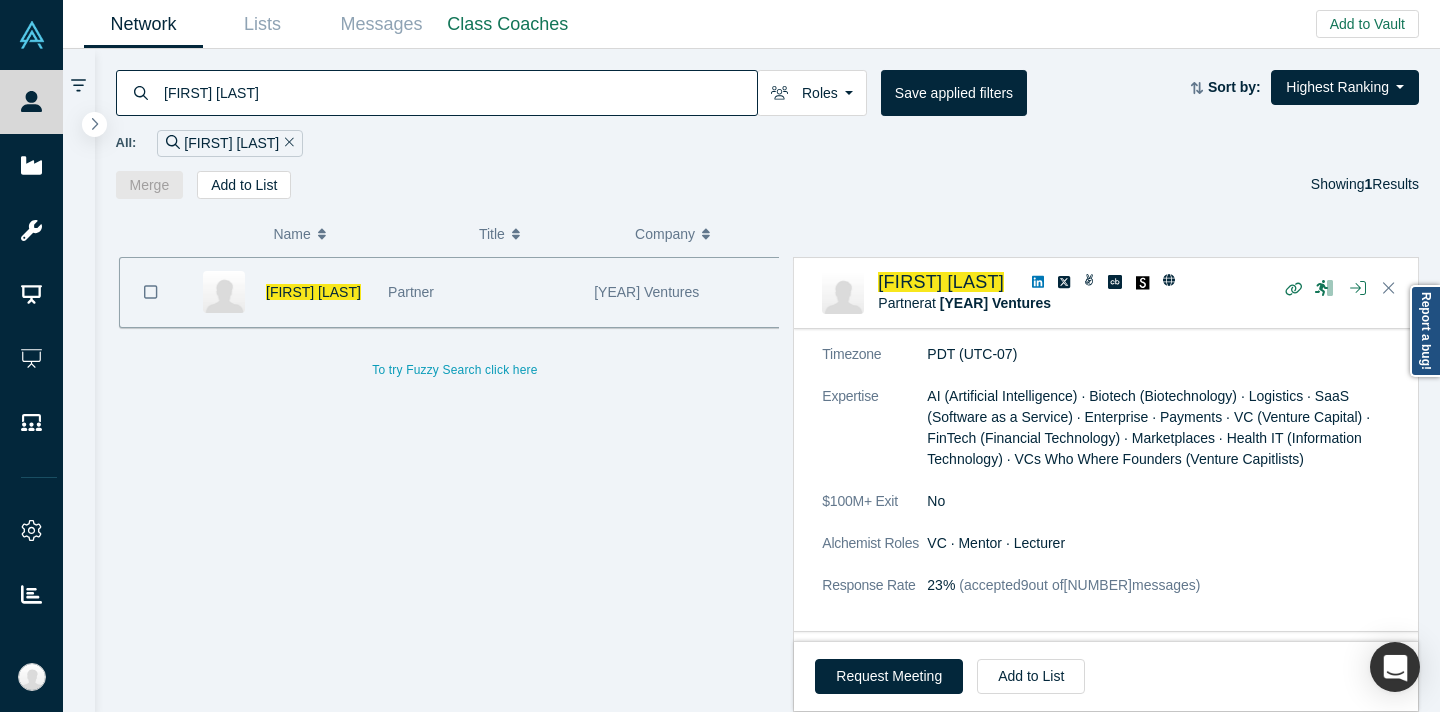 click on "[FIRST] [LAST]" at bounding box center [459, 92] 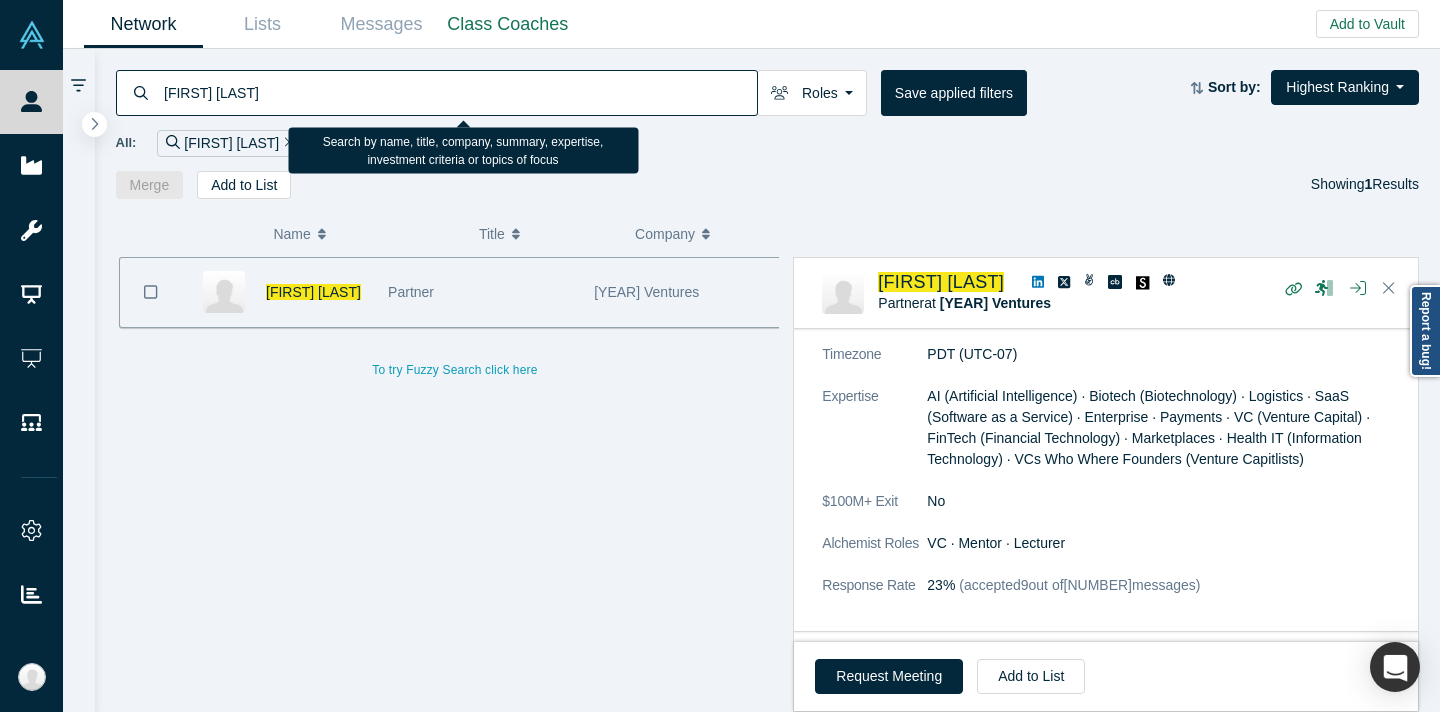 click on "[FIRST] [LAST]" at bounding box center [459, 92] 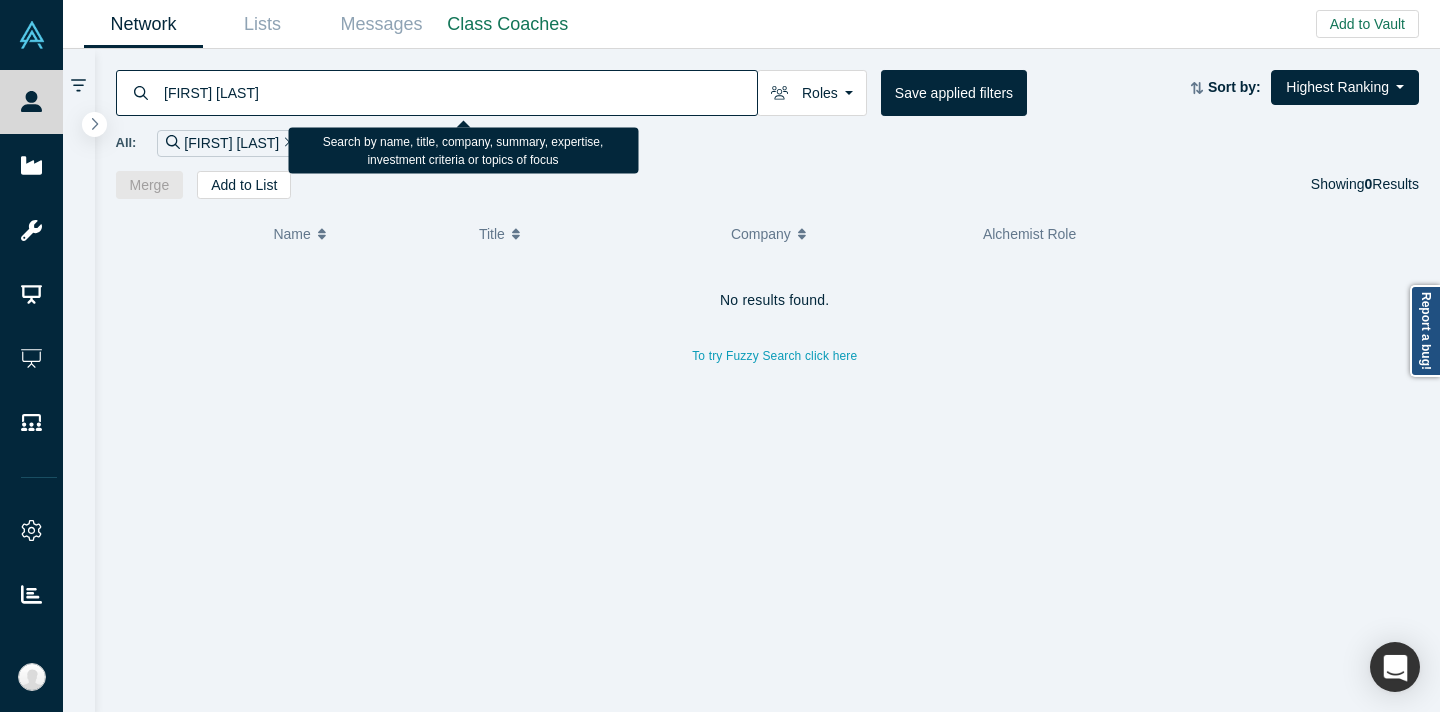 click on "[FIRST] [LAST]" at bounding box center [459, 92] 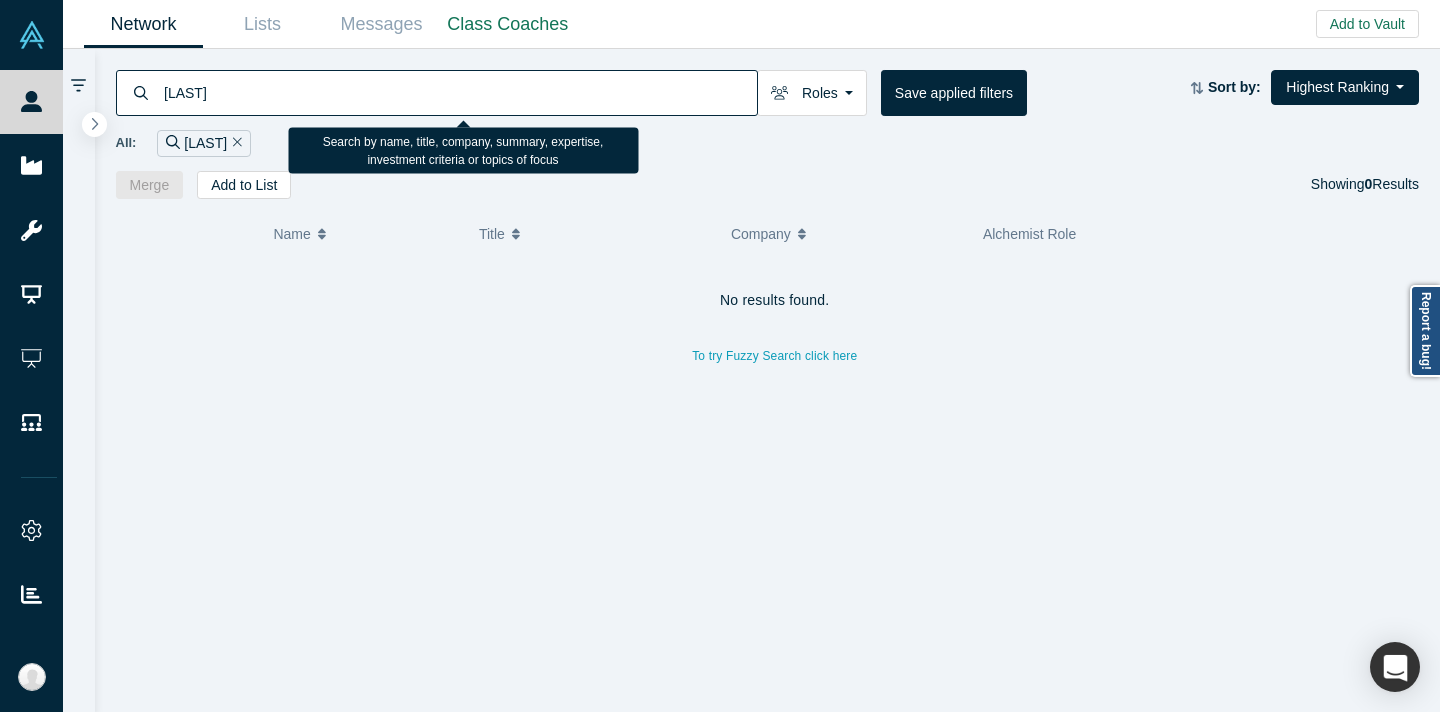 click on "[LAST]" at bounding box center [459, 92] 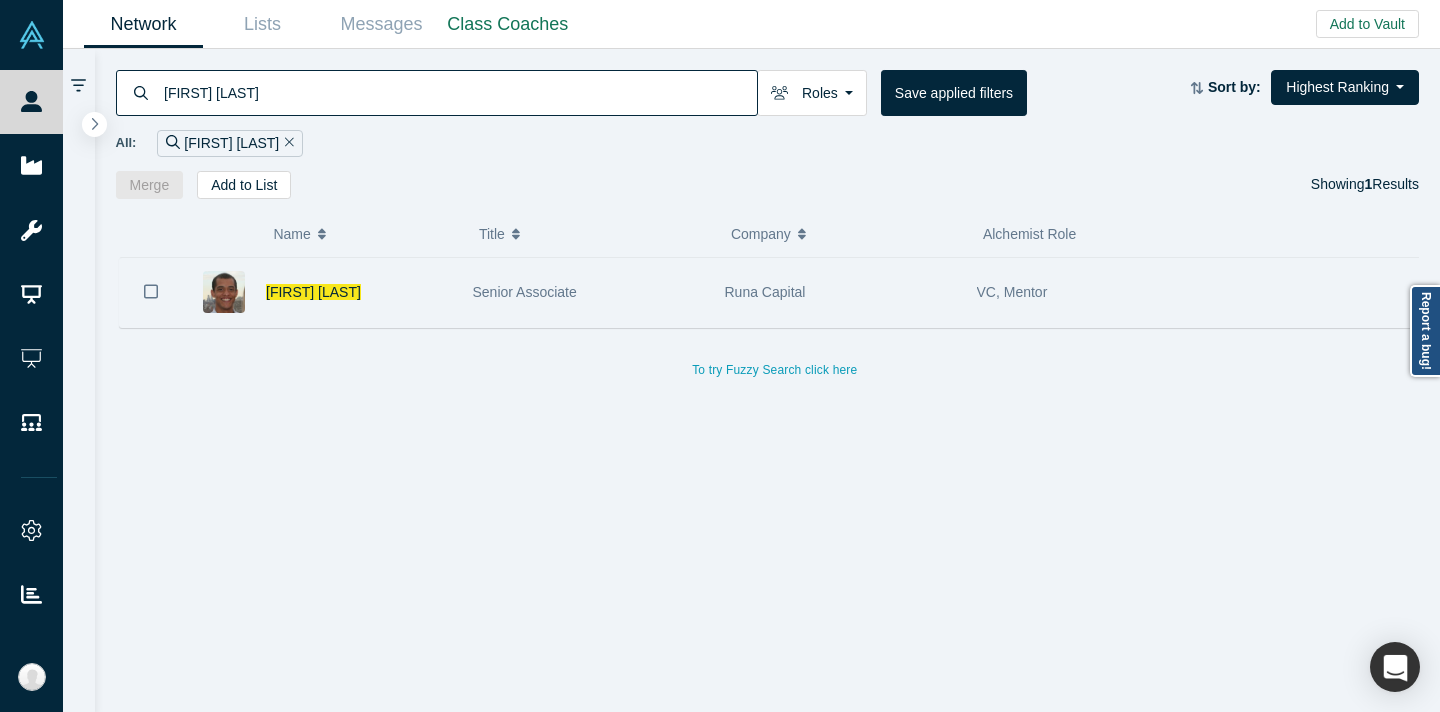 click on "Senior Associate" at bounding box center [588, 292] 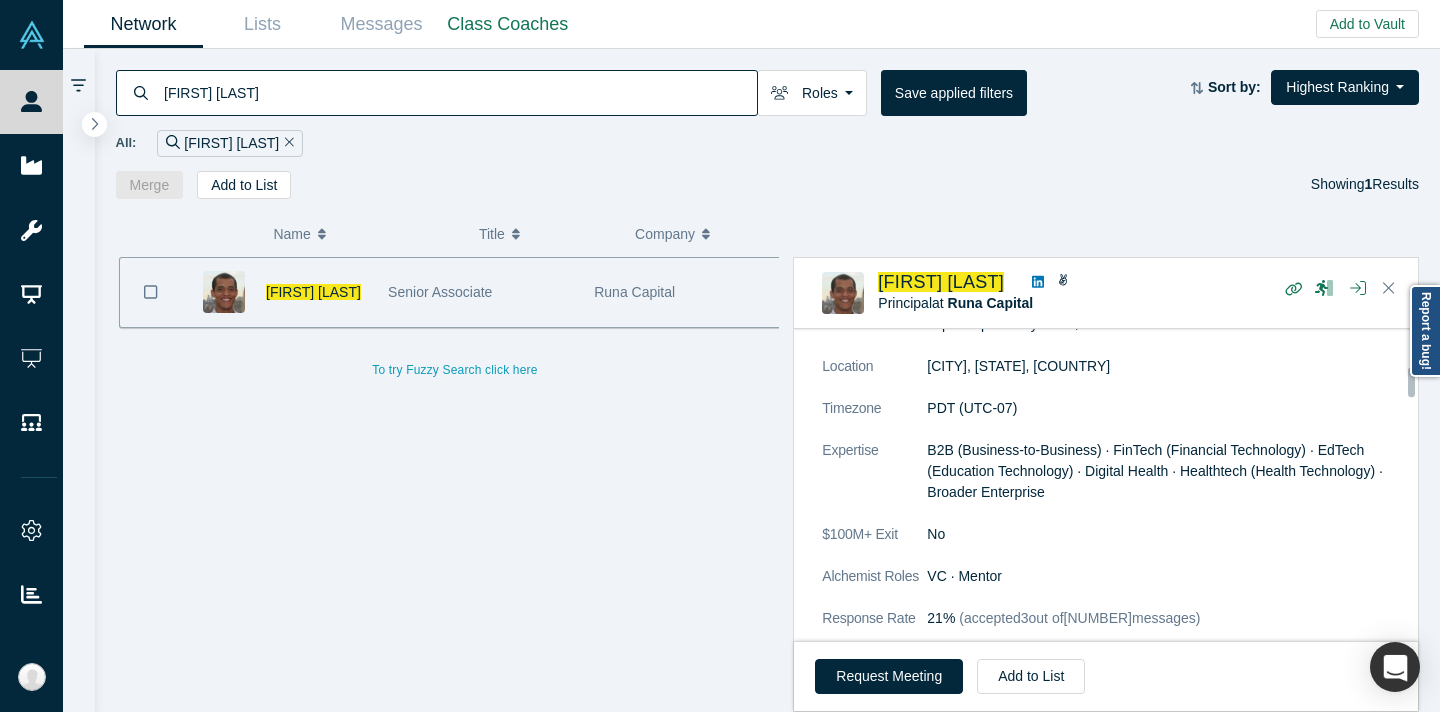 scroll, scrollTop: 475, scrollLeft: 0, axis: vertical 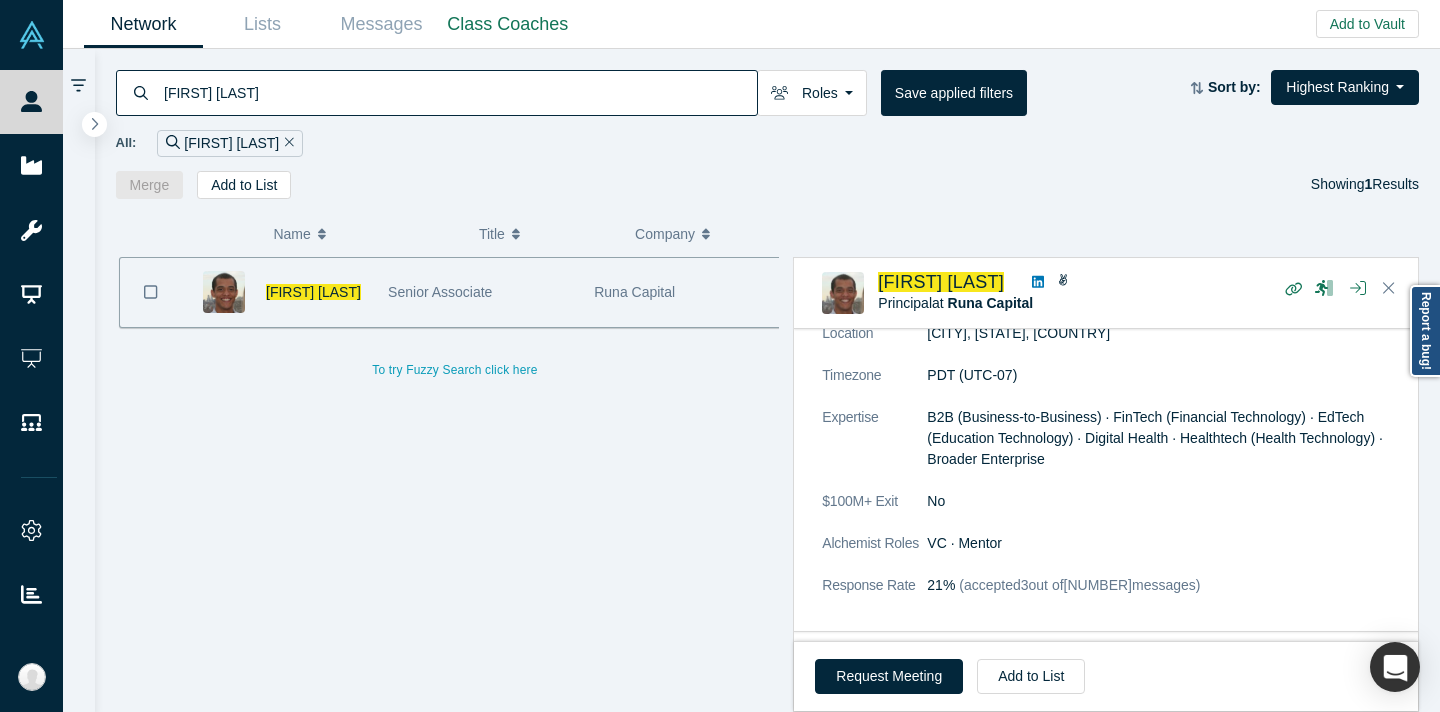 click on "[FIRST] [LAST]" at bounding box center [459, 92] 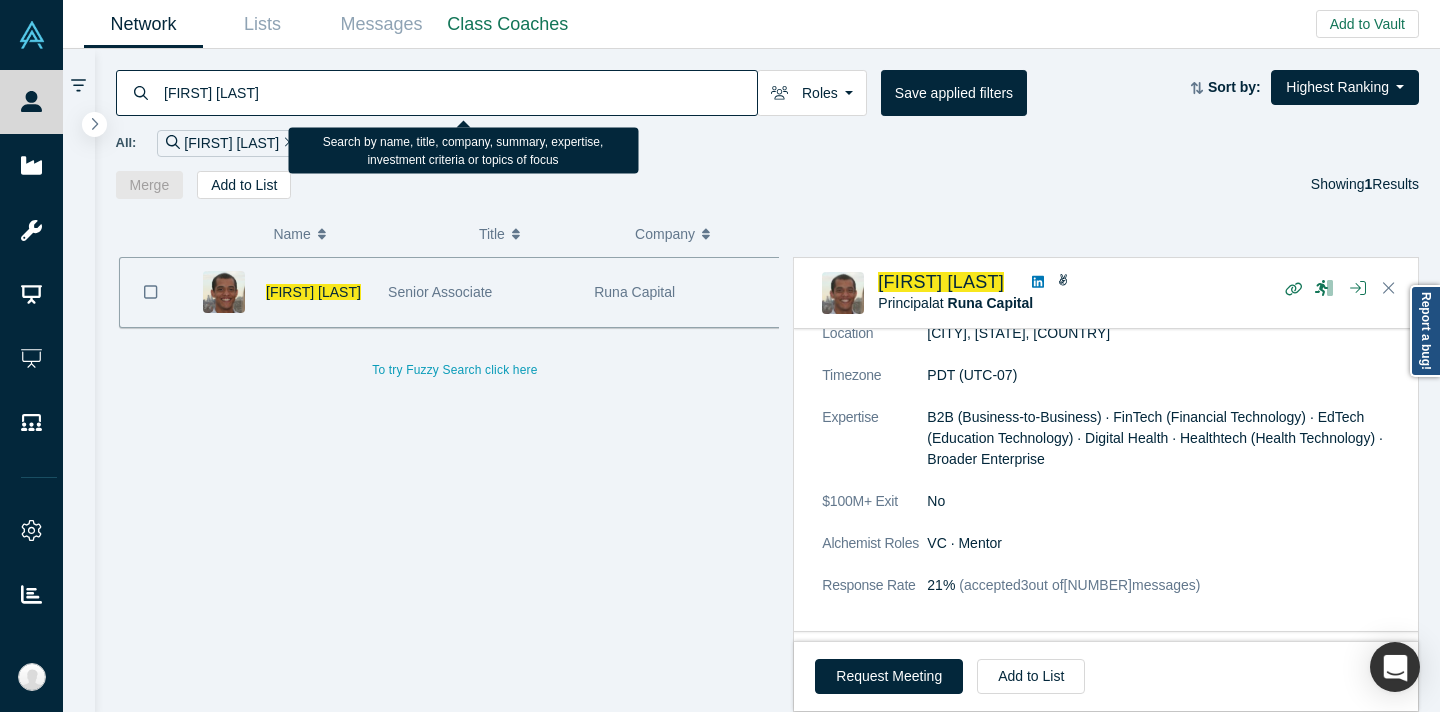 paste on "[FIRST] [LAST]" 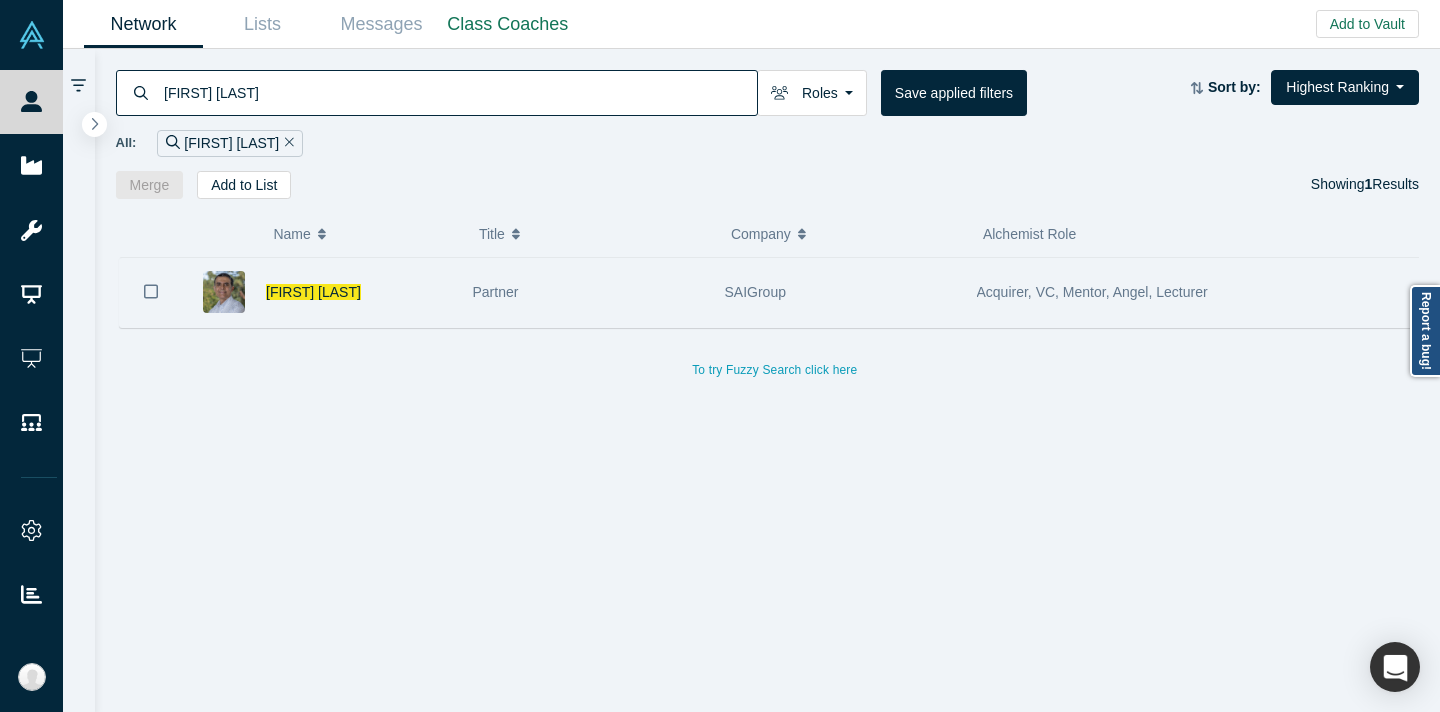 click on "Partner" at bounding box center (588, 292) 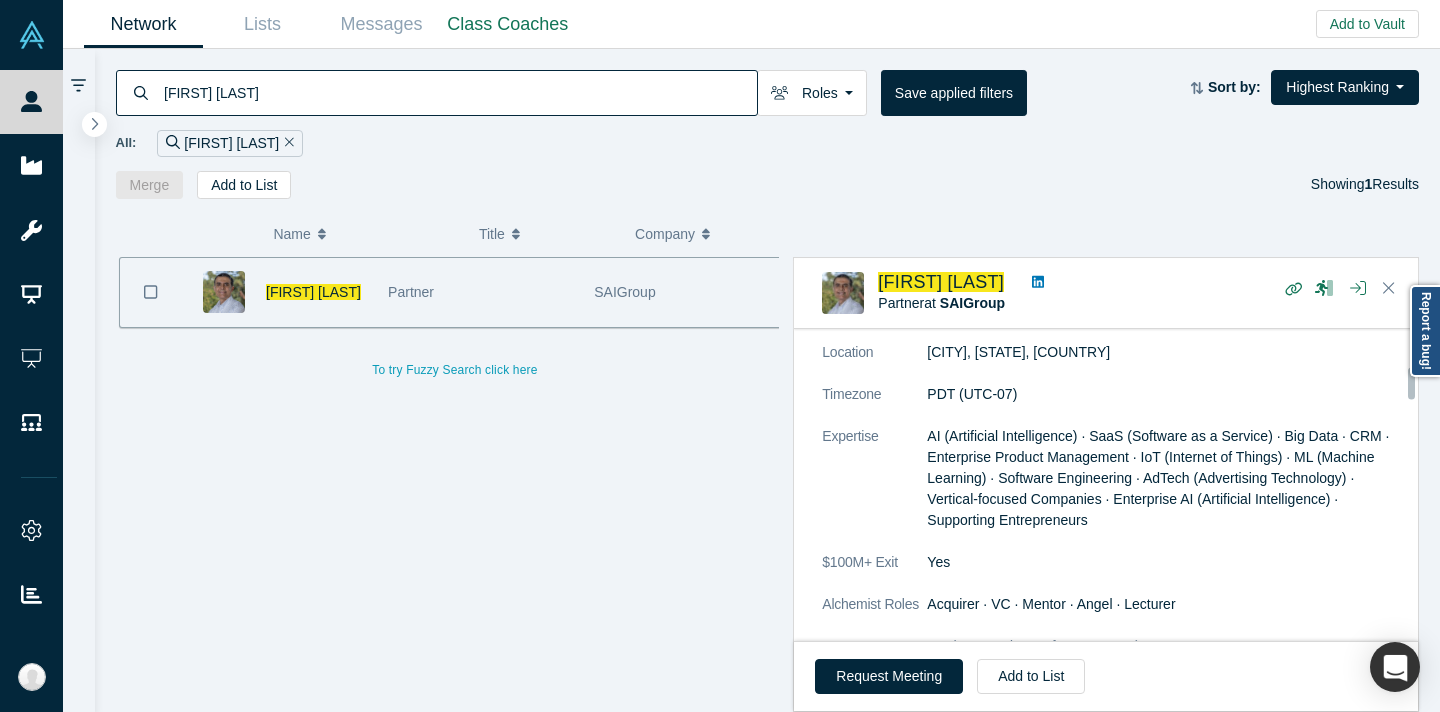 scroll, scrollTop: 363, scrollLeft: 0, axis: vertical 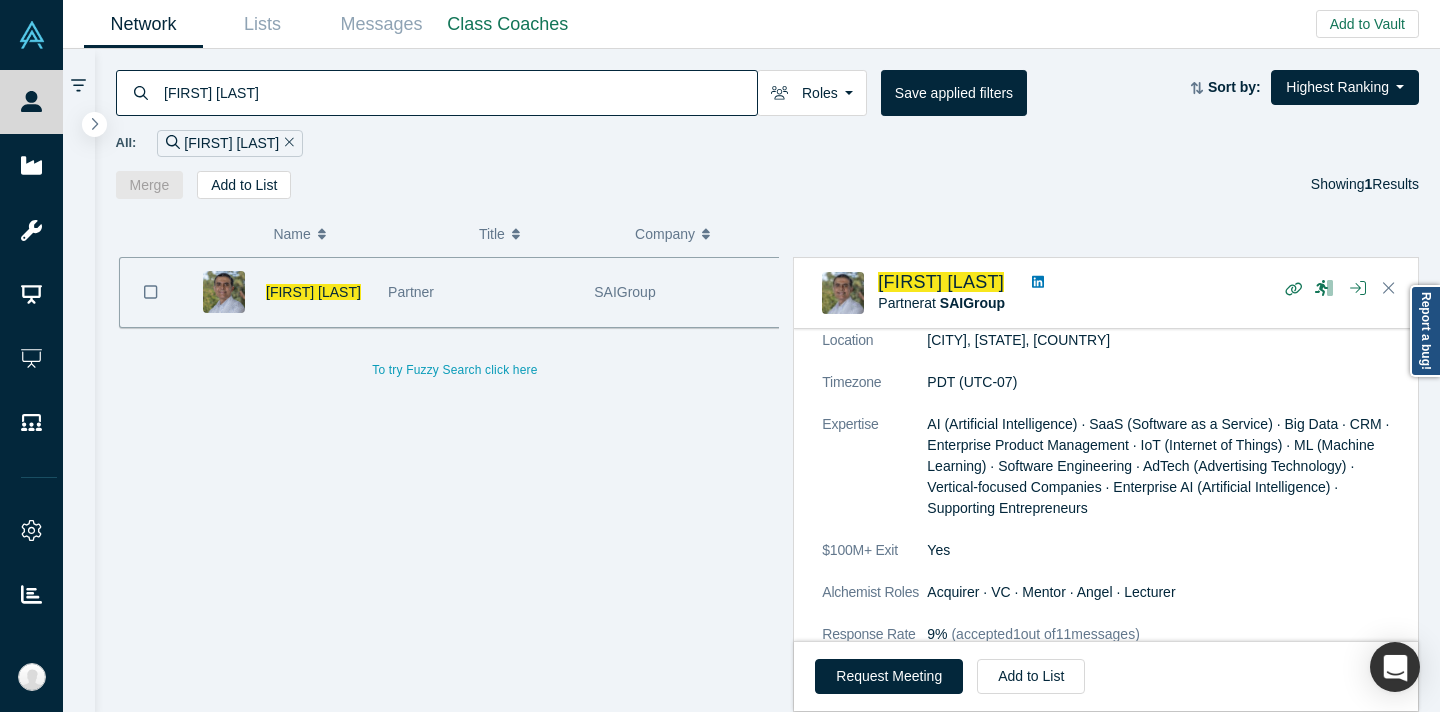 click on "[FIRST] [LAST]" at bounding box center (459, 92) 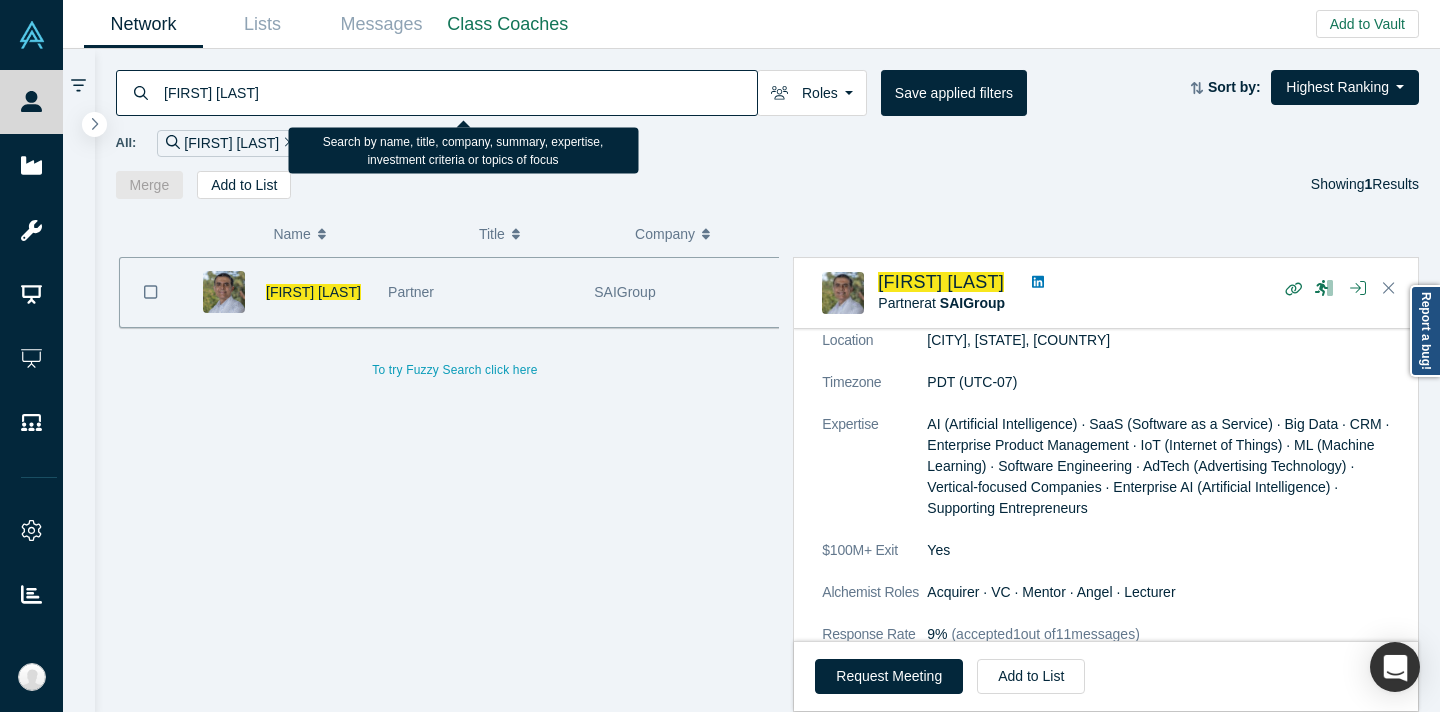 click on "[FIRST] [LAST]" at bounding box center [459, 92] 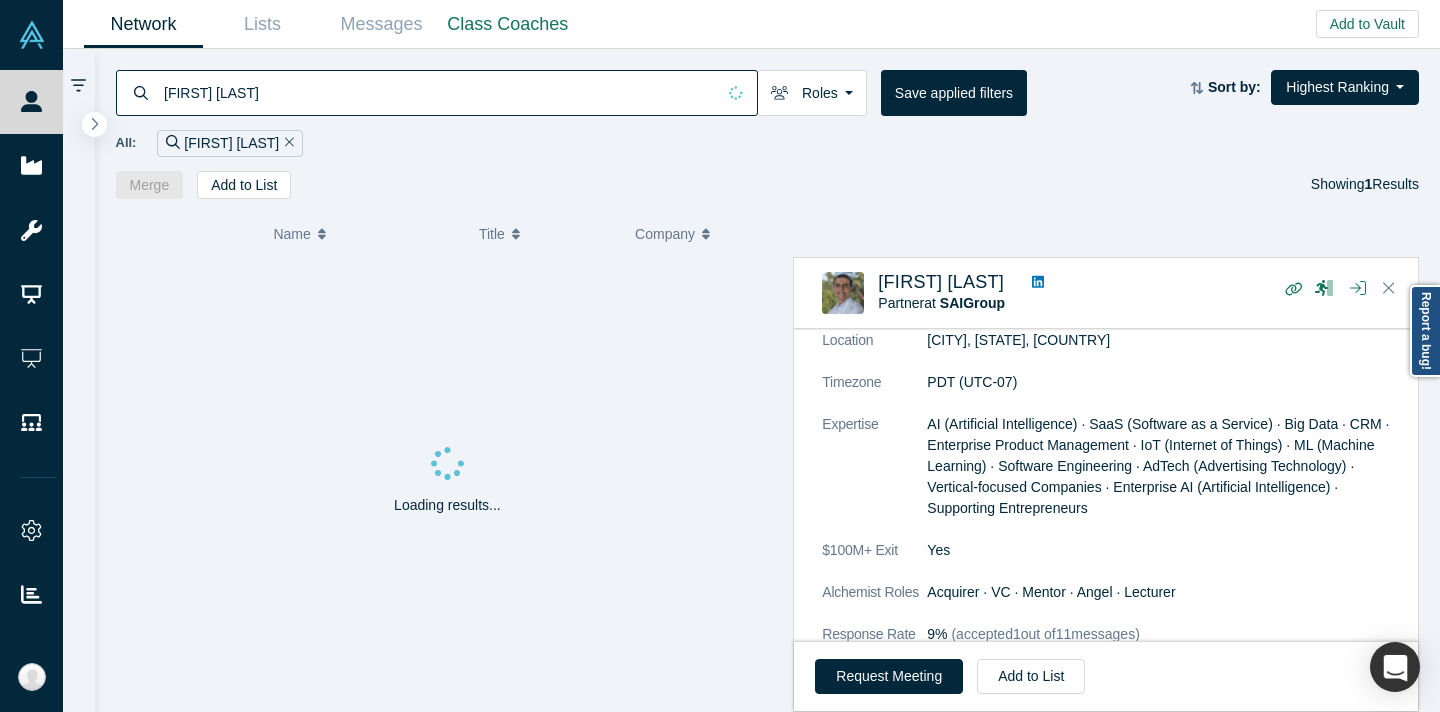 click on "[FIRST] [LAST] Roles Founders Faculty Mentors Alumni Mentor Angels VCs Corporate Innovator Service Providers Press Limited Partner Channel Partner Industry Analyst Customer Lecturer Consultant Acquirer Strategic Investor Partner Network Admin Save applied filters Sort by: Highest Ranking Recommended Highest Ranking Highest Responsiveness Most Recent Updates Lowest Ranking Lowest Responsiveness All: [FIRST] [LAST] Merge Add to List Showing 1 Results" at bounding box center (768, 124) 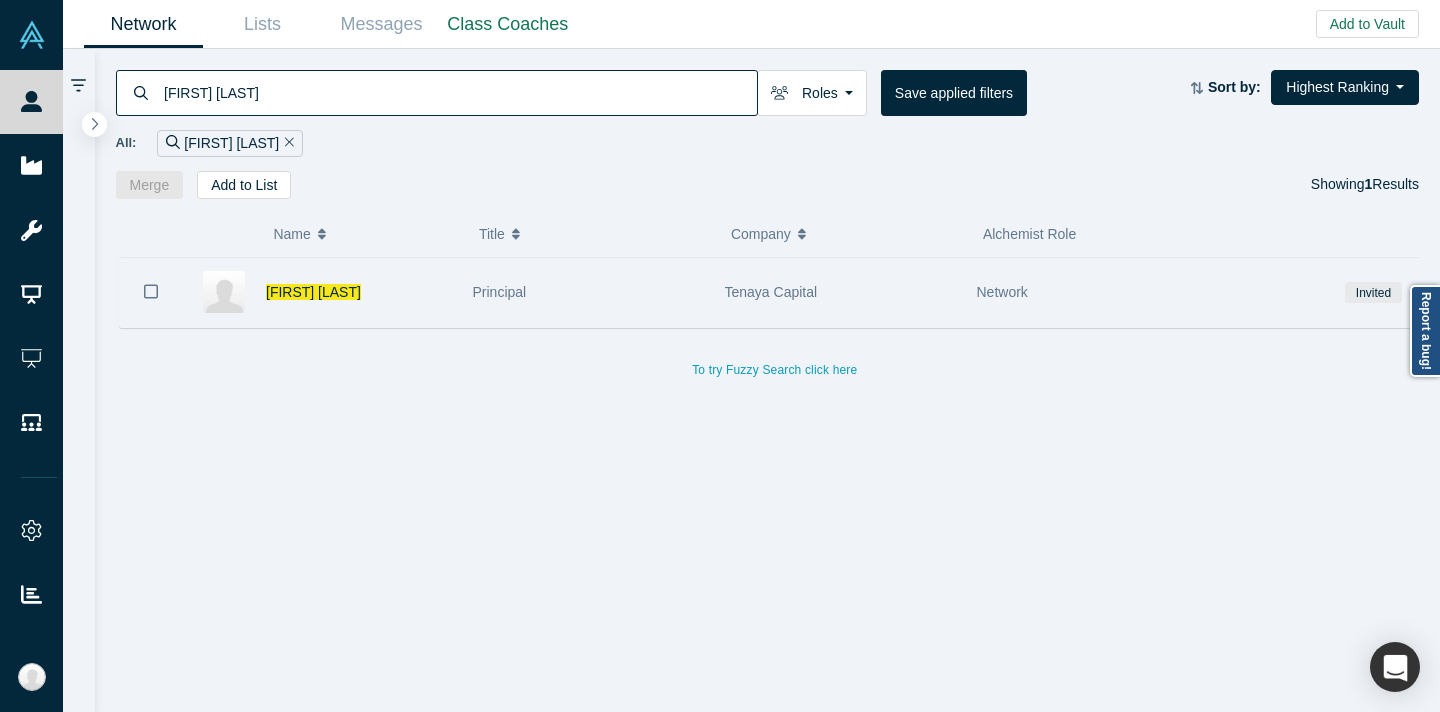 click on "Tenaya Capital" at bounding box center [840, 292] 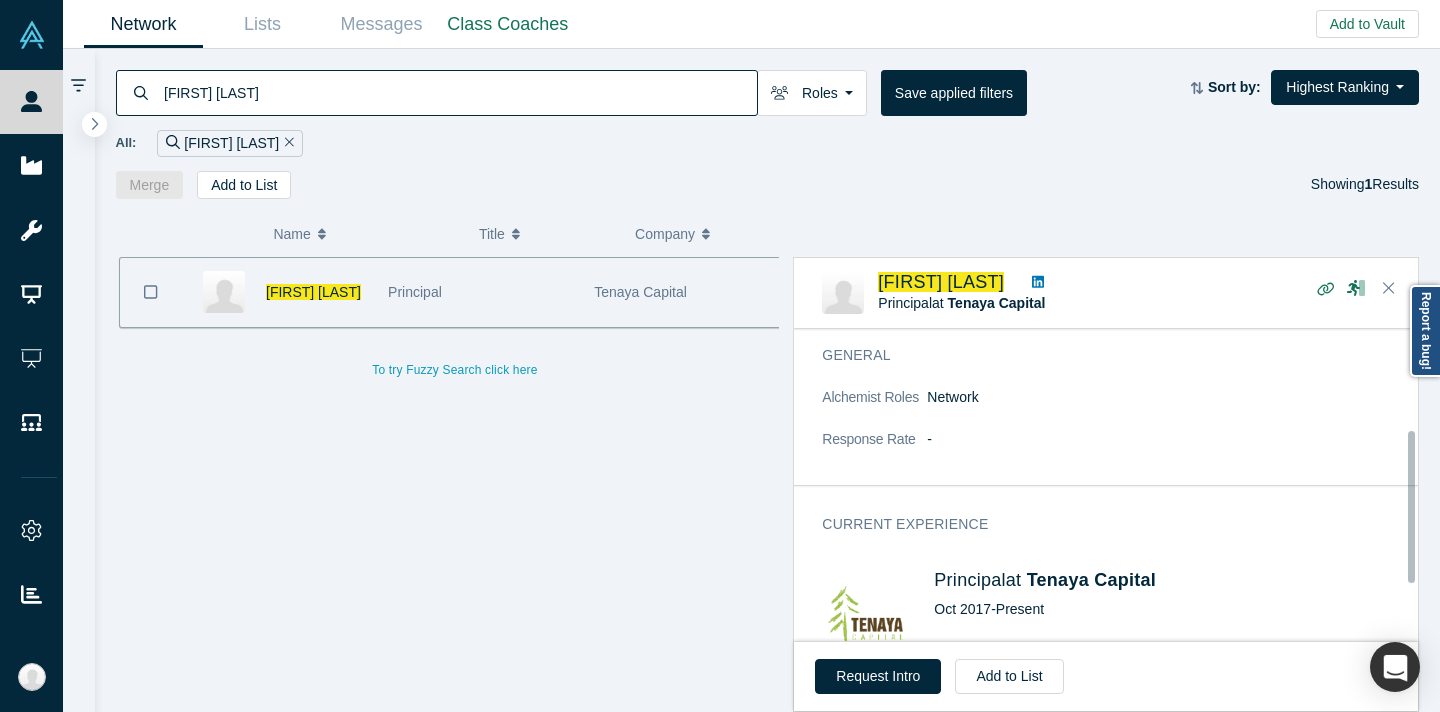 scroll, scrollTop: 327, scrollLeft: 0, axis: vertical 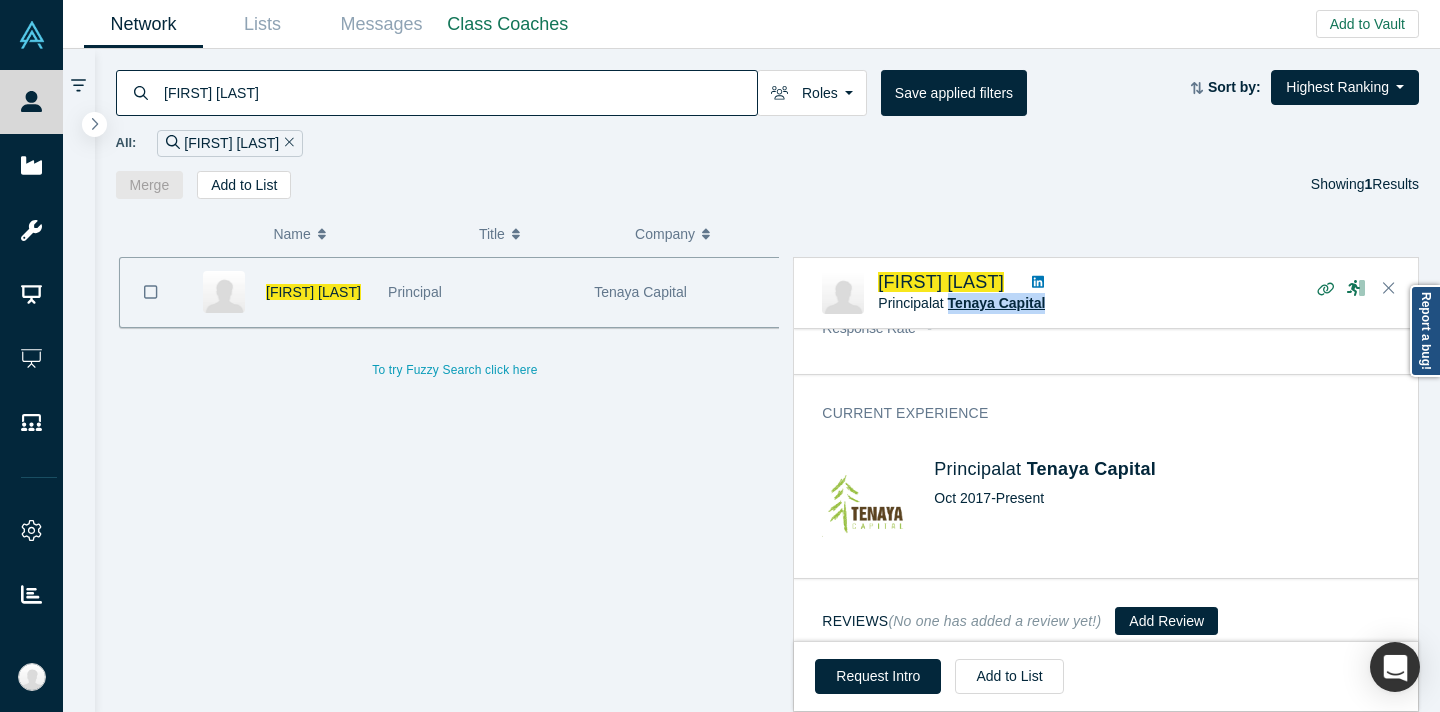 drag, startPoint x: 1077, startPoint y: 311, endPoint x: 954, endPoint y: 310, distance: 123.00407 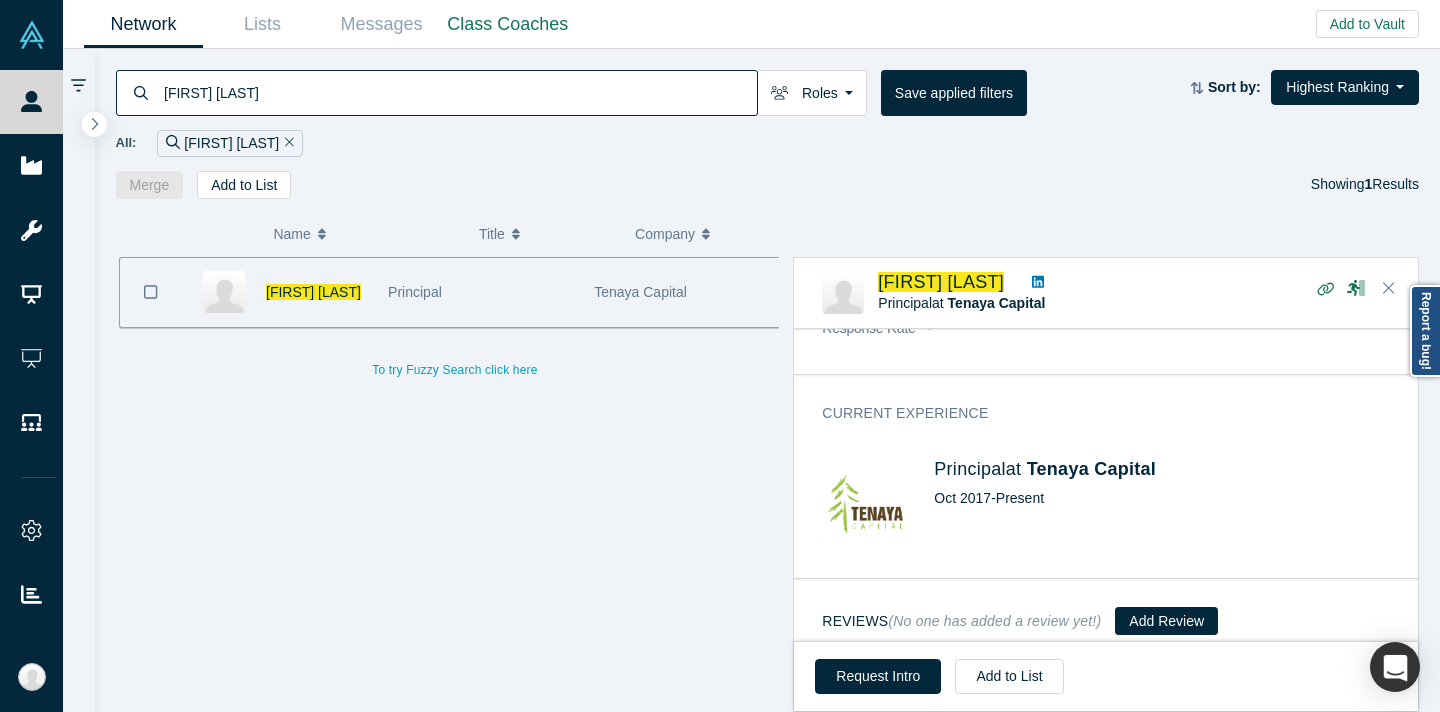 click on "[FIRST] [LAST]" at bounding box center [459, 92] 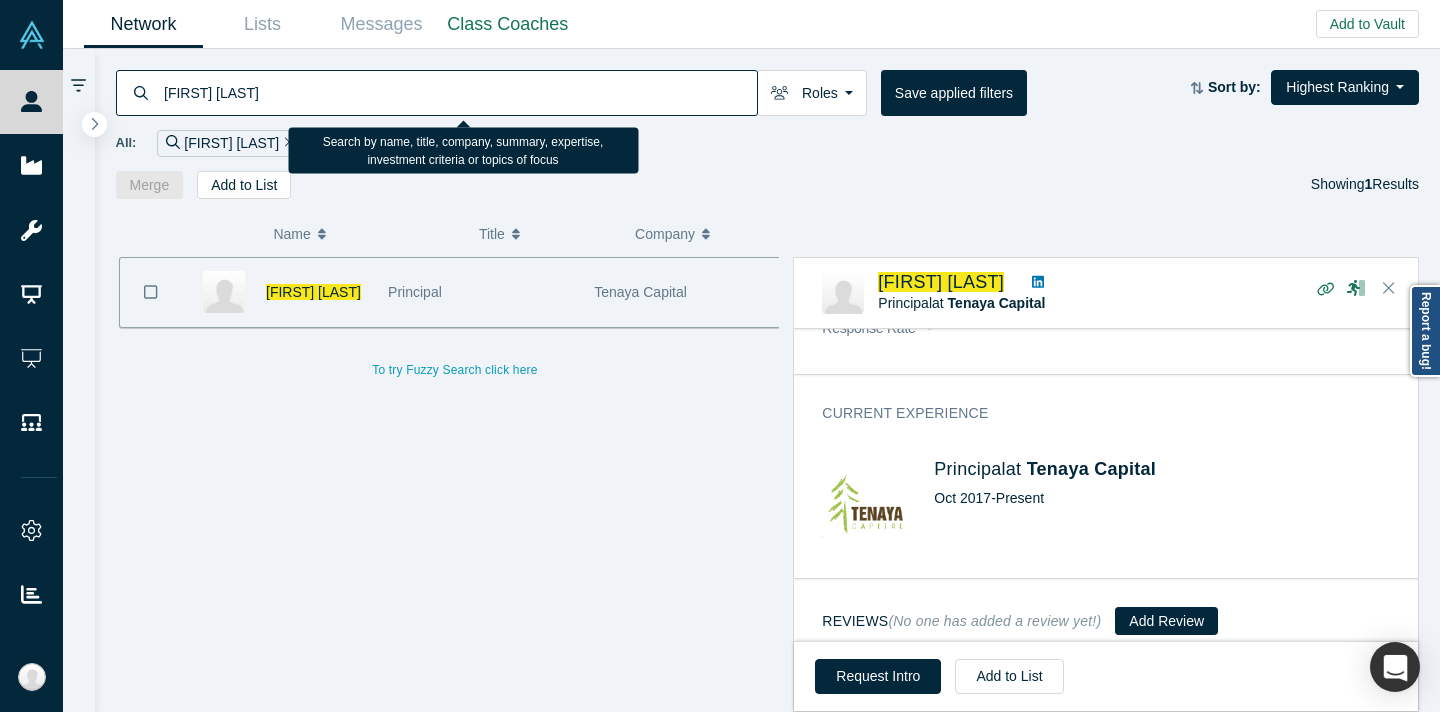 click on "[FIRST] [LAST]" at bounding box center (459, 92) 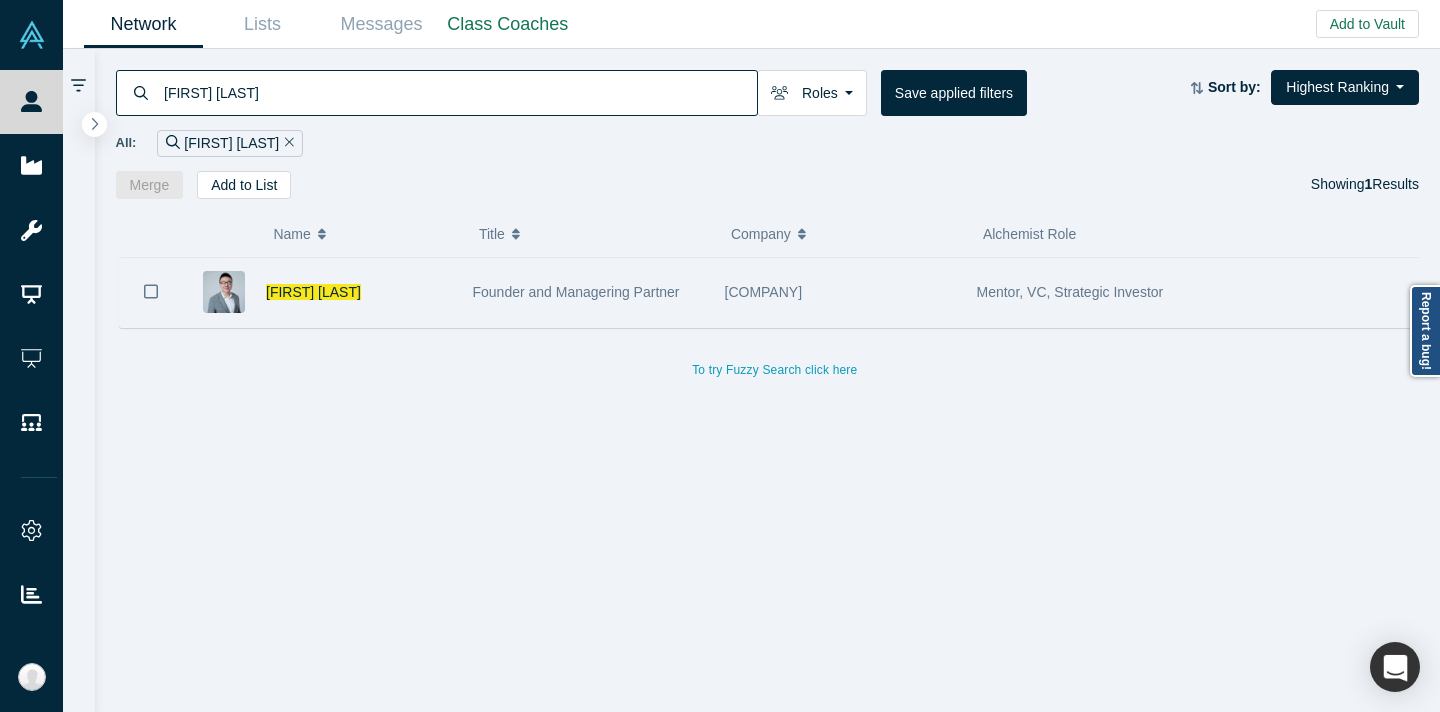 click on "[COMPANY]" at bounding box center (840, 292) 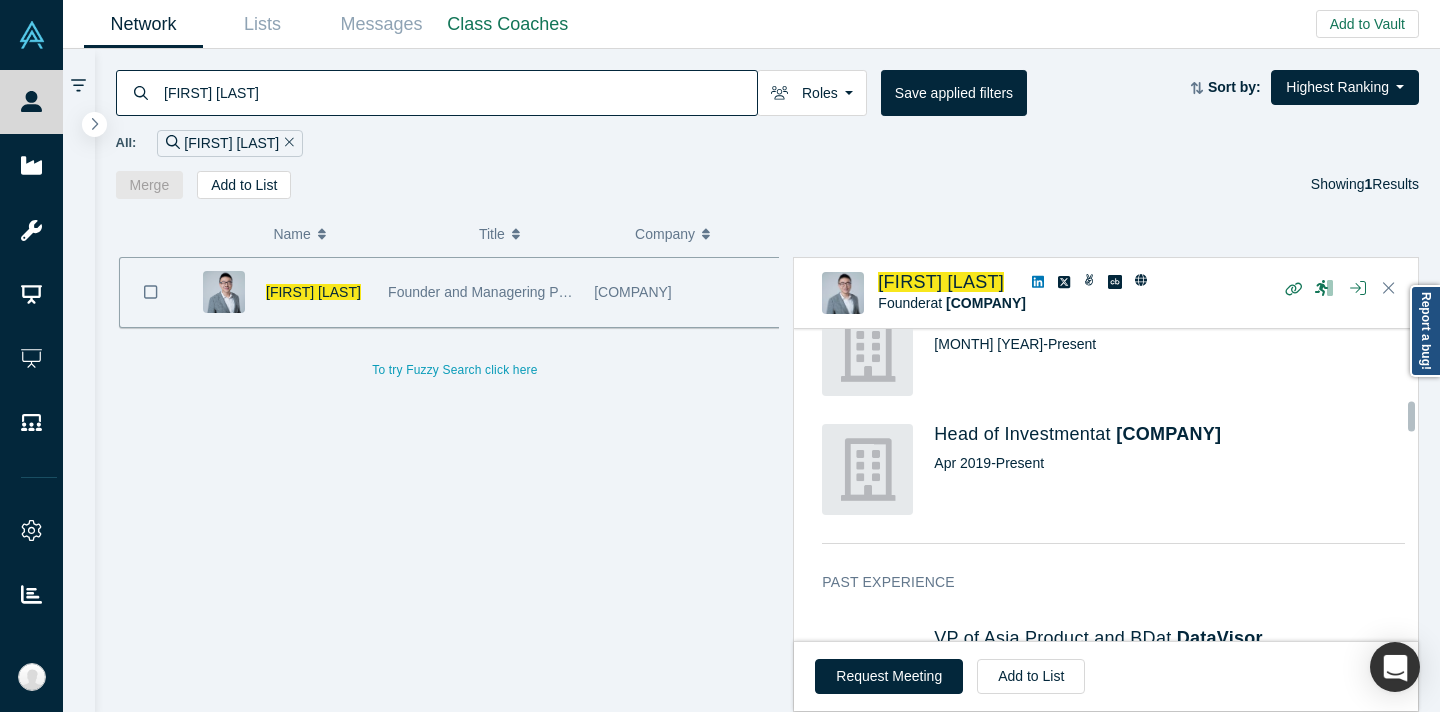 scroll, scrollTop: 1089, scrollLeft: 0, axis: vertical 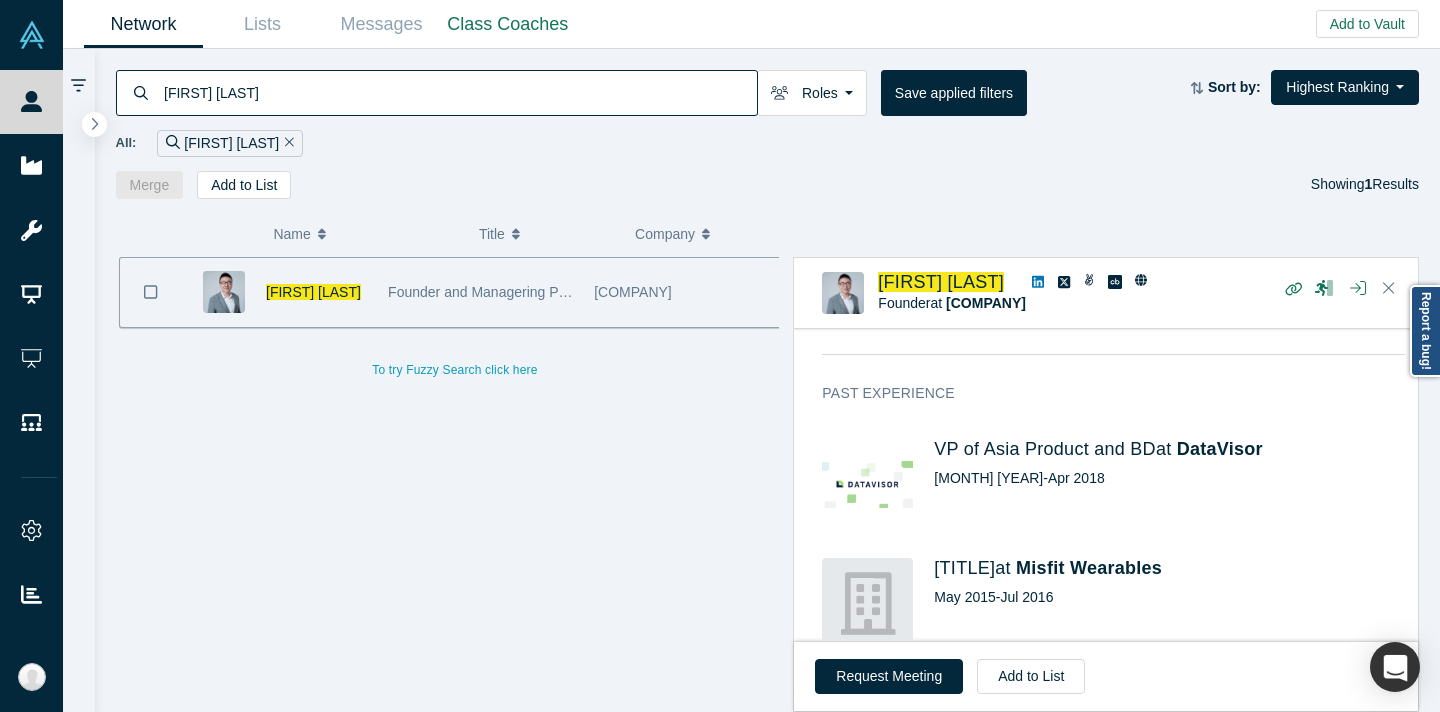 click on "[FIRST] [LAST]" at bounding box center (459, 92) 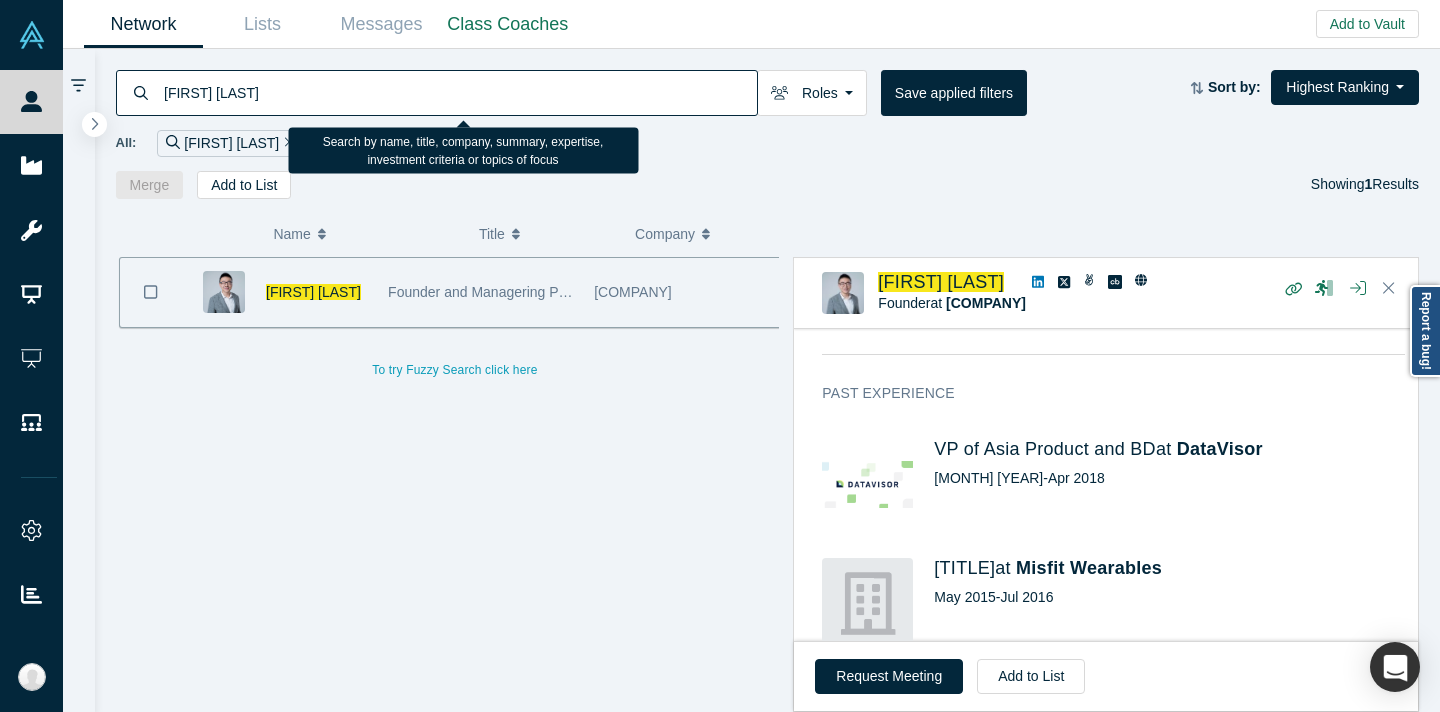 paste on "[FIRST] [LAST]" 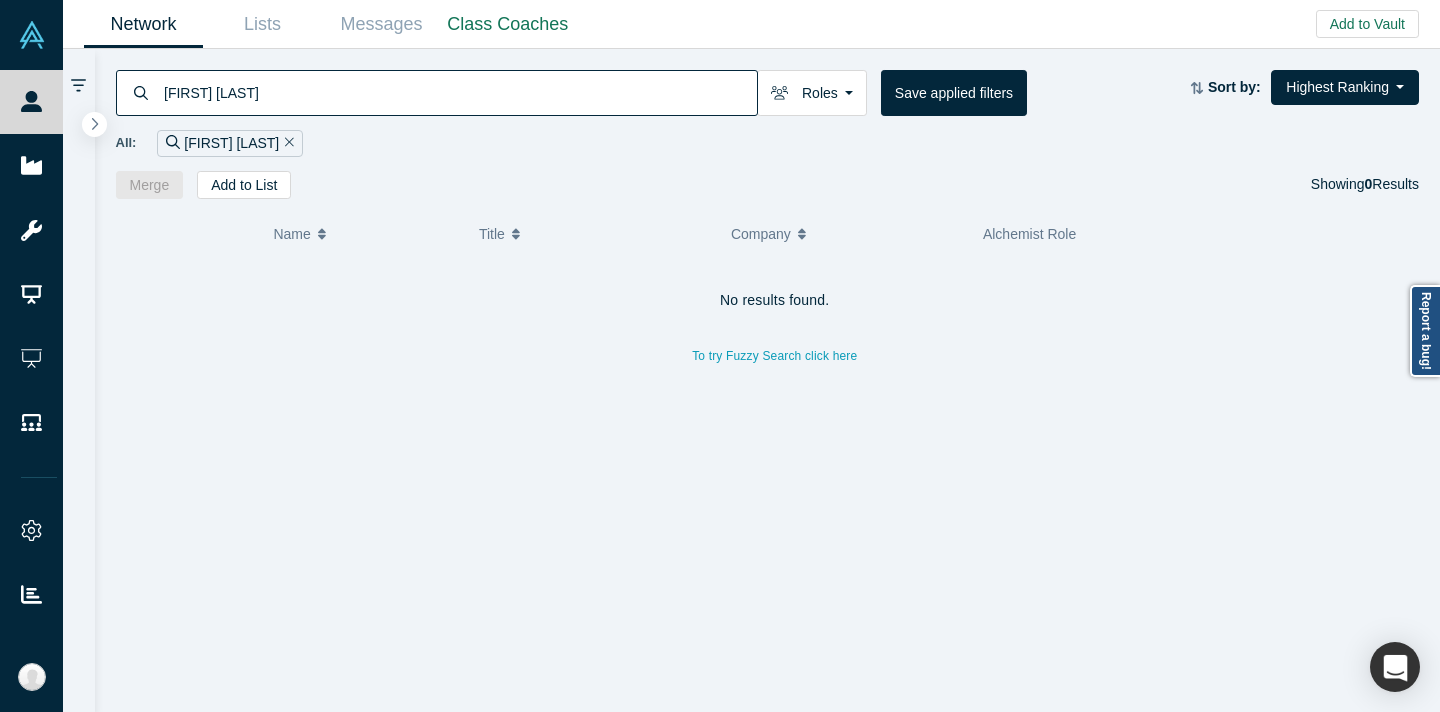 click on "[FIRST] [LAST]" at bounding box center (459, 92) 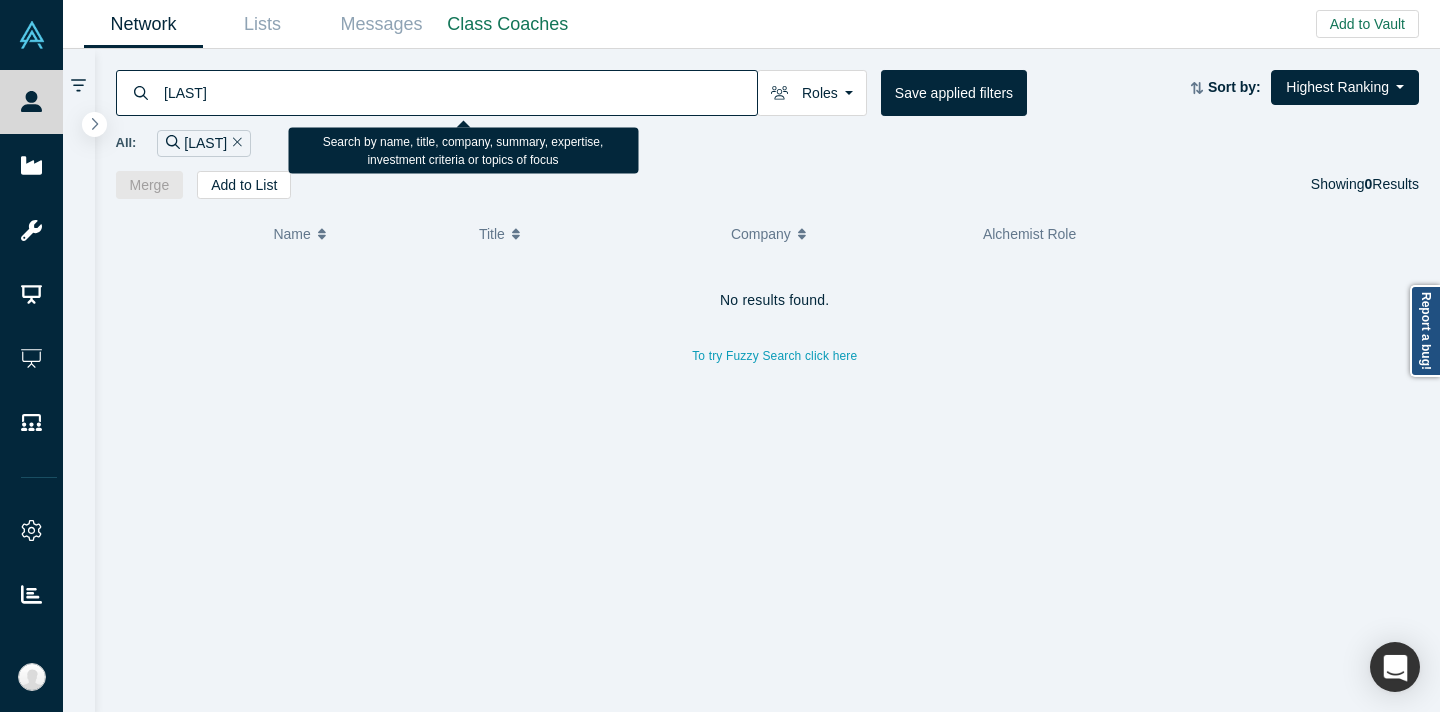 click on "[LAST]" at bounding box center [459, 92] 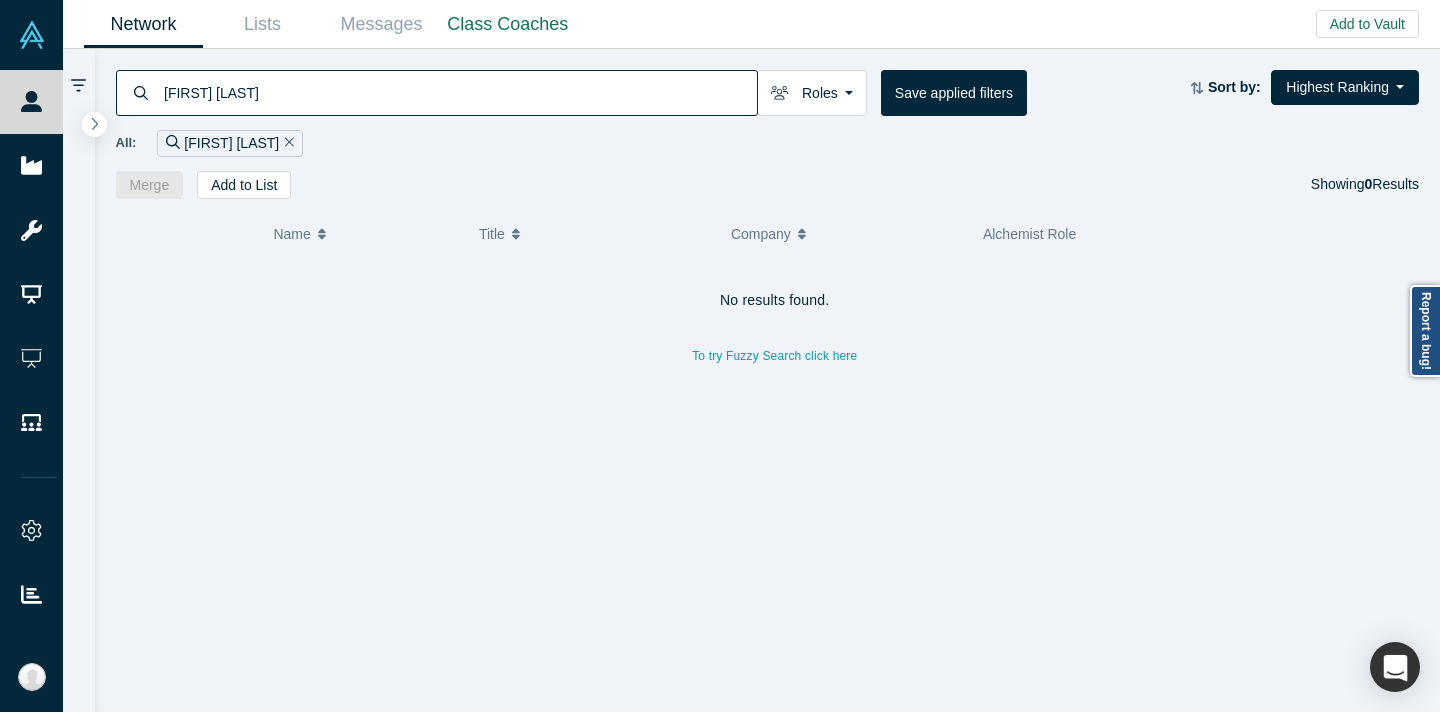 click on "[FIRST] [LAST]" at bounding box center [459, 92] 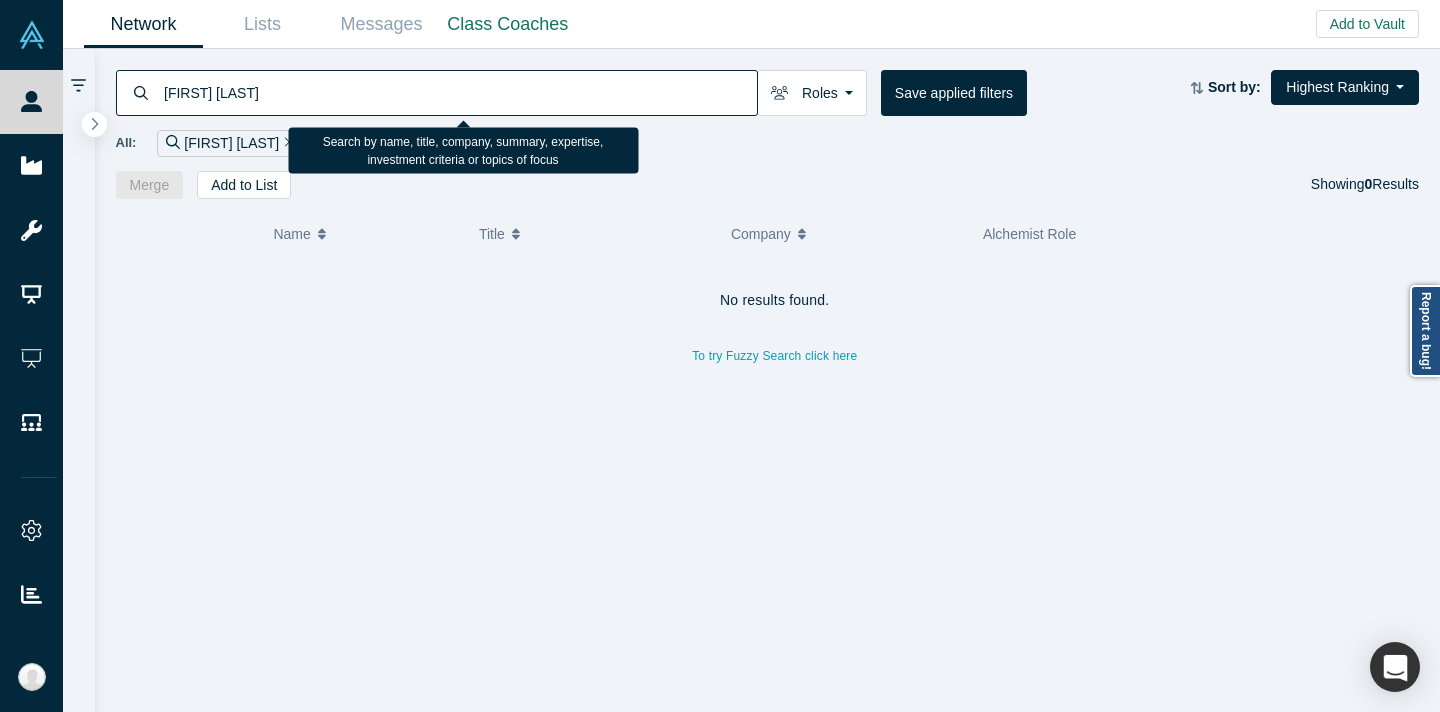 click on "[FIRST] [LAST]" at bounding box center (459, 92) 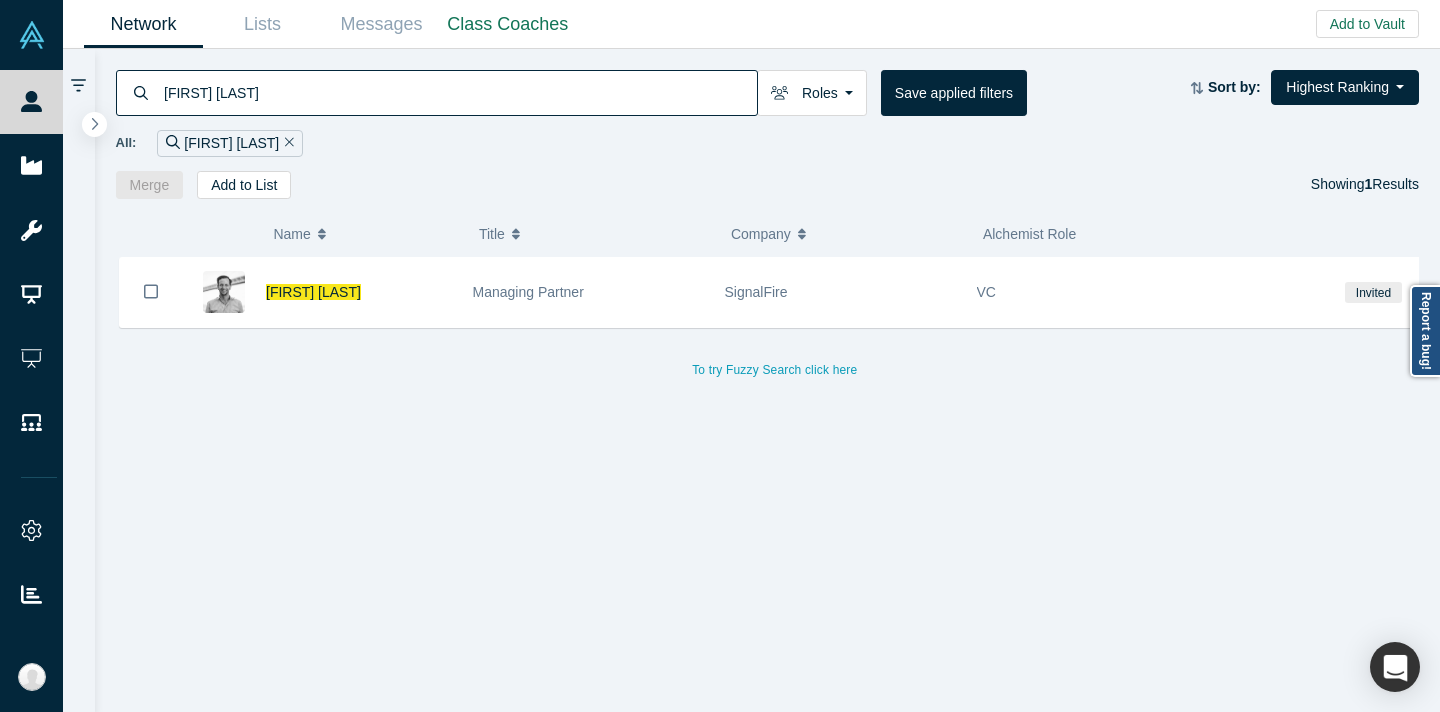 click on "Managing Partner" at bounding box center (588, 292) 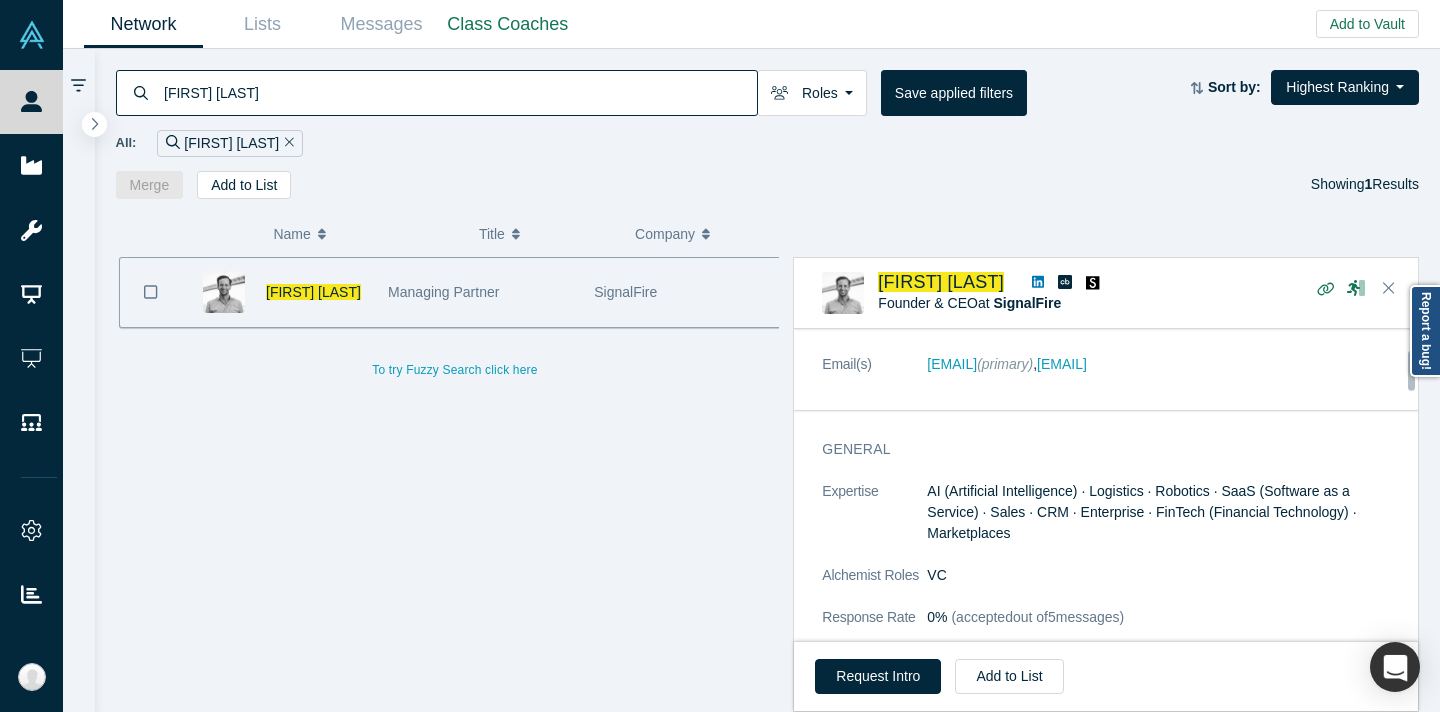 scroll, scrollTop: 156, scrollLeft: 0, axis: vertical 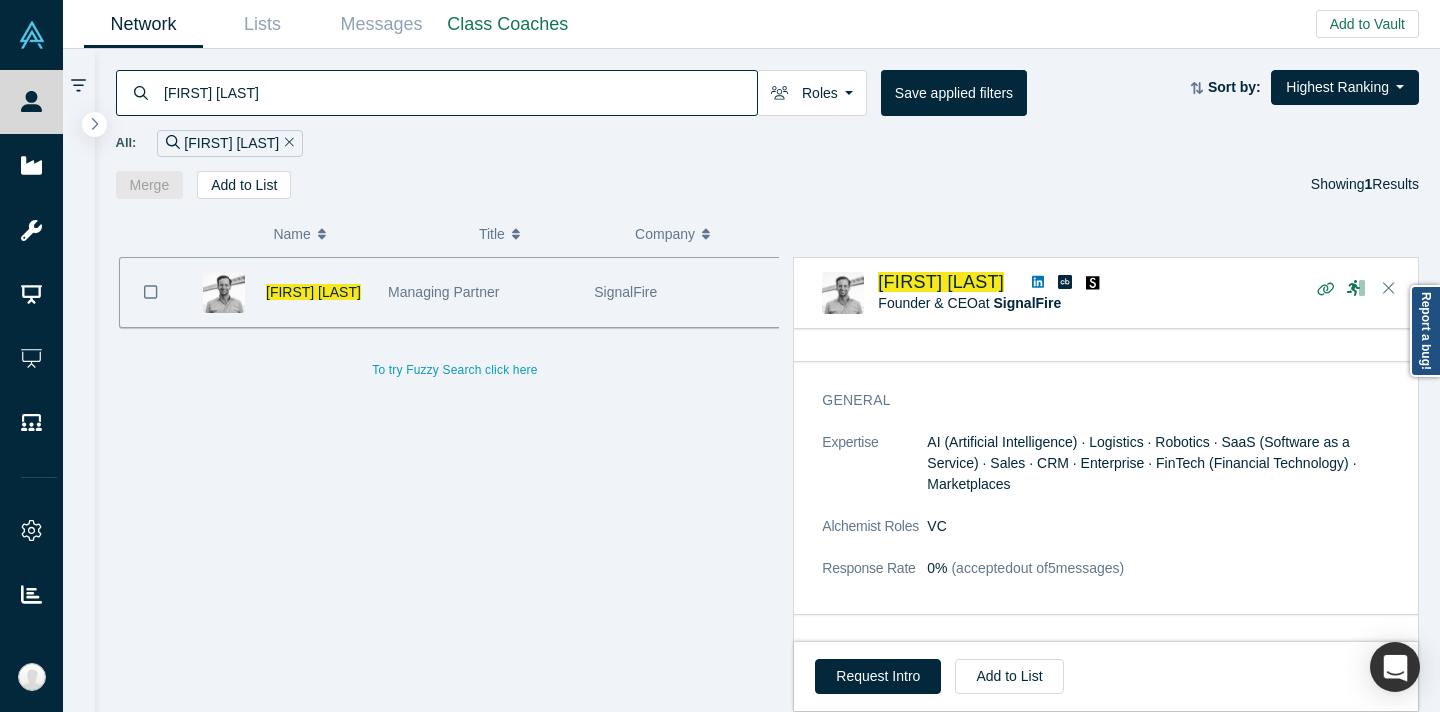 click on "[FIRST] [LAST]" at bounding box center (459, 92) 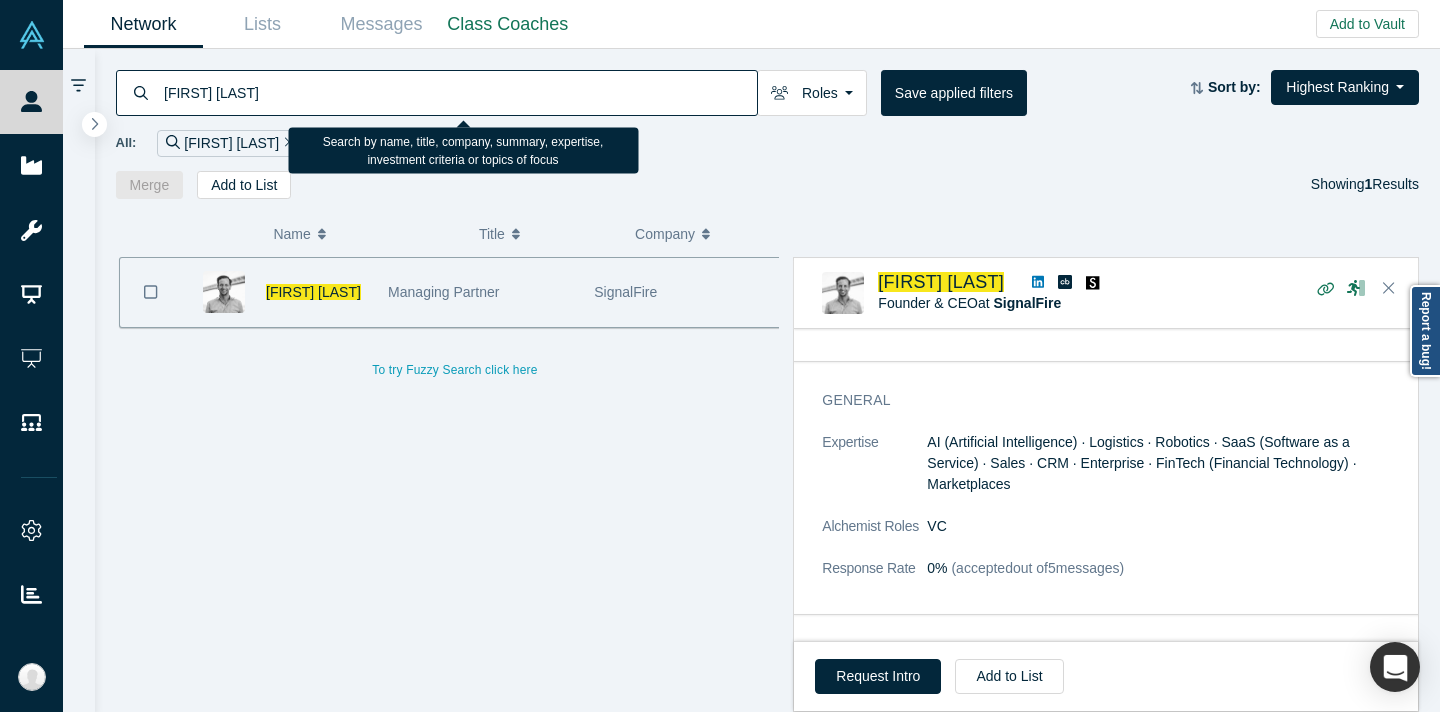 click on "[FIRST] [LAST]" at bounding box center [459, 92] 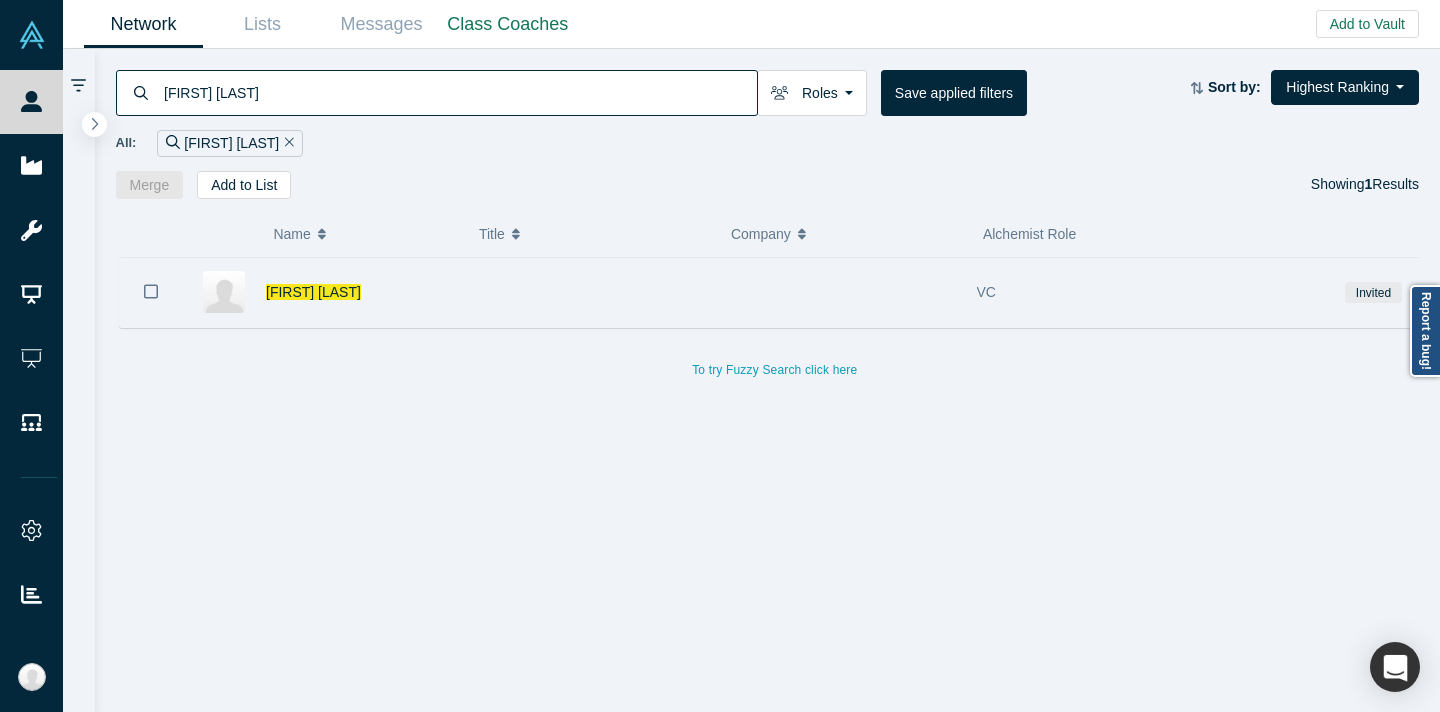 click at bounding box center [588, 292] 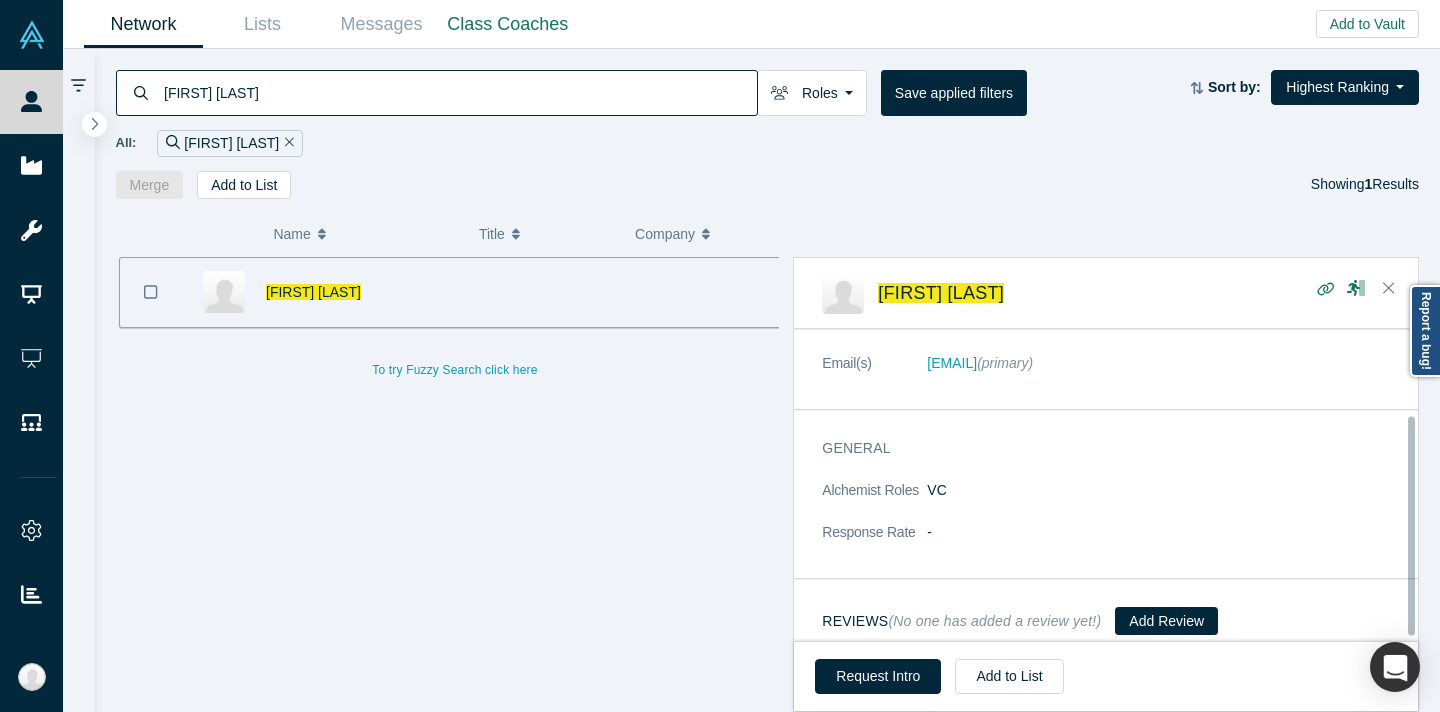 scroll, scrollTop: 123, scrollLeft: 0, axis: vertical 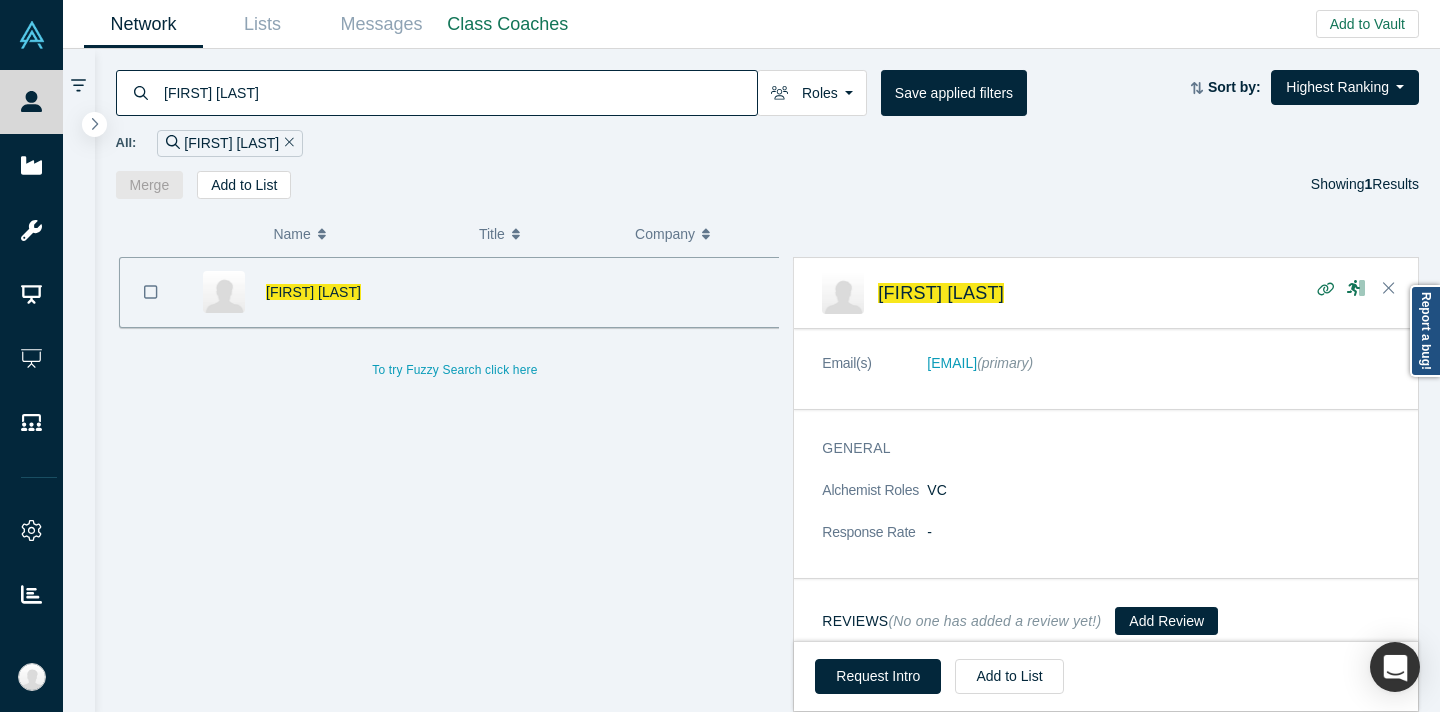 click on "[FIRST] [LAST]" at bounding box center (459, 92) 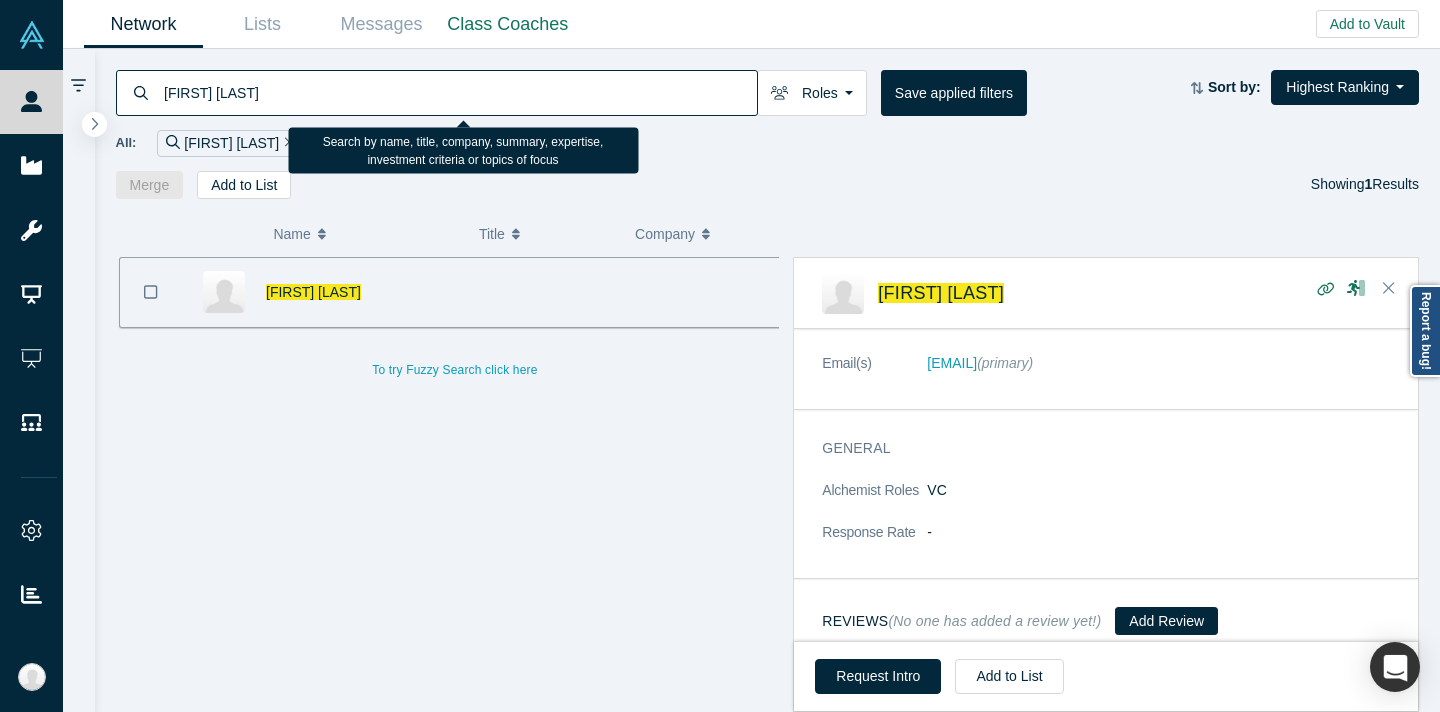 click on "[FIRST] [LAST]" at bounding box center (459, 92) 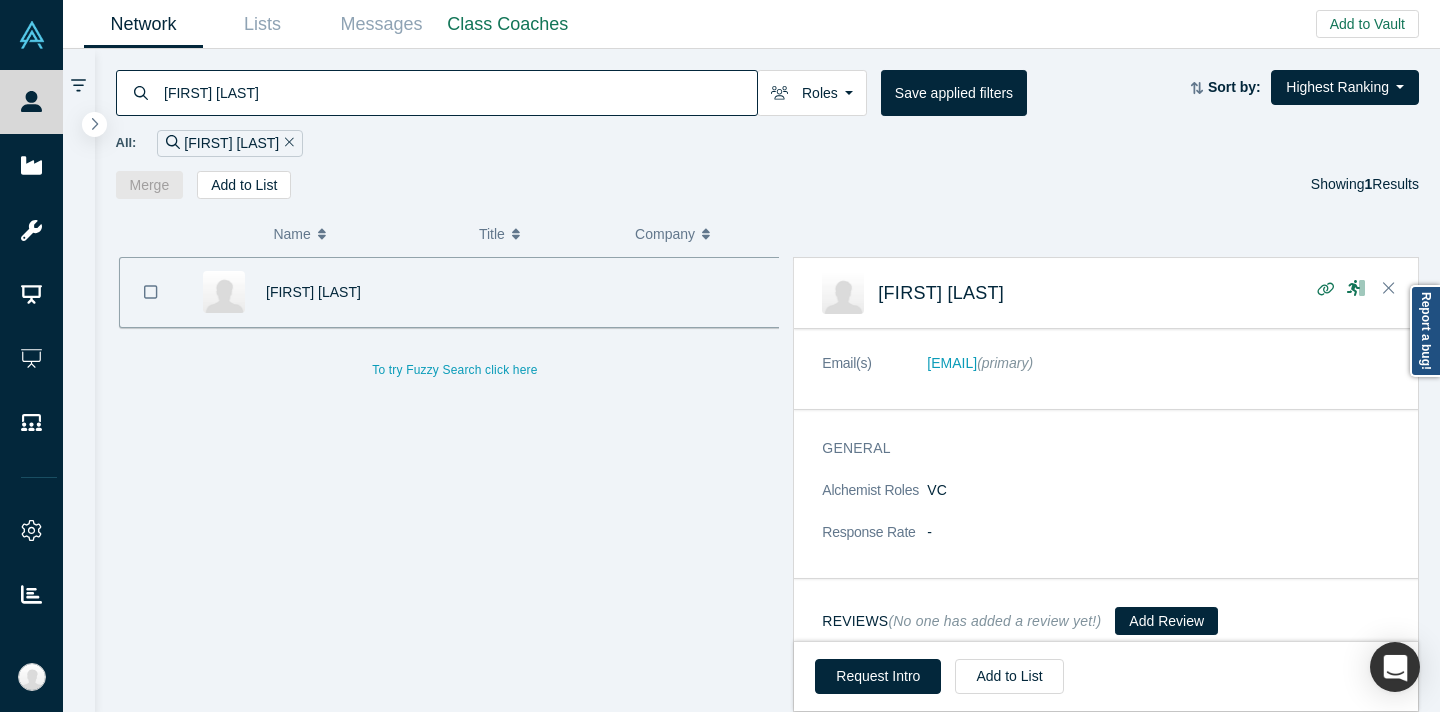 click on "[FIRST] [LAST] Roles Founders Faculty Mentors Alumni Mentor Angels VCs Corporate Innovator Service Providers Press Limited Partner Channel Partner Industry Analyst Customer Lecturer Consultant Acquirer Strategic Investor Partner Network Admin Save applied filters Sort by: Highest Ranking Recommended Highest Ranking Highest Responsiveness Most Recent Updates Lowest Ranking Lowest Responsiveness All:   [FIRST] [LAST] Merge Add to List Showing  1  Results" at bounding box center (768, 124) 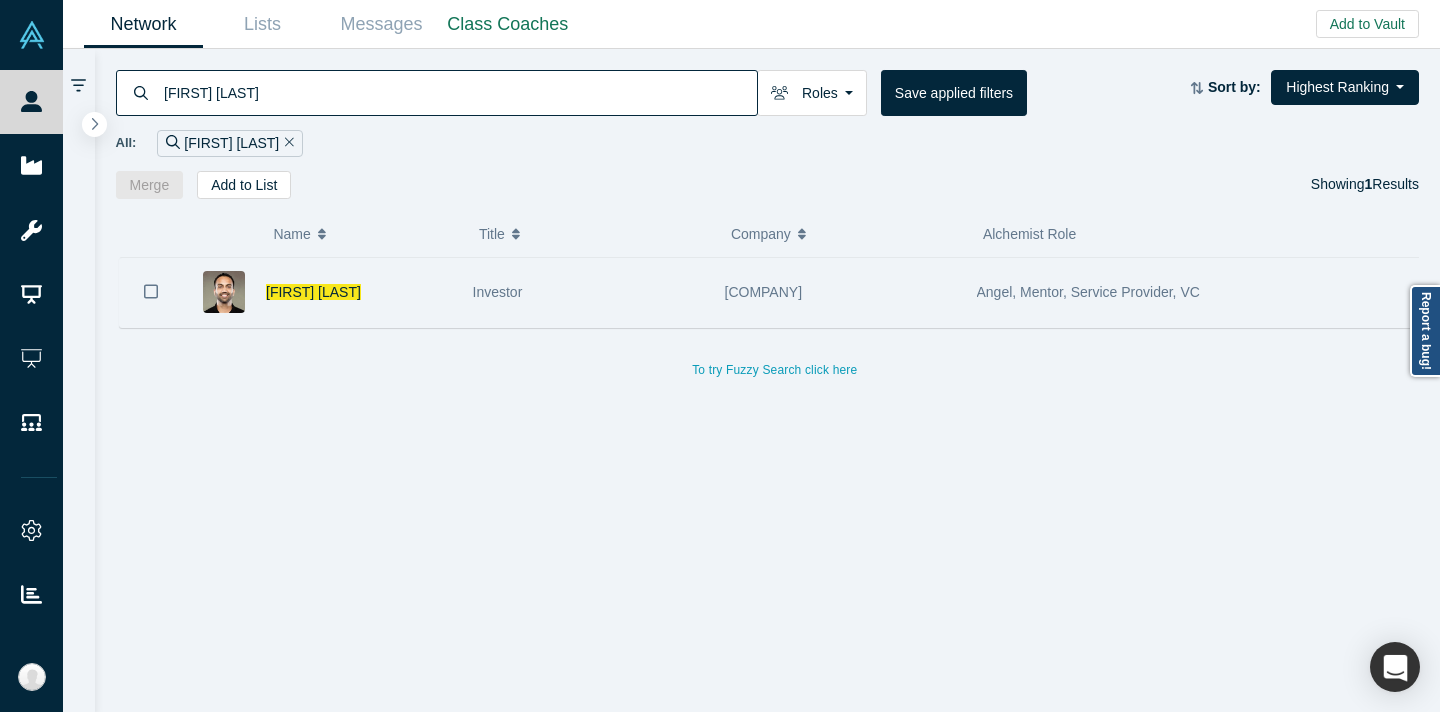 click on "Investor" at bounding box center [588, 292] 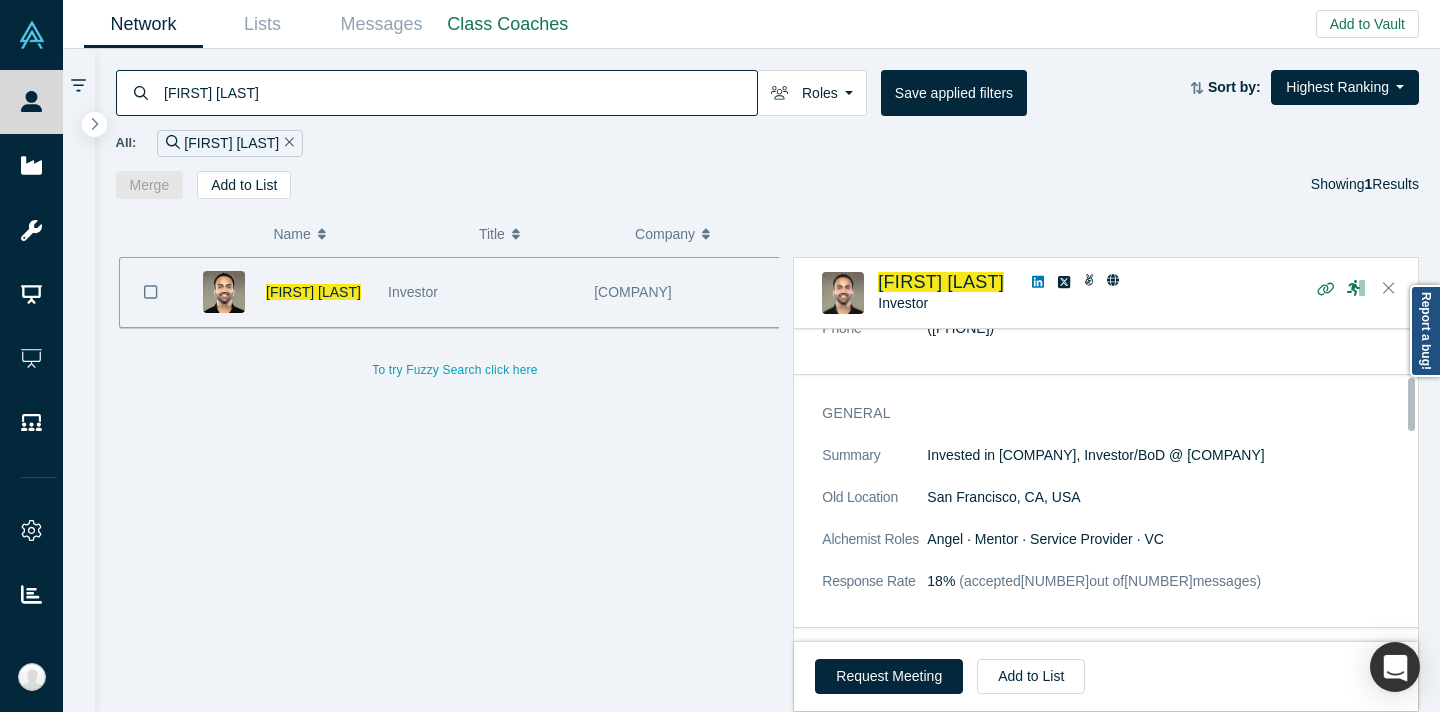 scroll, scrollTop: 310, scrollLeft: 0, axis: vertical 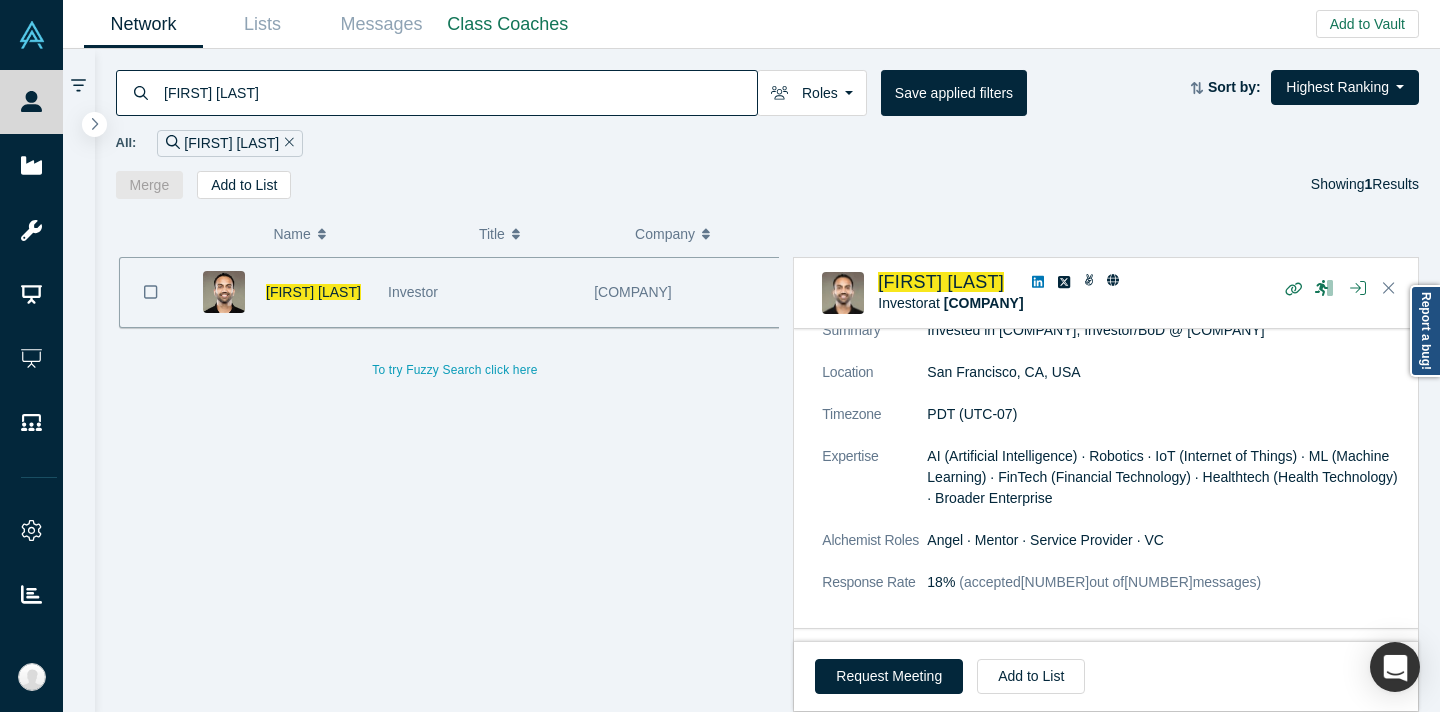 click on "[FIRST] [LAST]" at bounding box center [459, 92] 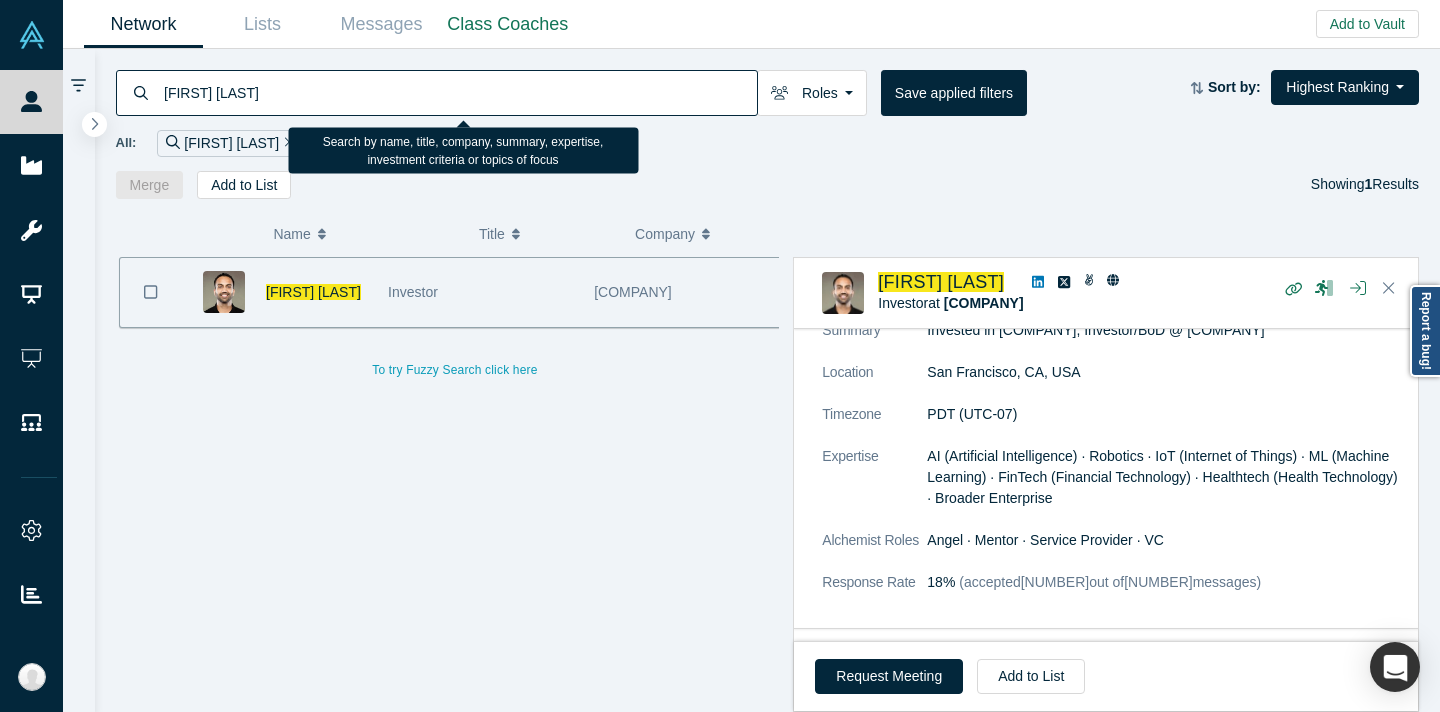click on "[FIRST] [LAST]" at bounding box center [459, 92] 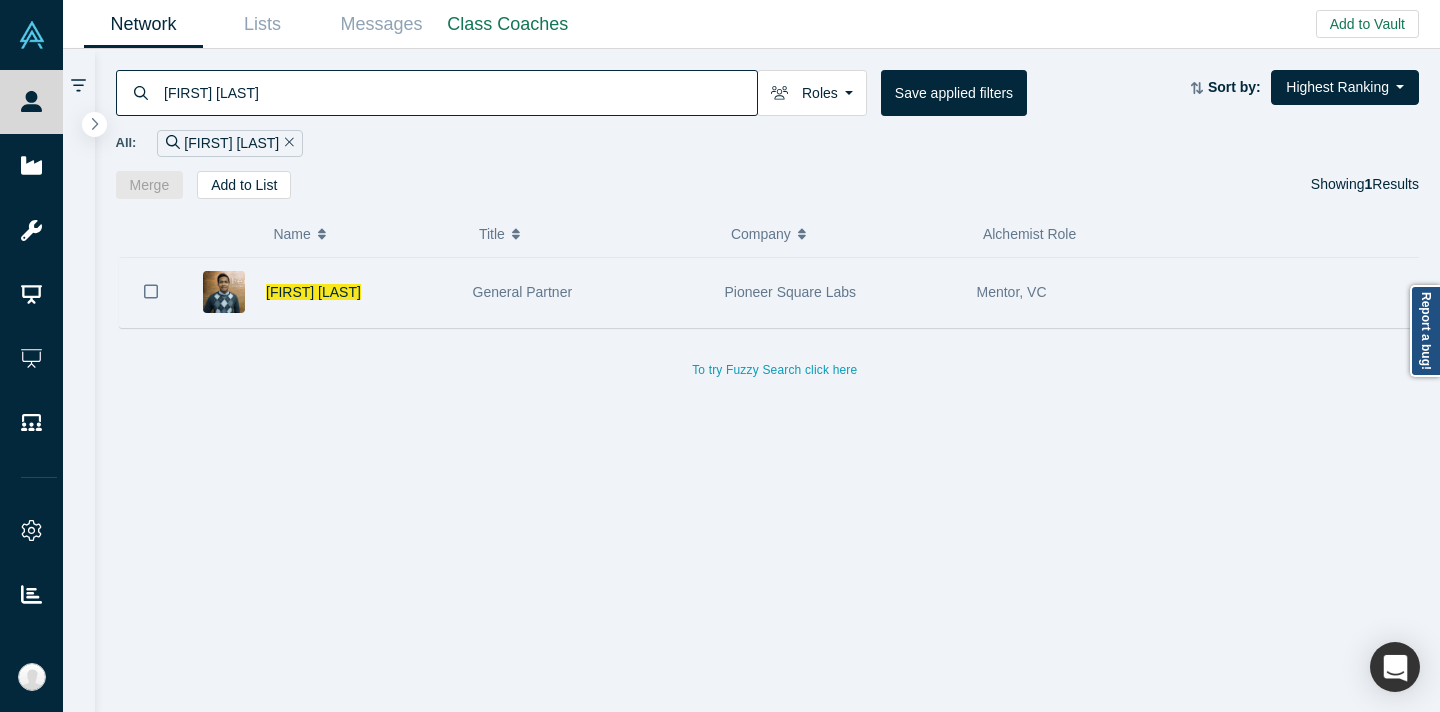 click on "Pioneer Square Labs" at bounding box center (840, 292) 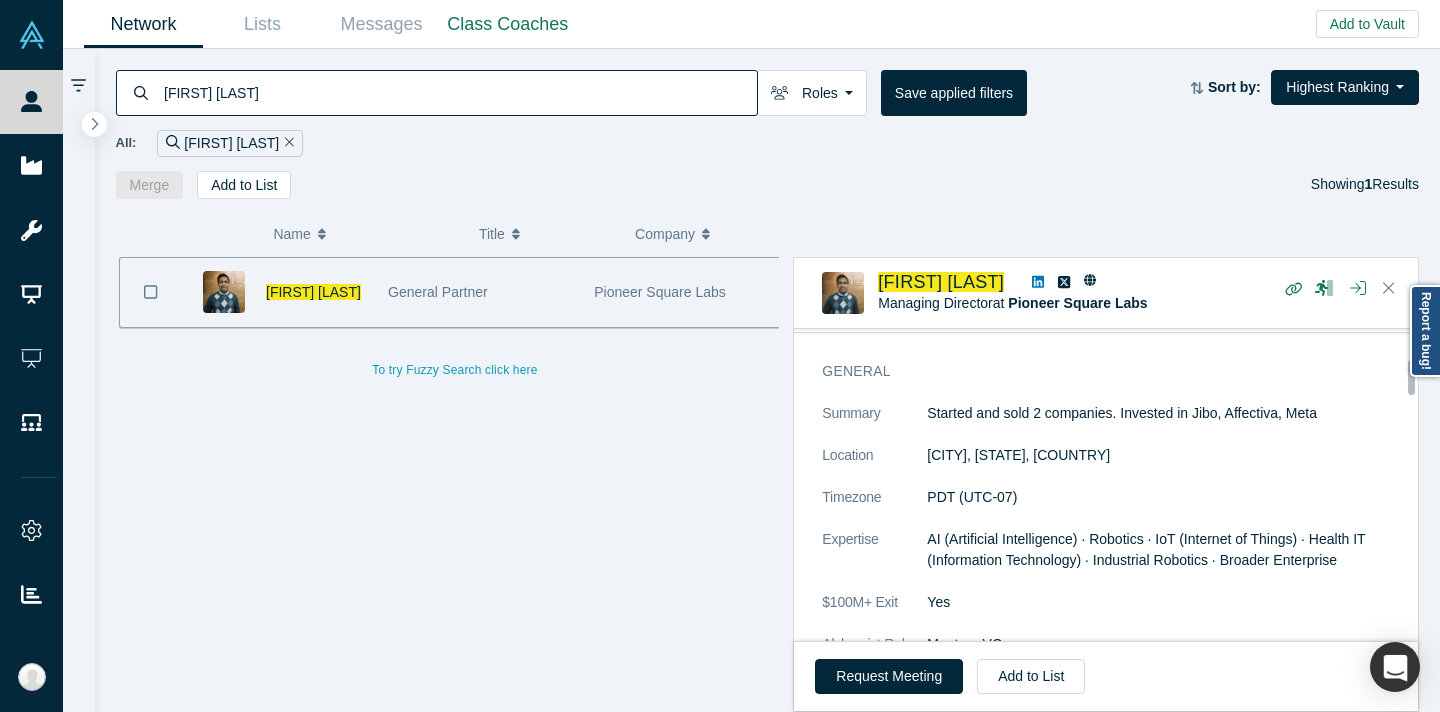 scroll, scrollTop: 266, scrollLeft: 0, axis: vertical 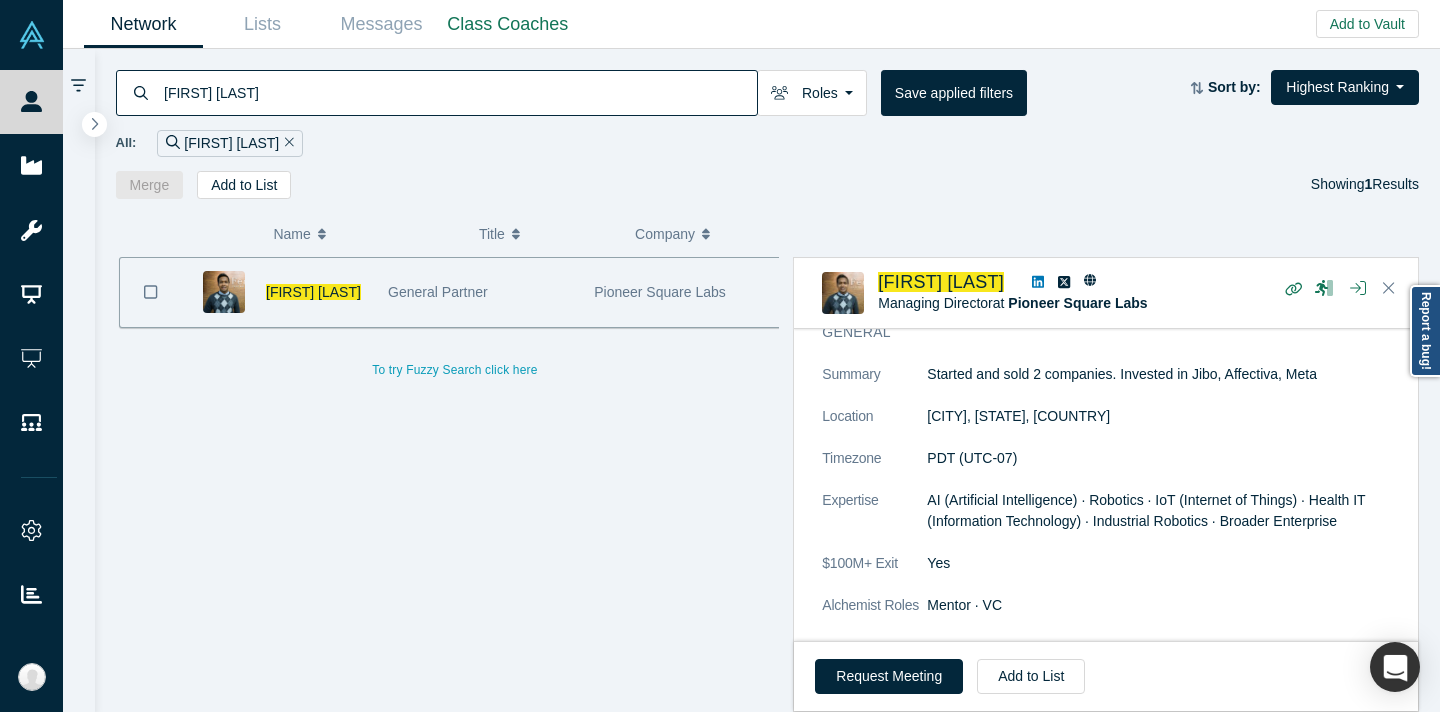 click on "[FIRST] [LAST]" at bounding box center (459, 92) 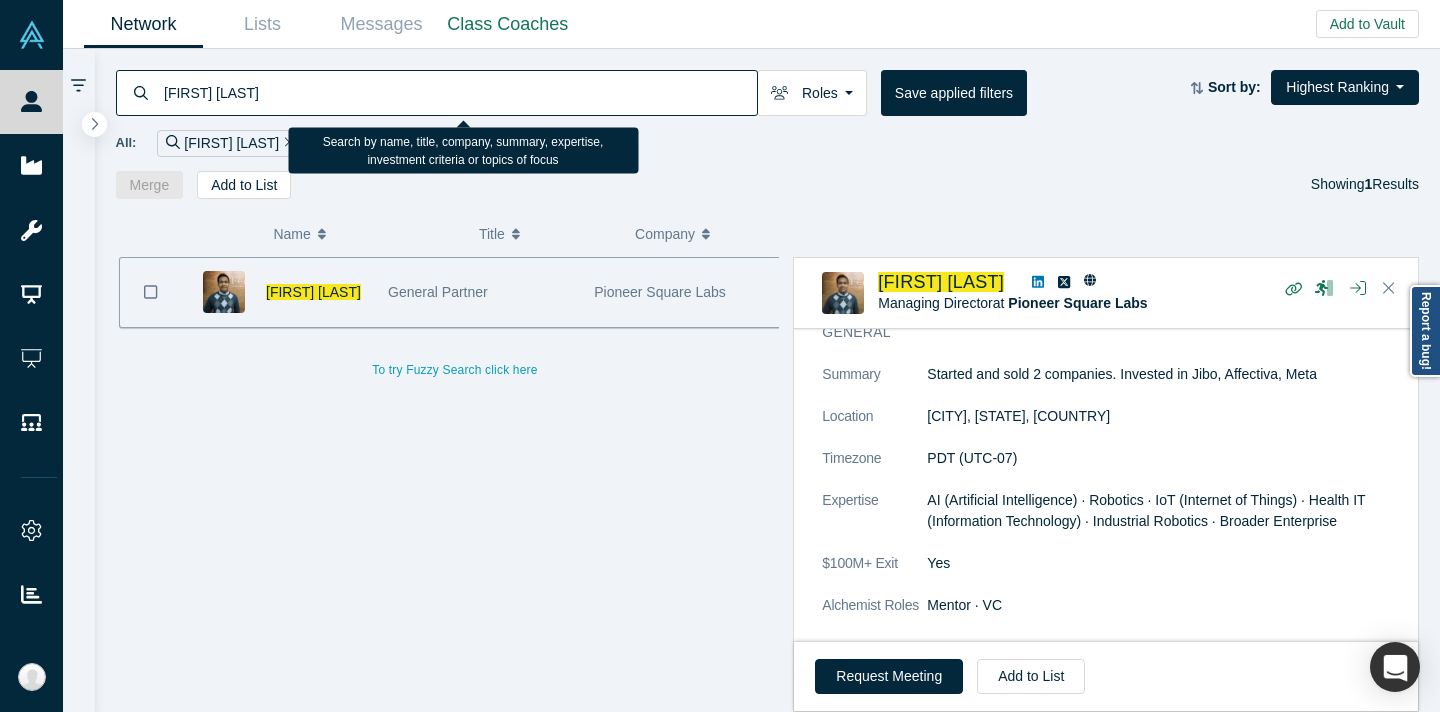 click on "[FIRST] [LAST]" at bounding box center (459, 92) 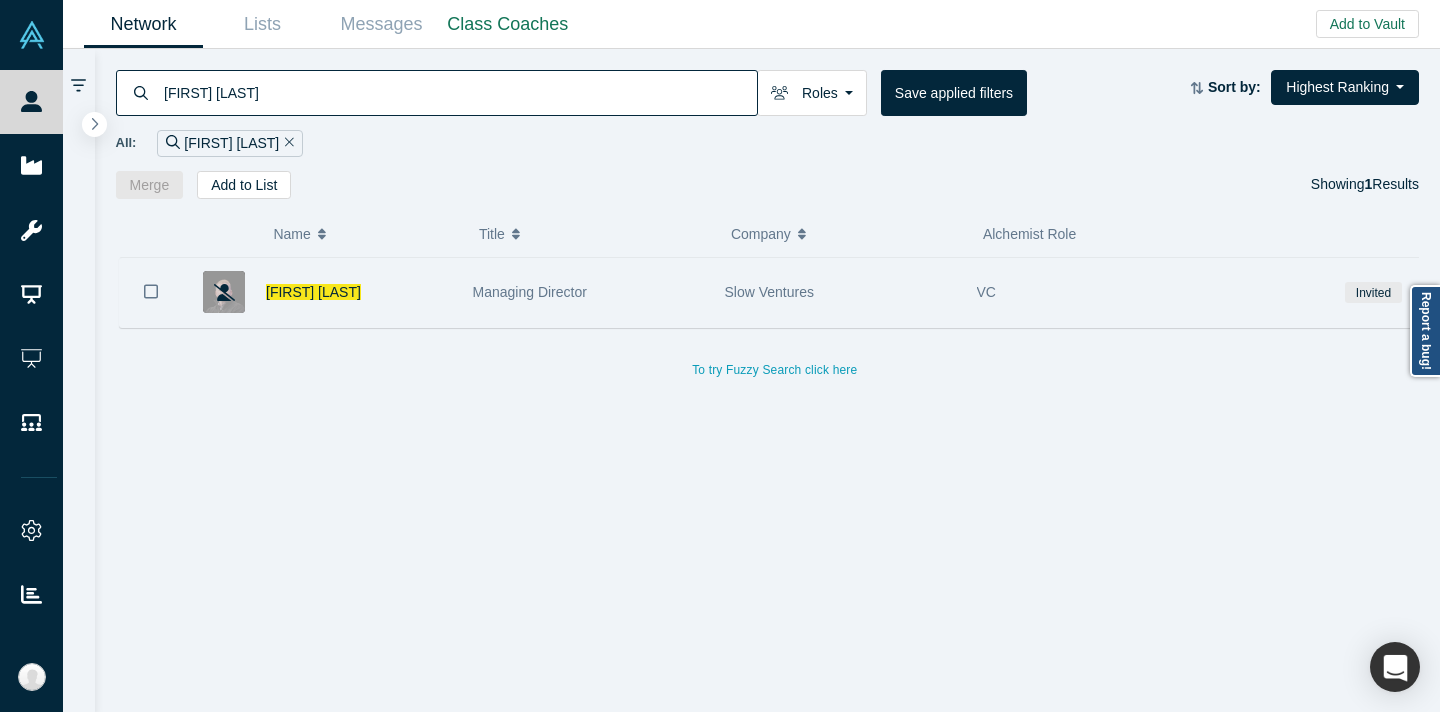 click on "Managing Director" at bounding box center [588, 292] 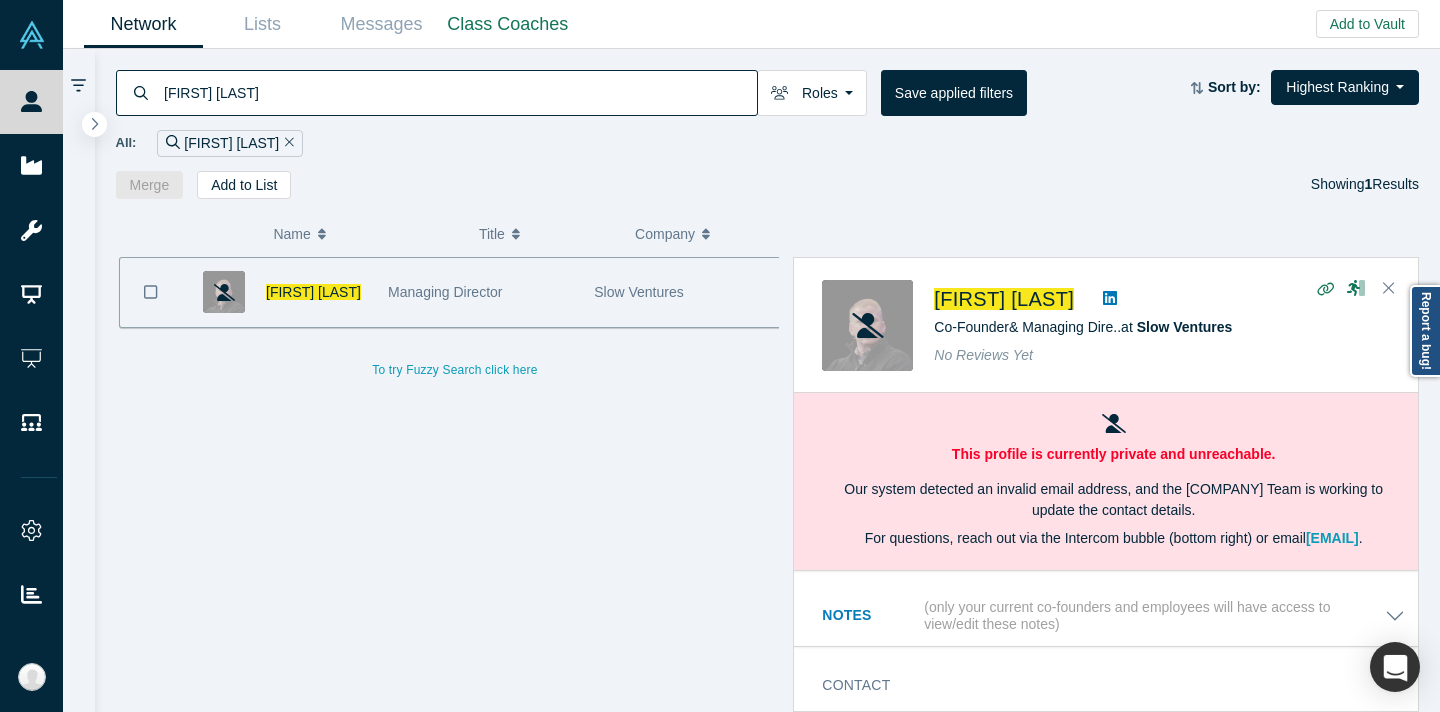 click on "[FIRST] [LAST]" at bounding box center (459, 92) 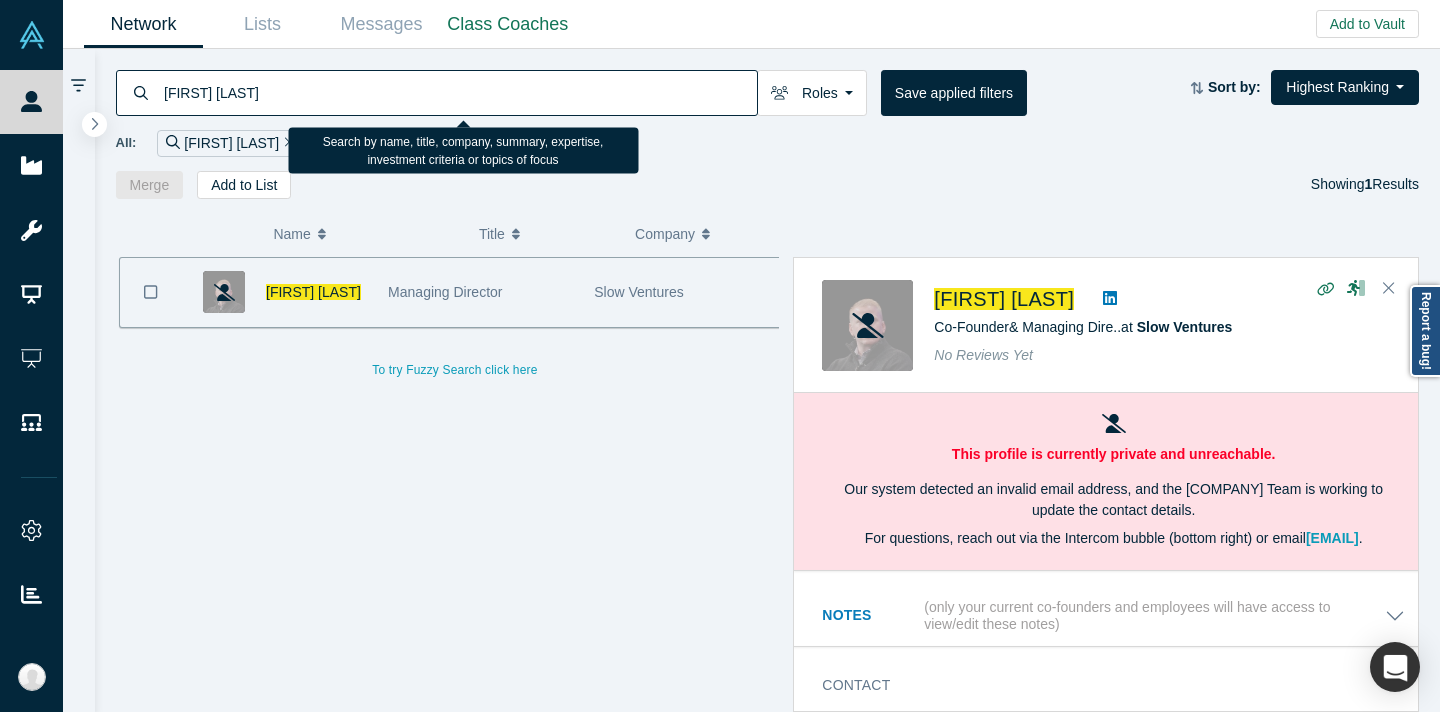 click on "[FIRST] [LAST]" at bounding box center [459, 92] 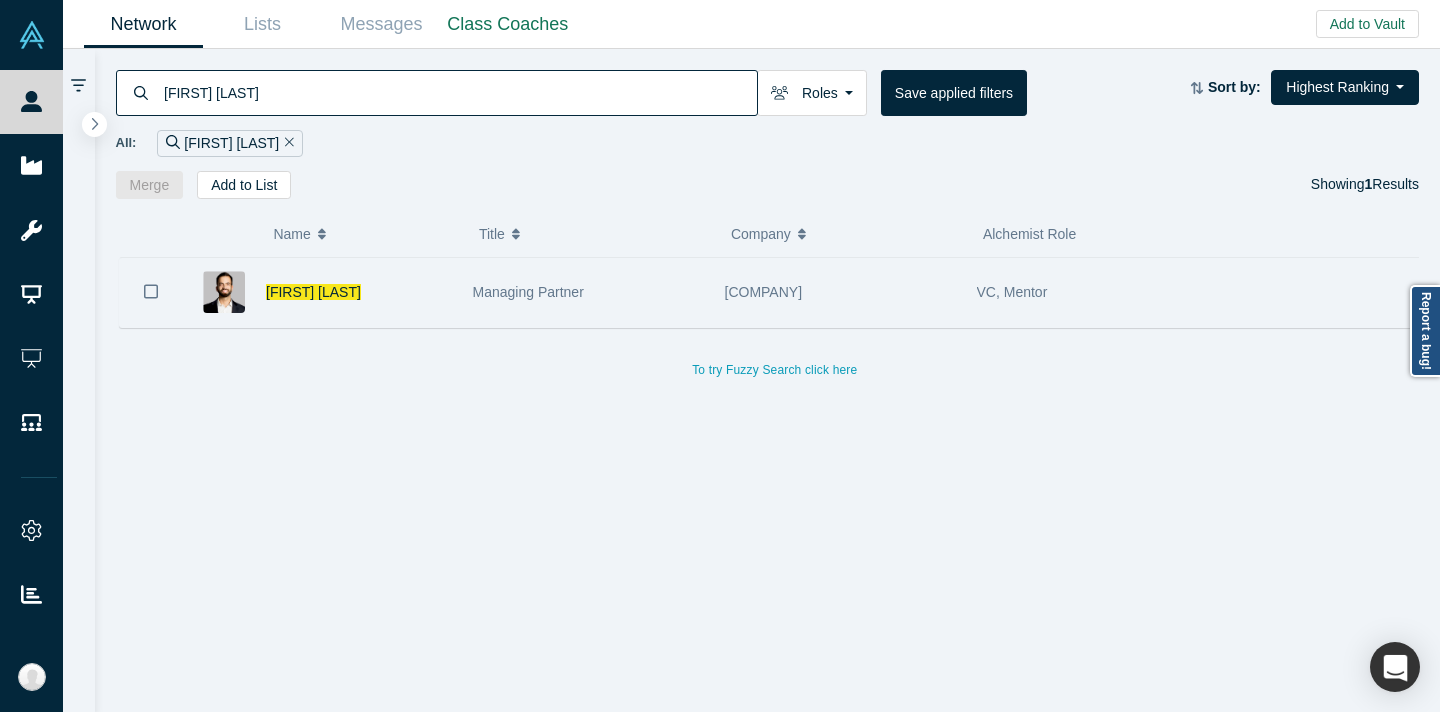click on "Managing Partner" at bounding box center [588, 292] 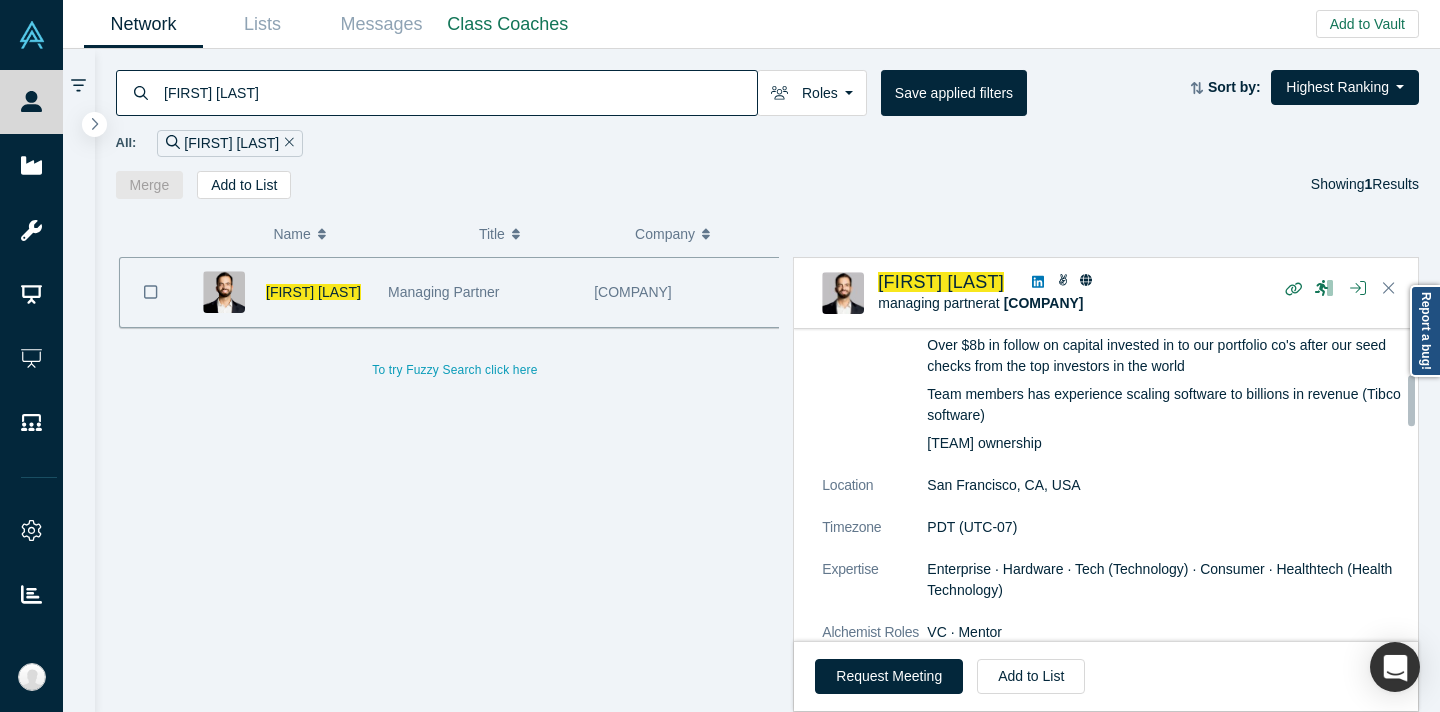 scroll, scrollTop: 421, scrollLeft: 0, axis: vertical 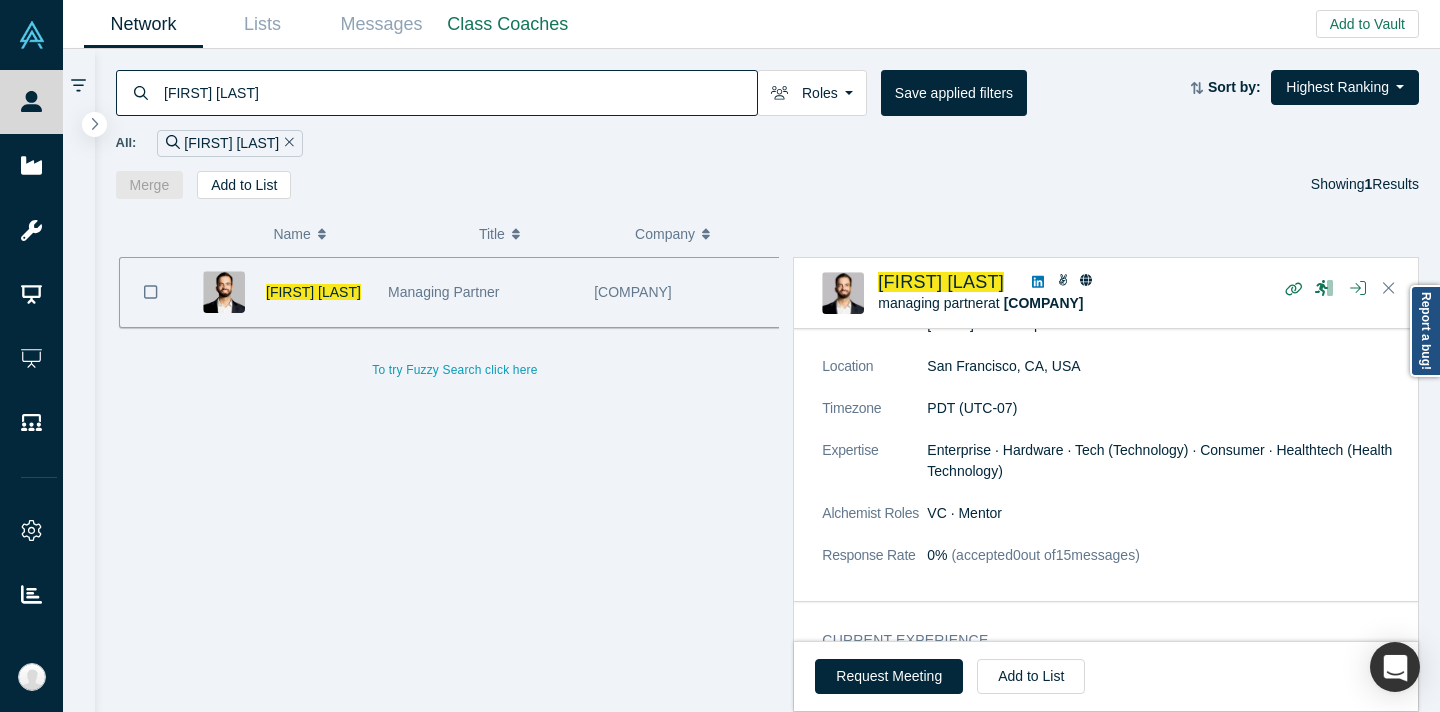 drag, startPoint x: 408, startPoint y: 124, endPoint x: 410, endPoint y: 113, distance: 11.18034 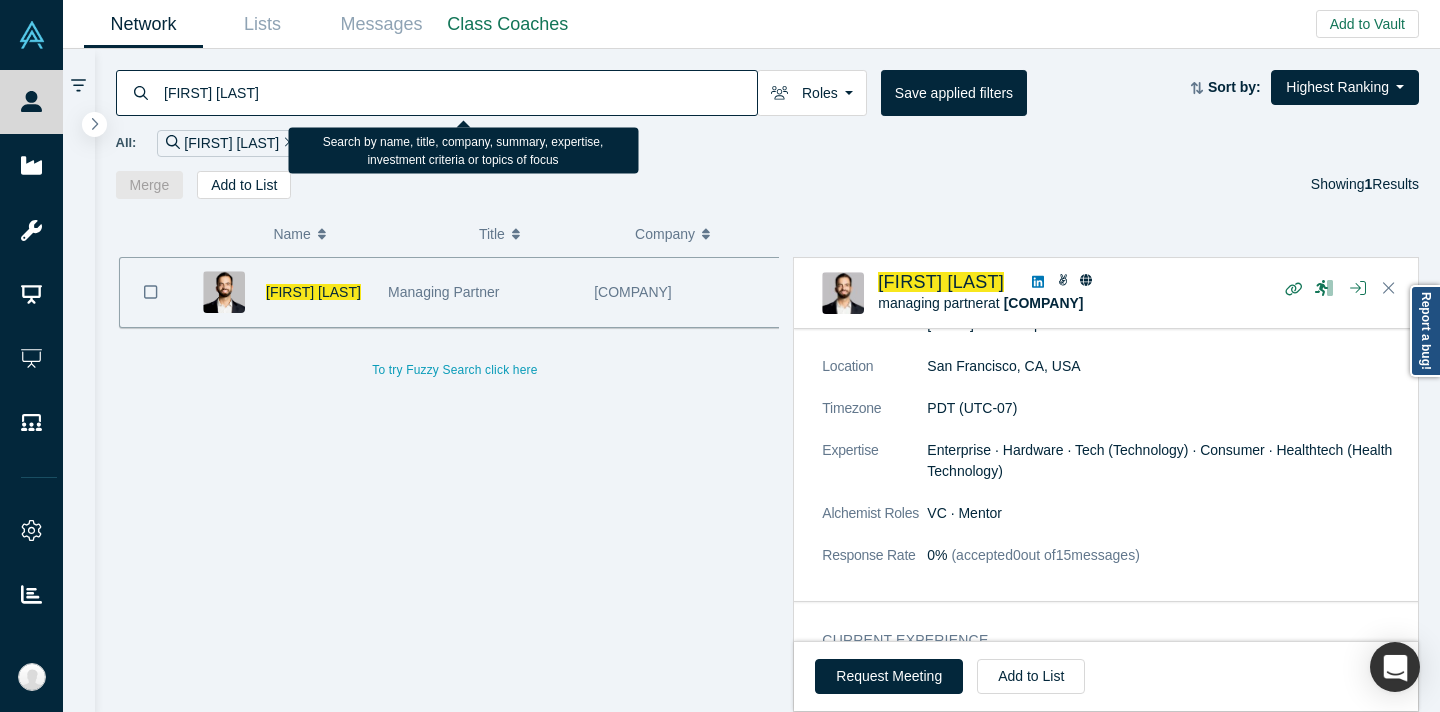 click on "[FIRST] [LAST]" at bounding box center [459, 92] 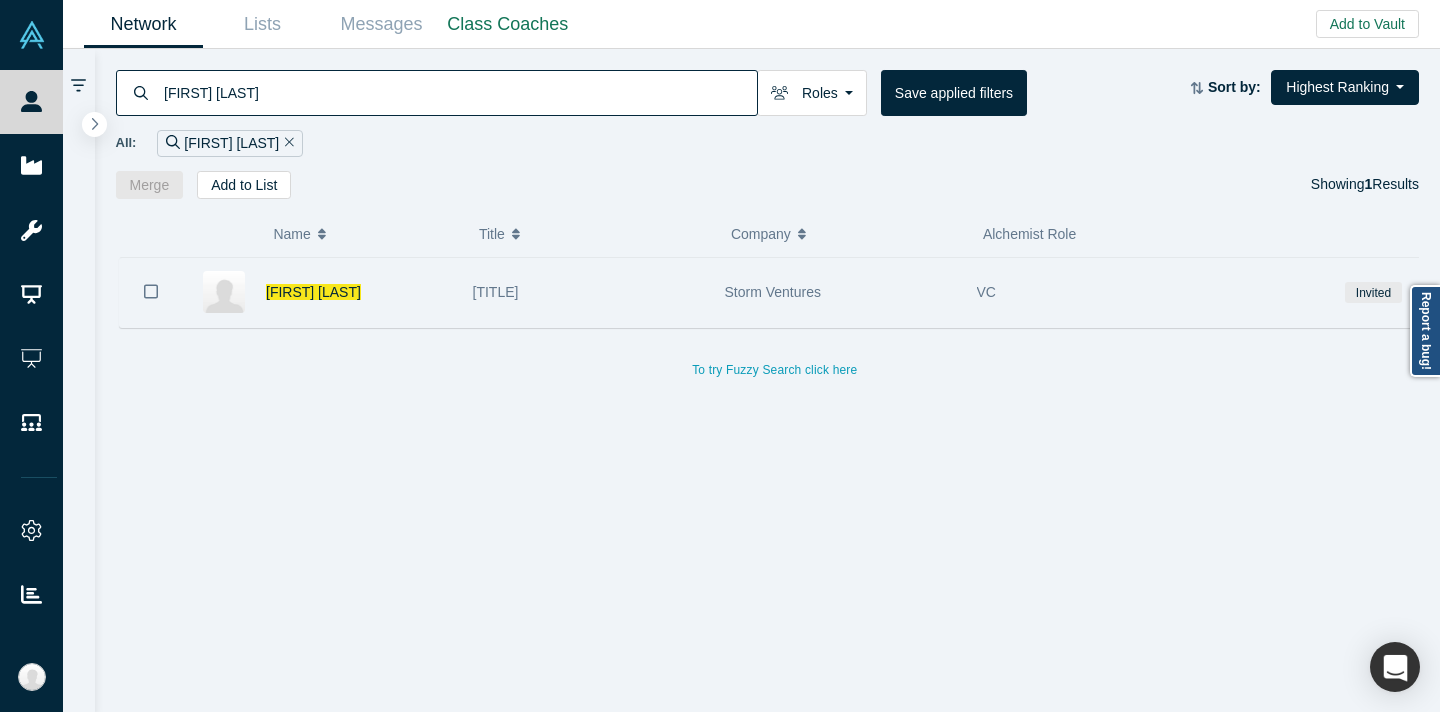 click on "Storm Ventures" at bounding box center [840, 292] 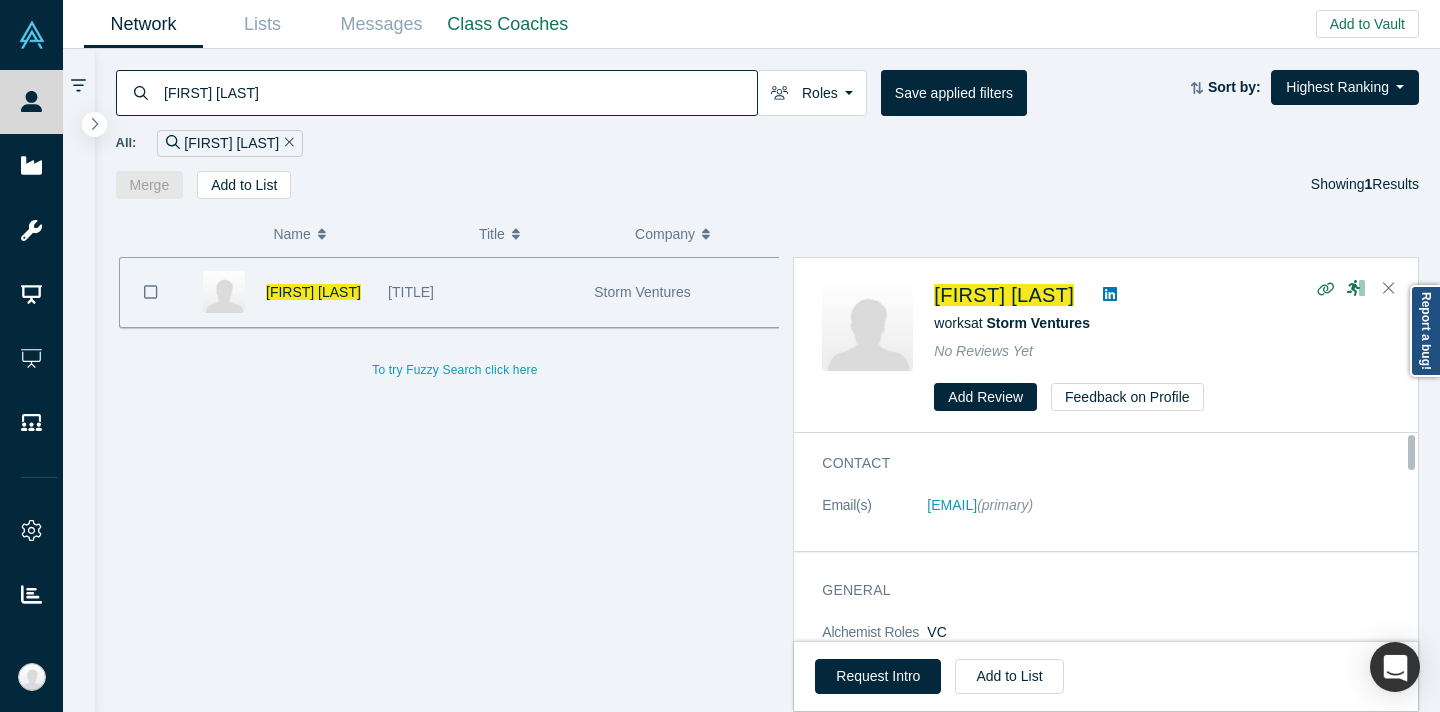scroll, scrollTop: 0, scrollLeft: 0, axis: both 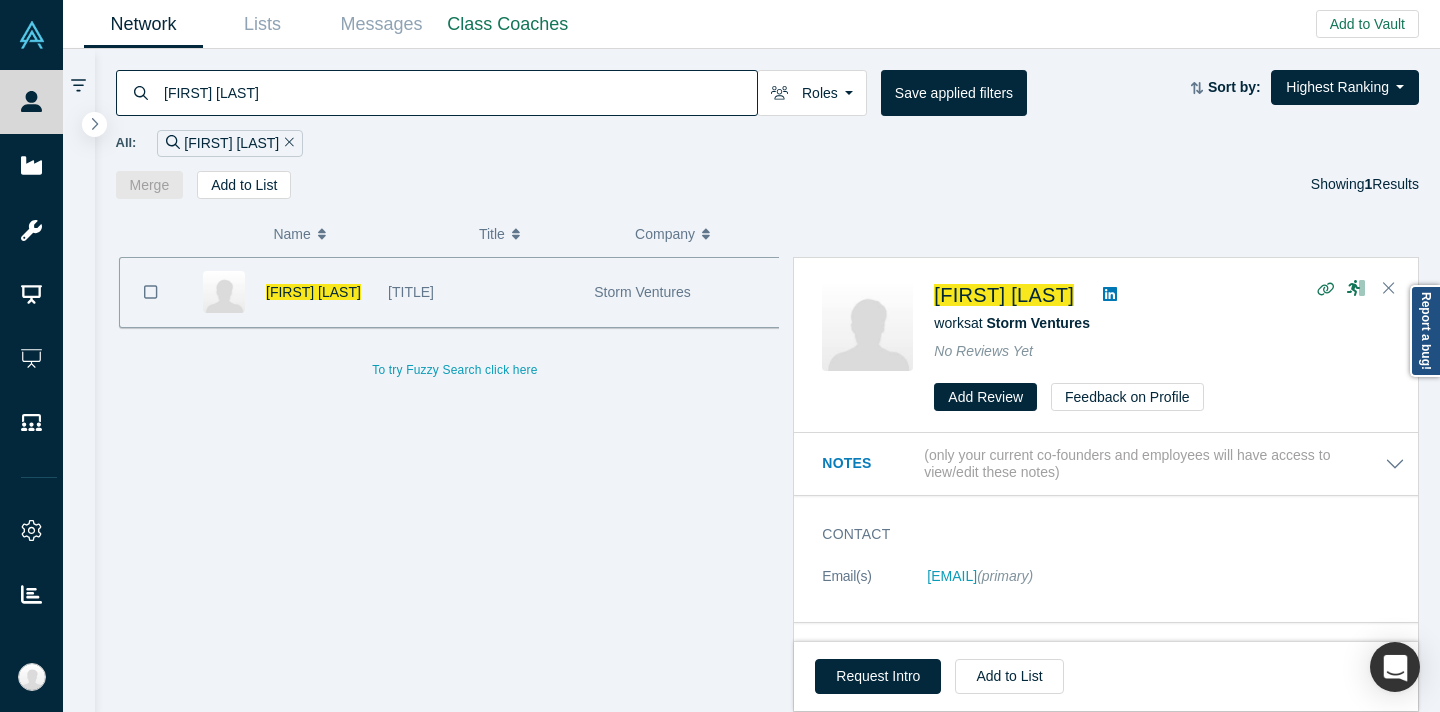 click on "[FIRST] [LAST]" at bounding box center [459, 92] 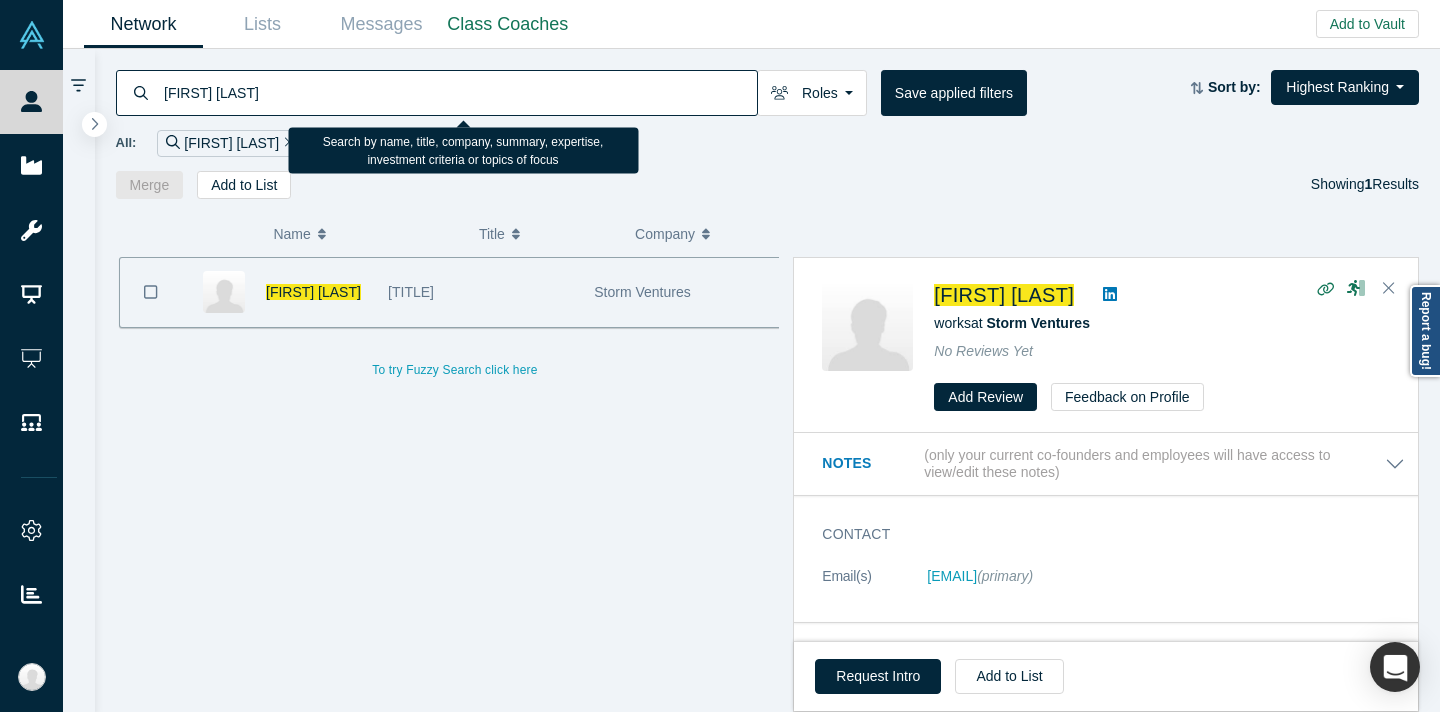 click on "[FIRST] [LAST]" at bounding box center [459, 92] 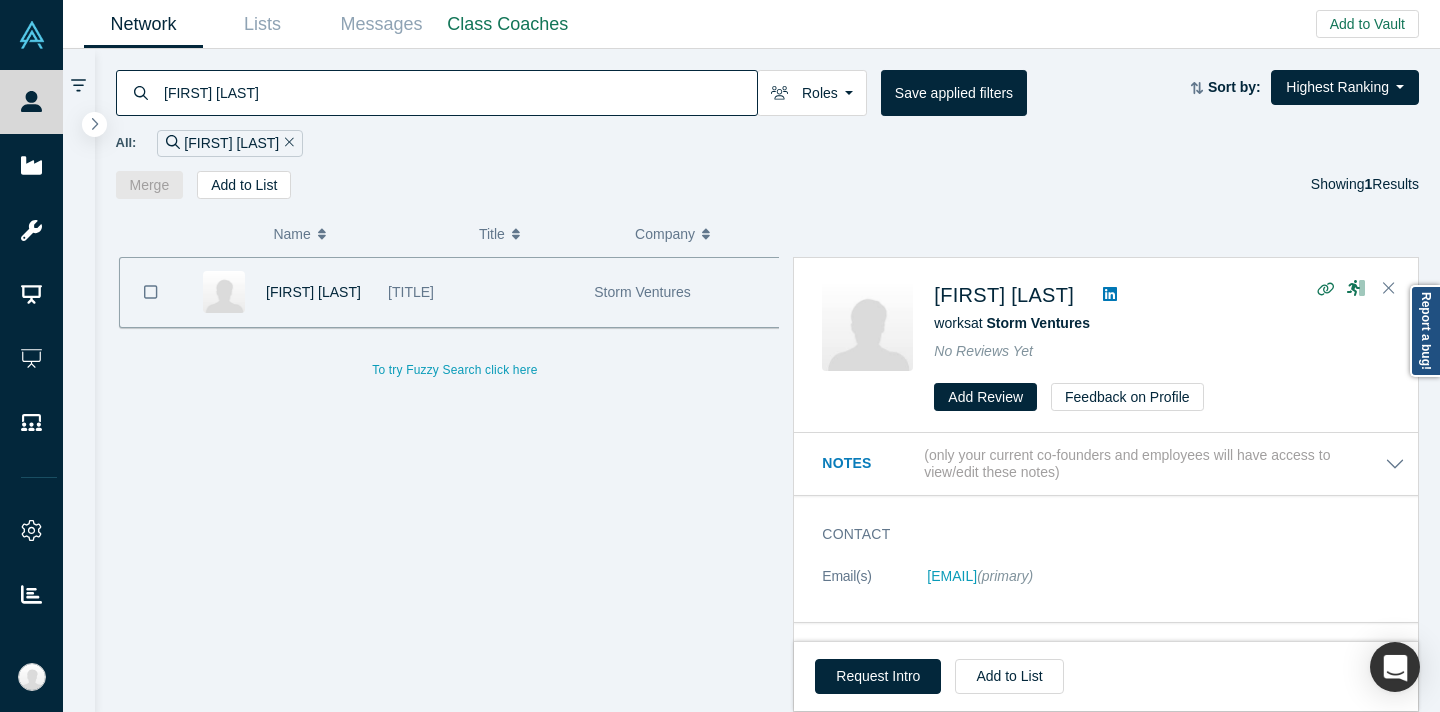 click on "Merge Add to List Showing  1  Results" at bounding box center [768, 185] 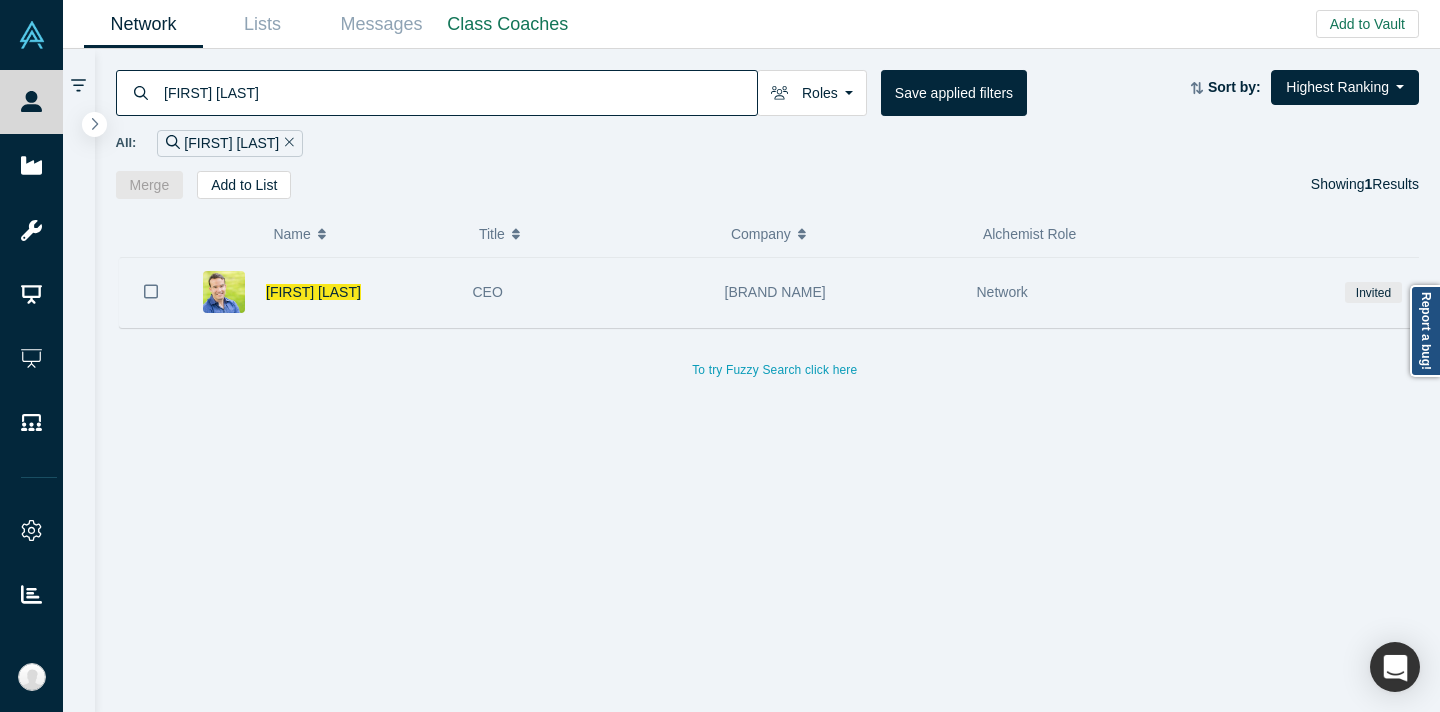 click on "[BRAND NAME]" at bounding box center (840, 292) 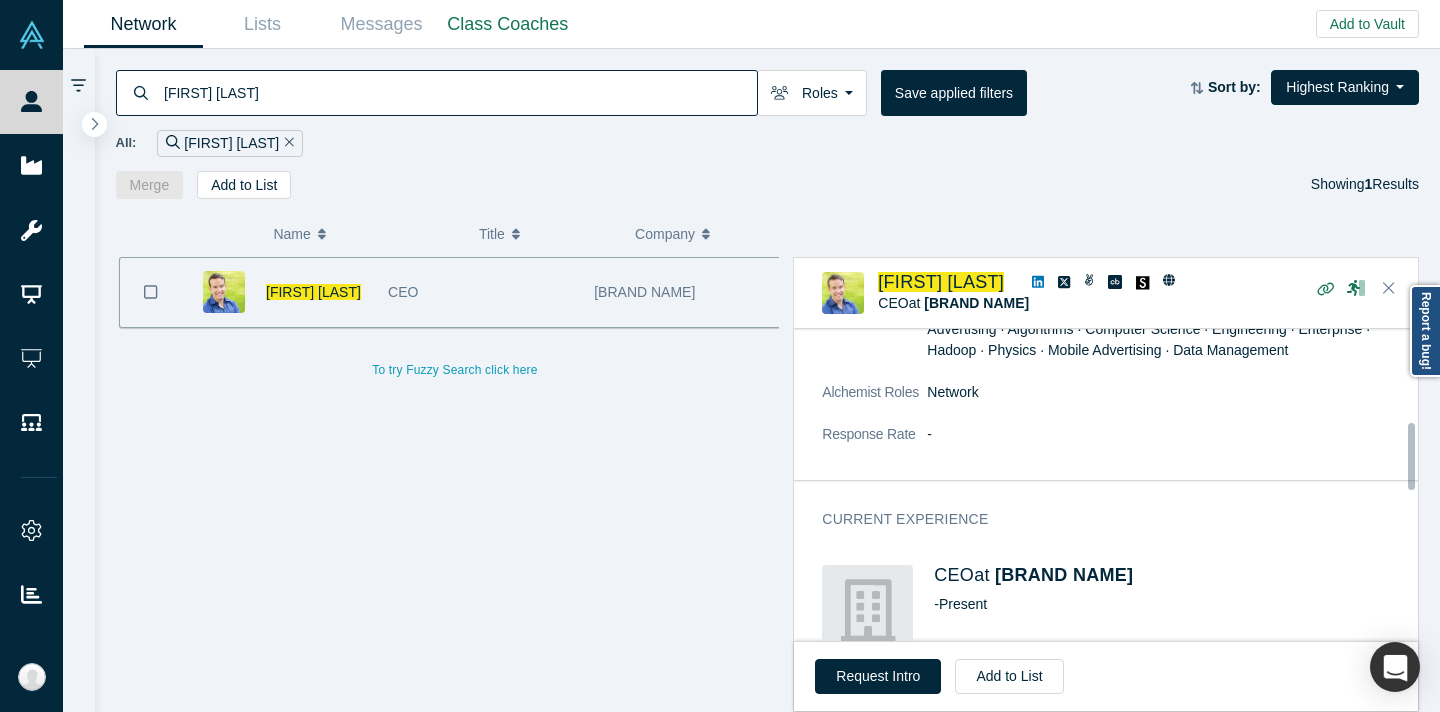 scroll, scrollTop: 437, scrollLeft: 0, axis: vertical 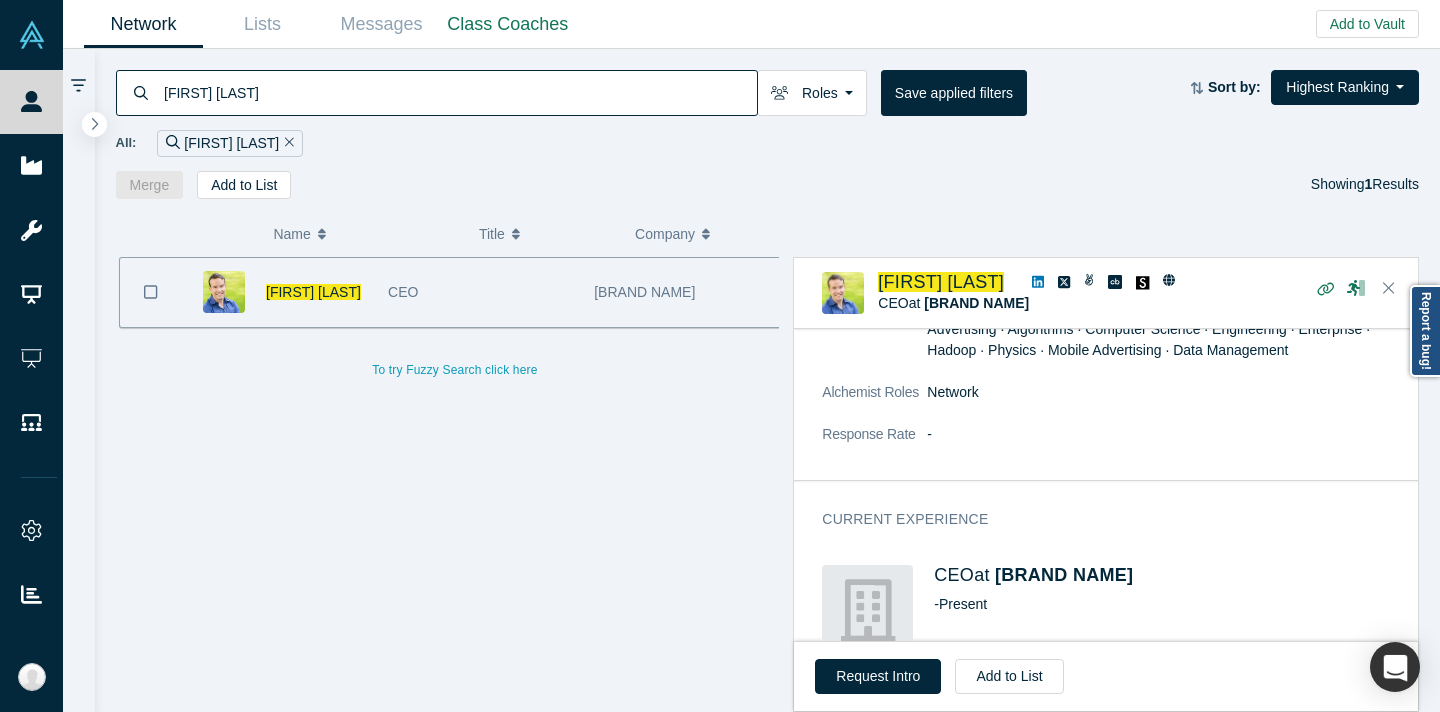 click on "[FIRST] [LAST]" at bounding box center [459, 92] 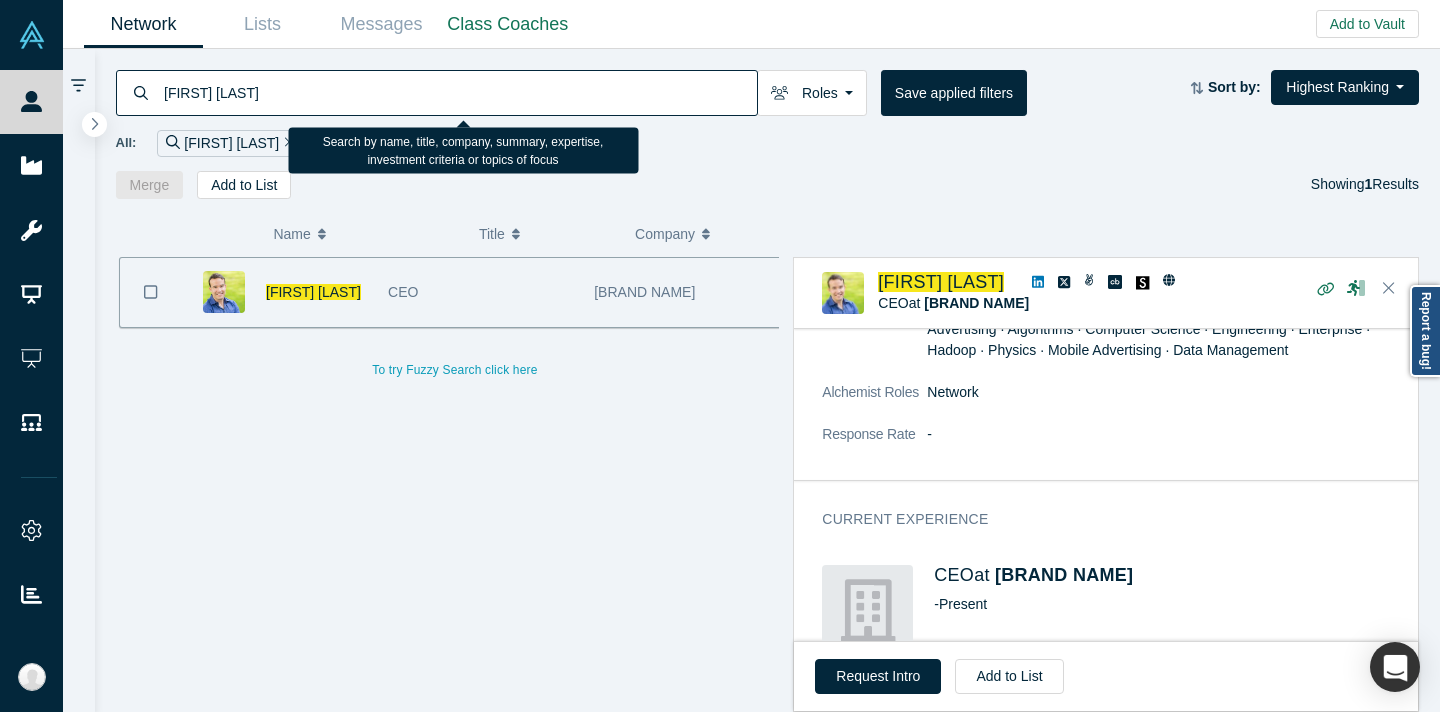 paste on "[FIRST] [LAST]" 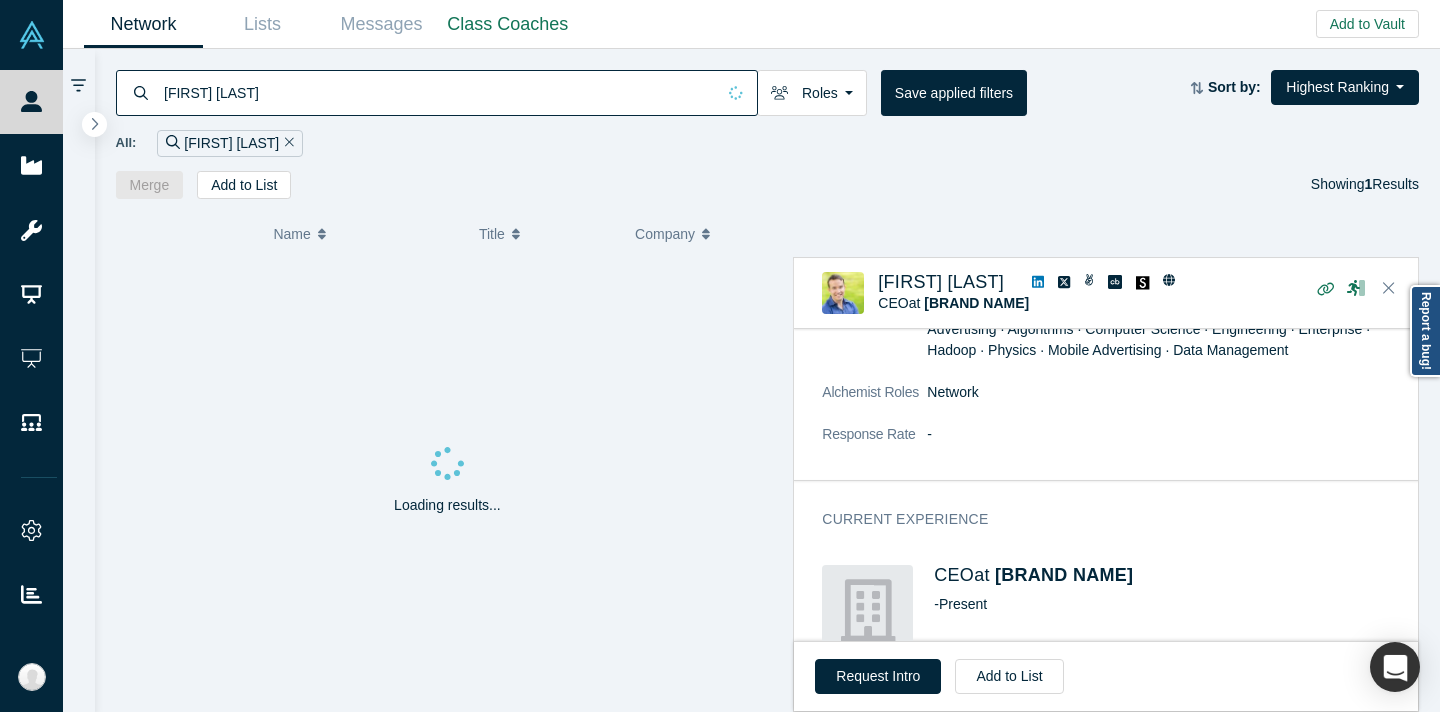 click on "Roles Founders Faculty Mentors Alumni Mentor Angels VCs Corporate Innovator Service Providers Press Limited Partner Channel Partner Industry Analyst Customer Lecturer Consultant Acquirer Strategic Investor Partner Network Admin Save applied filters Sort by: Highest Ranking Recommended Highest Ranking Highest Responsiveness Most Recent Updates Lowest Ranking Lowest Responsiveness All: [FIRST] [LAST] Merge Add to List Showing [NUMBER] Results" at bounding box center [768, 124] 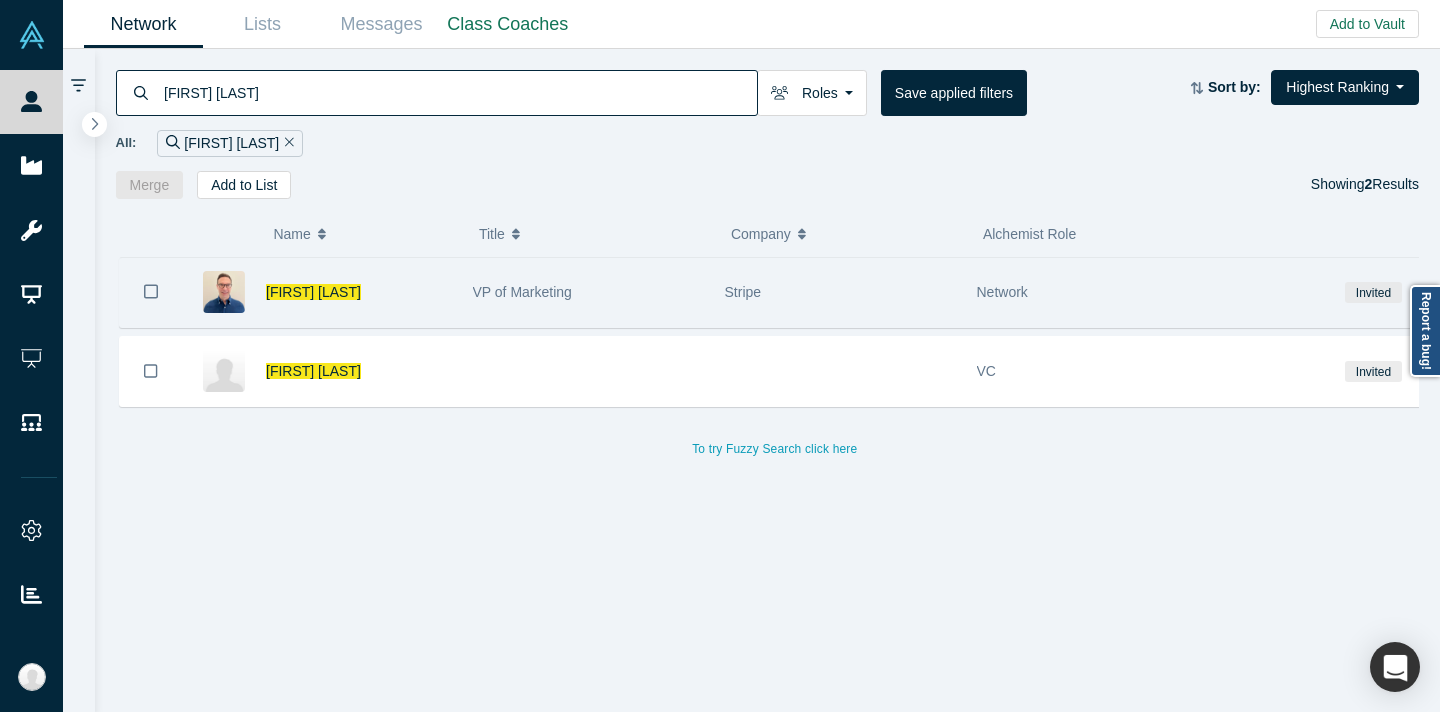 click on "VP of Marketing" at bounding box center [588, 292] 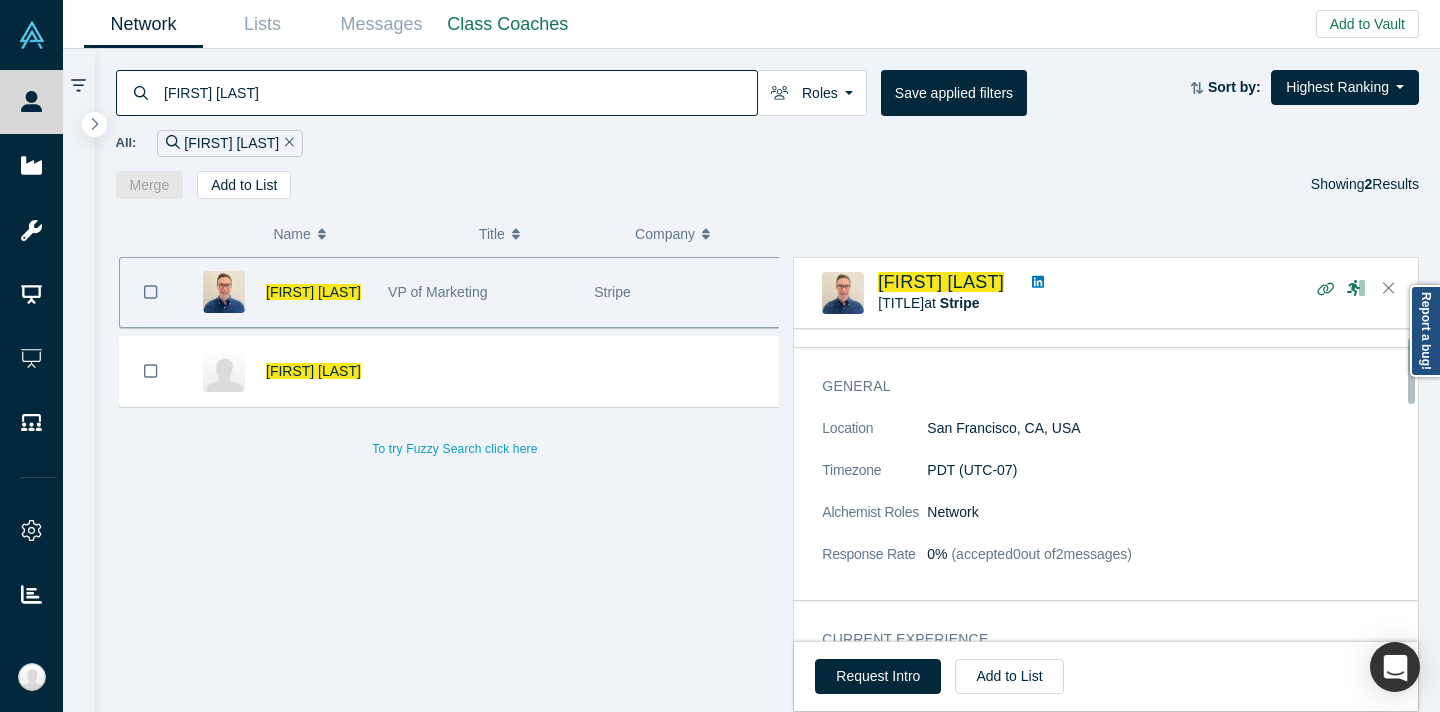 scroll, scrollTop: 392, scrollLeft: 0, axis: vertical 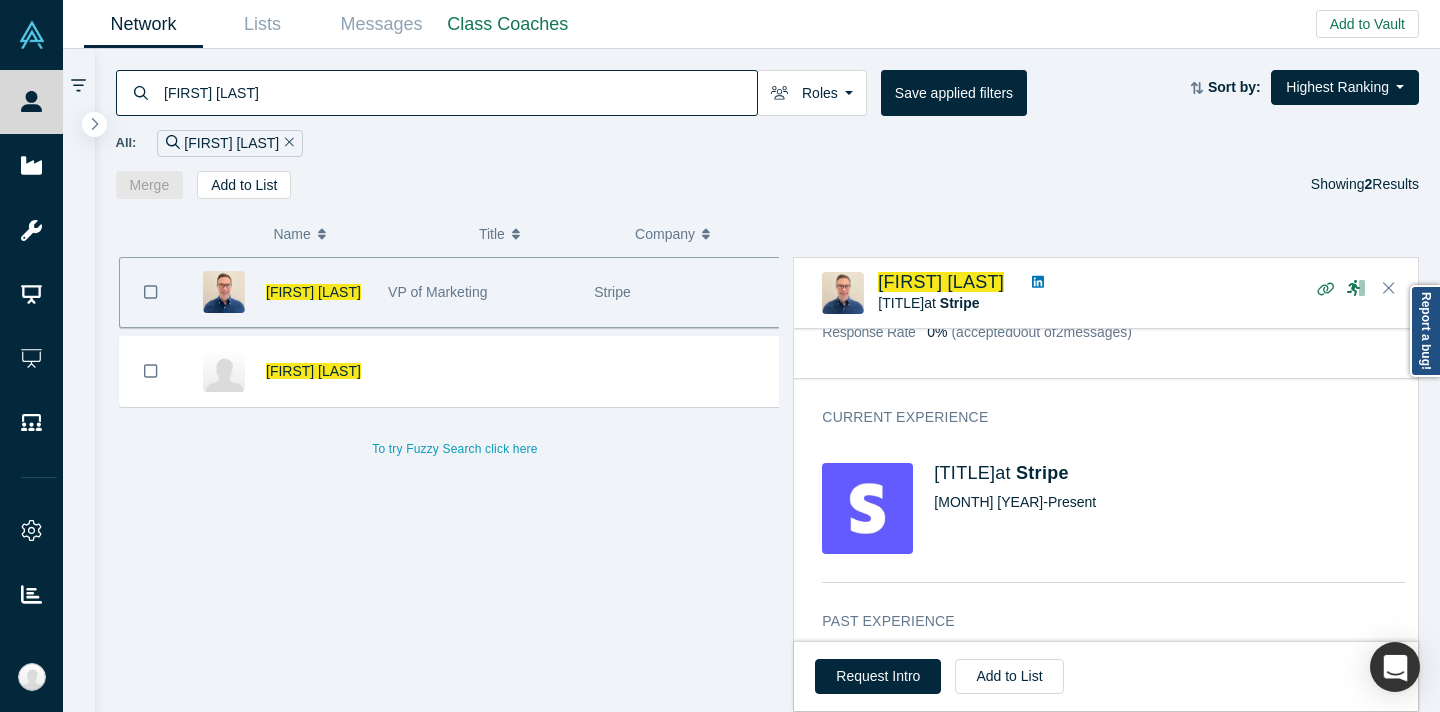click on "[FIRST] [LAST]" at bounding box center (459, 92) 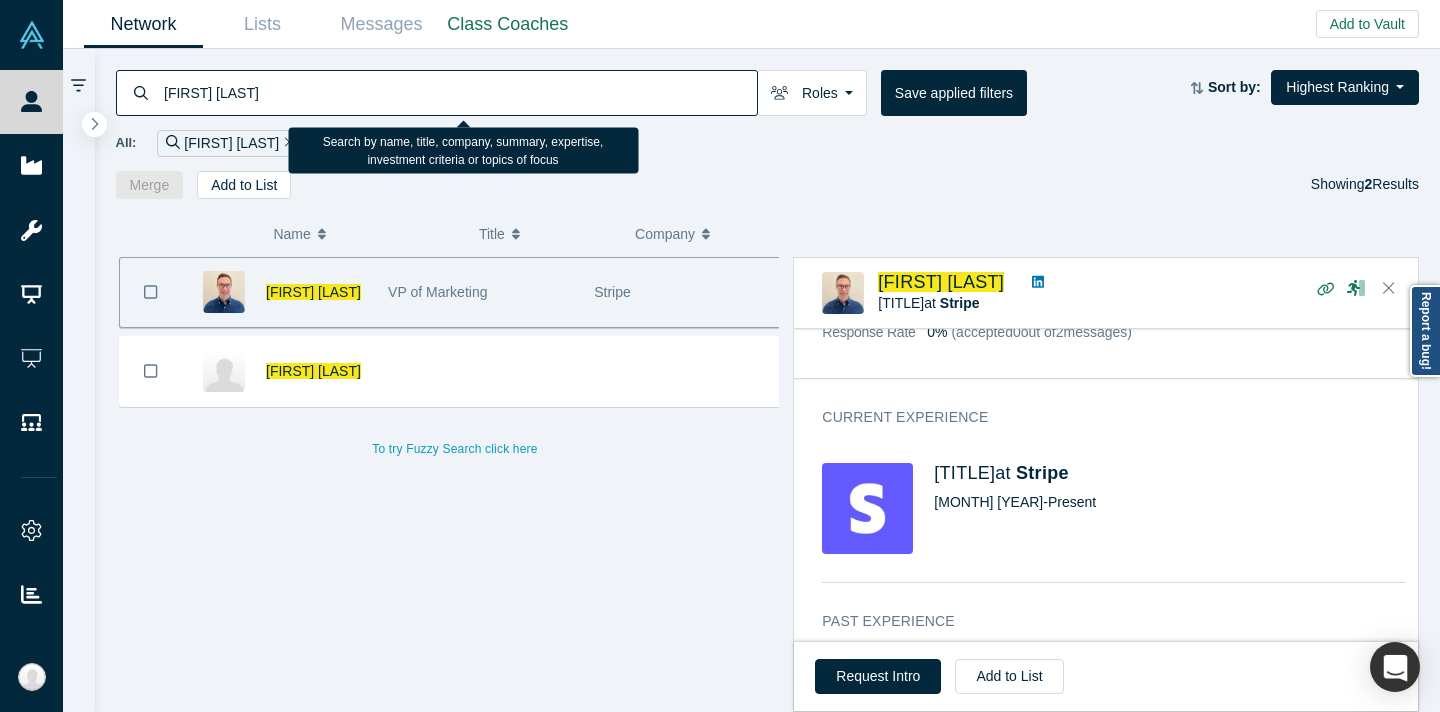 click on "[FIRST] [LAST]" at bounding box center [459, 92] 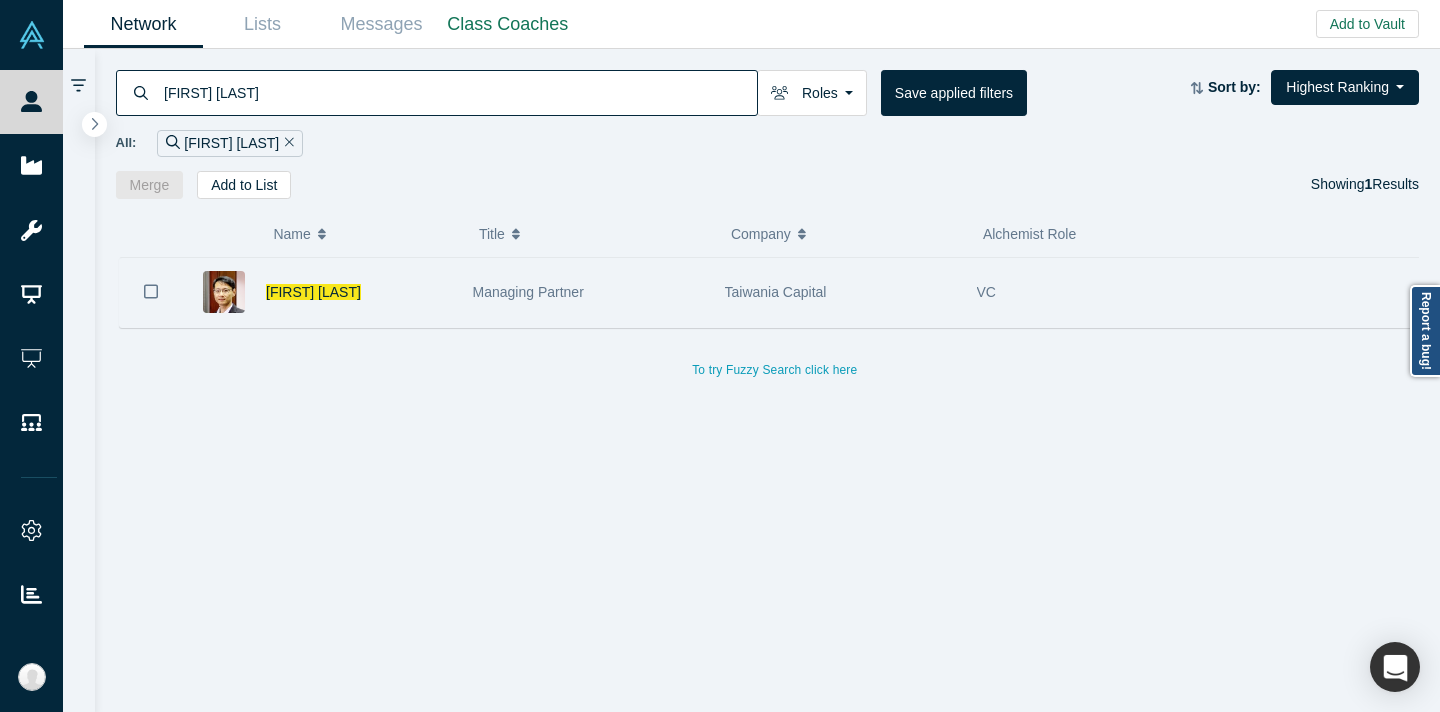 click on "Taiwania Capital" at bounding box center (840, 292) 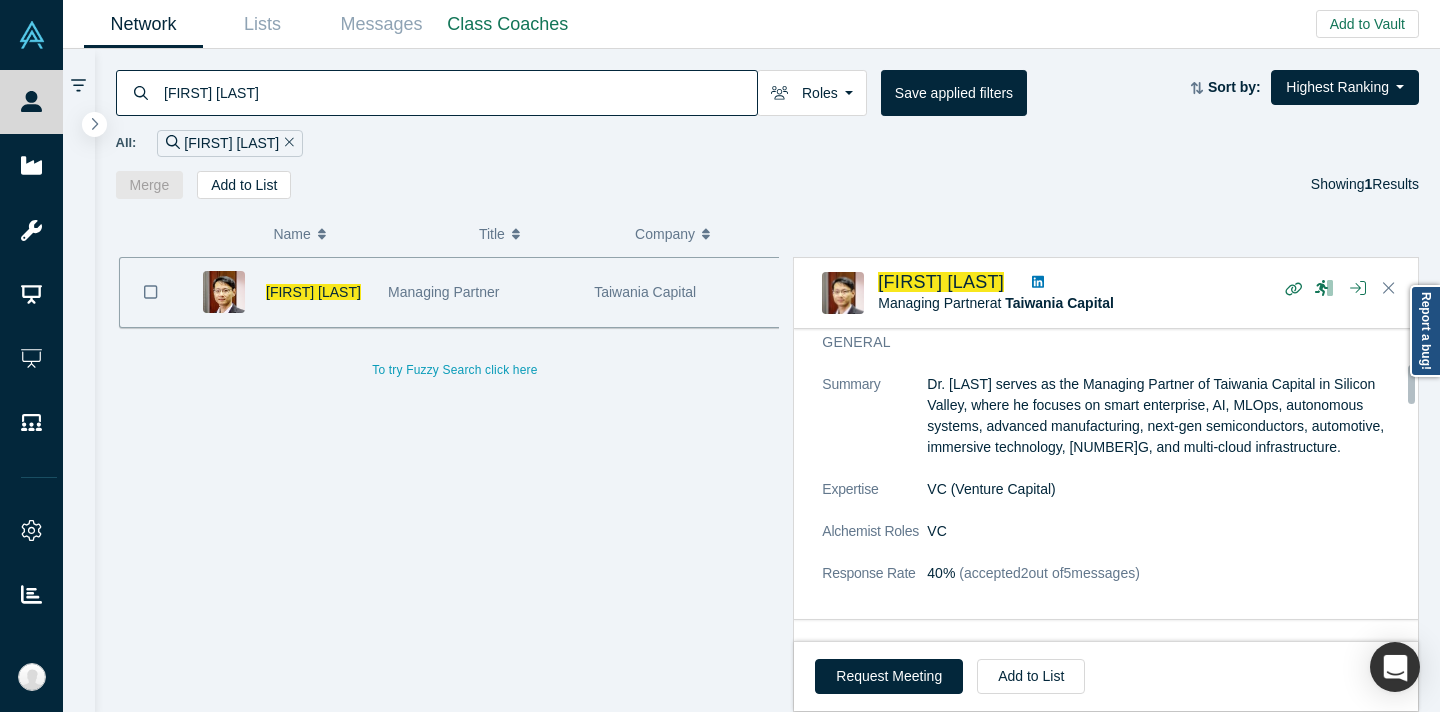 scroll, scrollTop: 276, scrollLeft: 0, axis: vertical 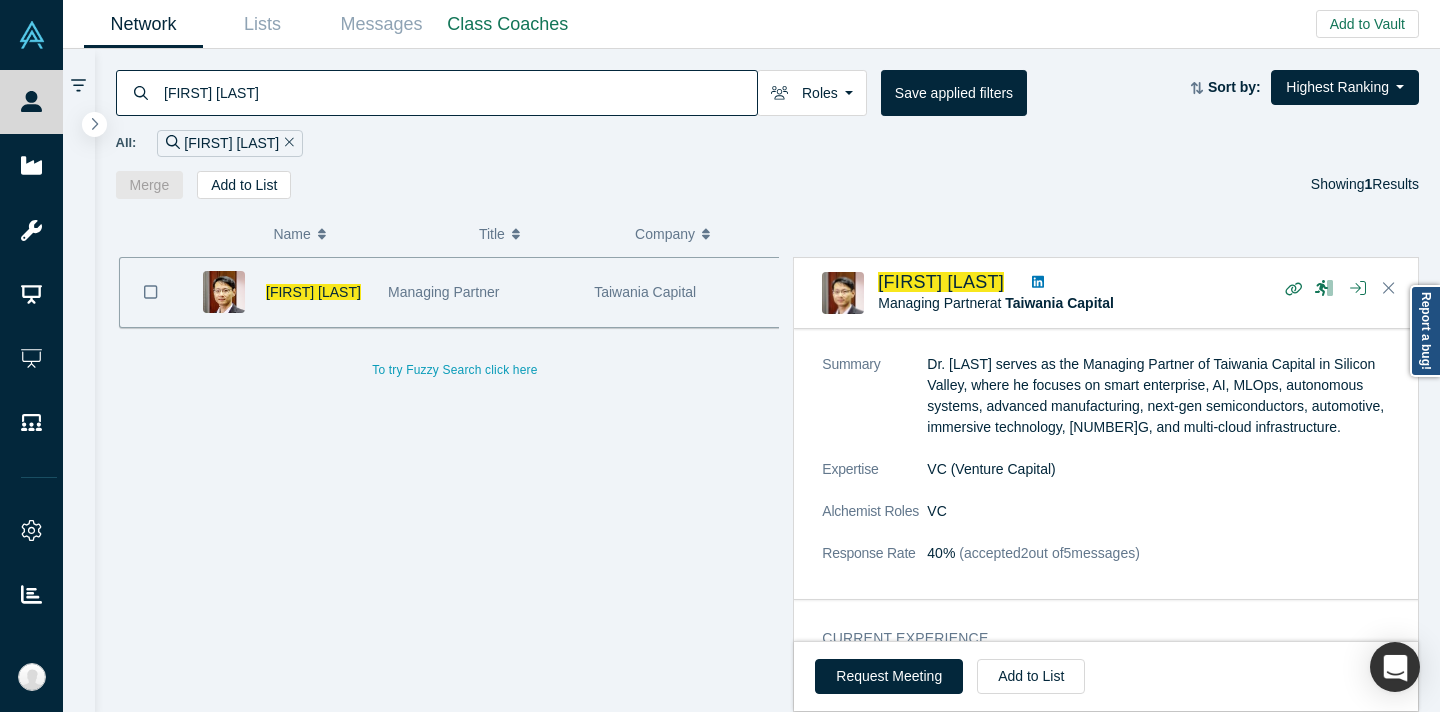 click on "[FIRST] [LAST]" at bounding box center (459, 92) 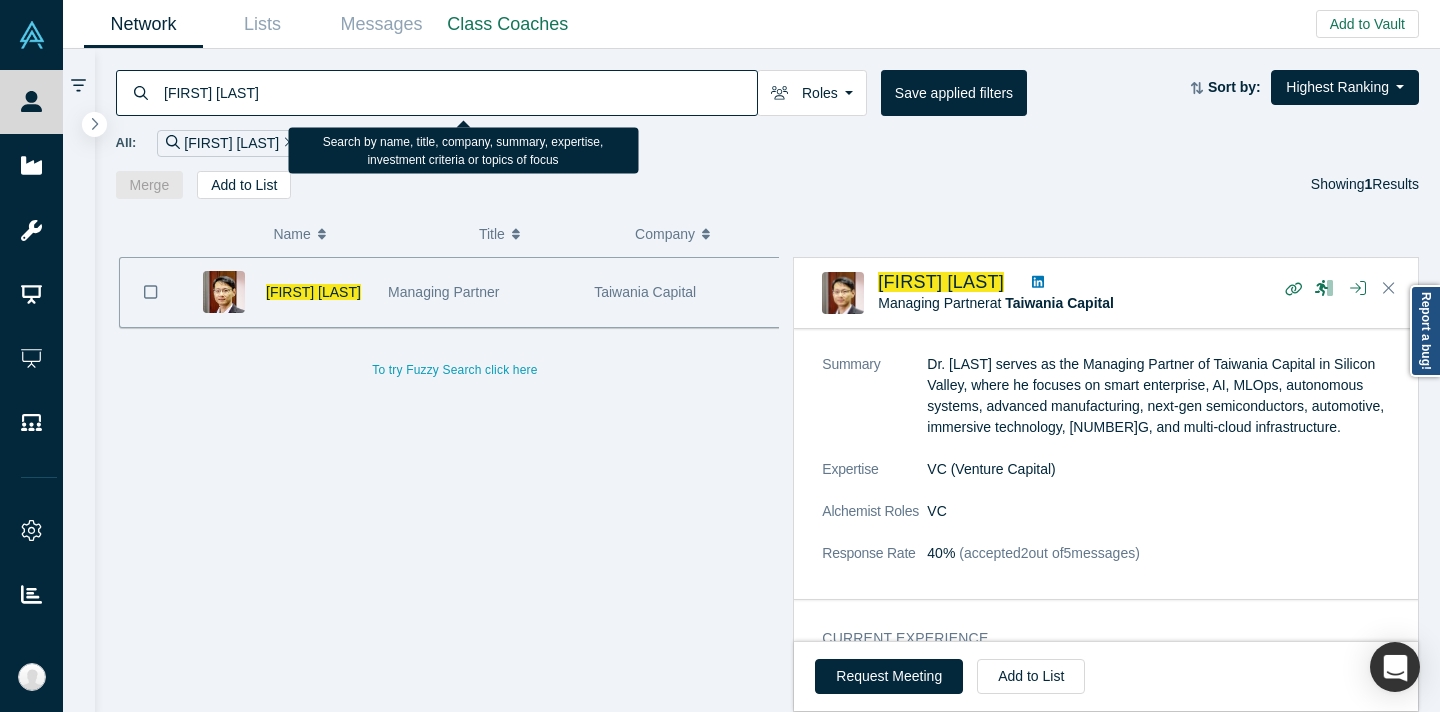 click on "[FIRST] [LAST]" at bounding box center (459, 92) 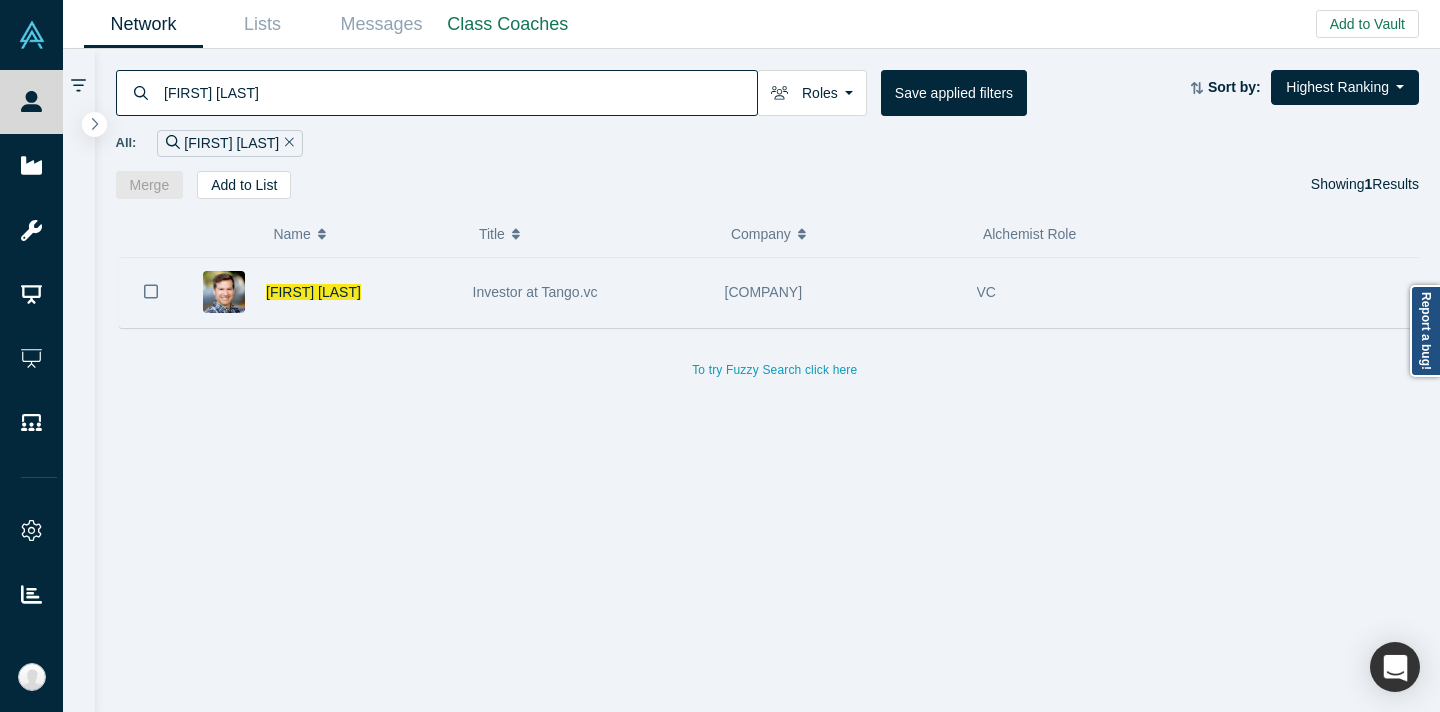click on "[COMPANY]" at bounding box center (840, 292) 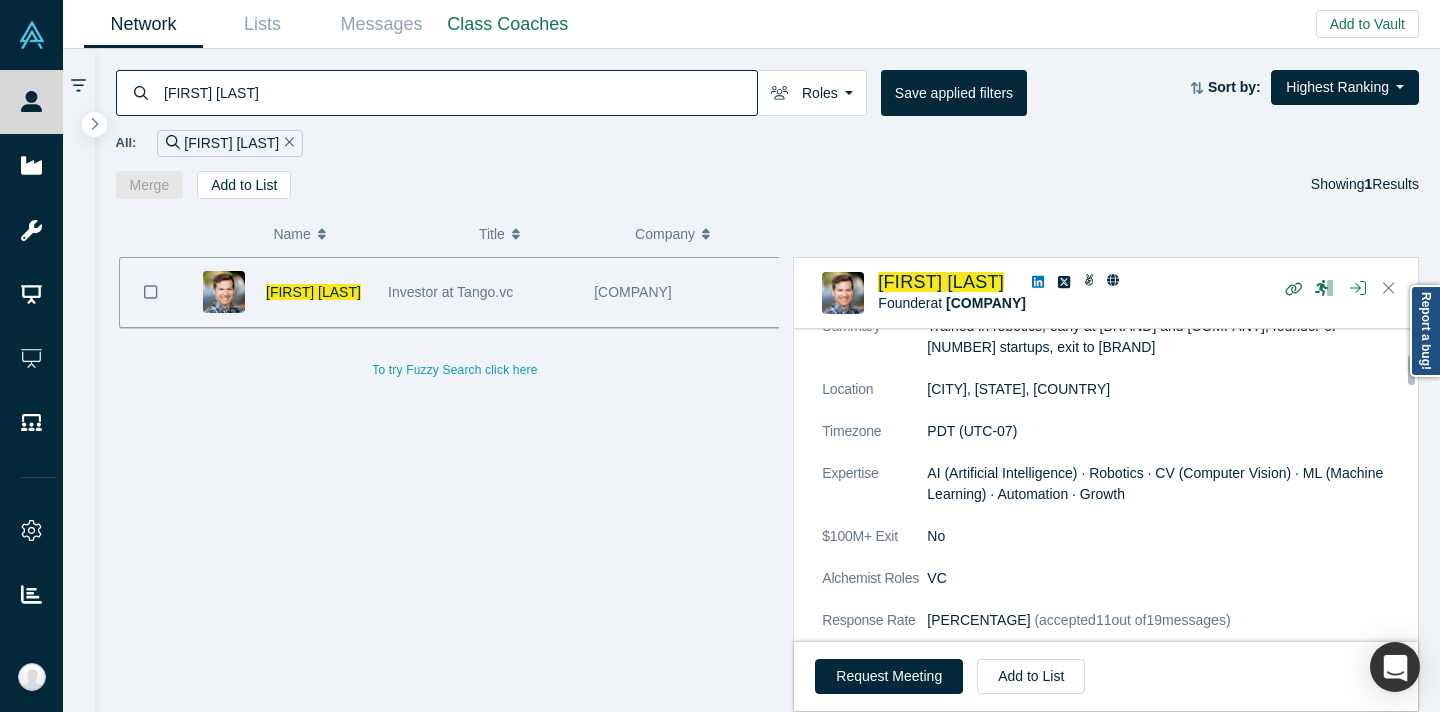 scroll, scrollTop: 316, scrollLeft: 0, axis: vertical 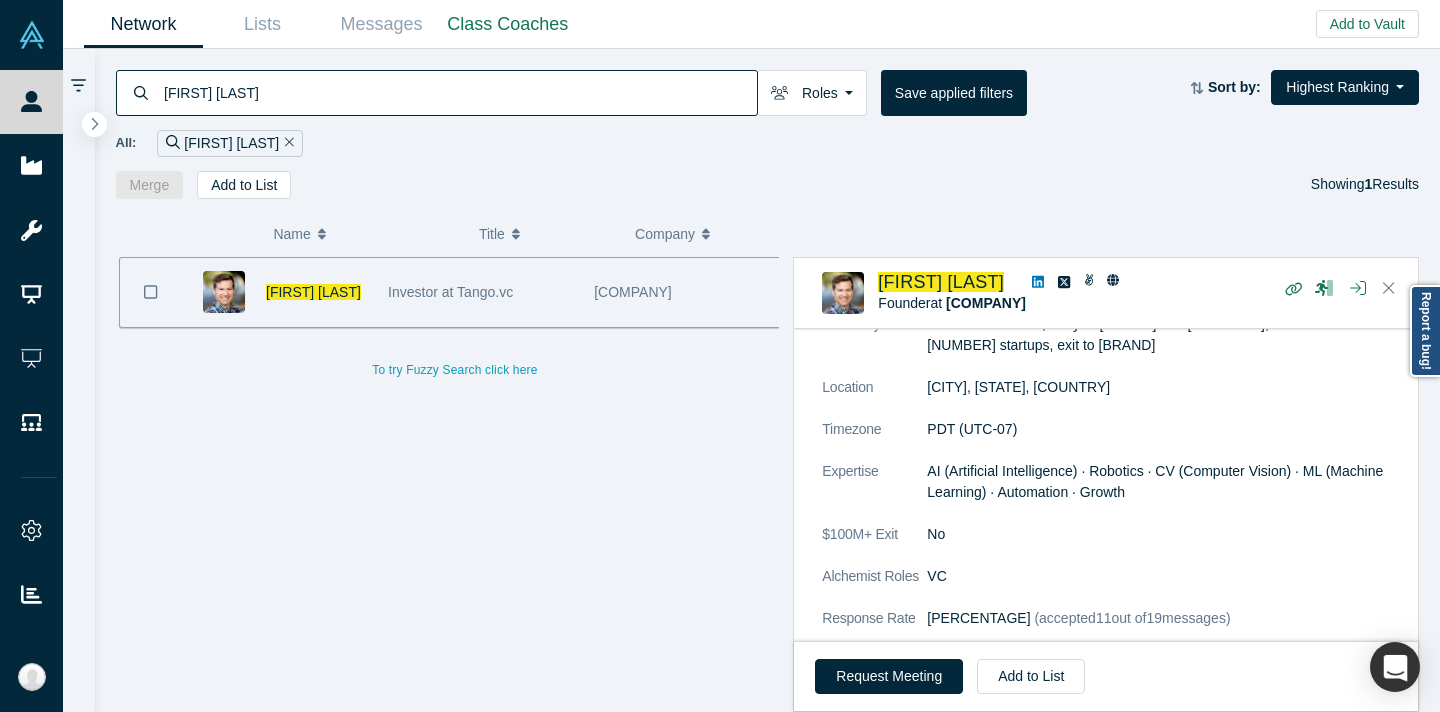 click on "[FIRST] [LAST]" at bounding box center (459, 92) 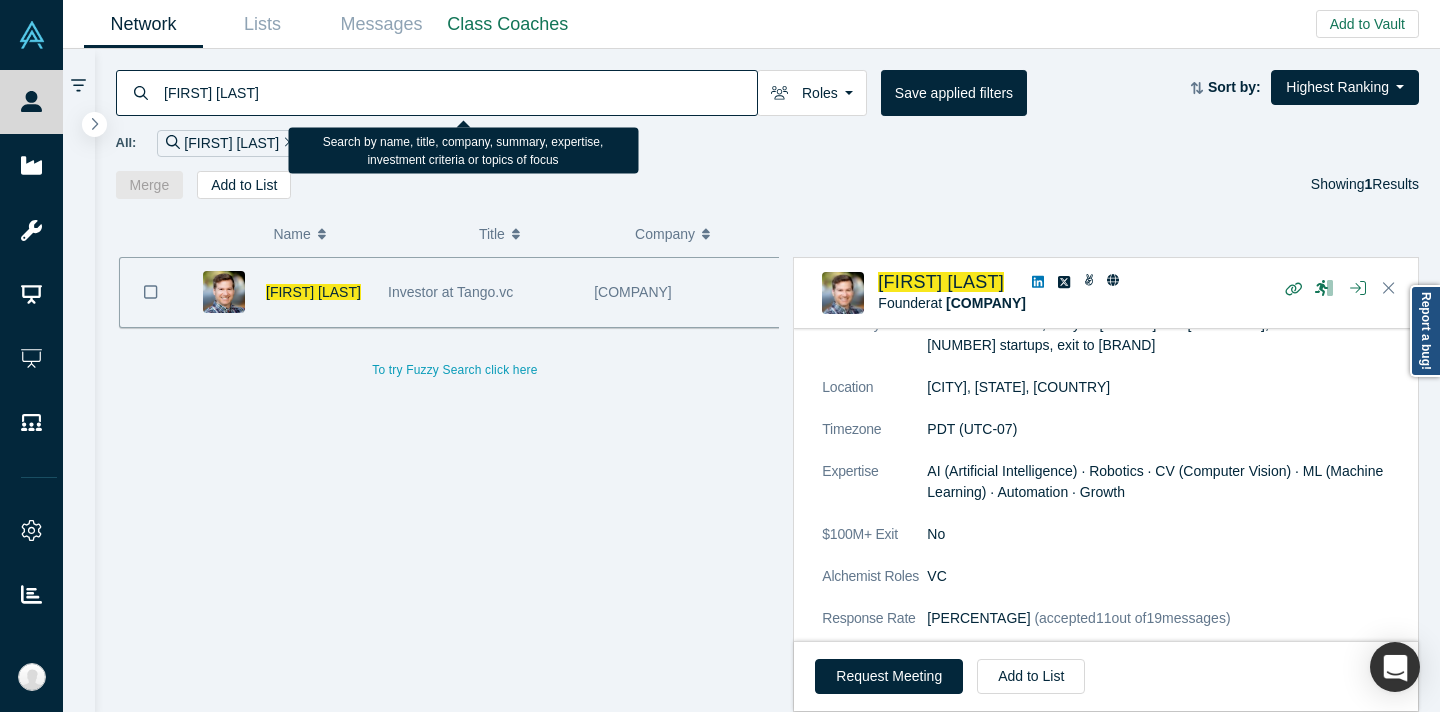 click on "[FIRST] [LAST]" at bounding box center [459, 92] 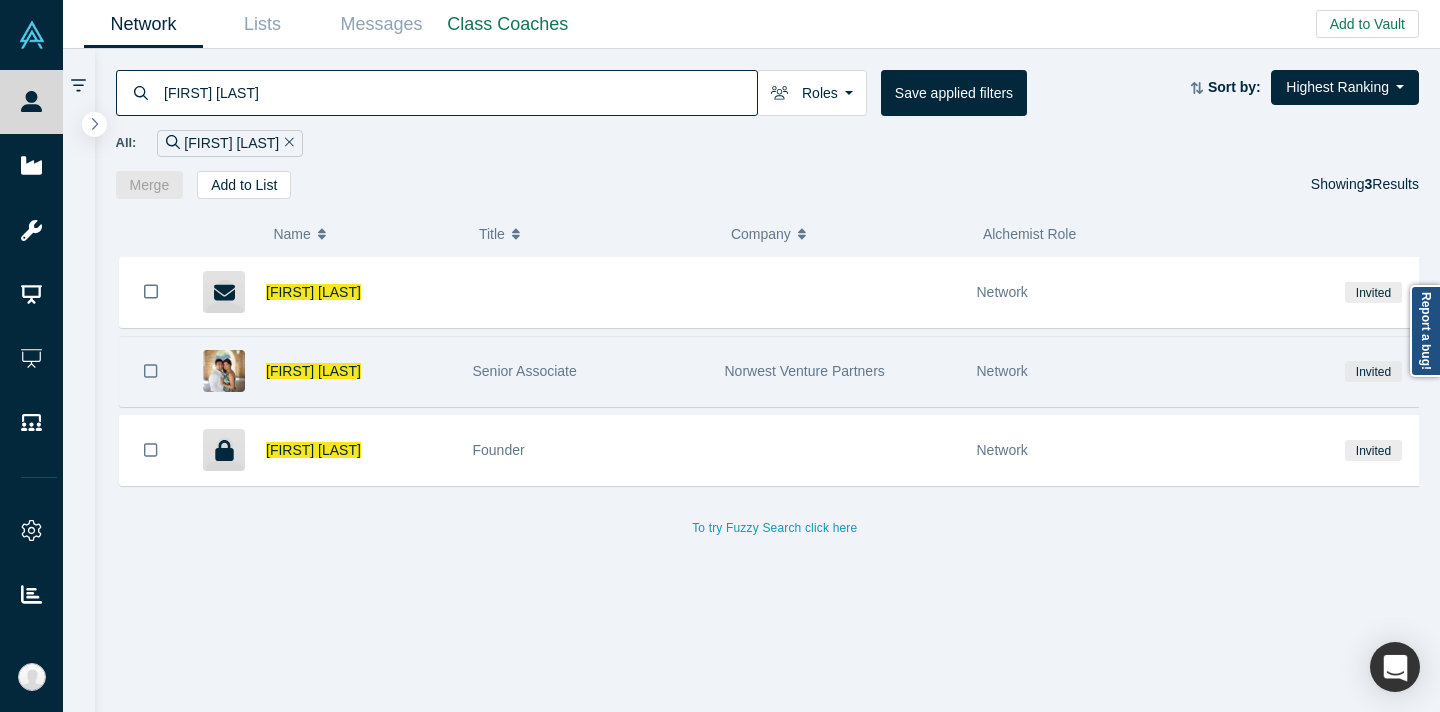 click on "Norwest Venture Partners" at bounding box center [805, 371] 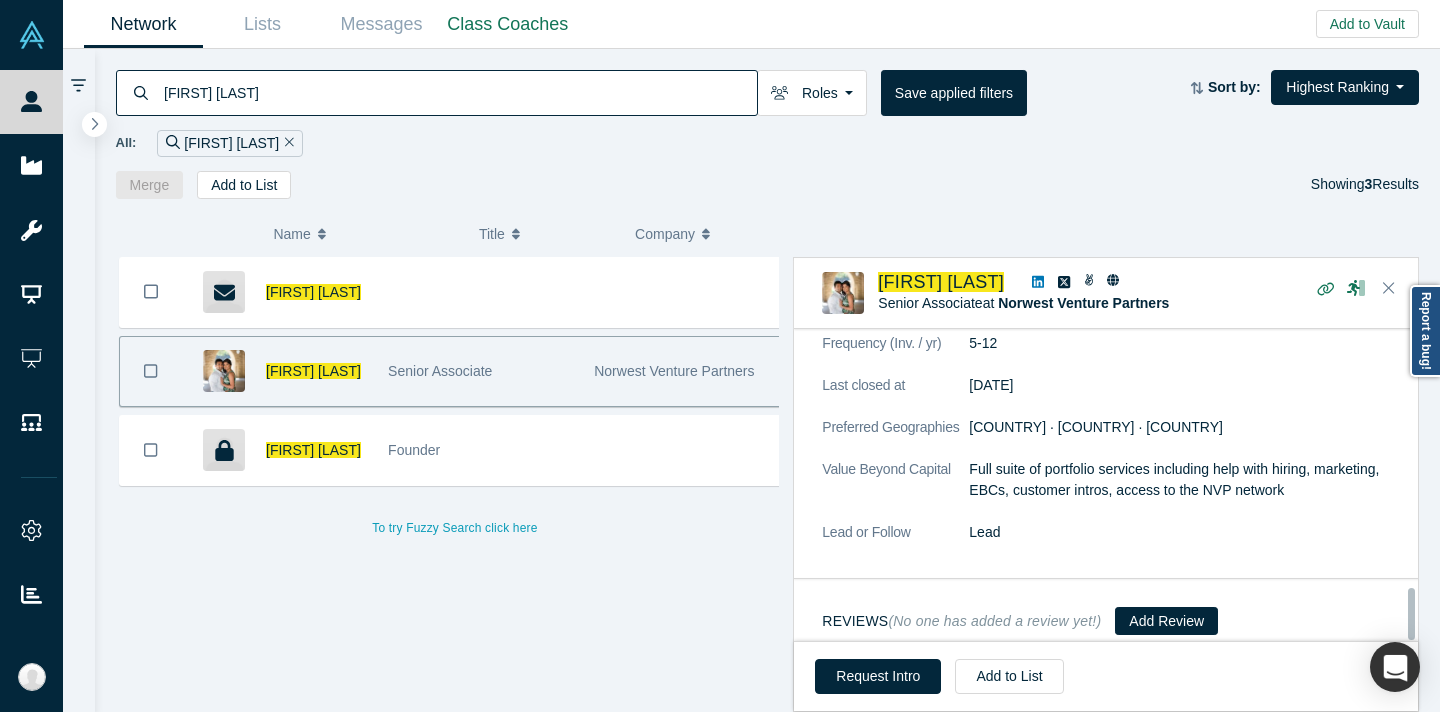 scroll, scrollTop: 1582, scrollLeft: 0, axis: vertical 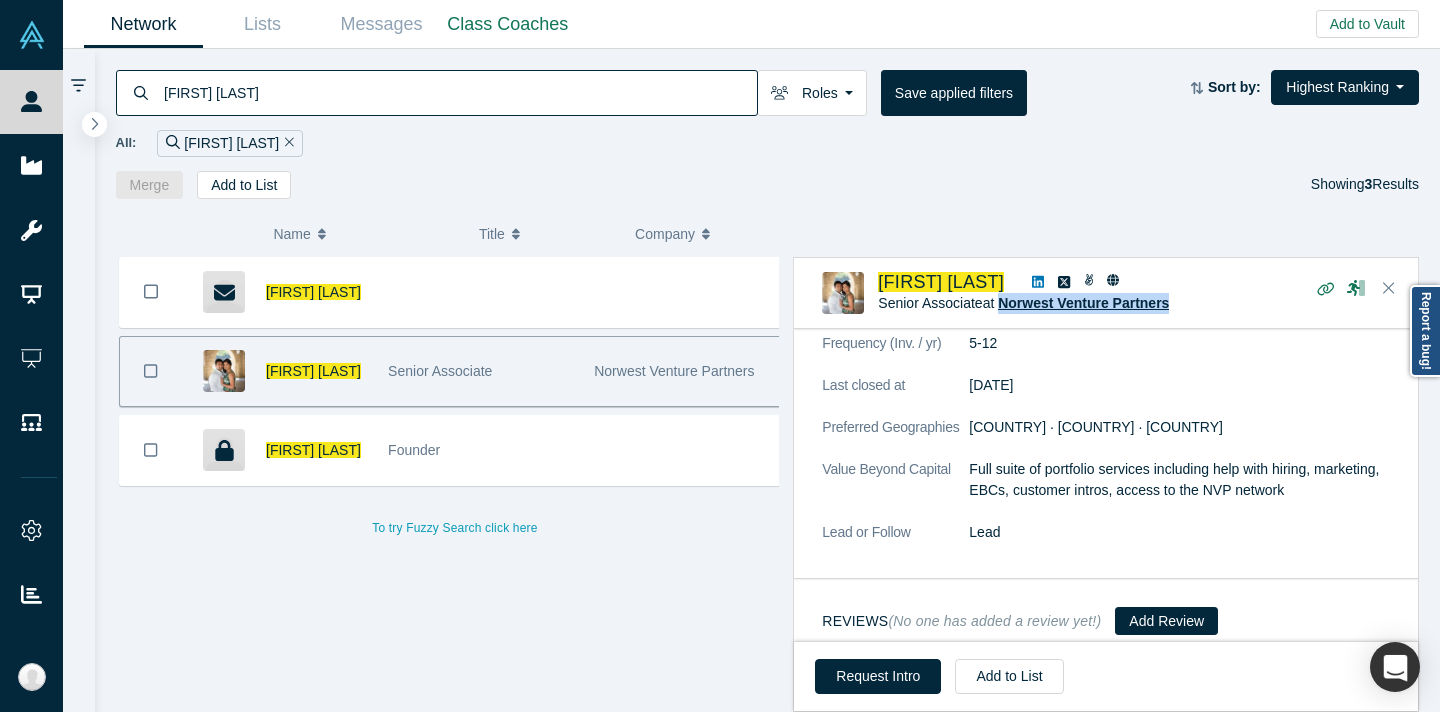 drag, startPoint x: 1190, startPoint y: 305, endPoint x: 1006, endPoint y: 304, distance: 184.00272 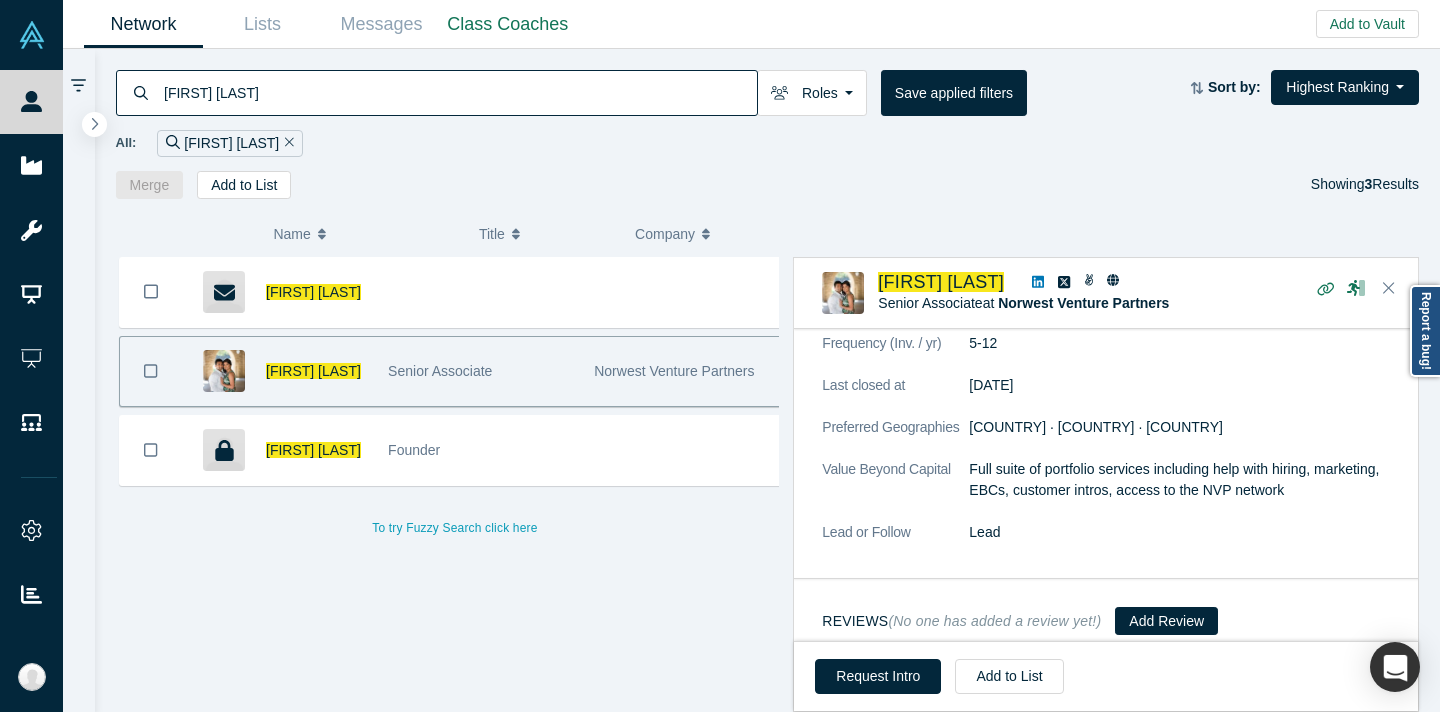 click on "[FIRST] [LAST]" at bounding box center [459, 92] 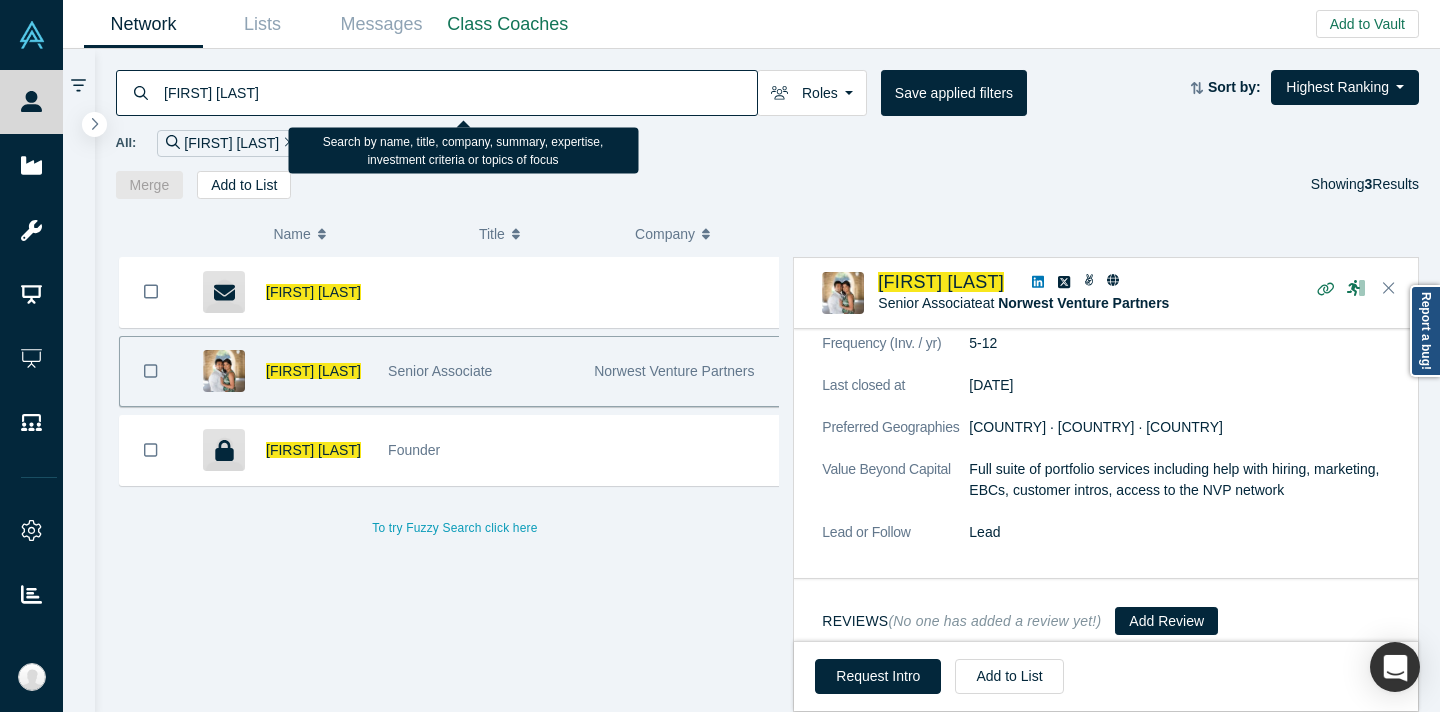 click on "[FIRST] [LAST]" at bounding box center [459, 92] 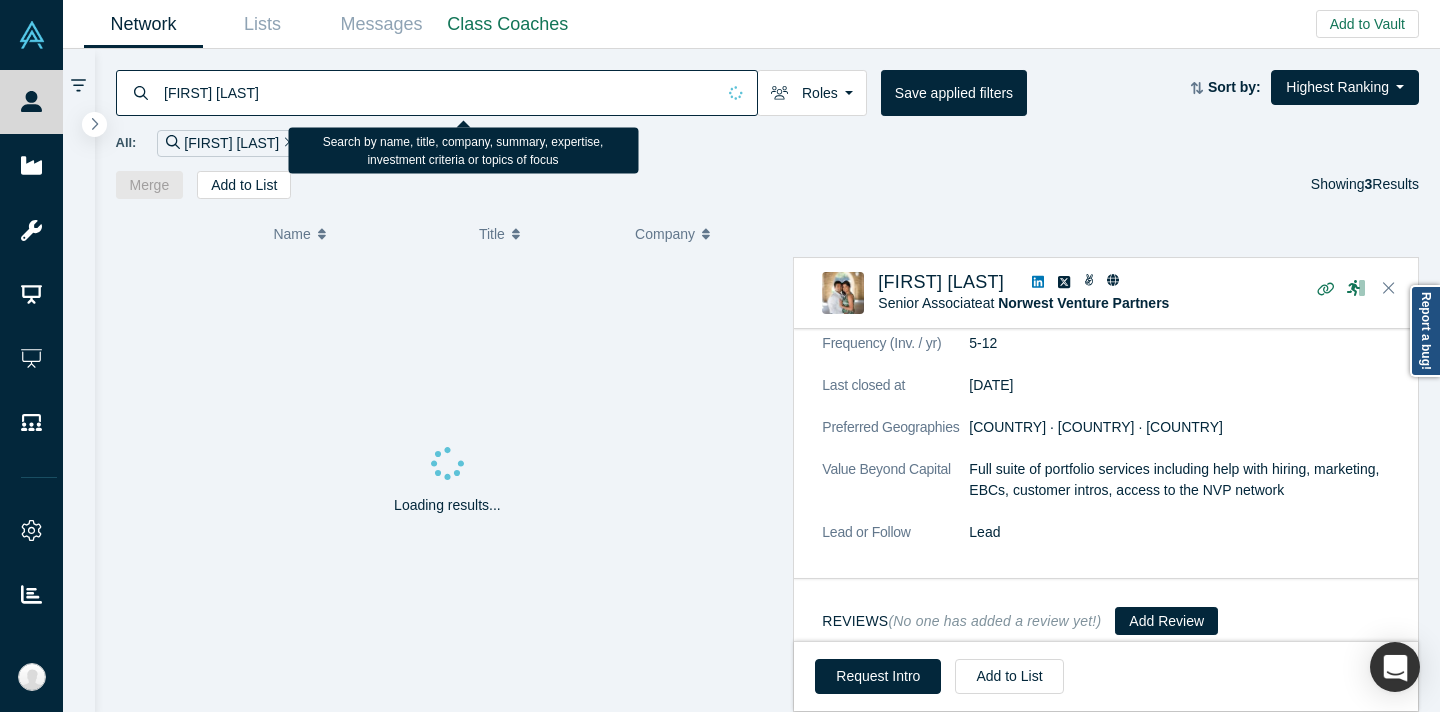 click on "All:   [FIRST] [LAST]" at bounding box center [768, 143] 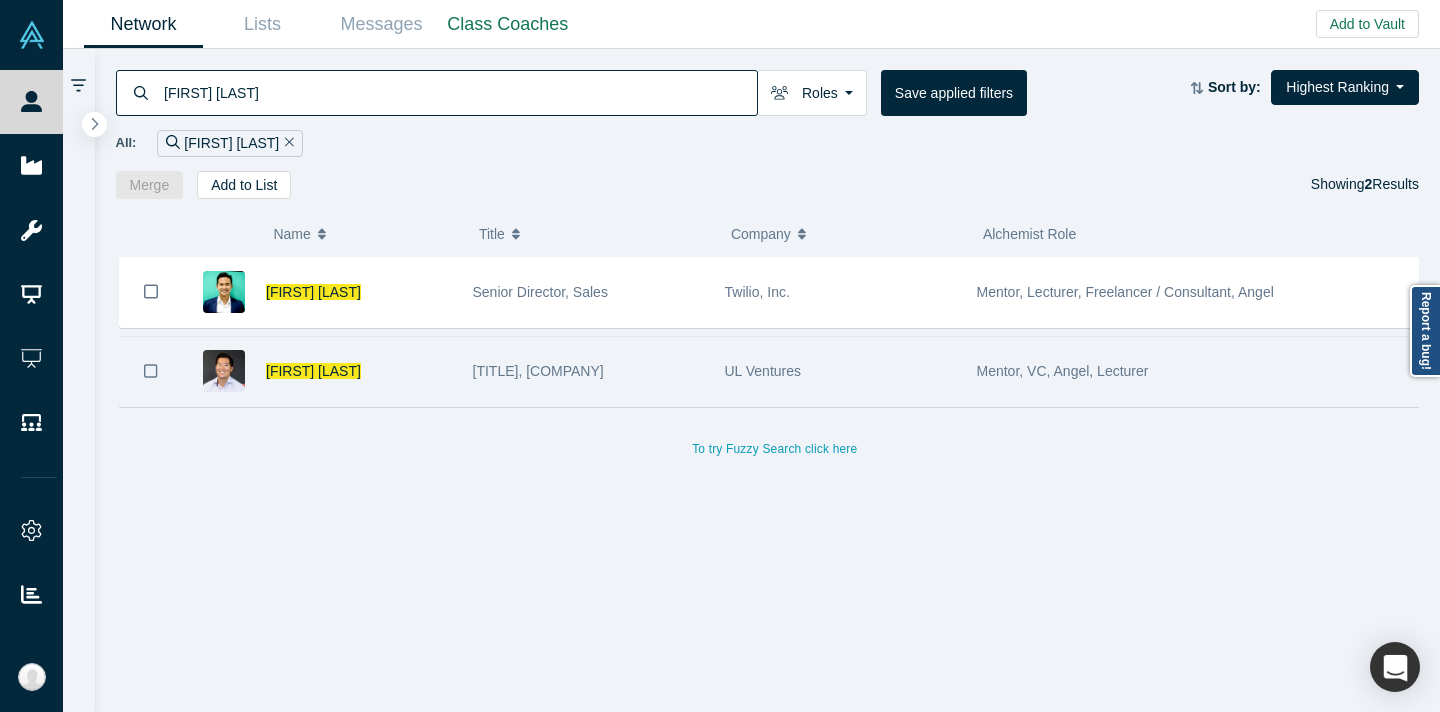 click on "UL Ventures" at bounding box center [840, 371] 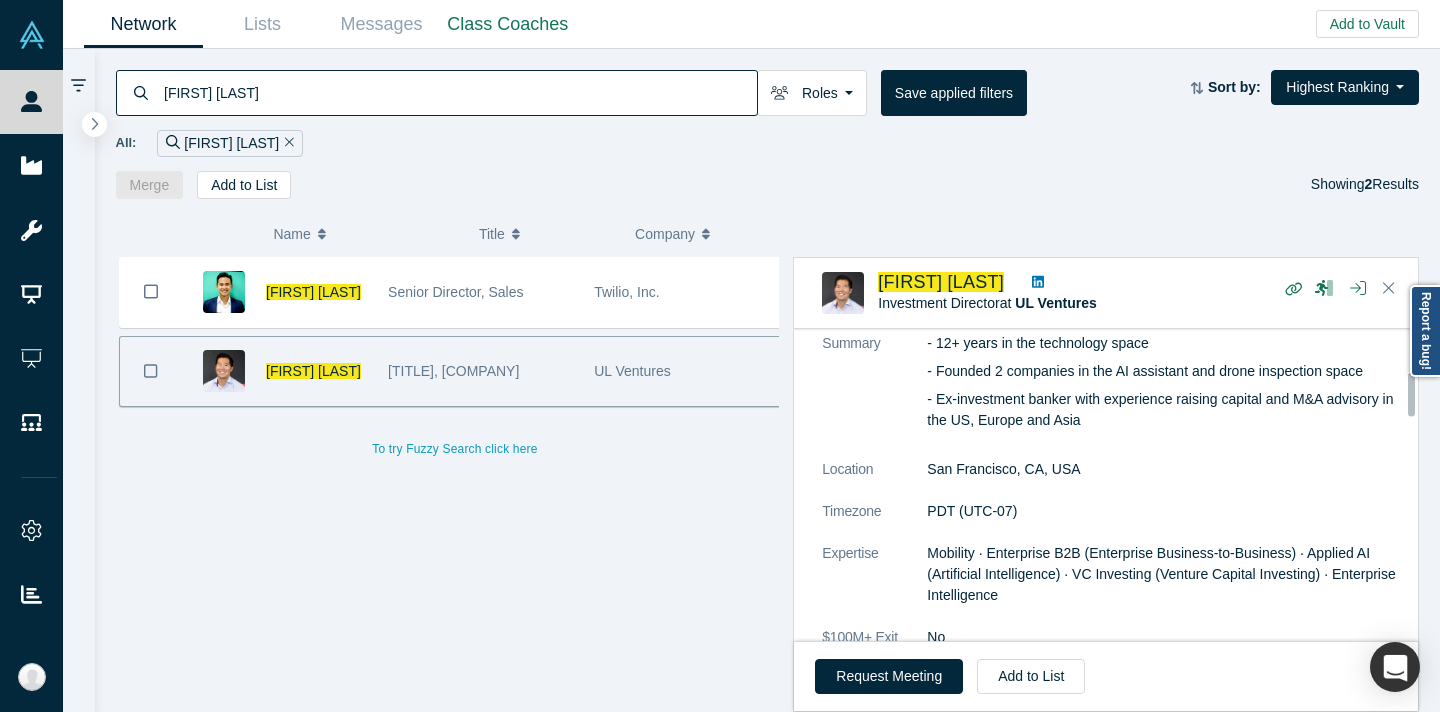 scroll, scrollTop: 465, scrollLeft: 0, axis: vertical 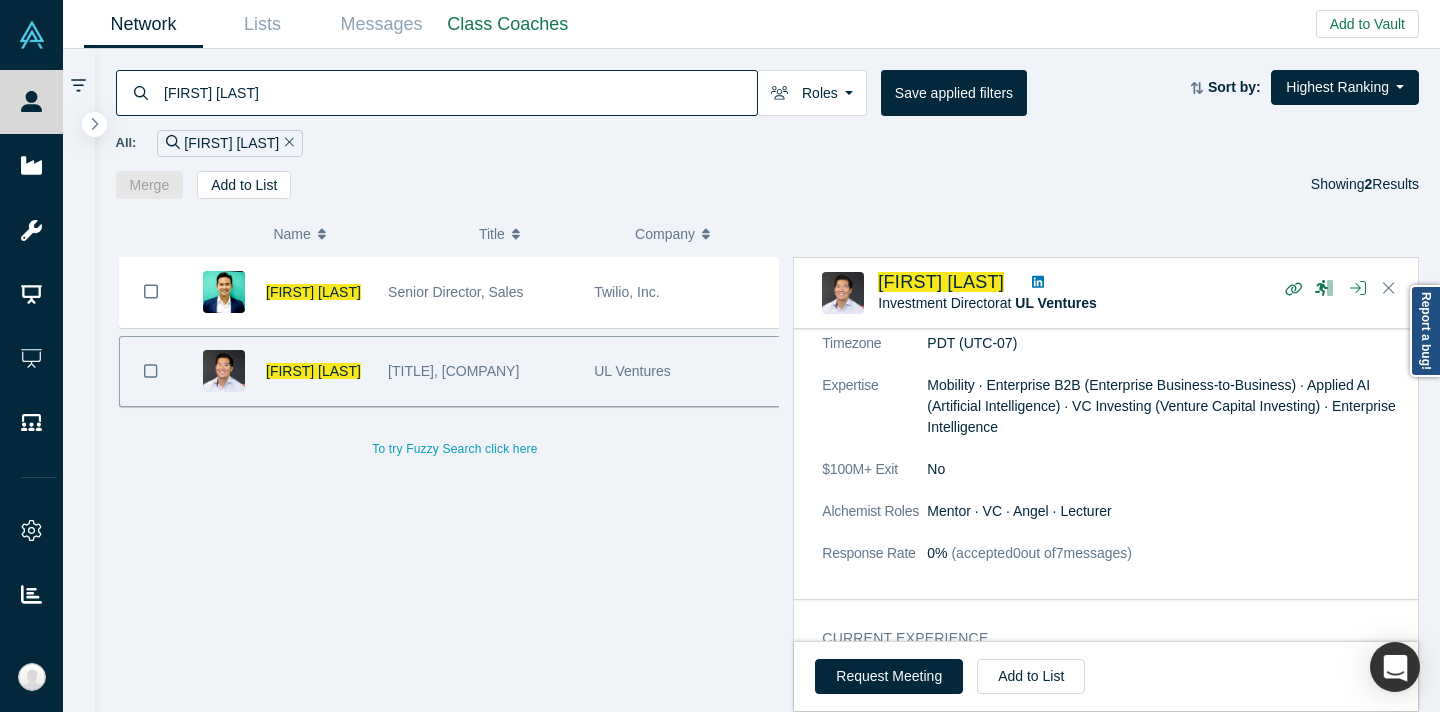 click on "[FIRST] [LAST]" at bounding box center (459, 92) 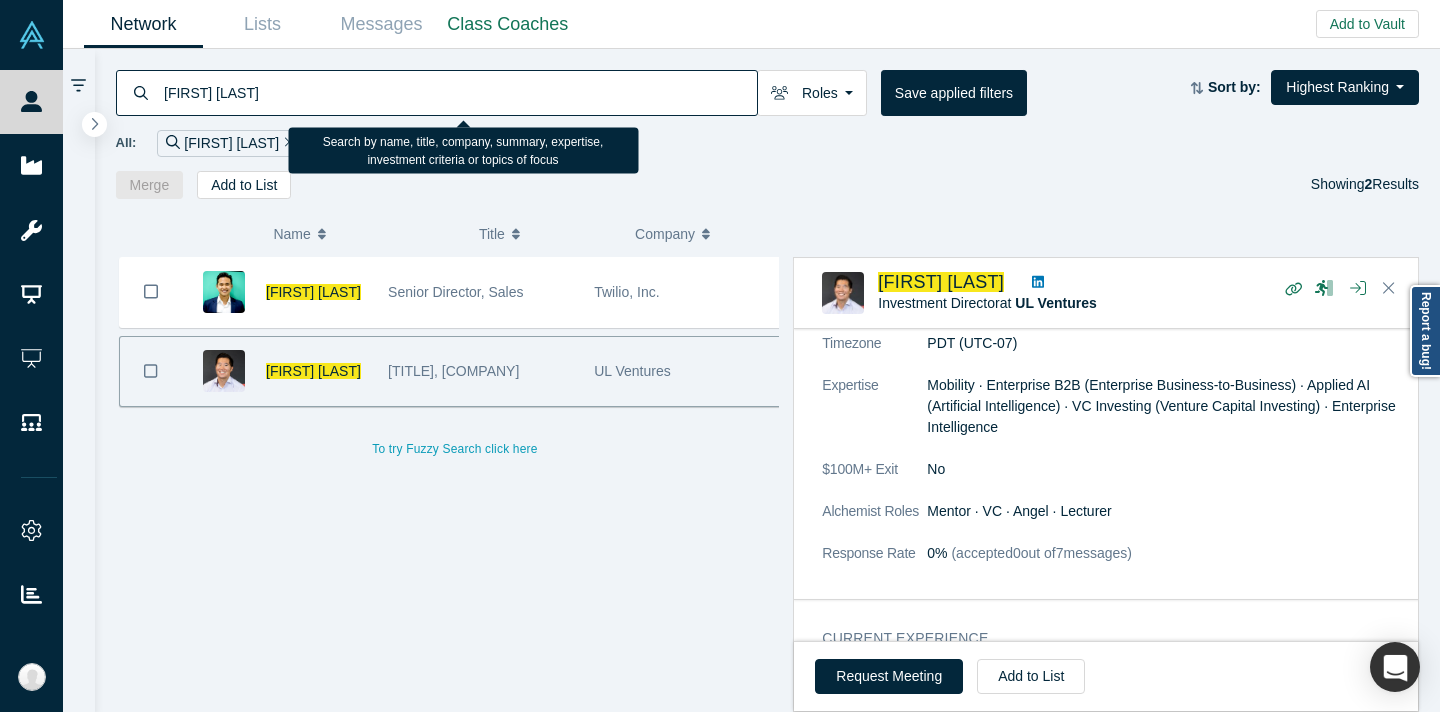click on "[FIRST] [LAST]" at bounding box center (459, 92) 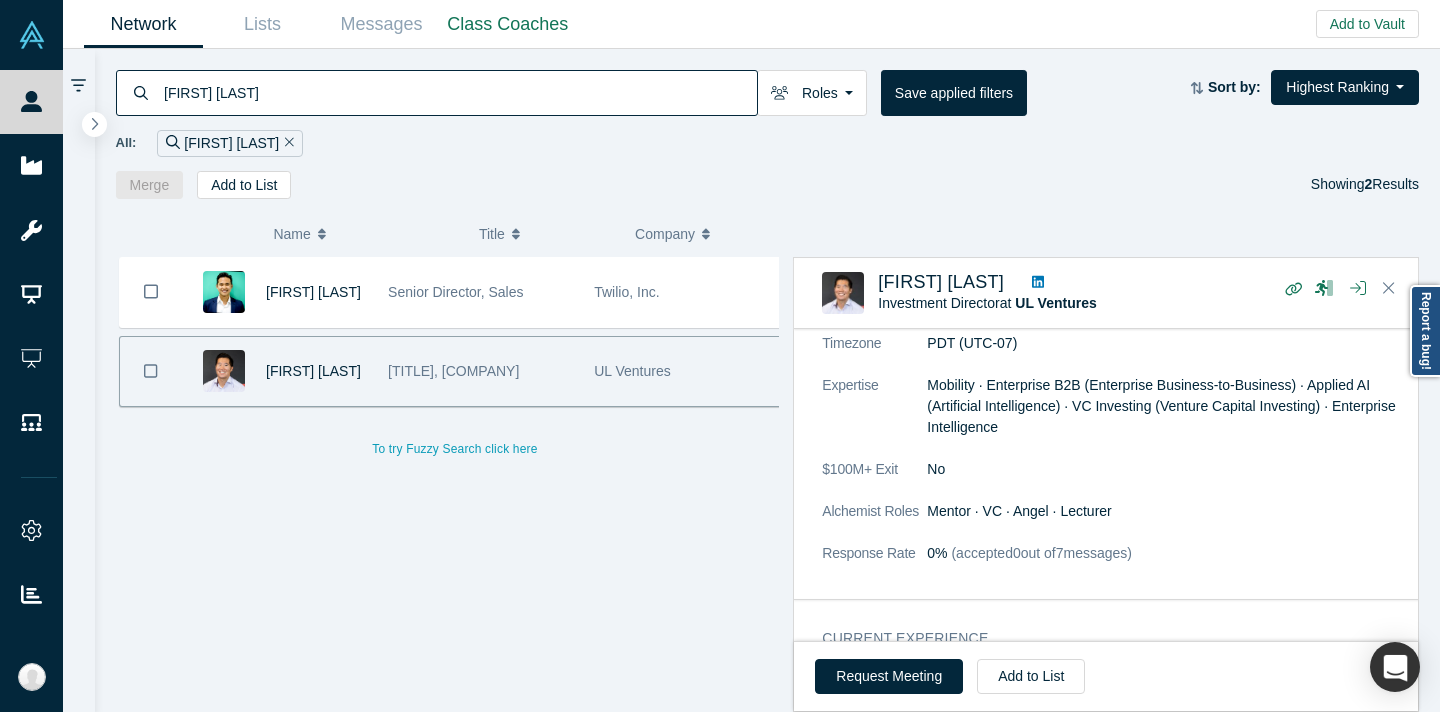 click on "All:   [FIRST] [LAST] Merge Add to List Showing  [NUMBER]  Results" at bounding box center (768, 124) 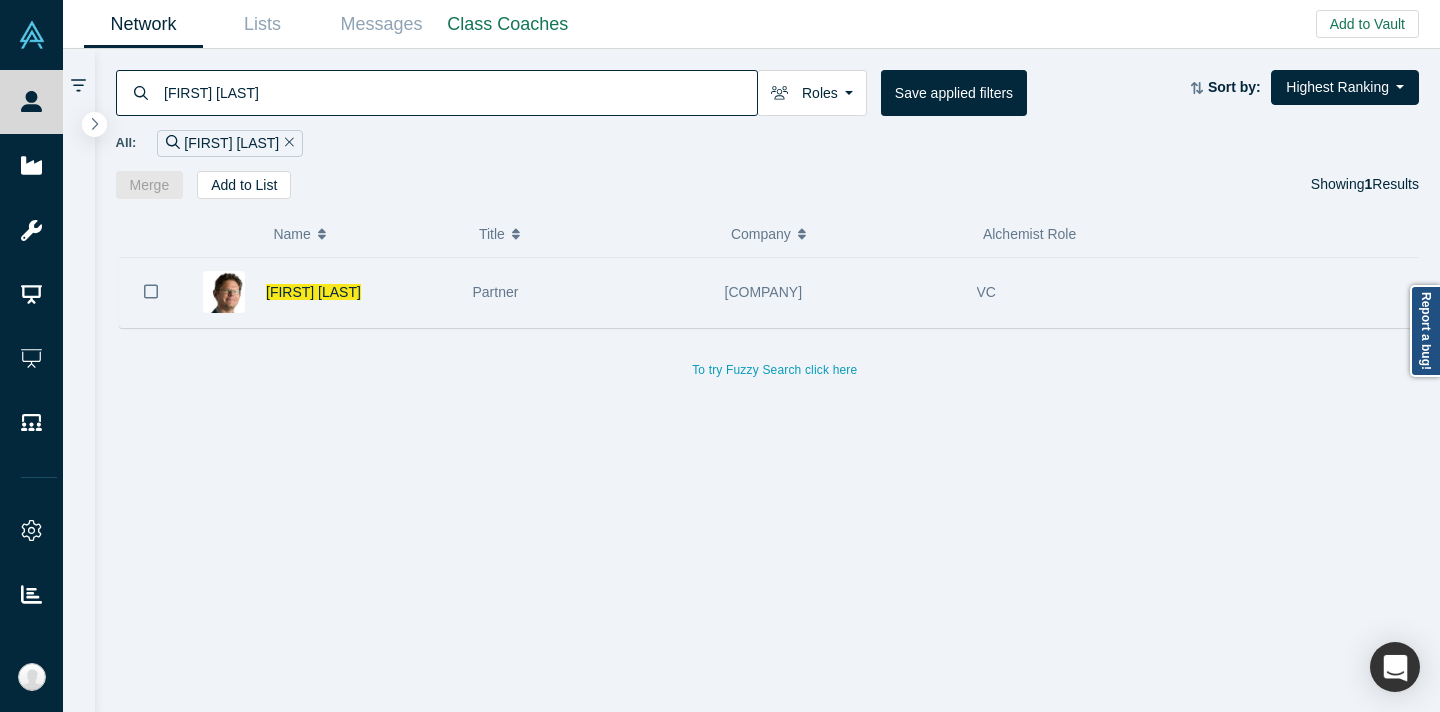 click on "[COMPANY]" at bounding box center [764, 292] 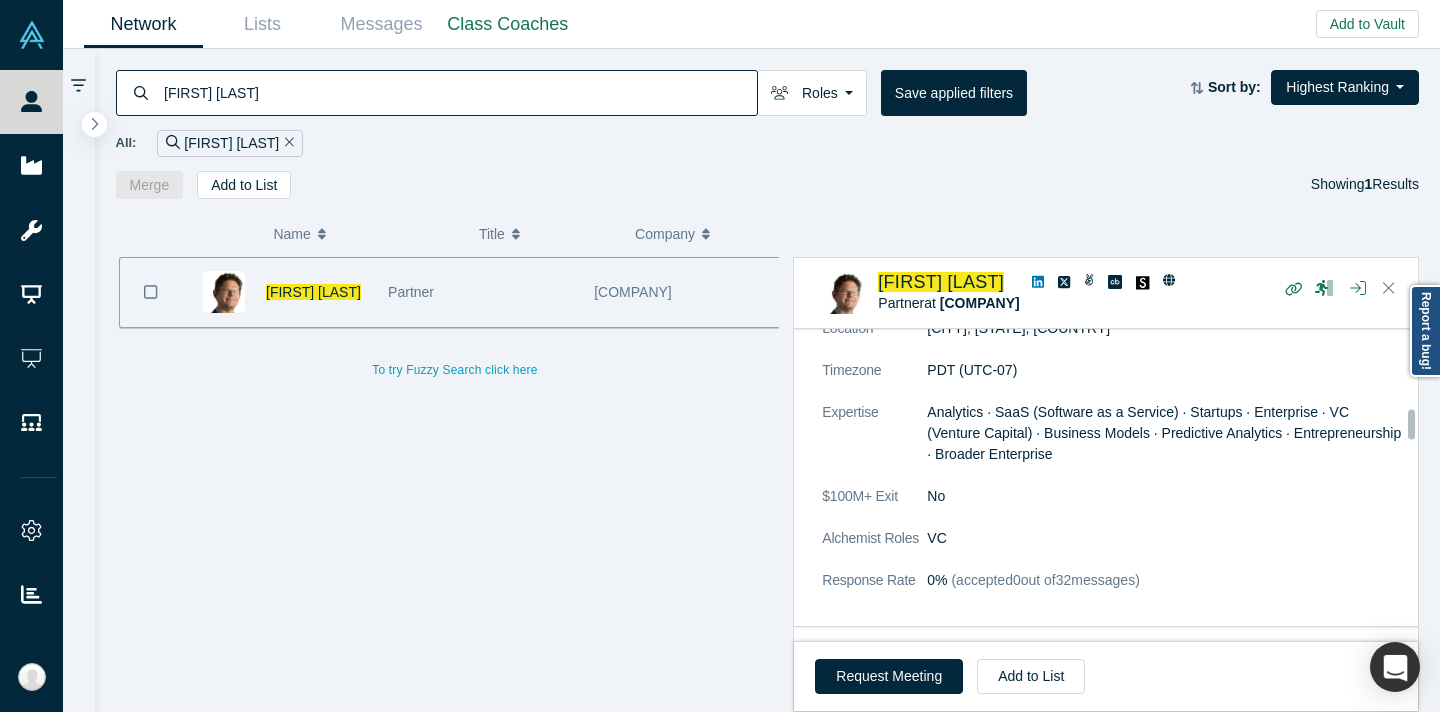 scroll, scrollTop: 924, scrollLeft: 0, axis: vertical 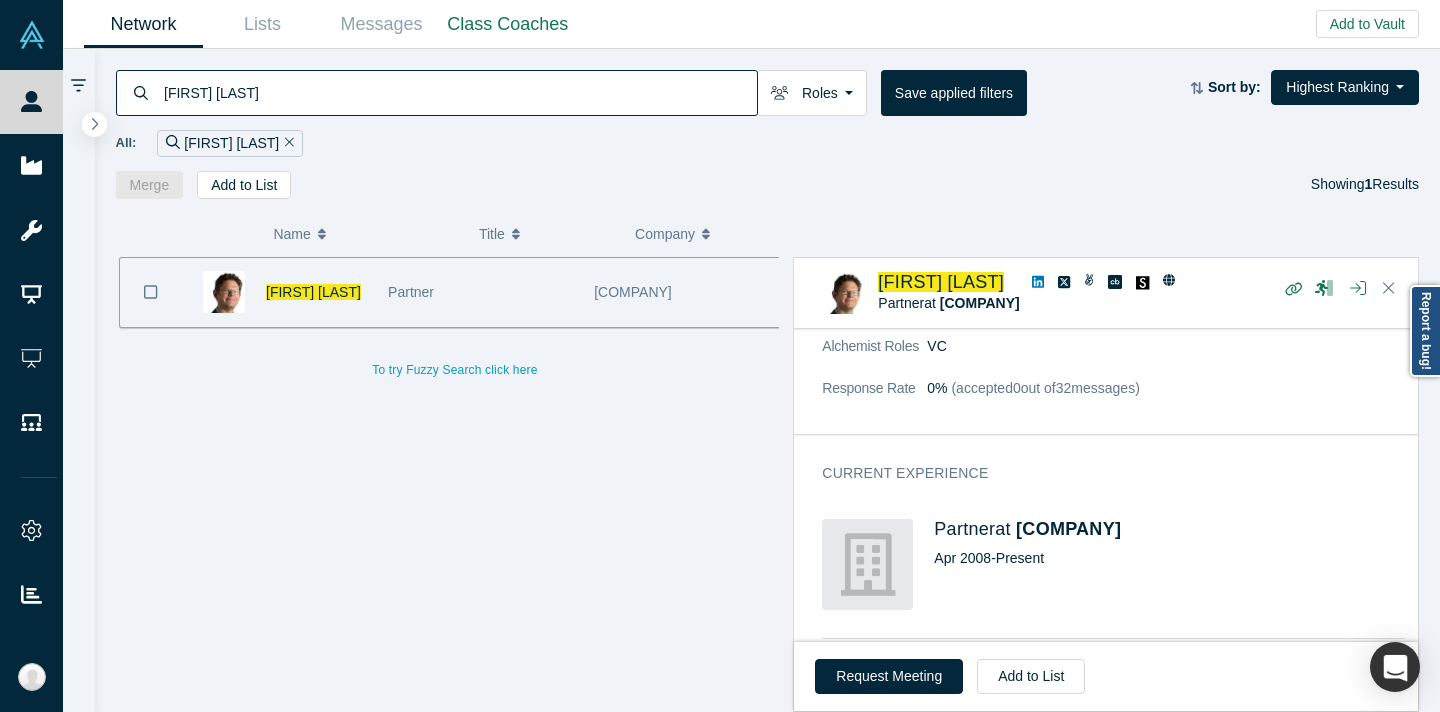 click on "[FIRST] [LAST]" at bounding box center (459, 92) 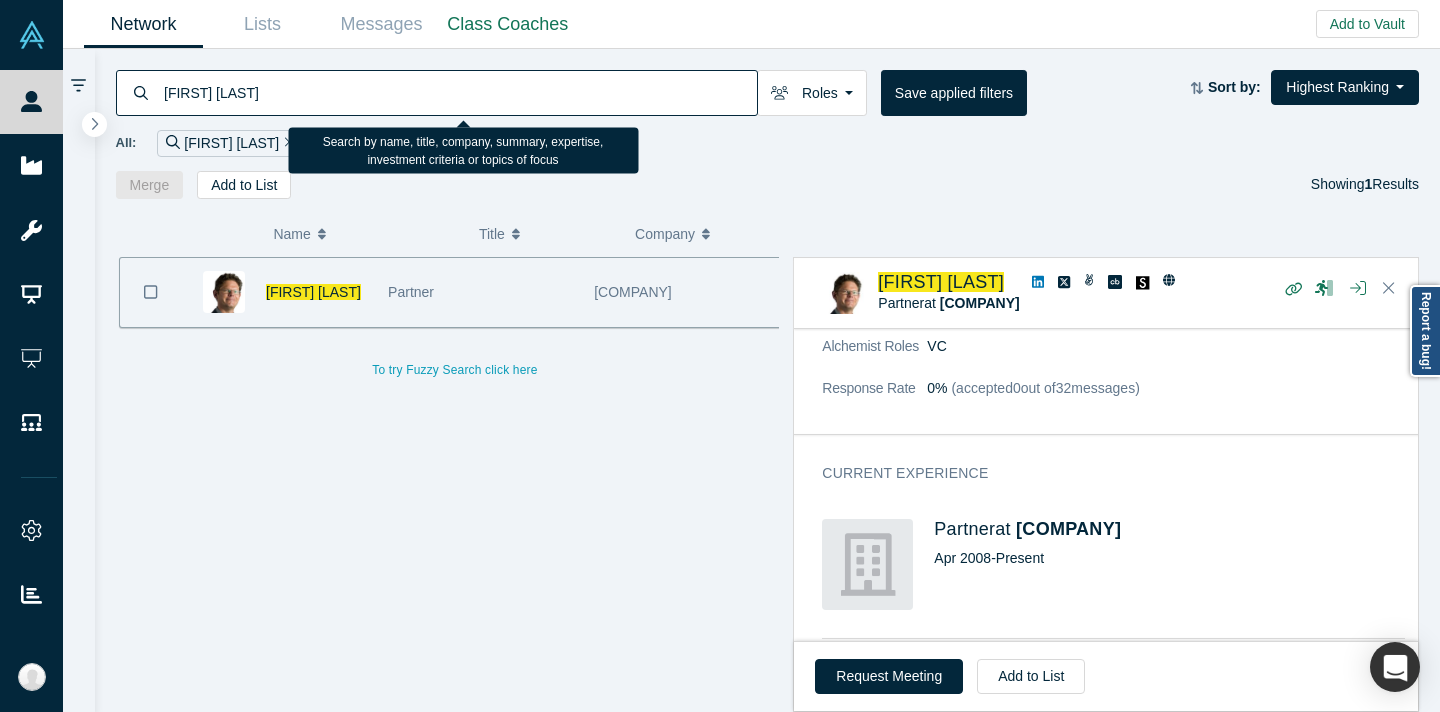 click on "[FIRST] [LAST]" at bounding box center [459, 92] 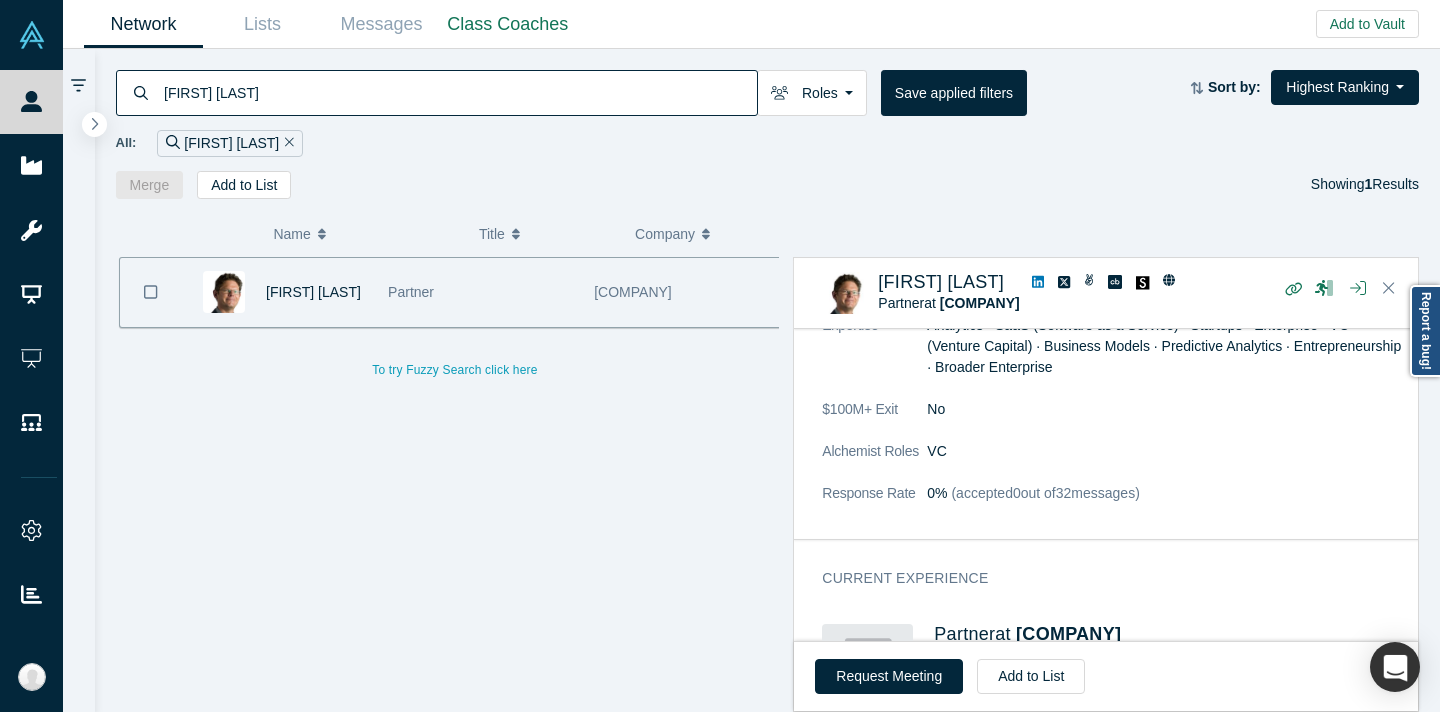 click on "Merge Add to List Showing  1  Results" at bounding box center [768, 185] 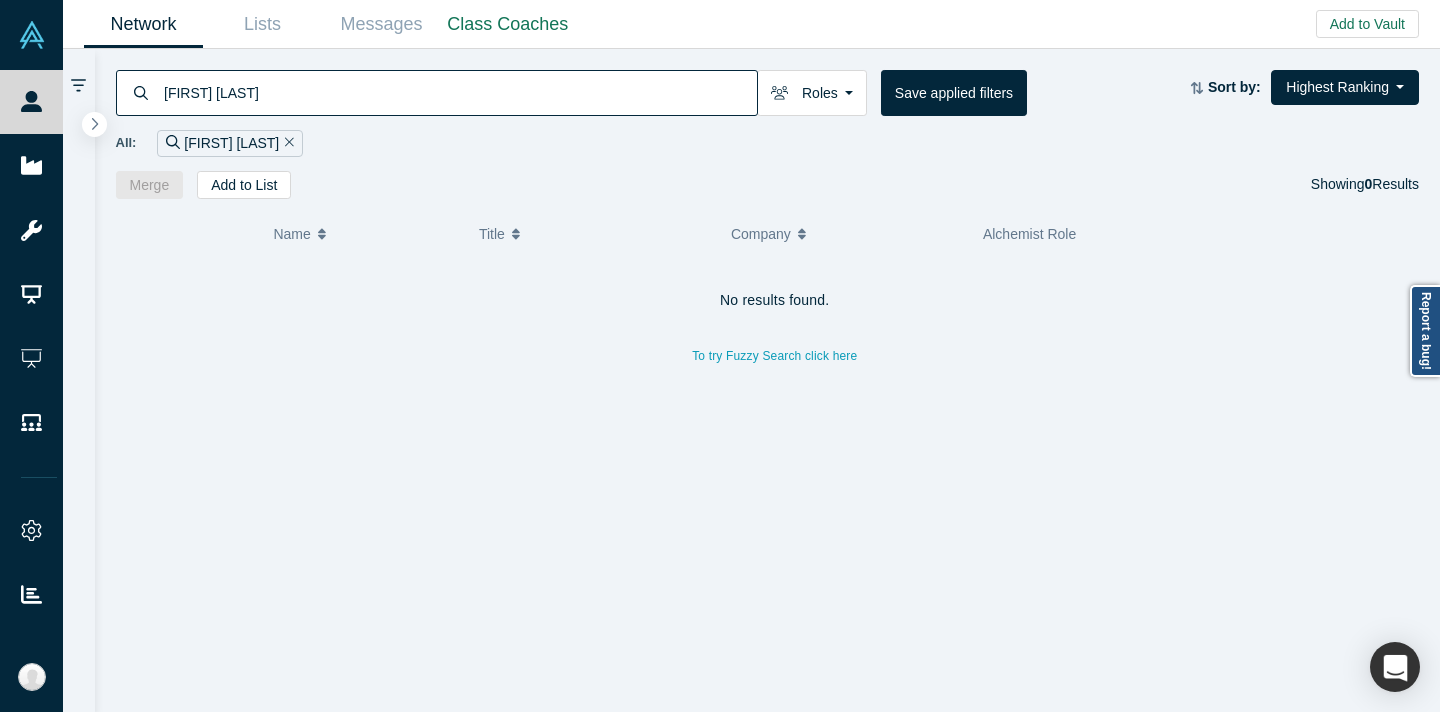 click on "[FIRST] [LAST]" at bounding box center [459, 92] 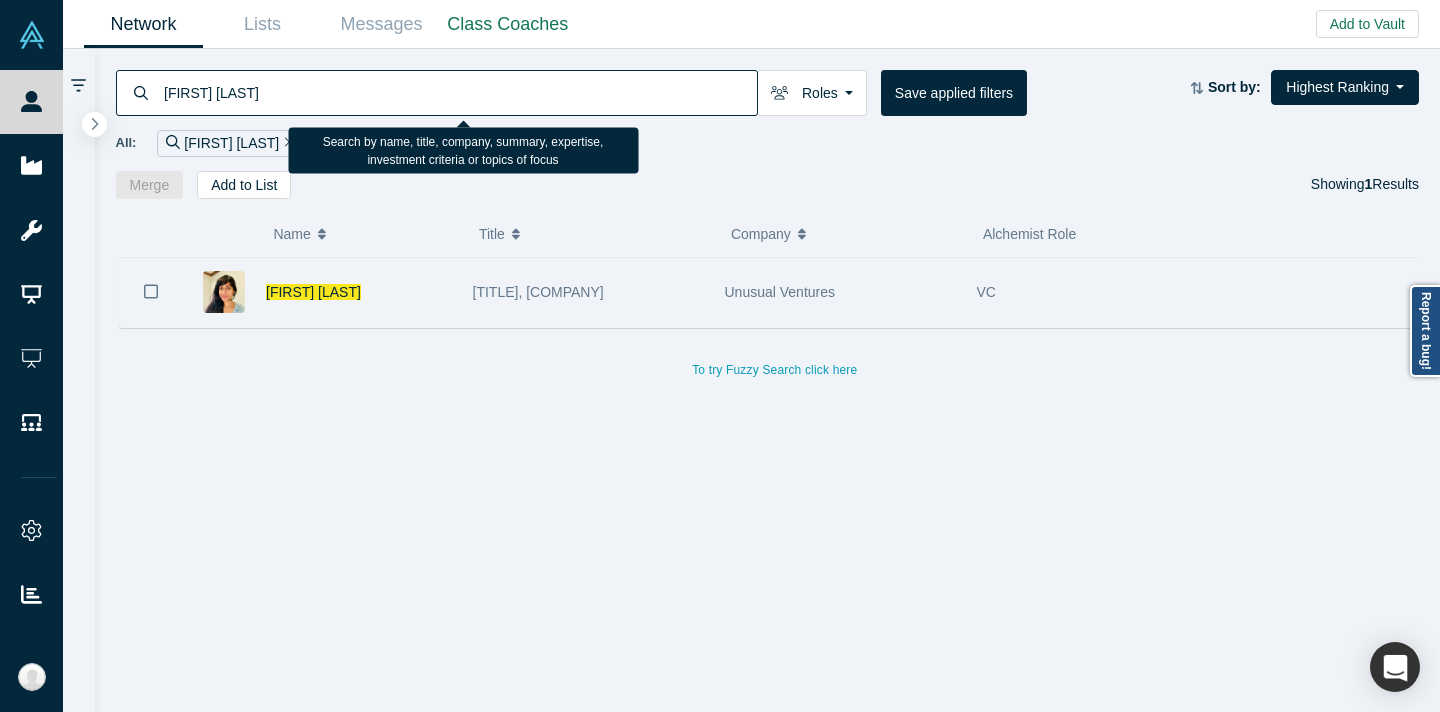 click on "[TITLE], [COMPANY]" at bounding box center (588, 292) 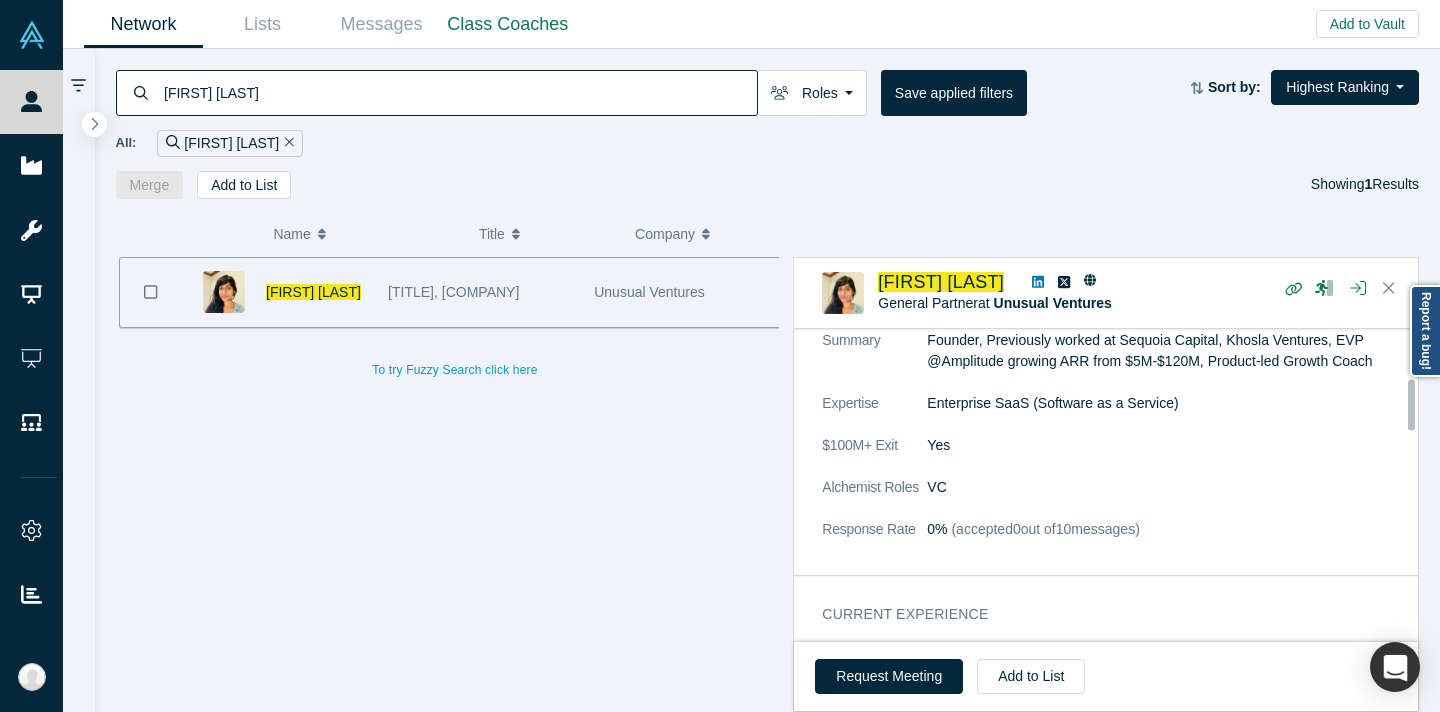 scroll, scrollTop: 299, scrollLeft: 0, axis: vertical 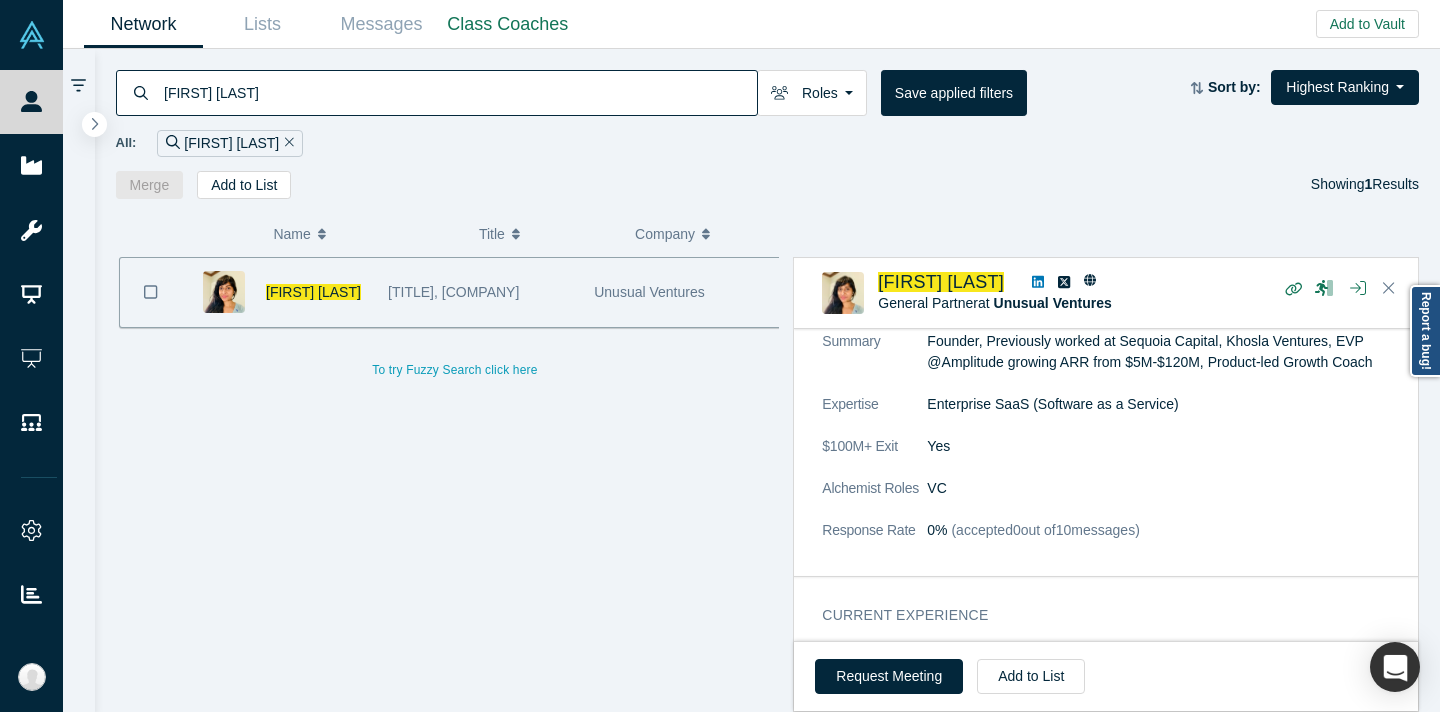 click on "[FIRST] [LAST]" at bounding box center (459, 92) 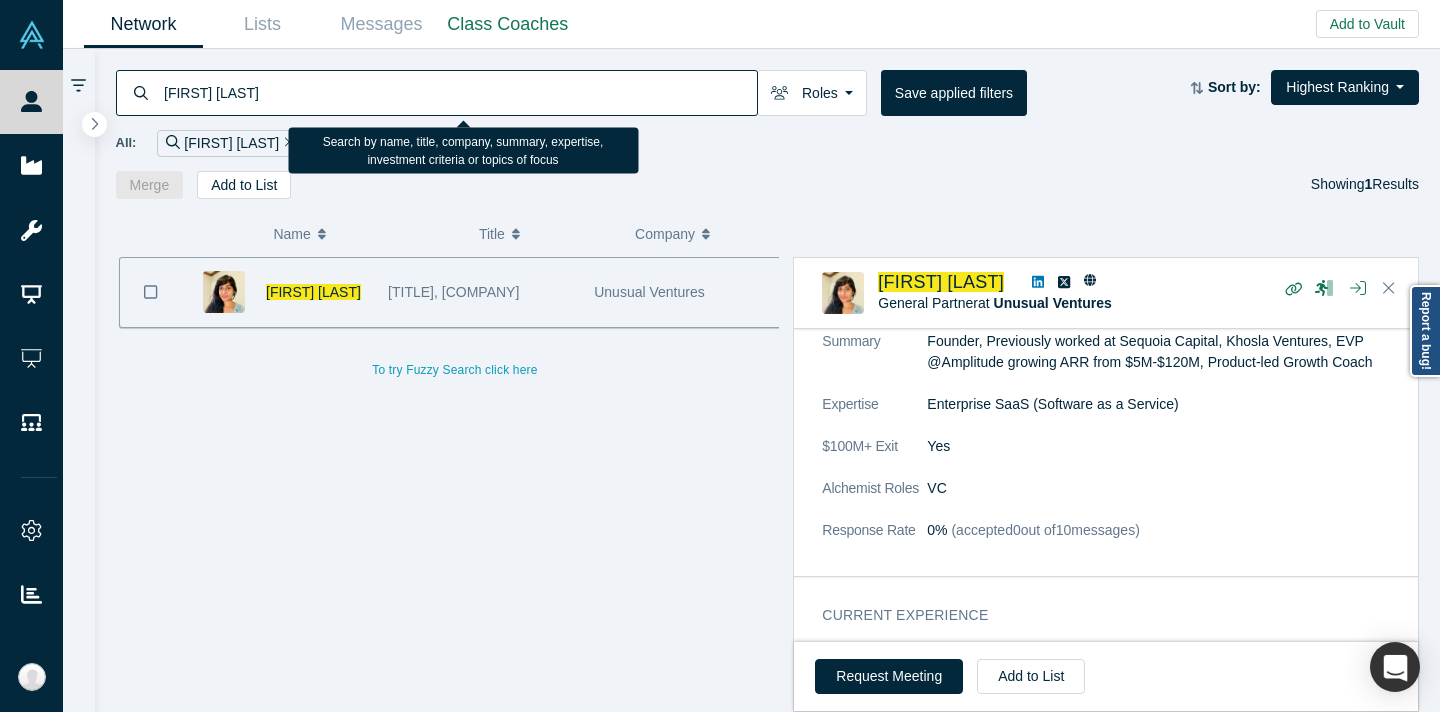 click on "[FIRST] [LAST]" at bounding box center [459, 92] 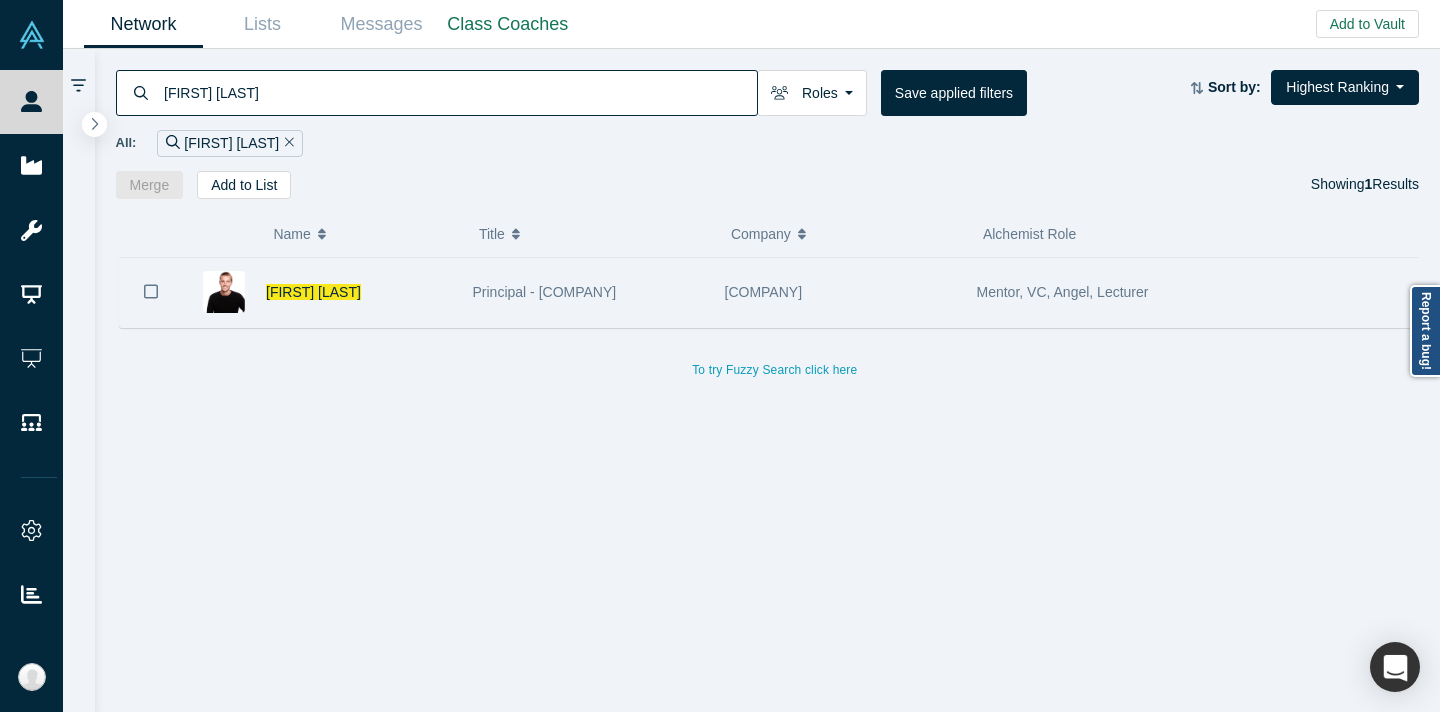 click on "Principal - [COMPANY]" at bounding box center [588, 292] 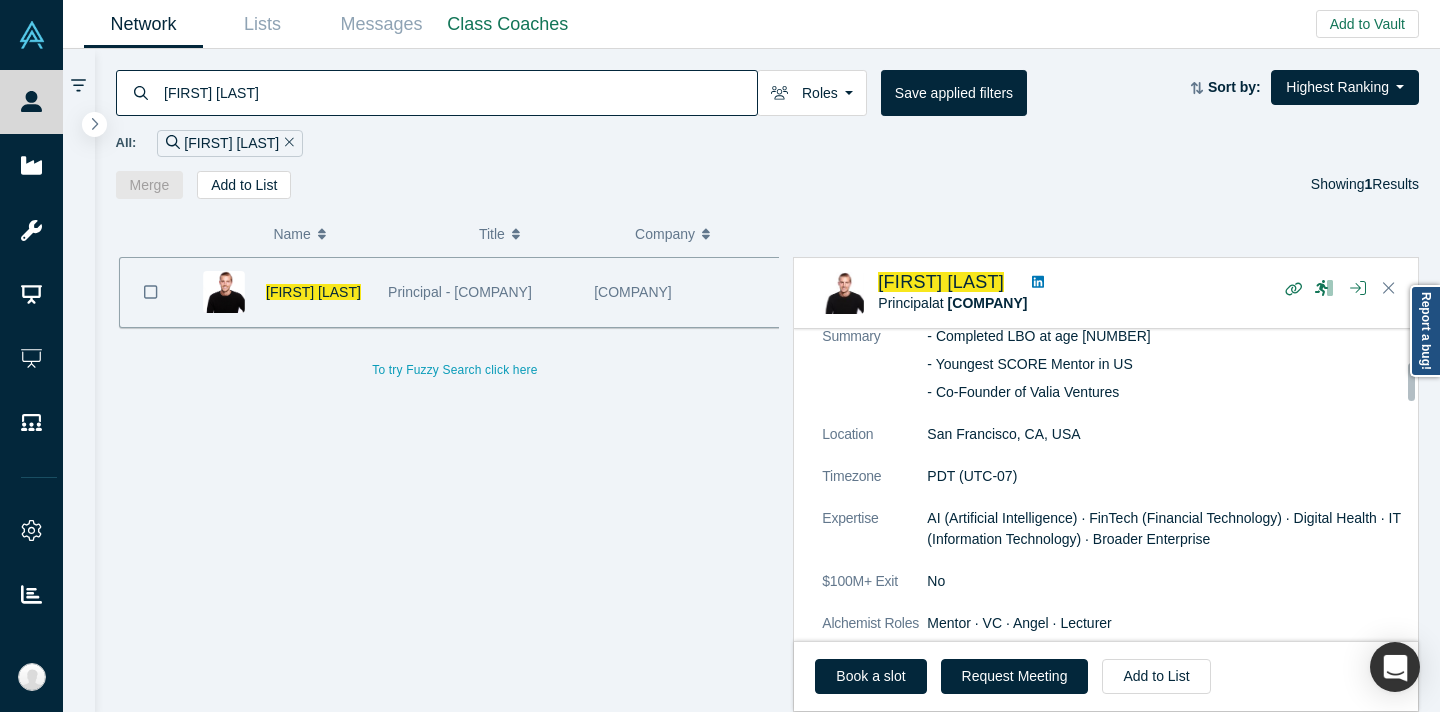 scroll, scrollTop: 287, scrollLeft: 0, axis: vertical 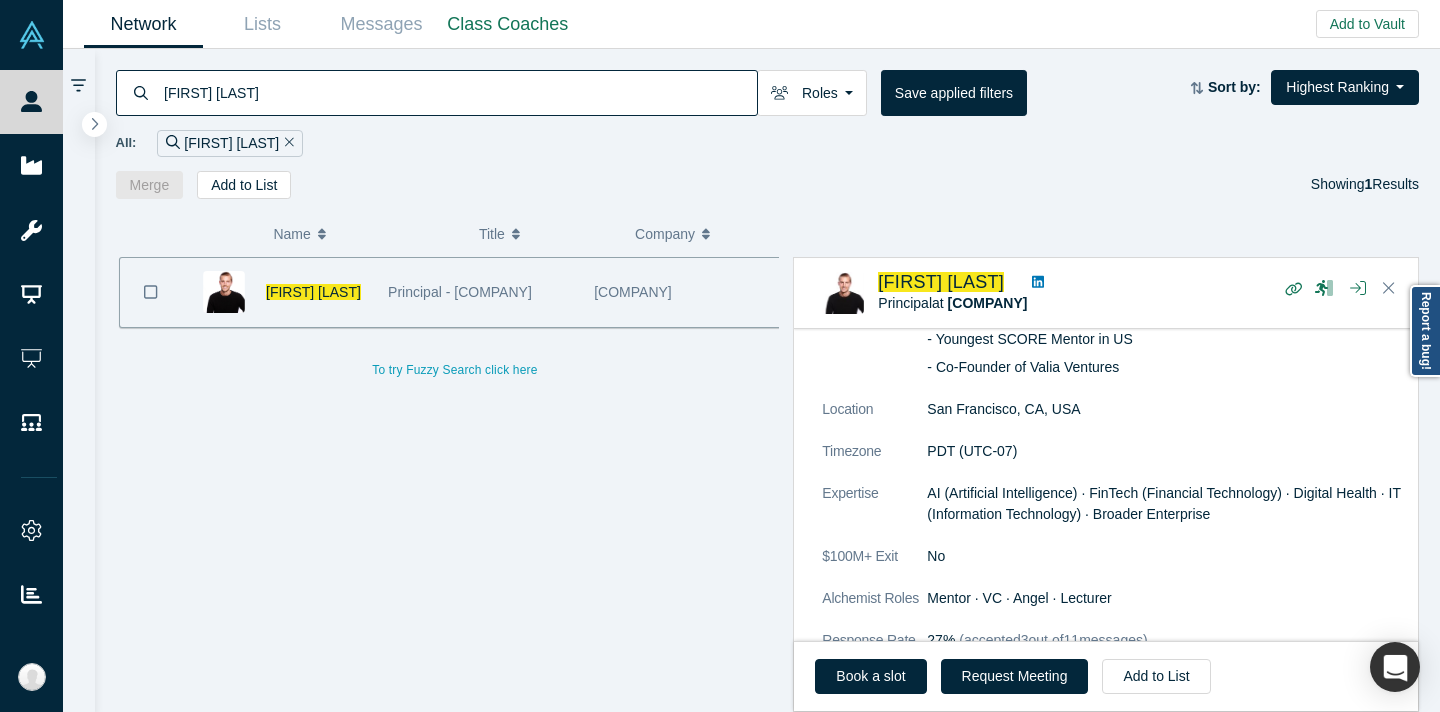 click on "[FIRST] [LAST]" at bounding box center (459, 92) 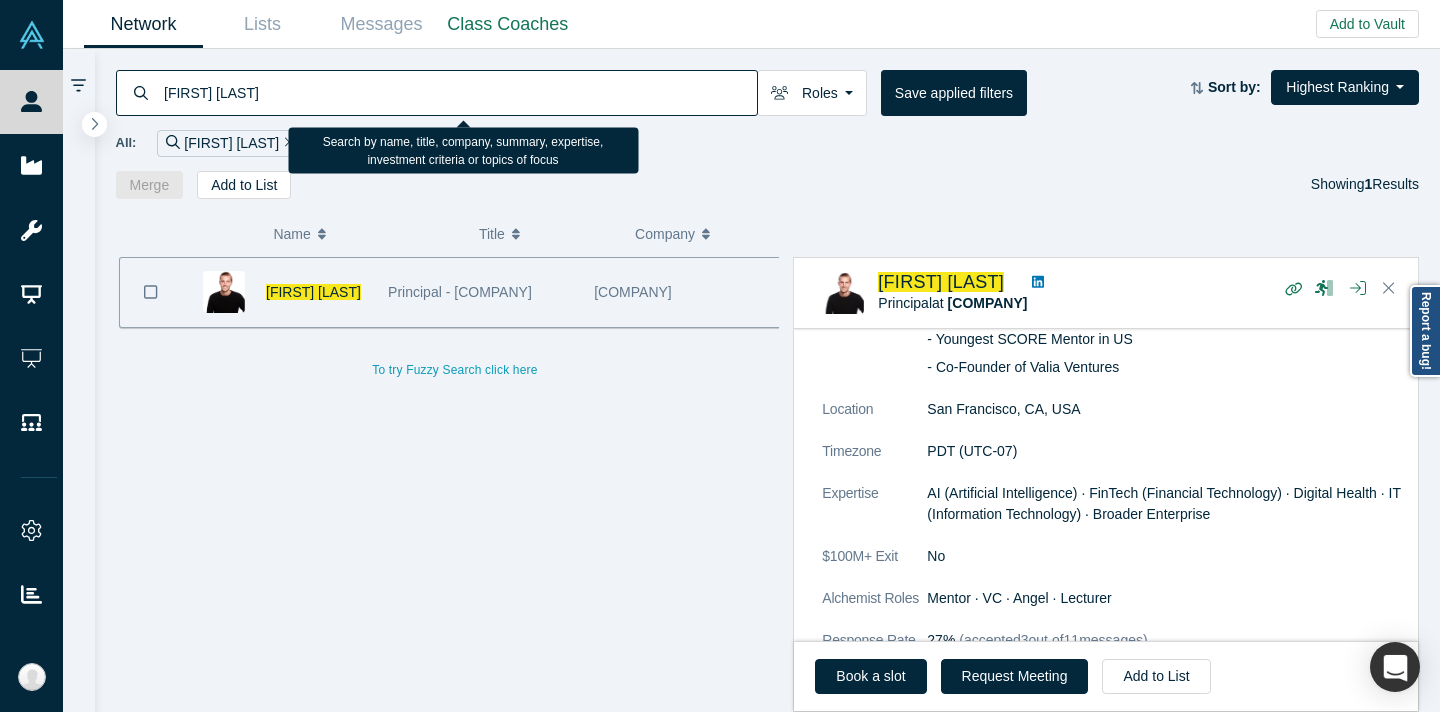 click on "[FIRST] [LAST]" at bounding box center [459, 92] 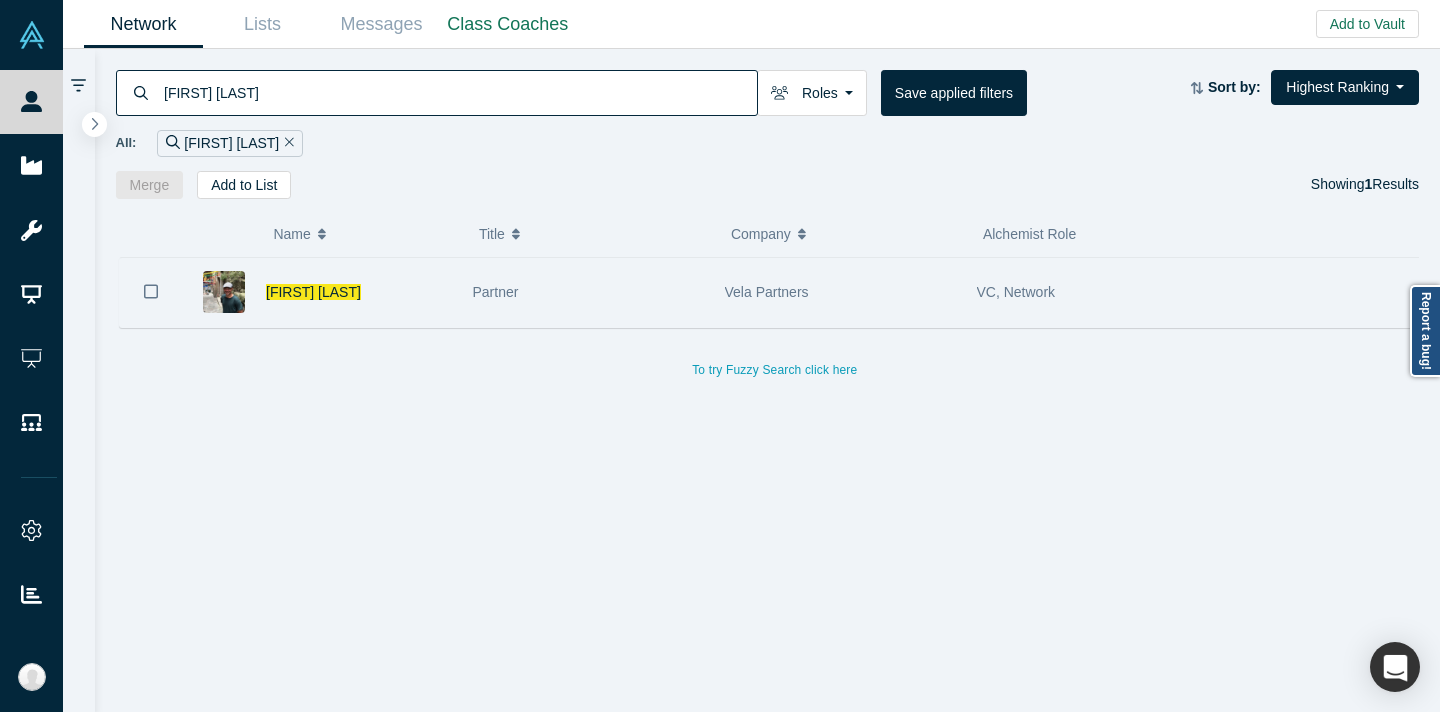 click on "Vela Partners" at bounding box center [840, 292] 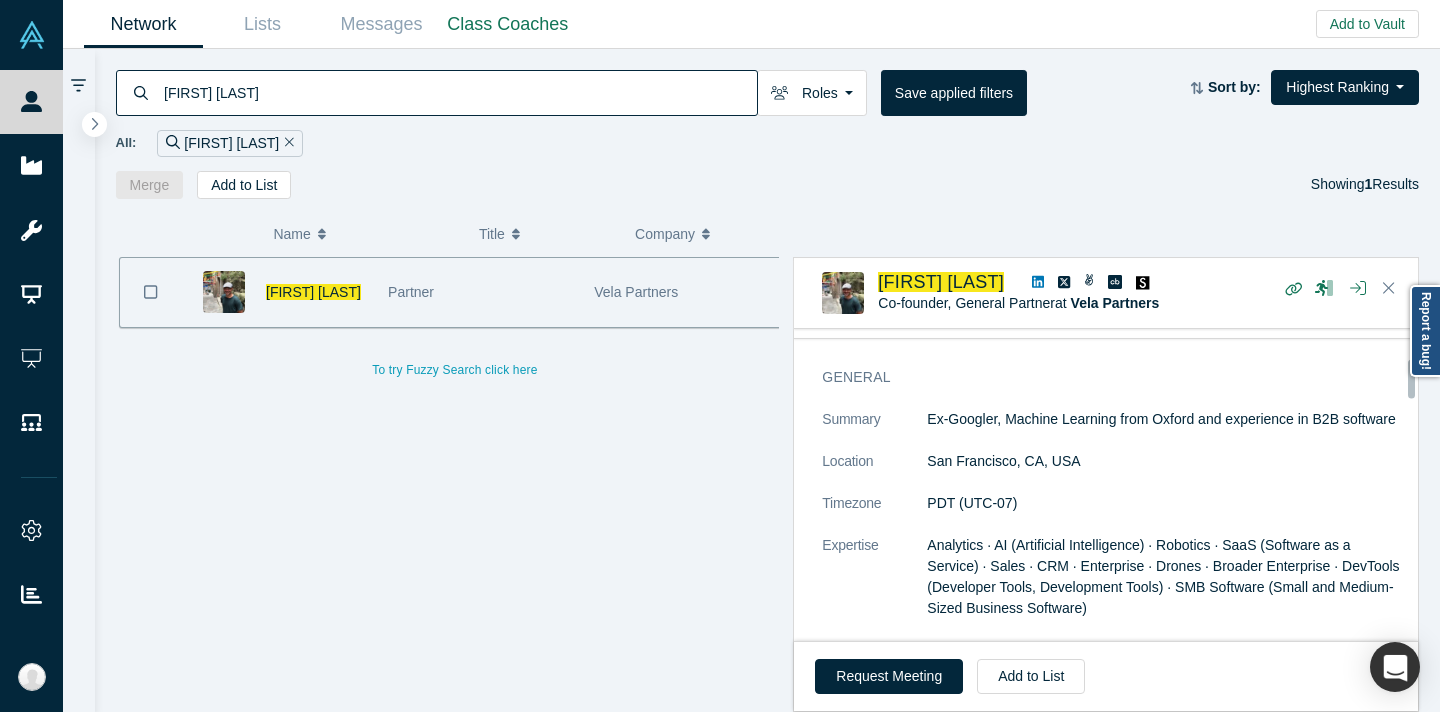 scroll, scrollTop: 304, scrollLeft: 0, axis: vertical 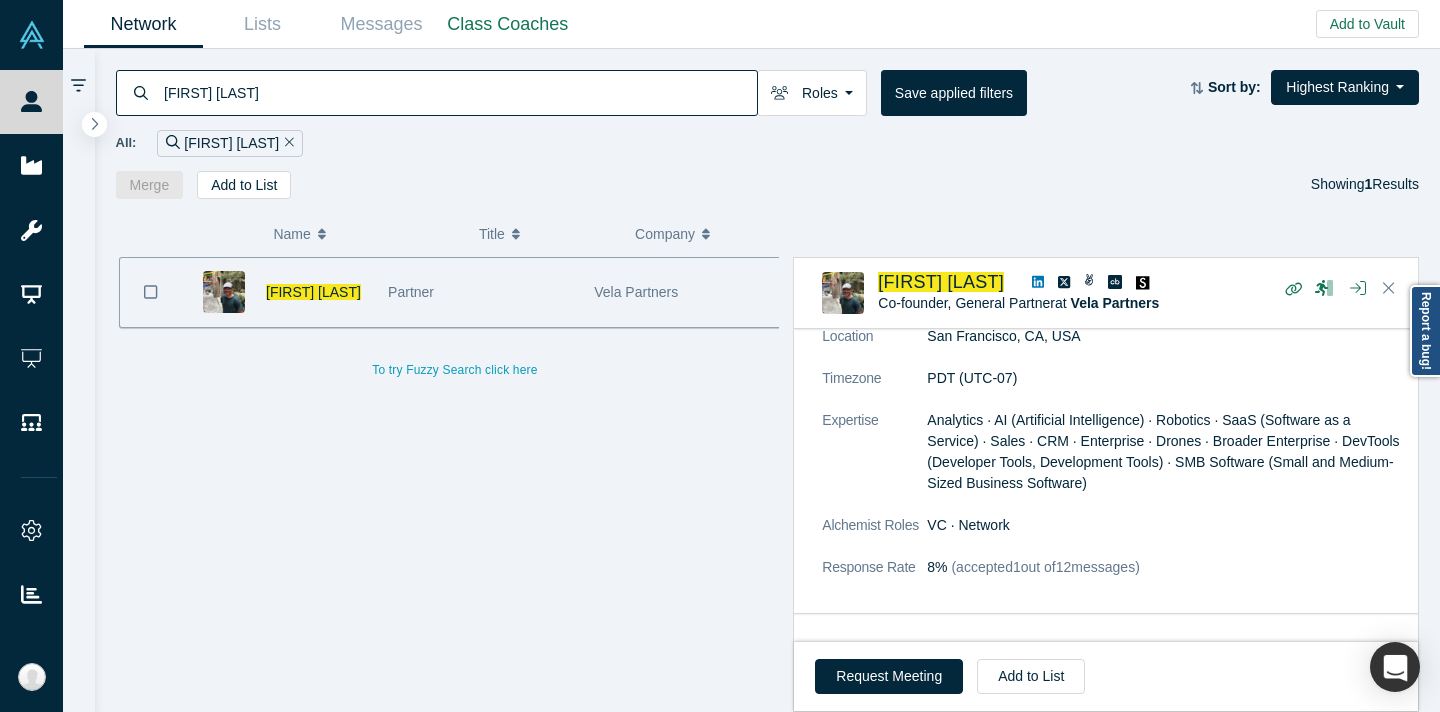 click on "All:   [FIRST] [LAST]" at bounding box center [768, 136] 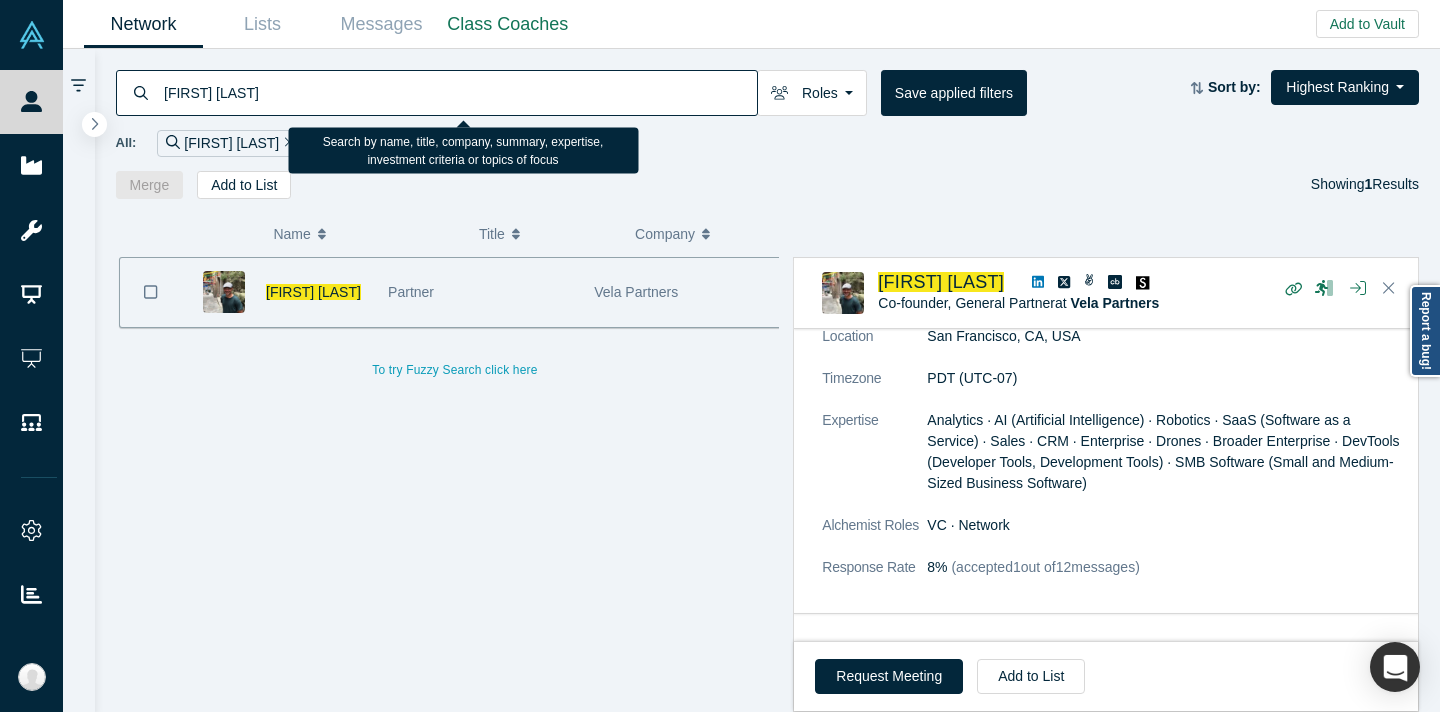 click on "[FIRST] [LAST]" at bounding box center [459, 92] 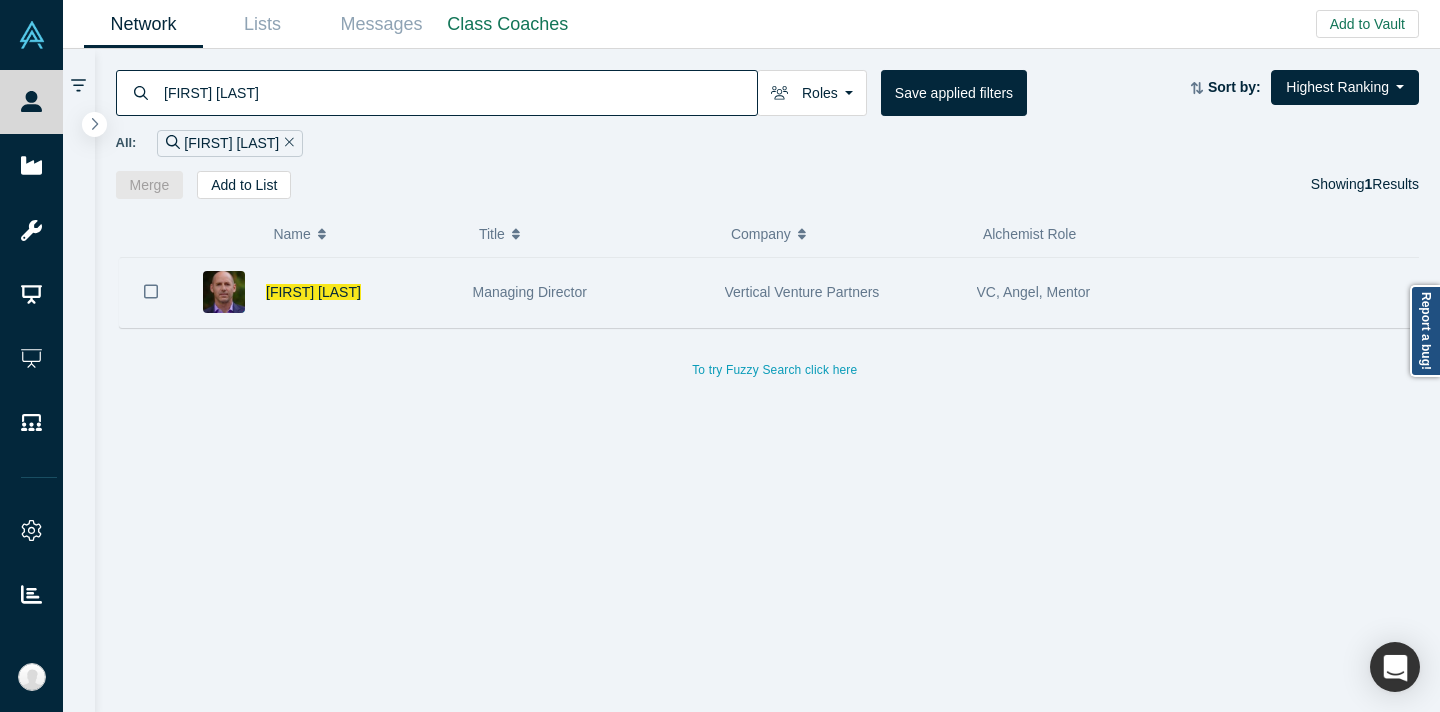 click on "Managing Director" at bounding box center [588, 292] 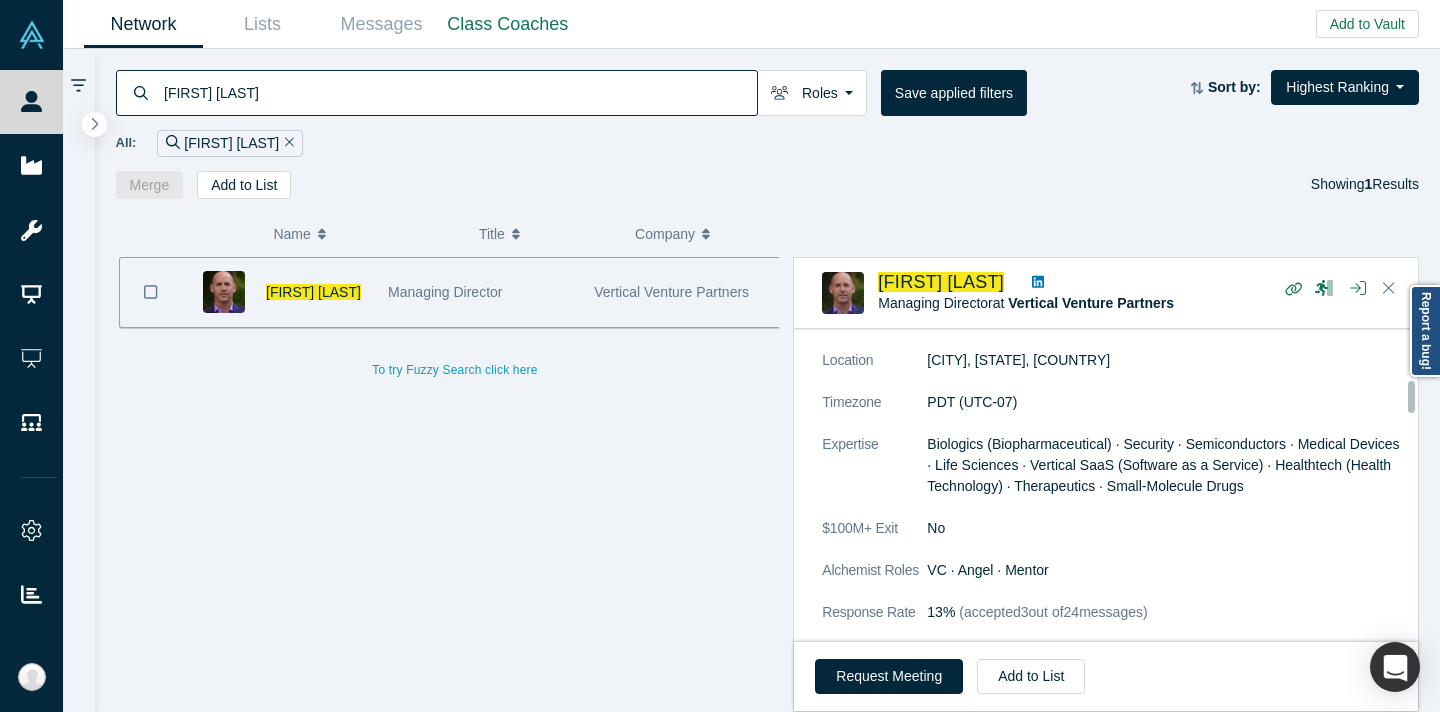 scroll, scrollTop: 516, scrollLeft: 0, axis: vertical 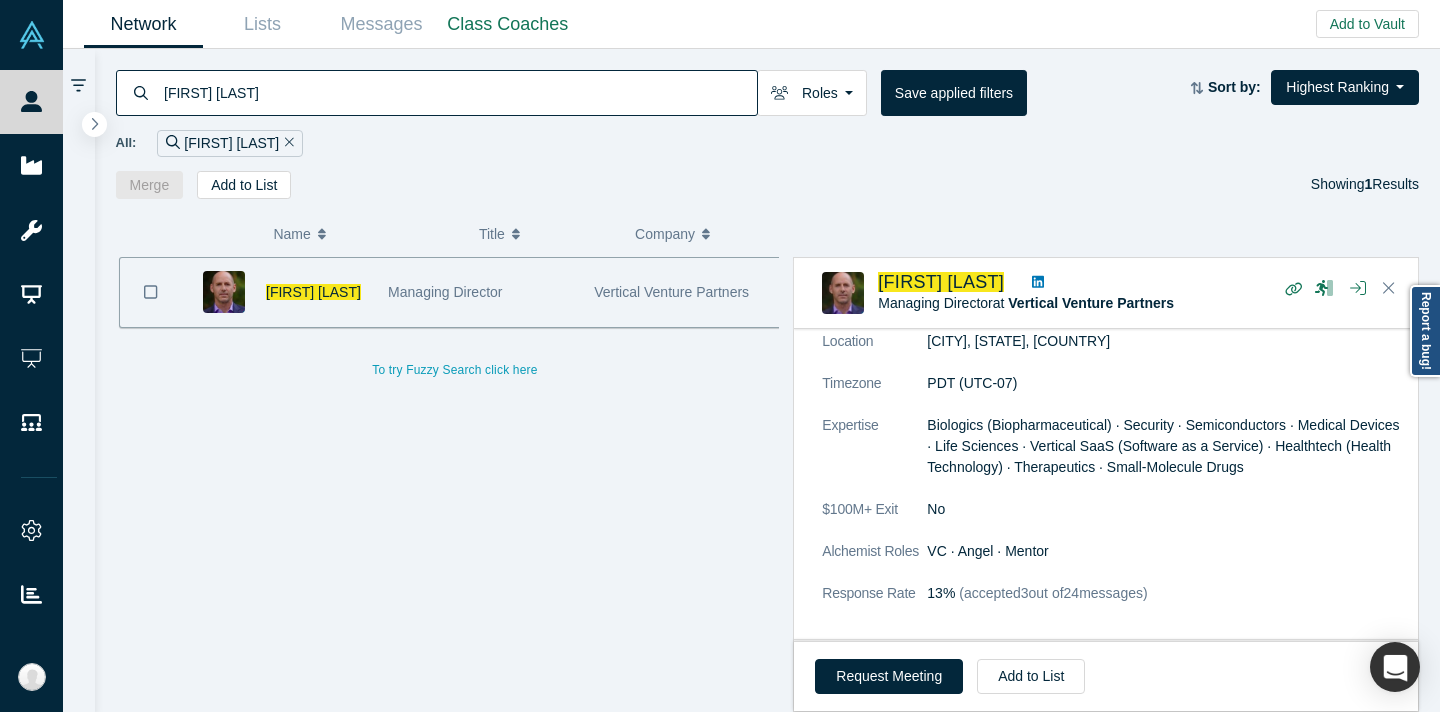 click on "[FIRST] [LAST]" at bounding box center [459, 92] 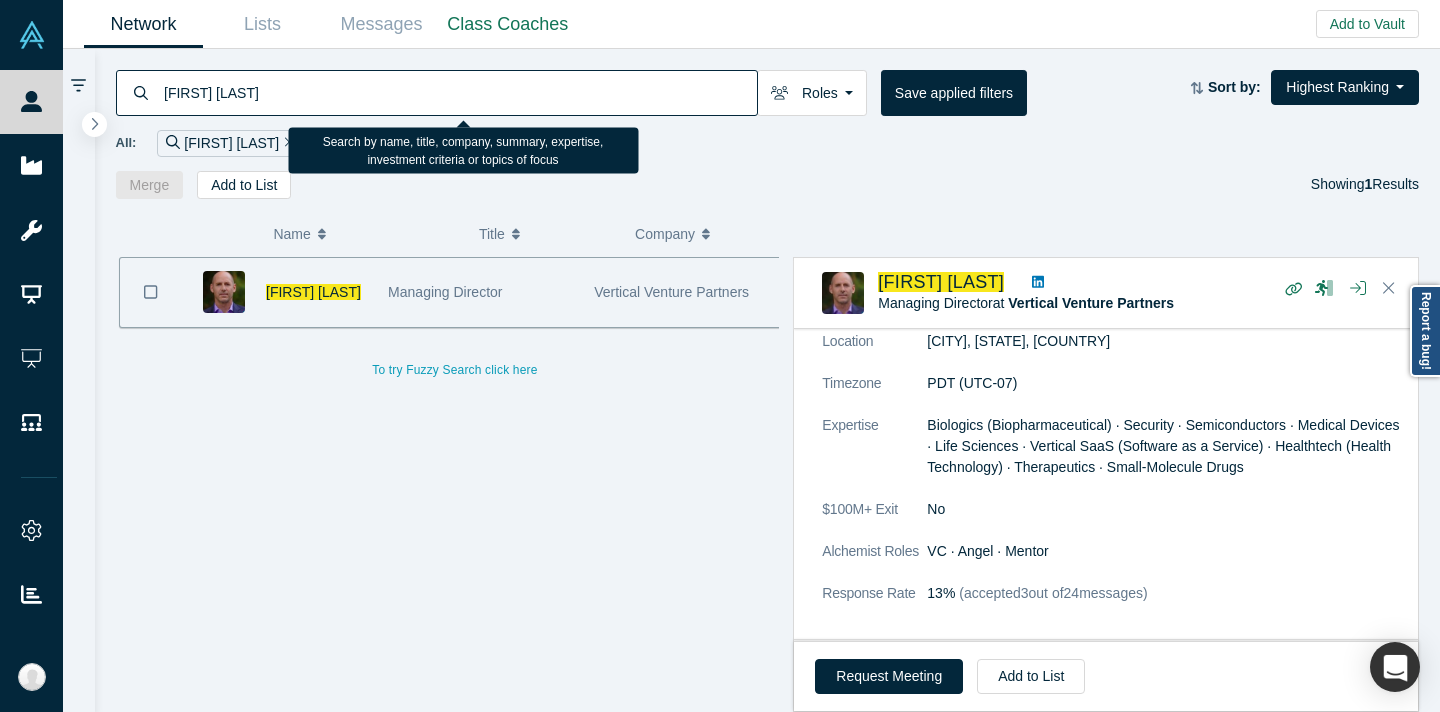 click on "[FIRST] [LAST]" at bounding box center (459, 92) 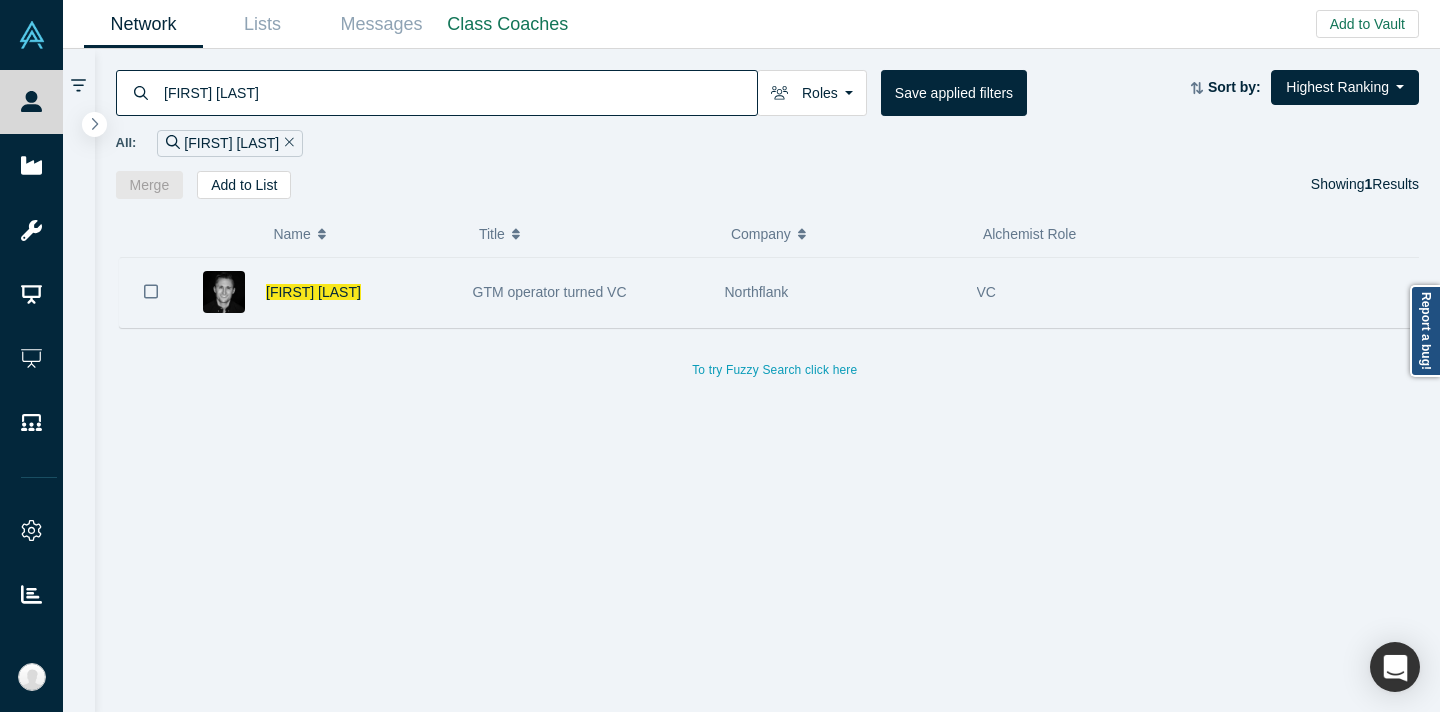 click on "GTM operator turned VC" at bounding box center [588, 292] 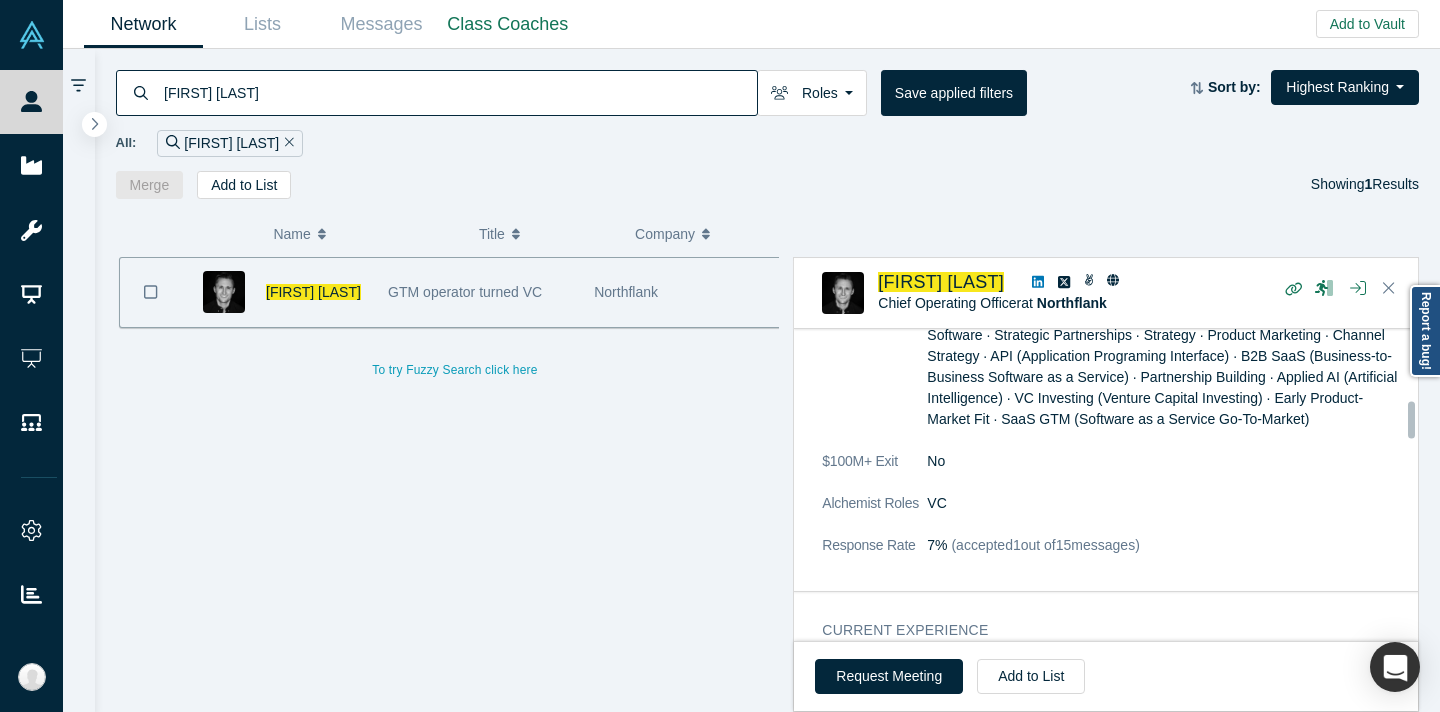 scroll, scrollTop: 602, scrollLeft: 0, axis: vertical 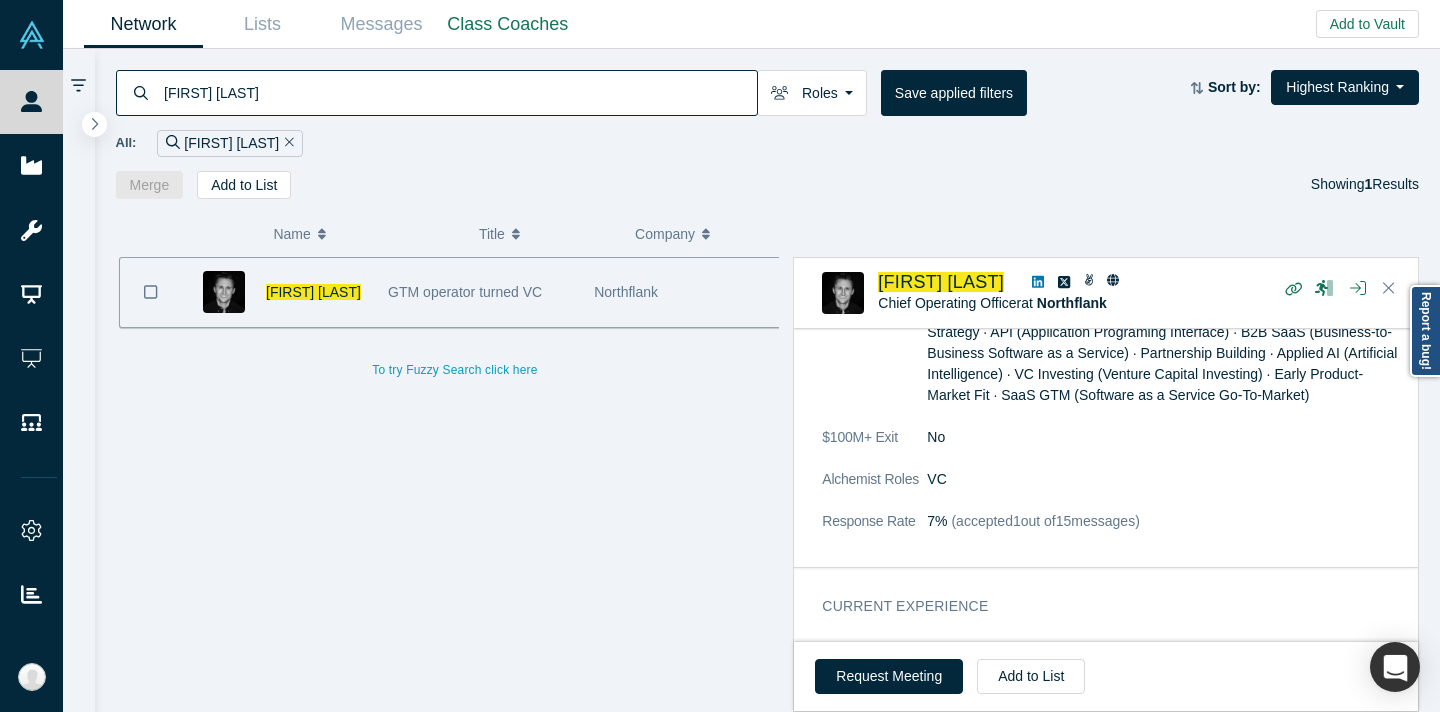 click on "[FIRST] [LAST]" at bounding box center (459, 92) 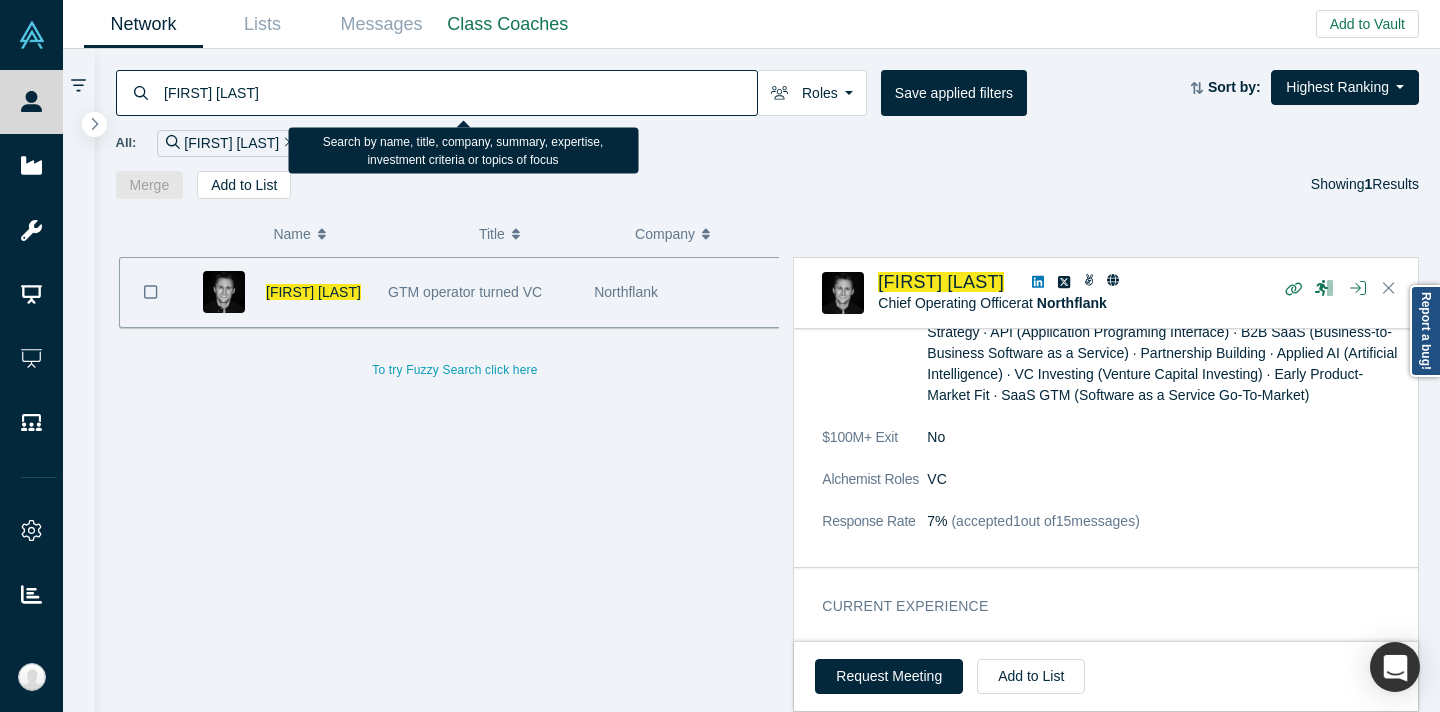 click on "[FIRST] [LAST]" at bounding box center (459, 92) 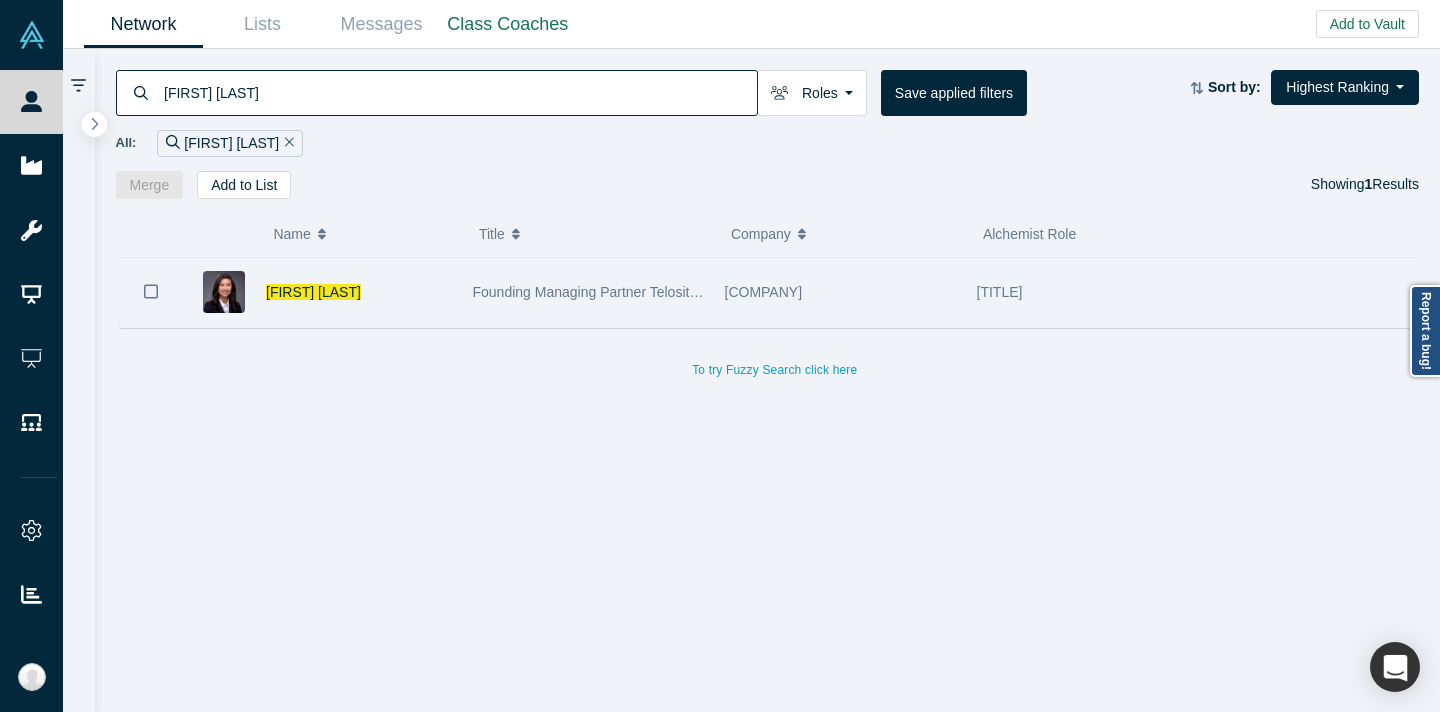 click on "[COMPANY]" at bounding box center (764, 292) 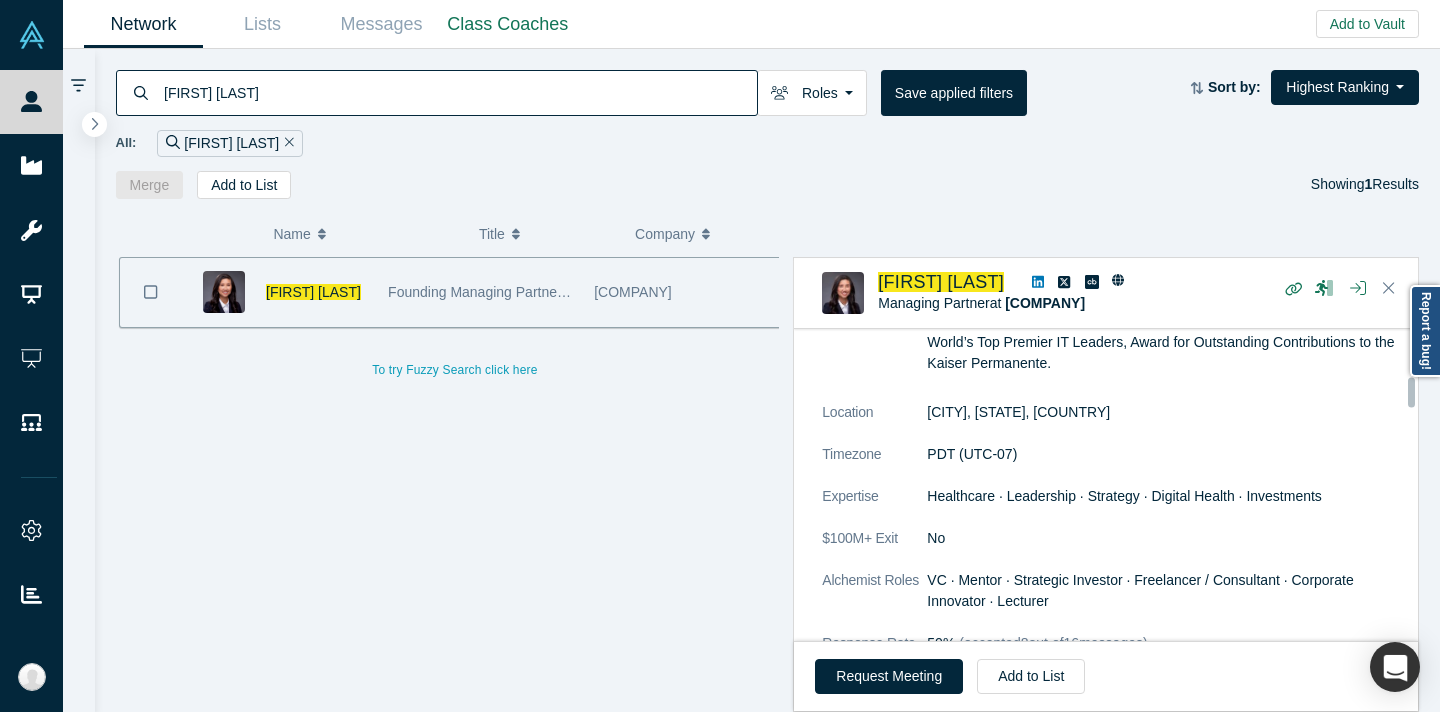 scroll, scrollTop: 578, scrollLeft: 0, axis: vertical 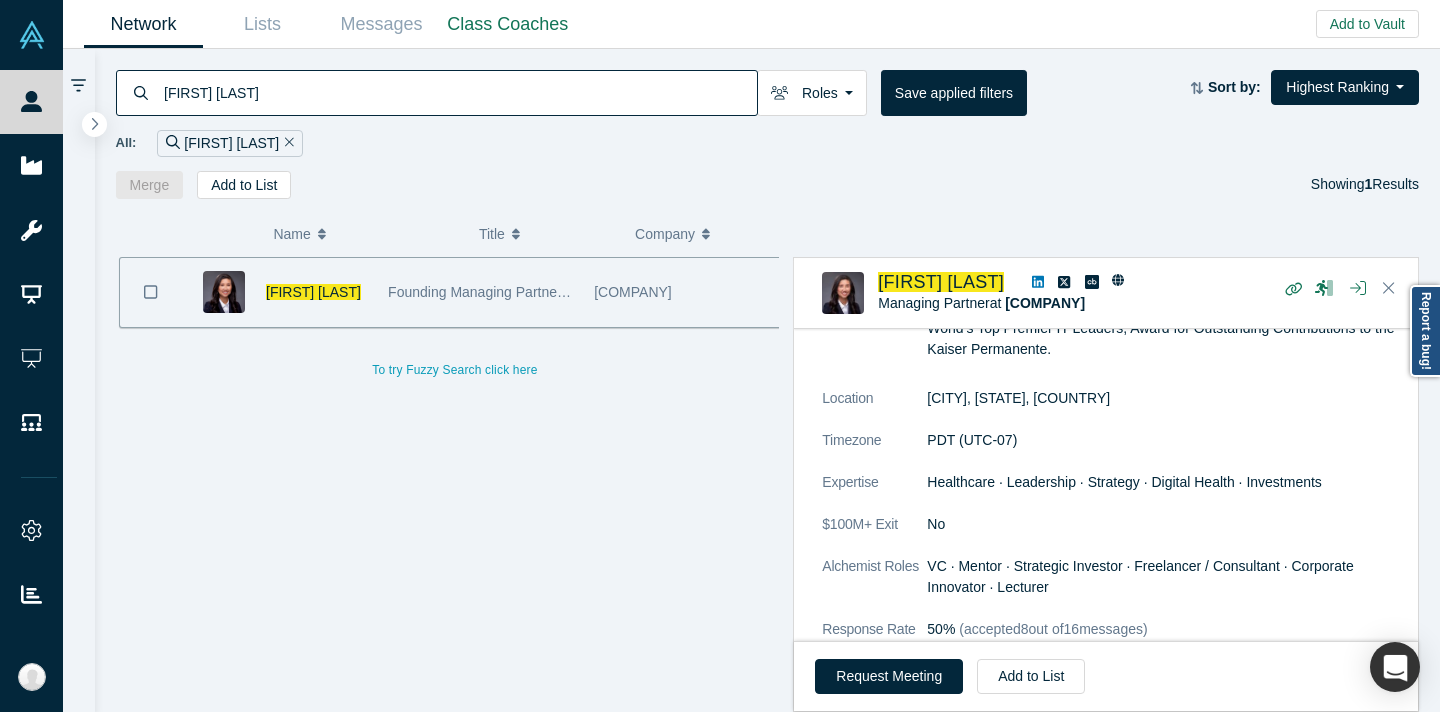 click on "[FIRST] [LAST]" at bounding box center [459, 92] 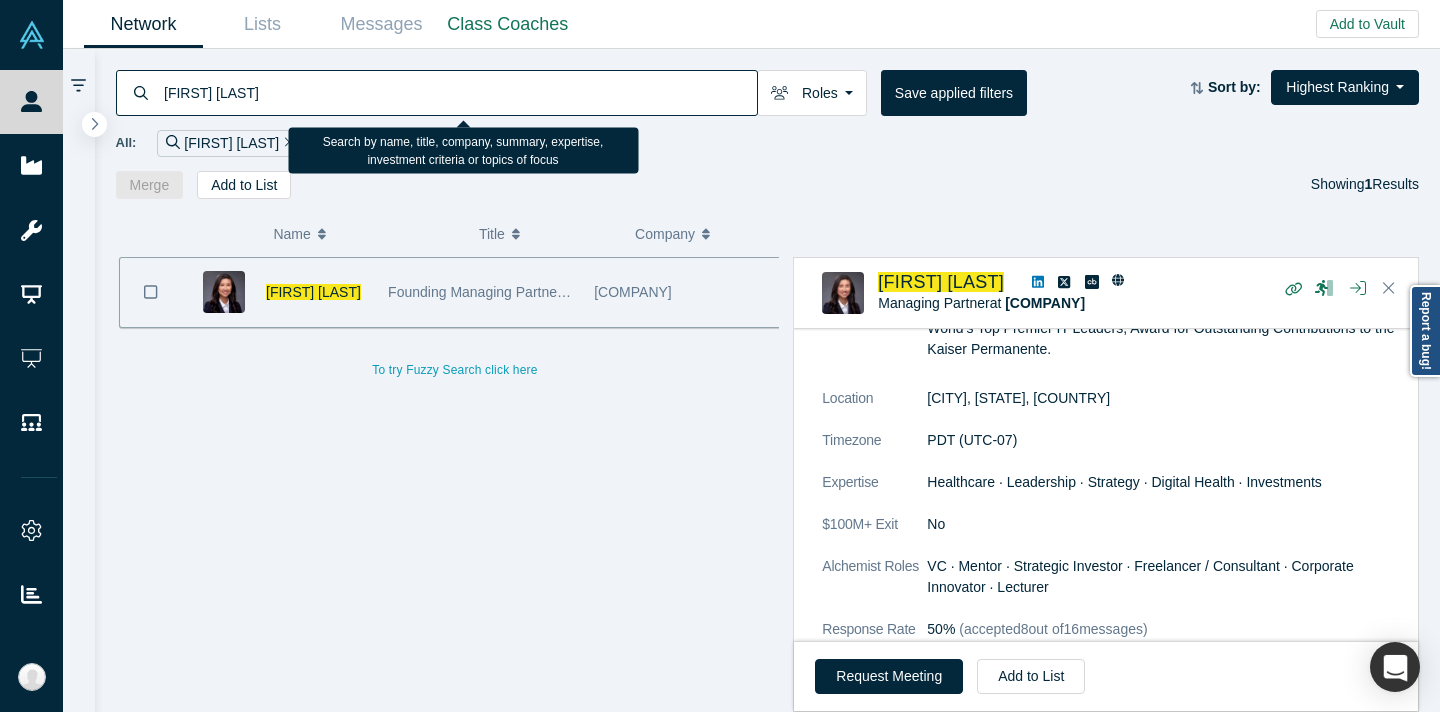 click on "[FIRST] [LAST]" at bounding box center [459, 92] 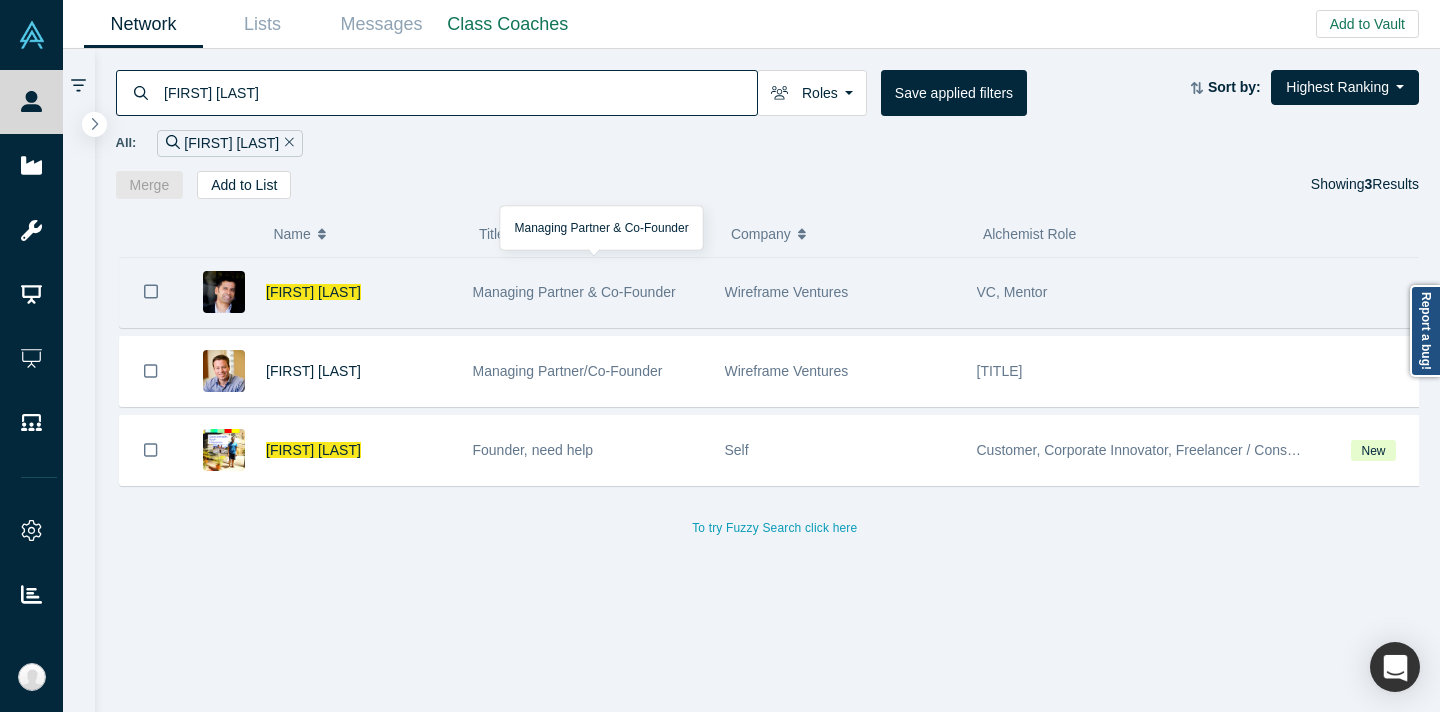 click on "Managing Partner & Co-Founder" at bounding box center (588, 292) 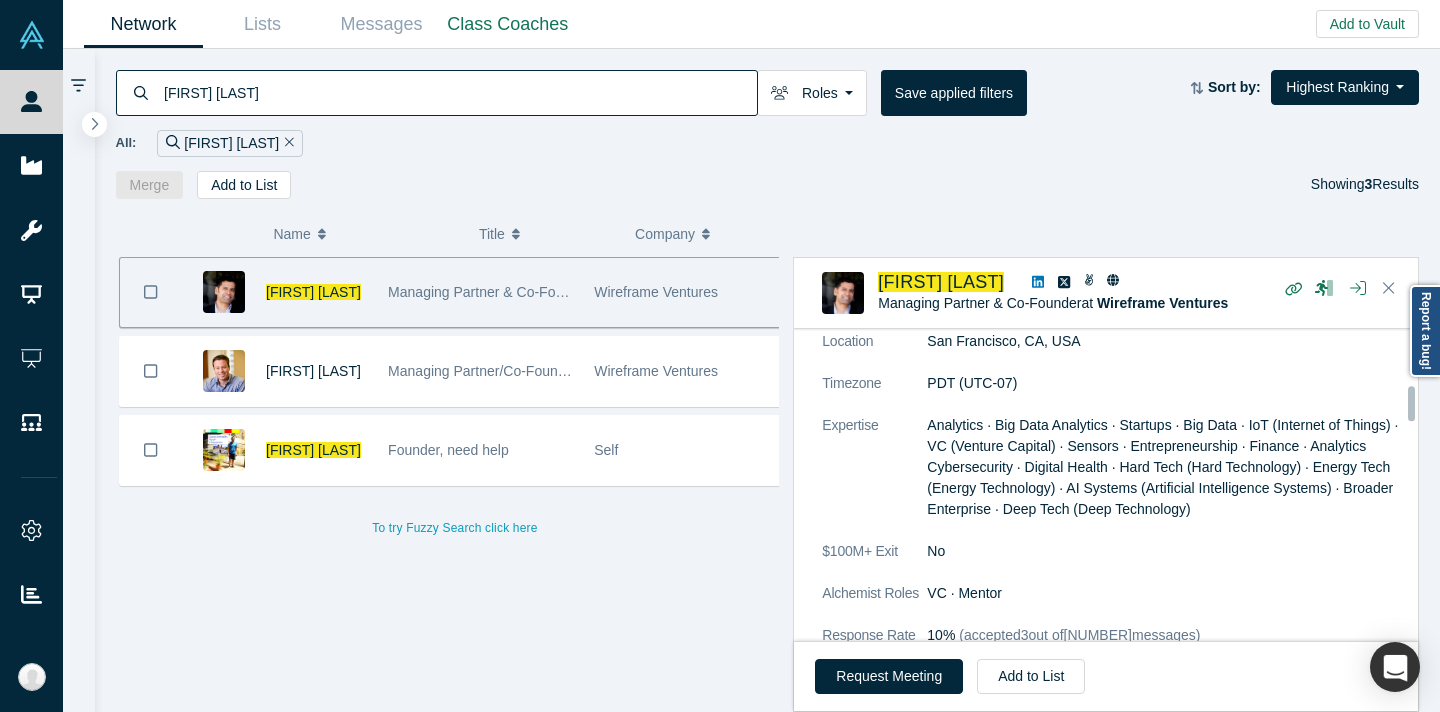 scroll, scrollTop: 509, scrollLeft: 0, axis: vertical 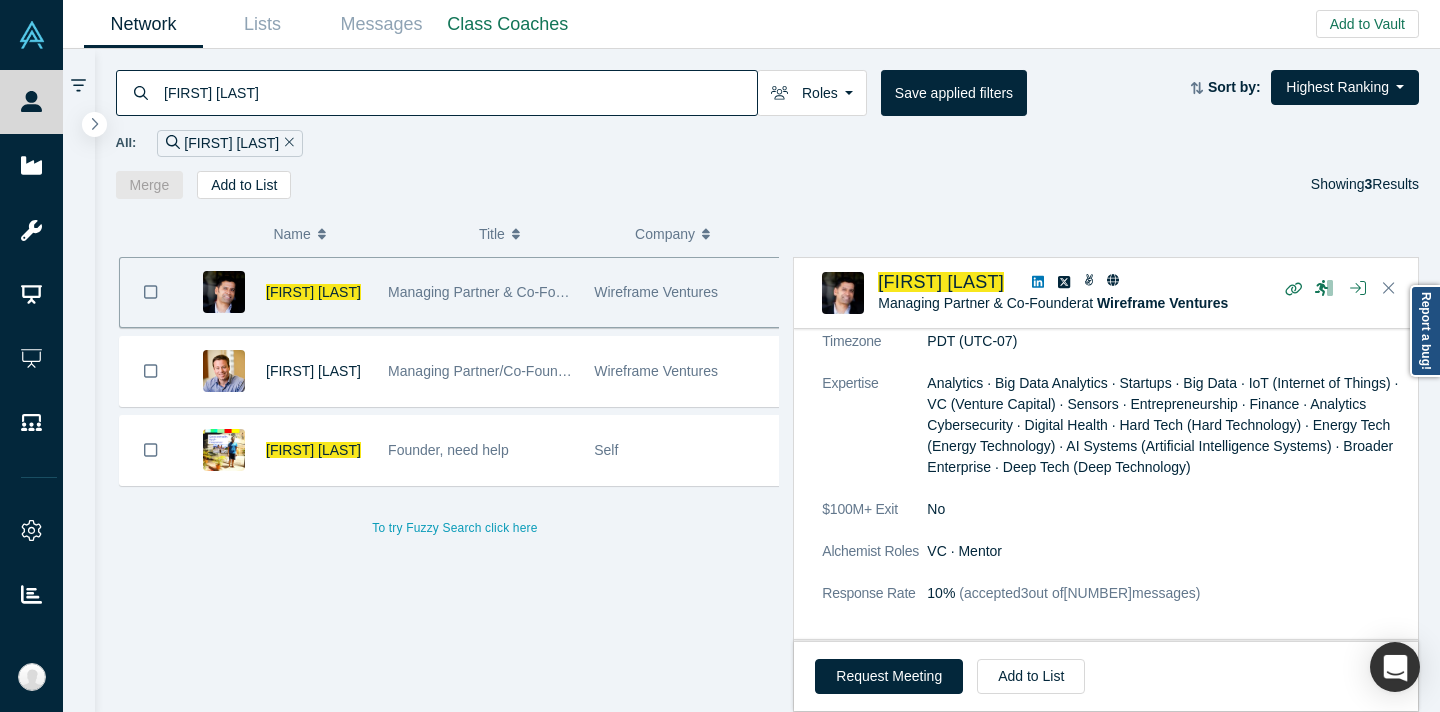 click on "[FIRST] [LAST]" at bounding box center (459, 92) 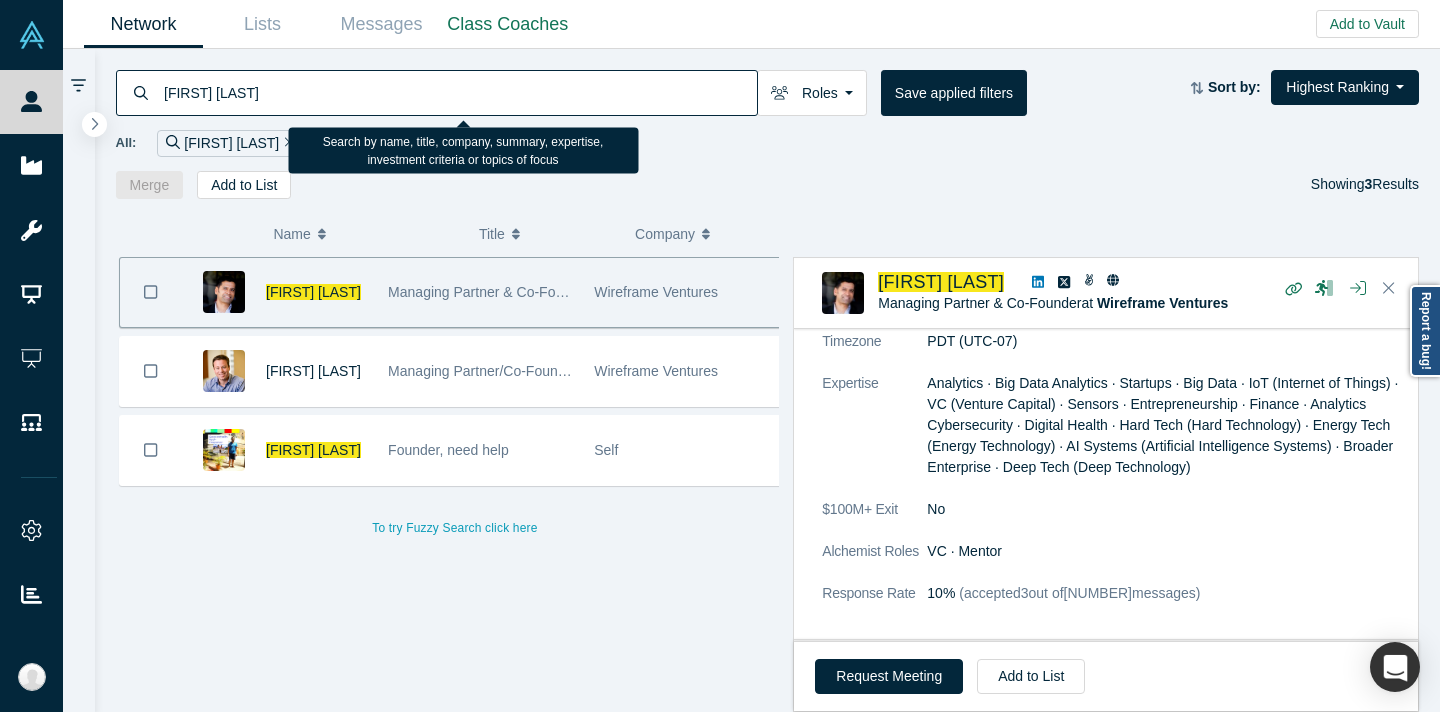 click on "[FIRST] [LAST]" at bounding box center (459, 92) 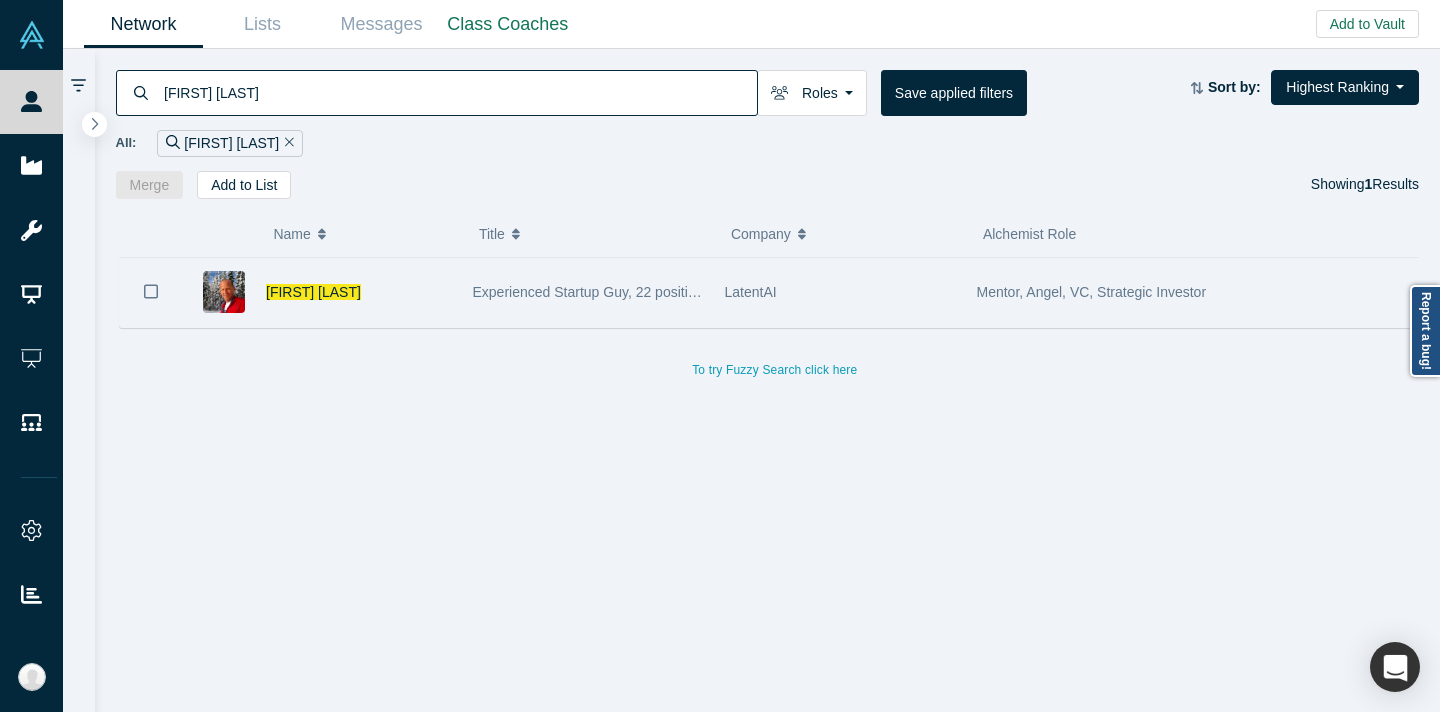 click on "LatentAI" at bounding box center [840, 292] 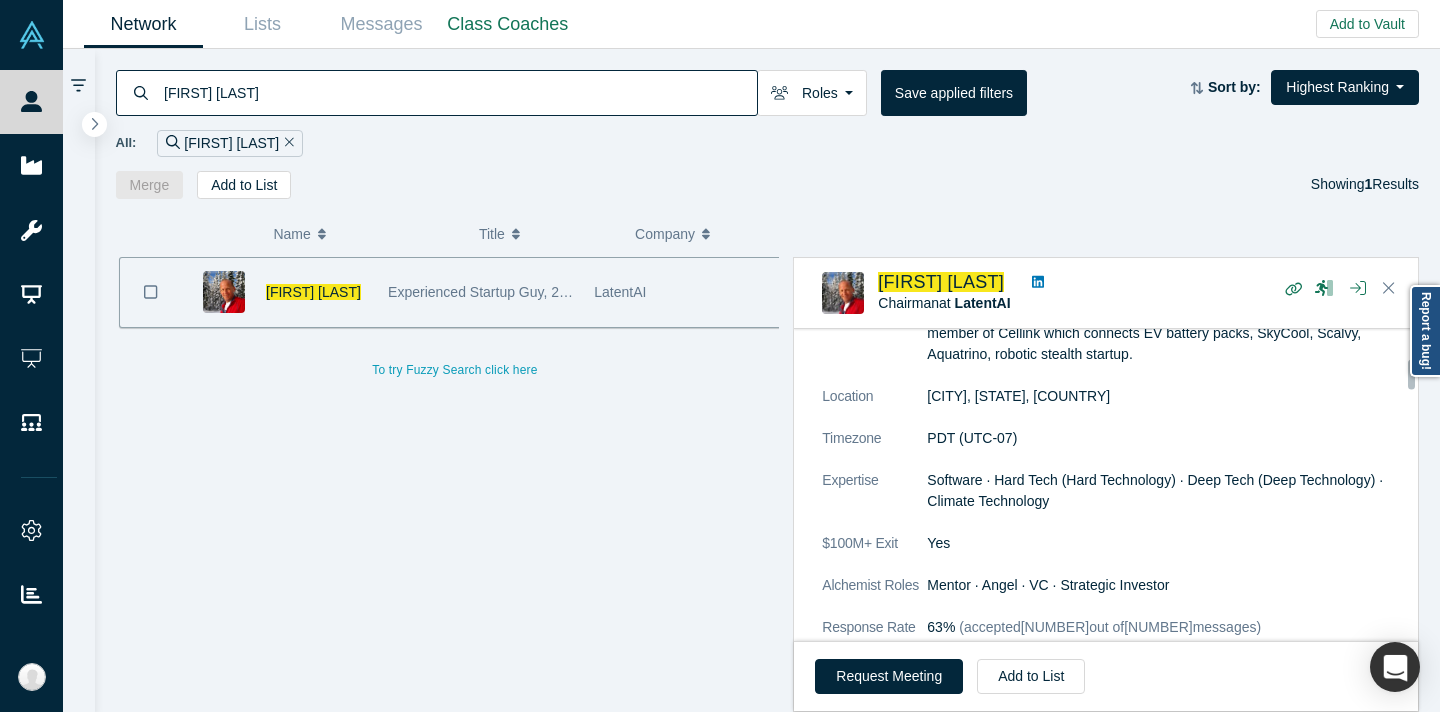 scroll, scrollTop: 442, scrollLeft: 0, axis: vertical 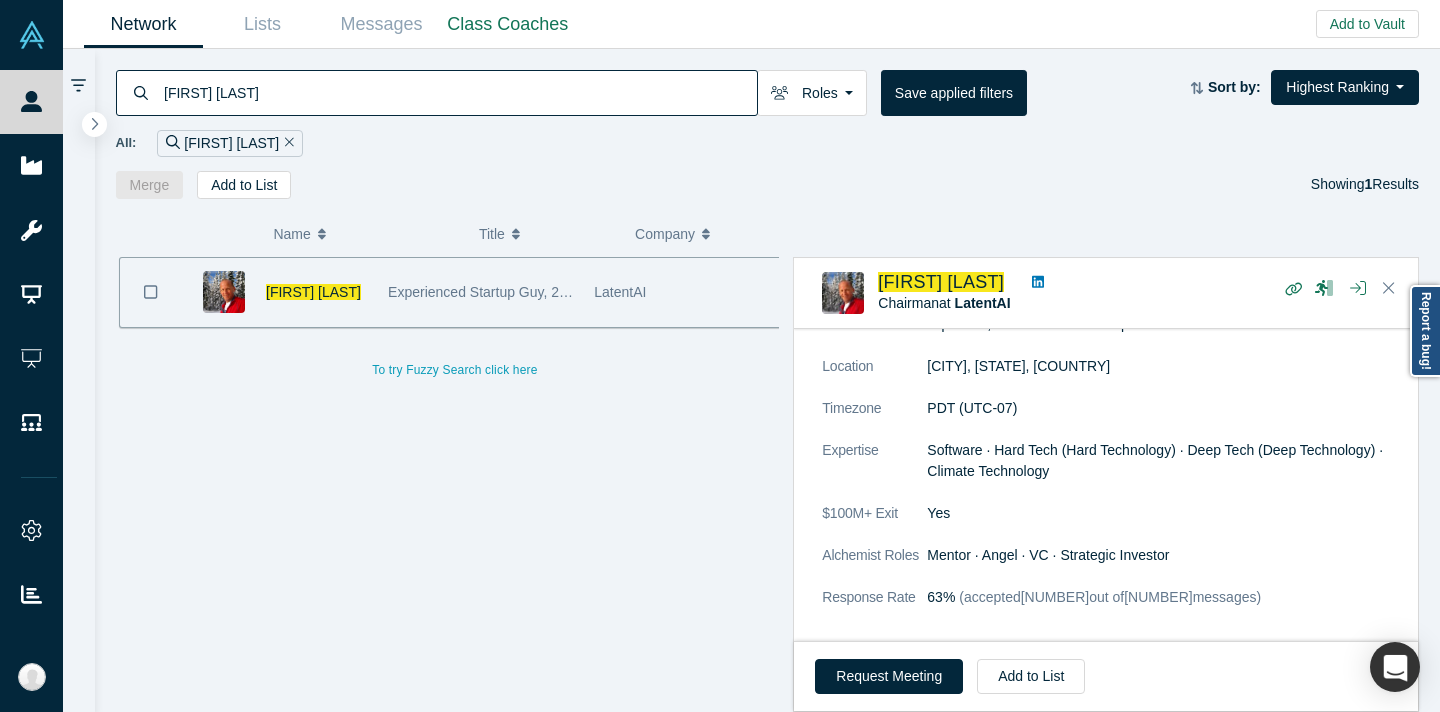 click on "[FIRST] [LAST]" at bounding box center (459, 92) 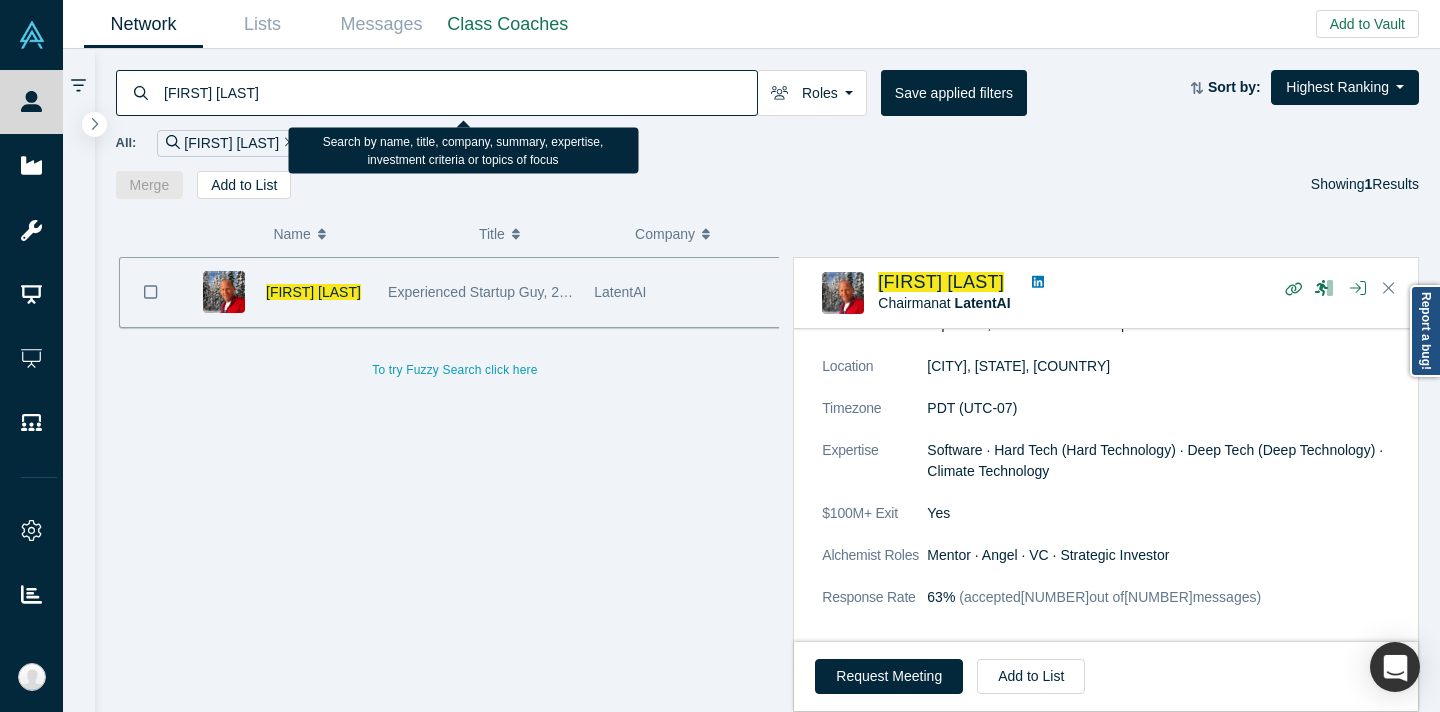 click on "[FIRST] [LAST]" at bounding box center [459, 92] 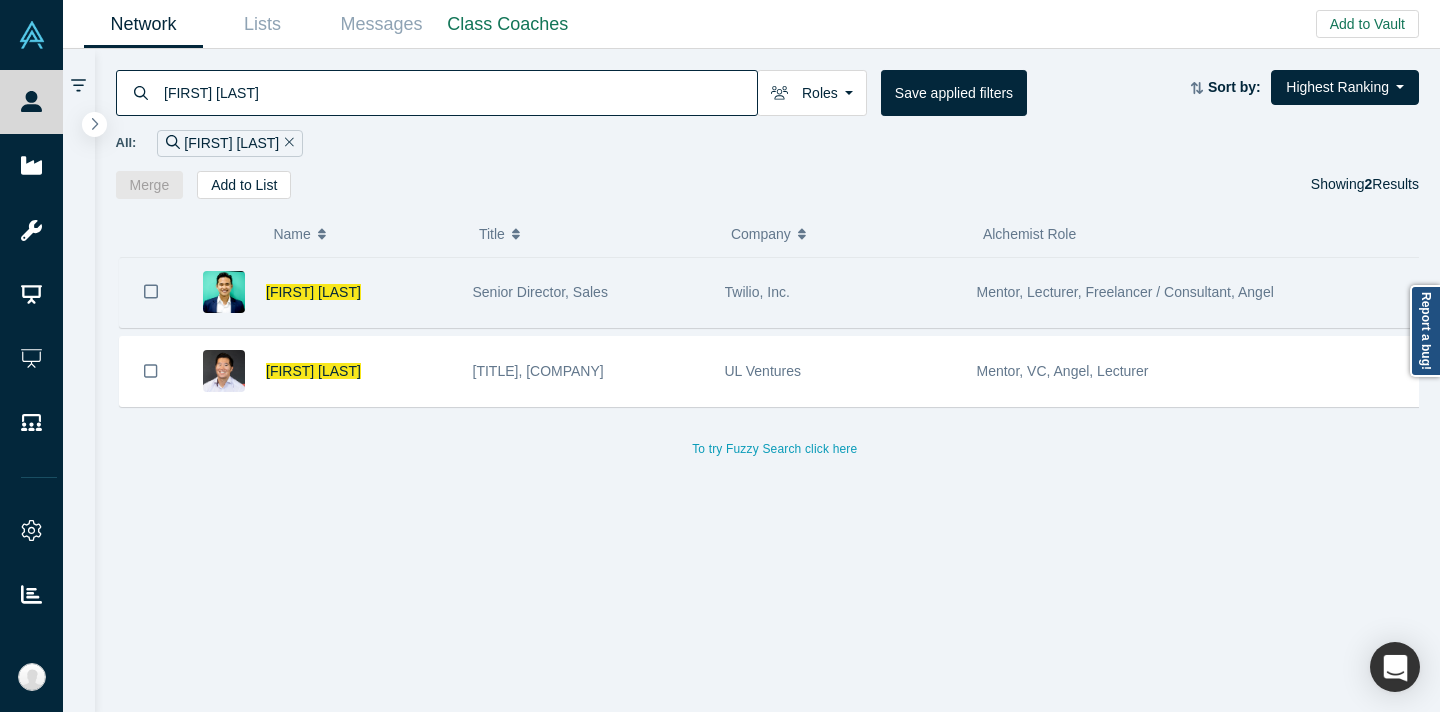 click on "Twilio, Inc." at bounding box center (840, 292) 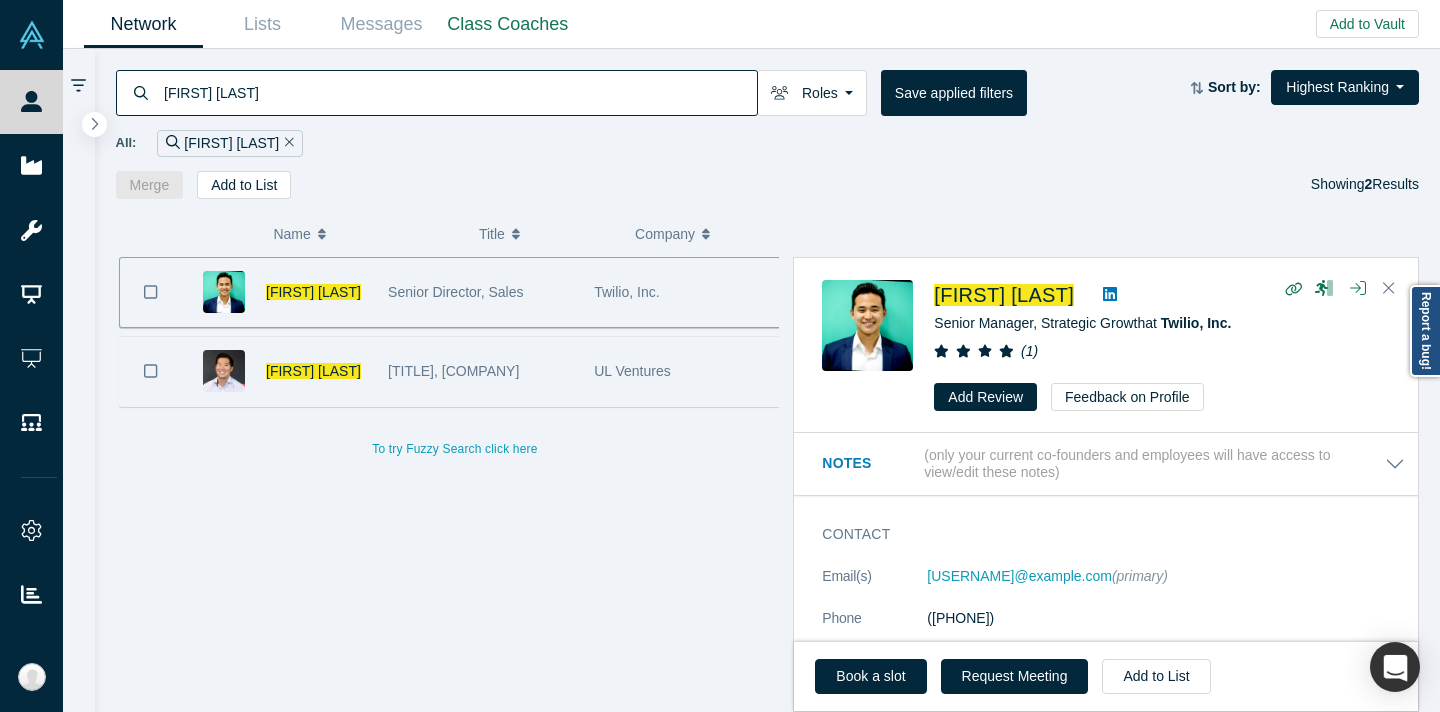 click on "UL Ventures" at bounding box center [632, 371] 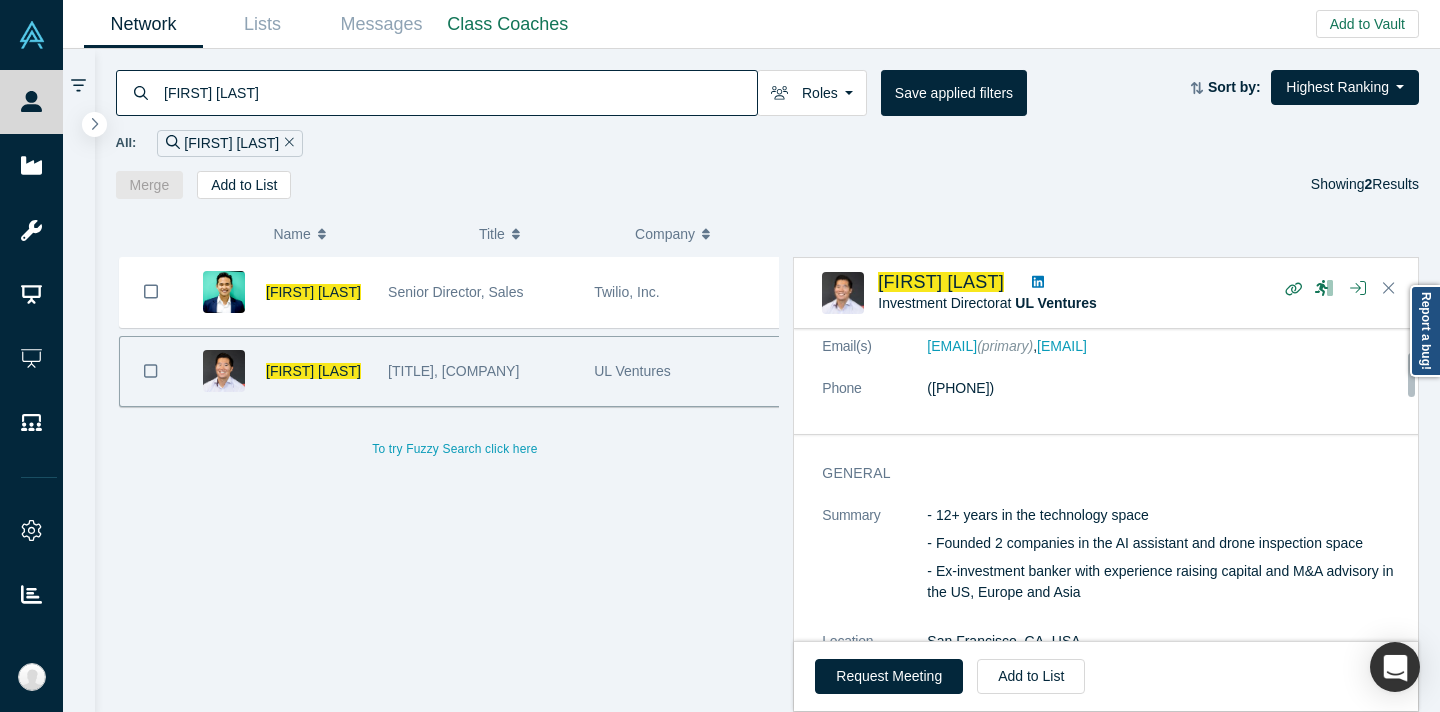 scroll, scrollTop: 159, scrollLeft: 0, axis: vertical 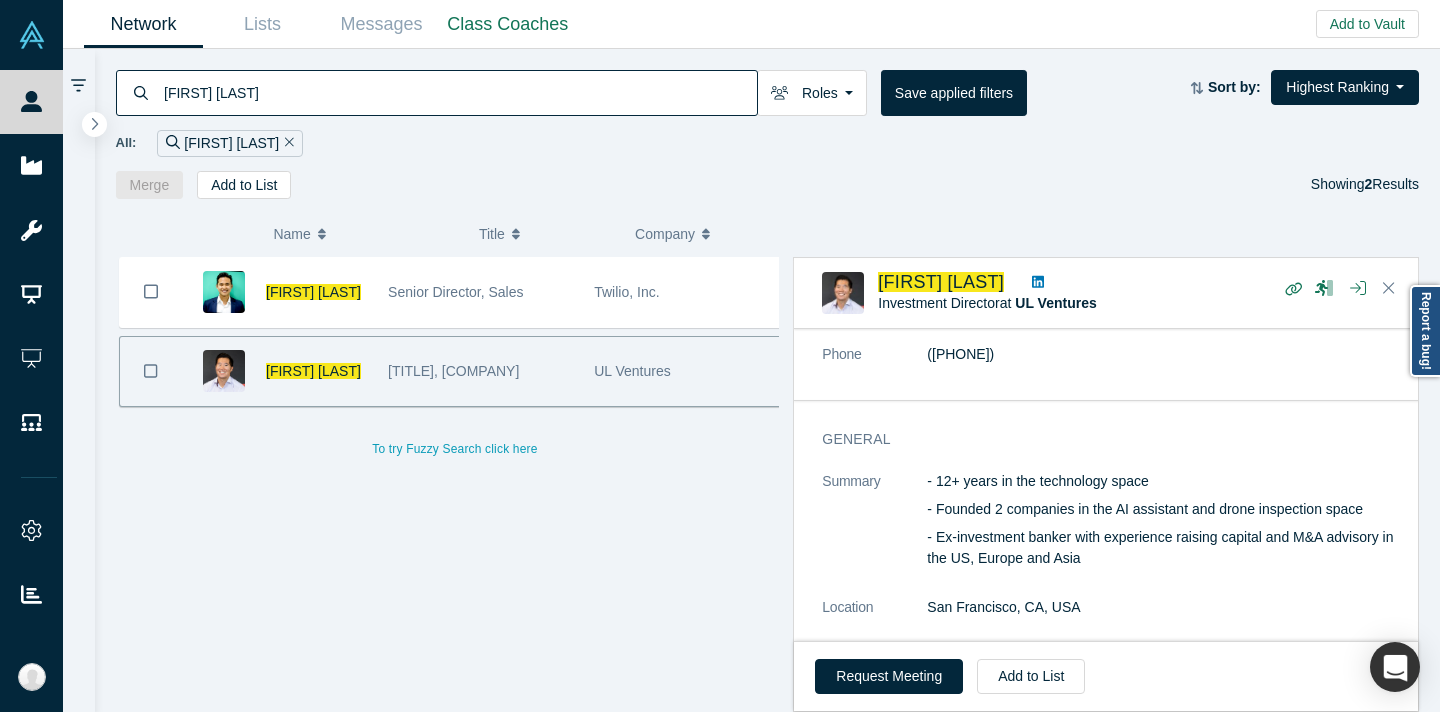 click on "[FIRST] [LAST]" at bounding box center [459, 92] 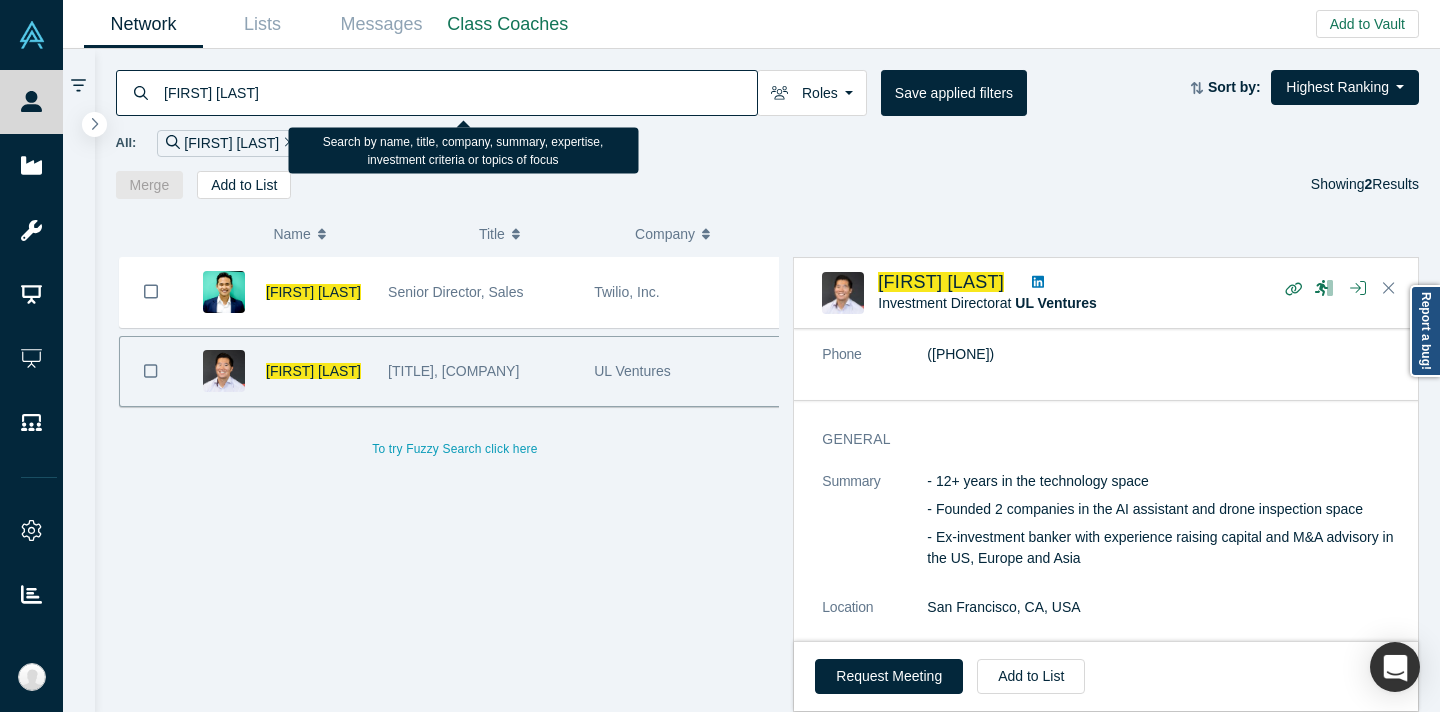click on "[FIRST] [LAST]" at bounding box center [459, 92] 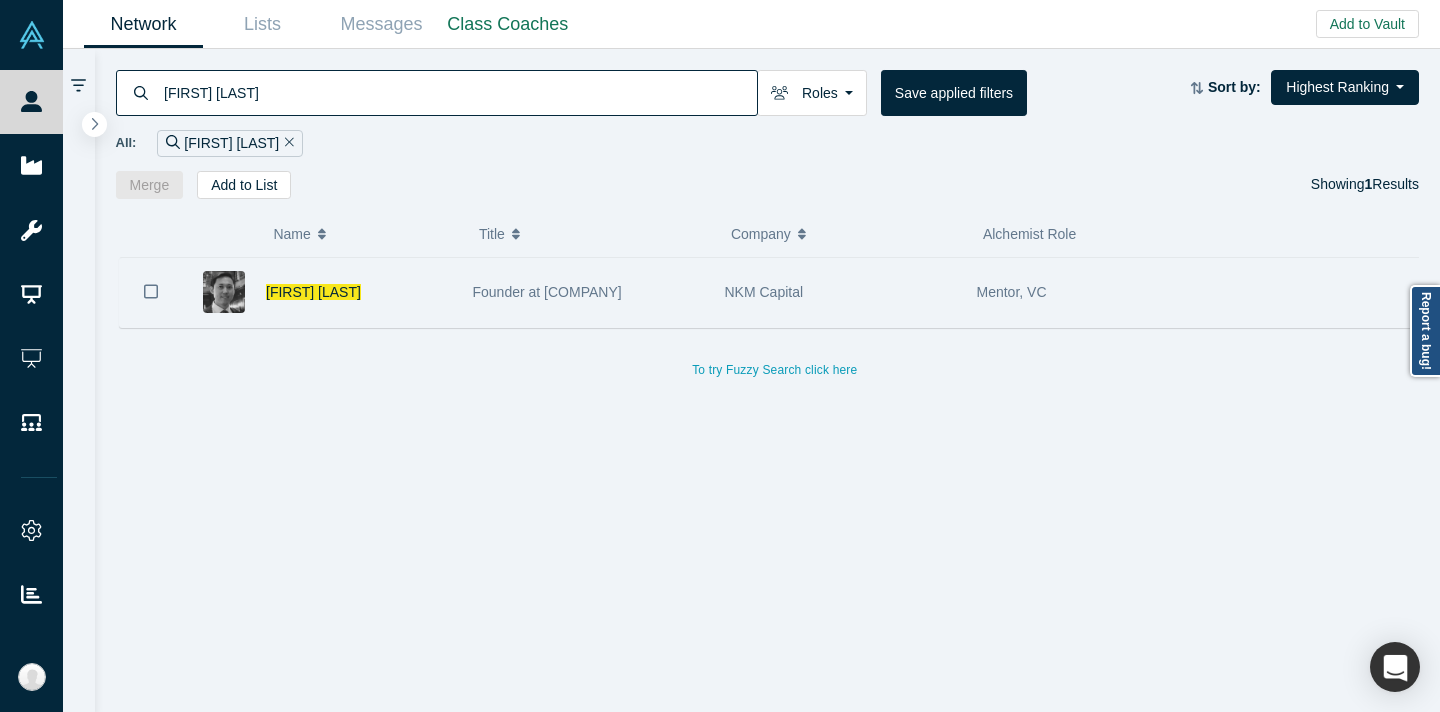 click on "Founder at [COMPANY]" at bounding box center (588, 292) 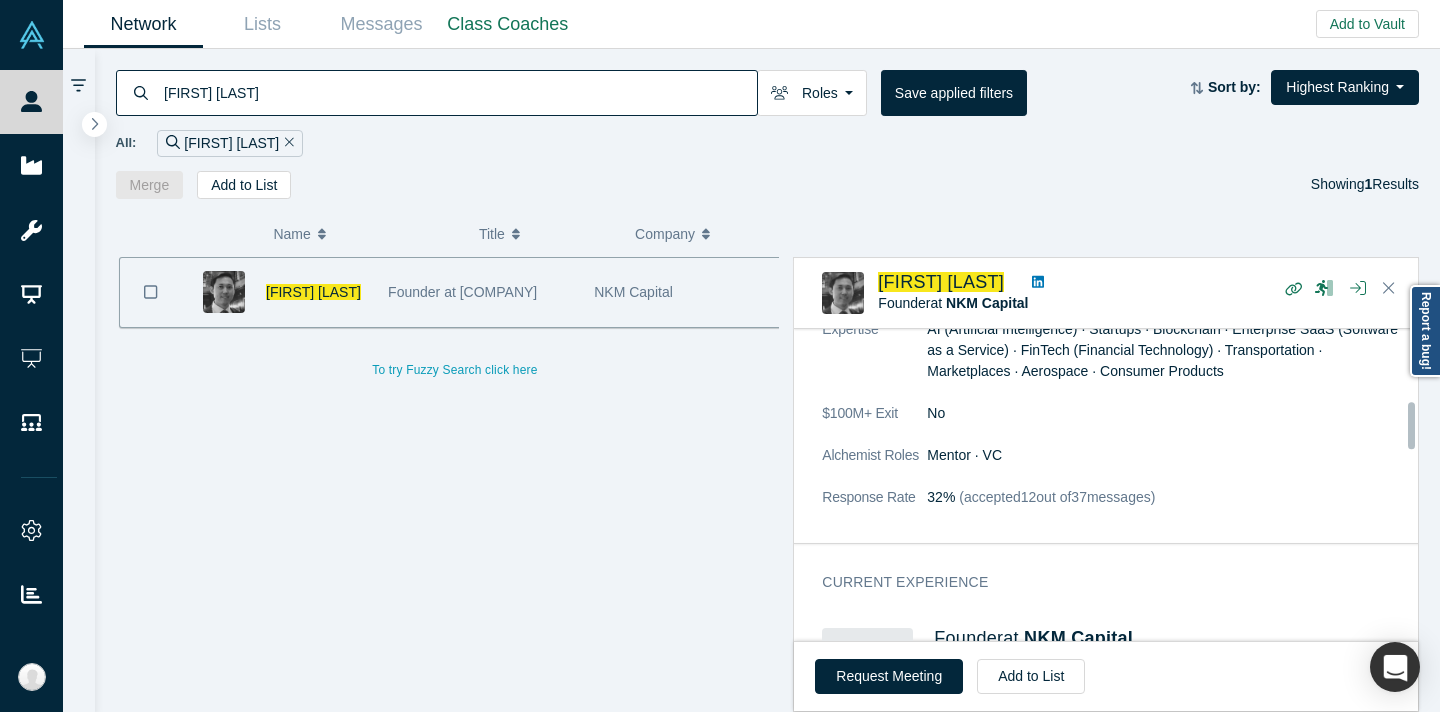 scroll, scrollTop: 480, scrollLeft: 0, axis: vertical 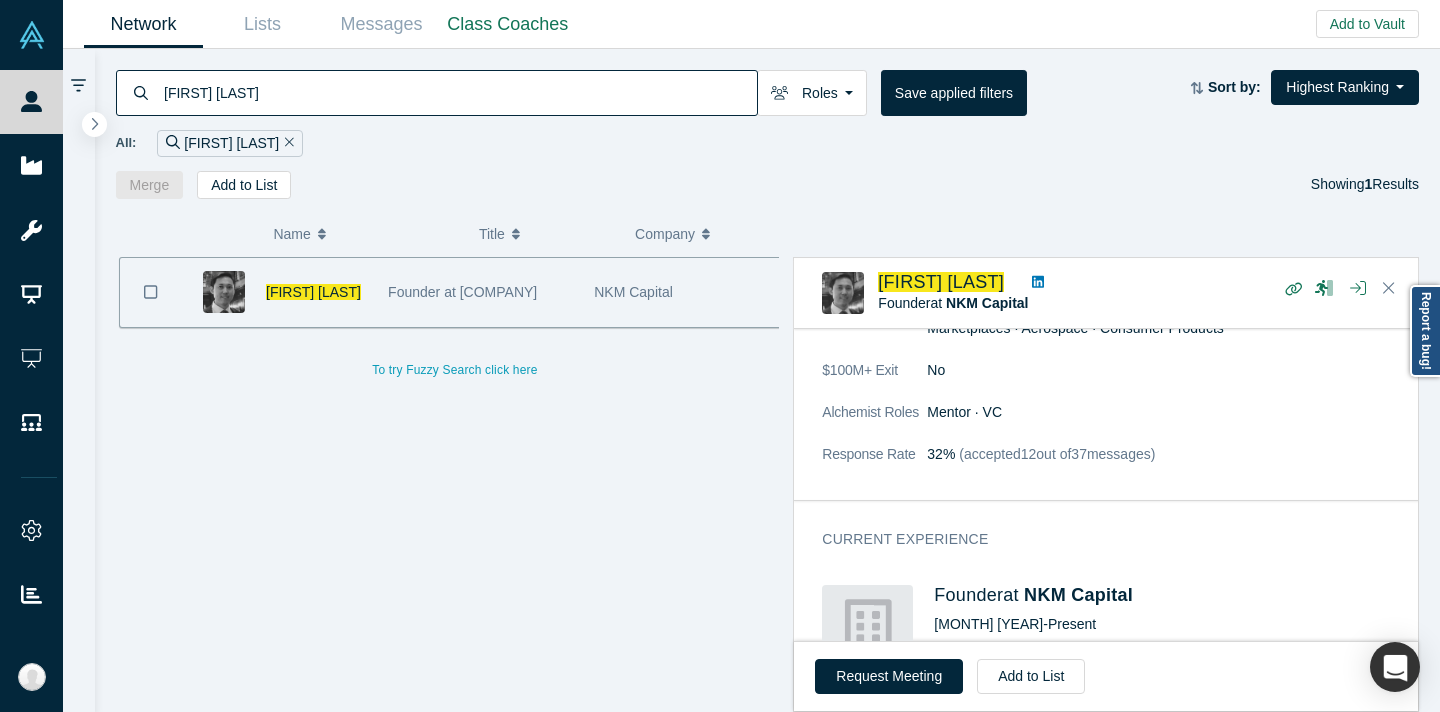 click on "[FIRST] [LAST]" at bounding box center [459, 92] 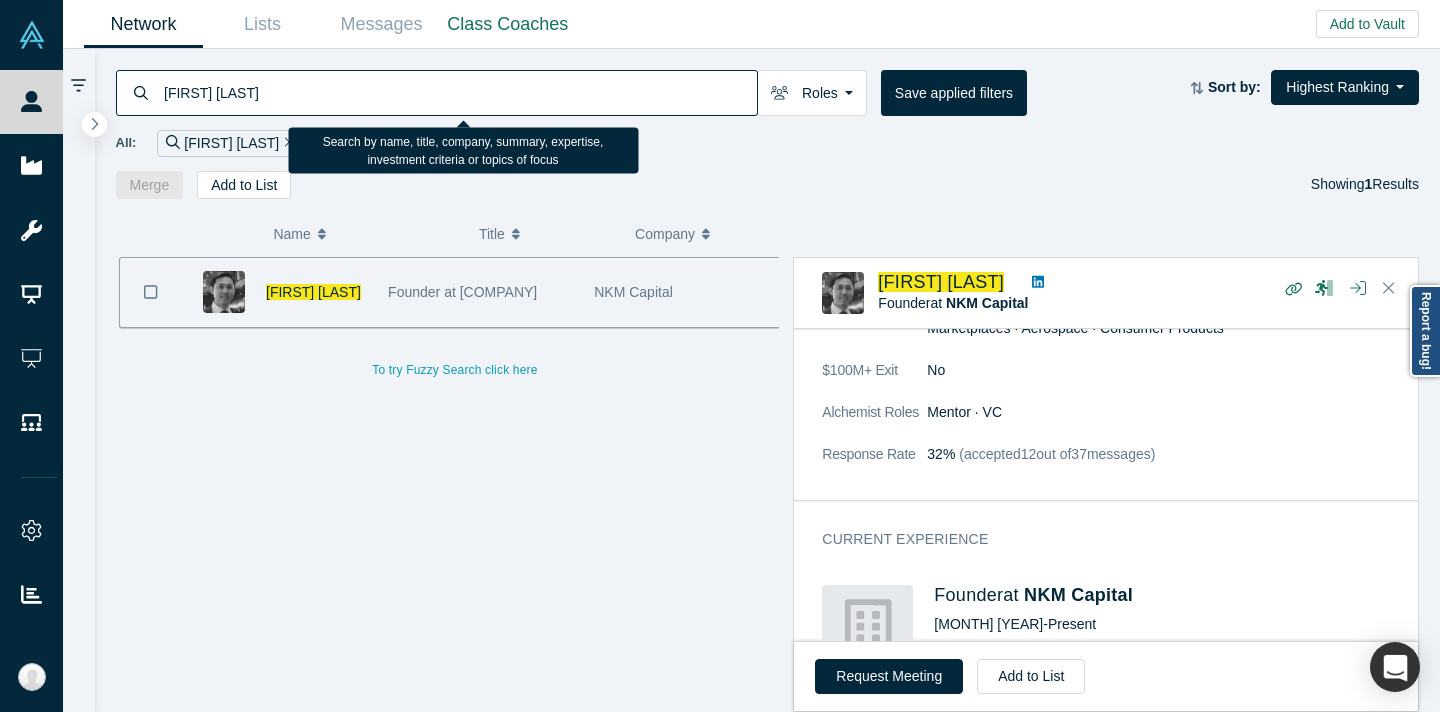 click on "[FIRST] [LAST]" at bounding box center (459, 92) 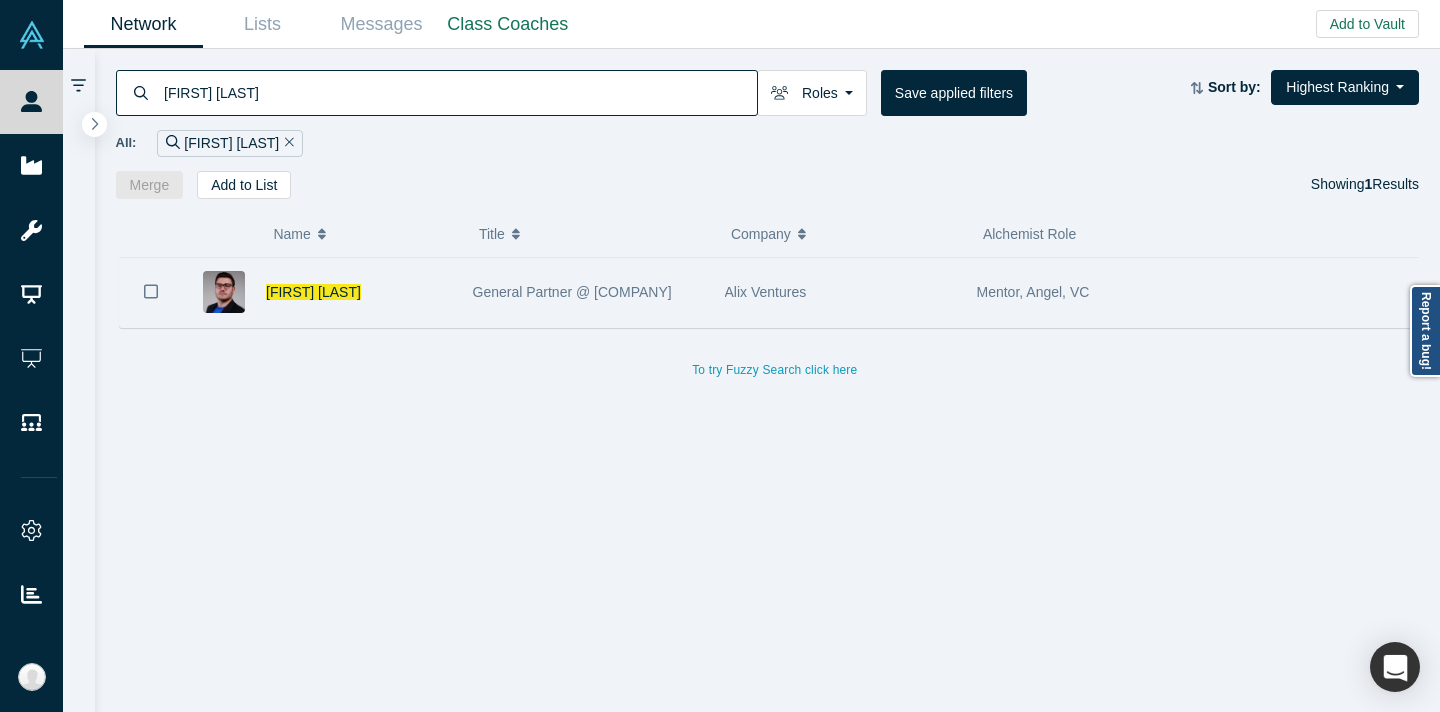 click on "Alix Ventures" at bounding box center (840, 292) 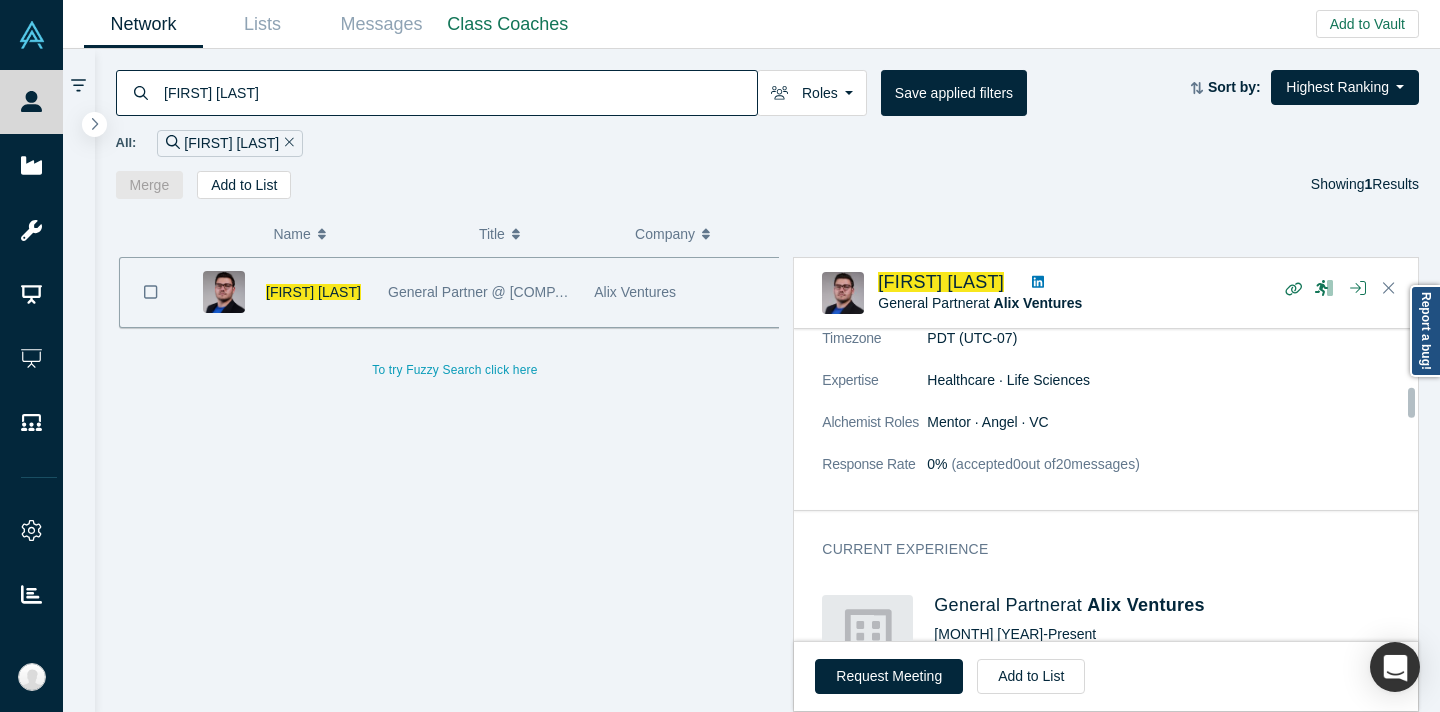 scroll, scrollTop: 948, scrollLeft: 0, axis: vertical 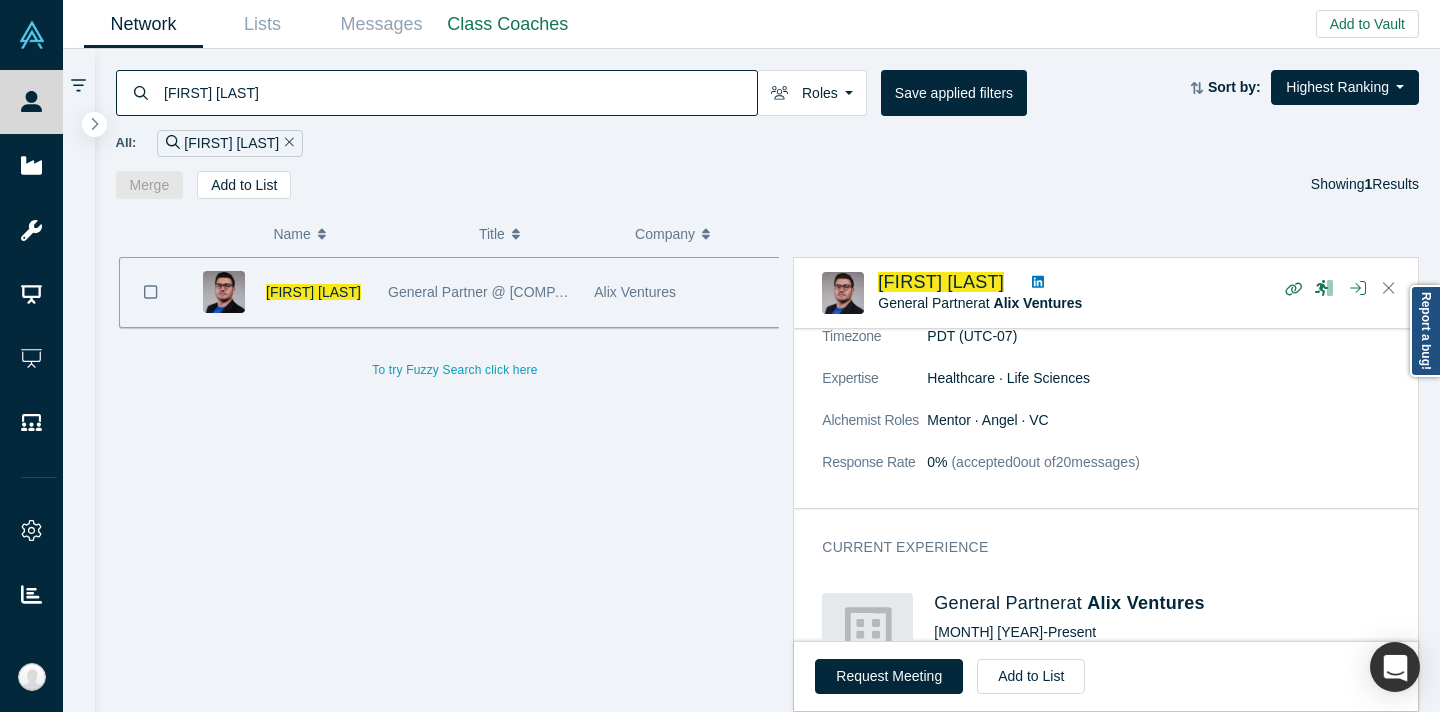 click on "[FIRST] [LAST]" at bounding box center (459, 92) 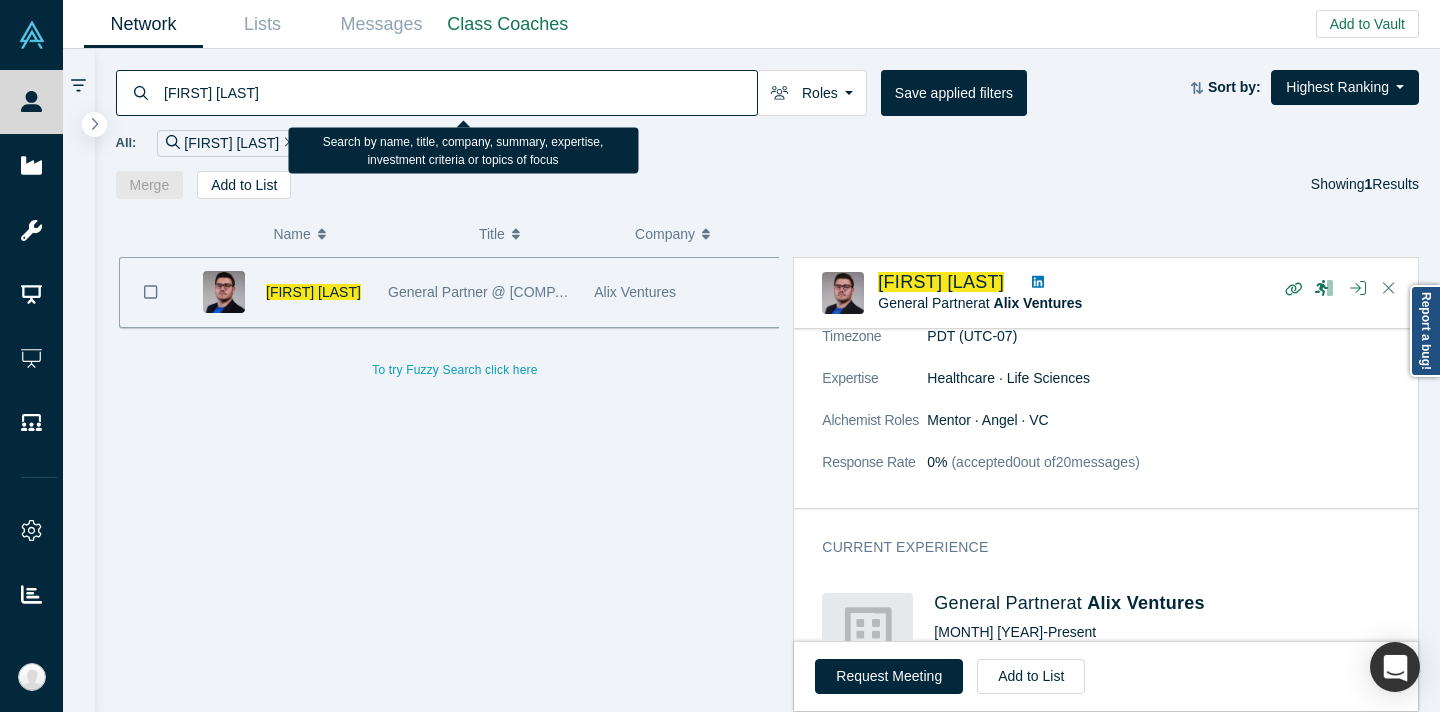 click on "[FIRST] [LAST]" at bounding box center [459, 92] 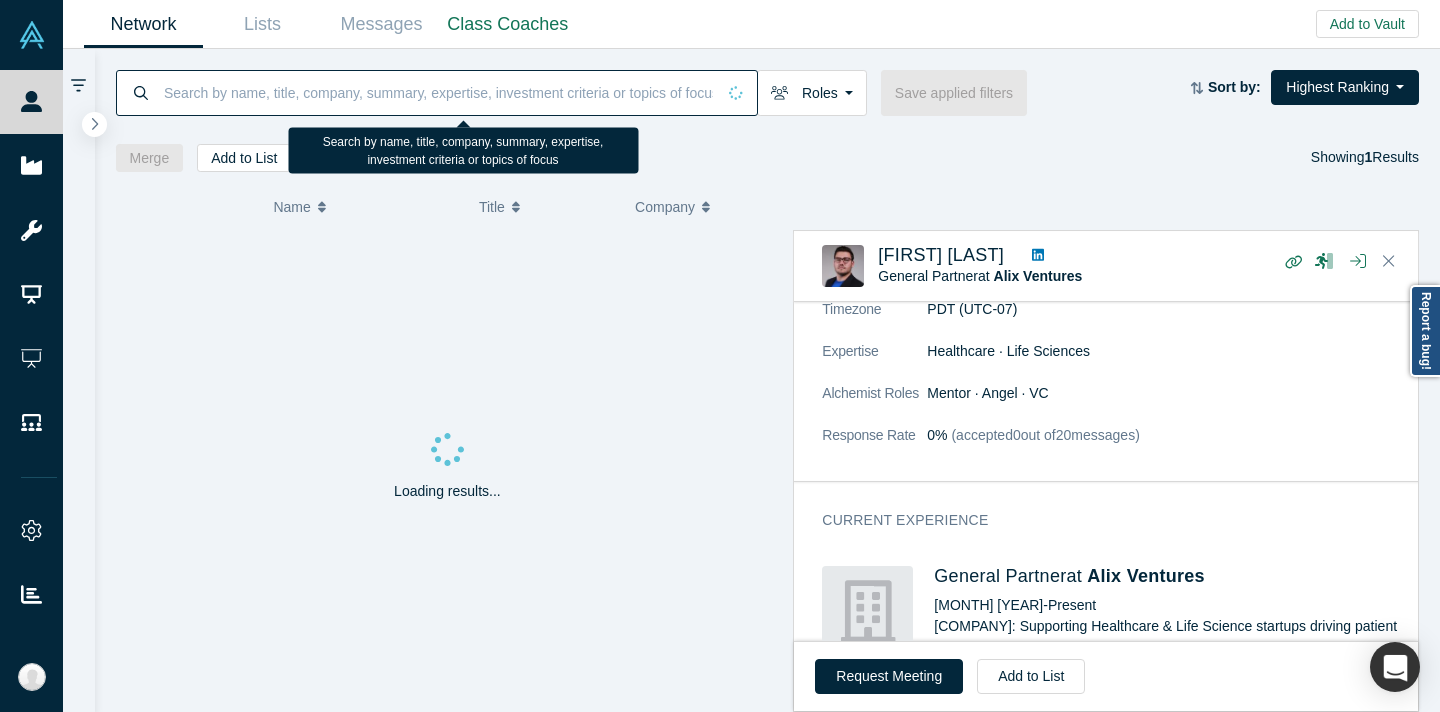 paste on "[FIRST] [LAST]" 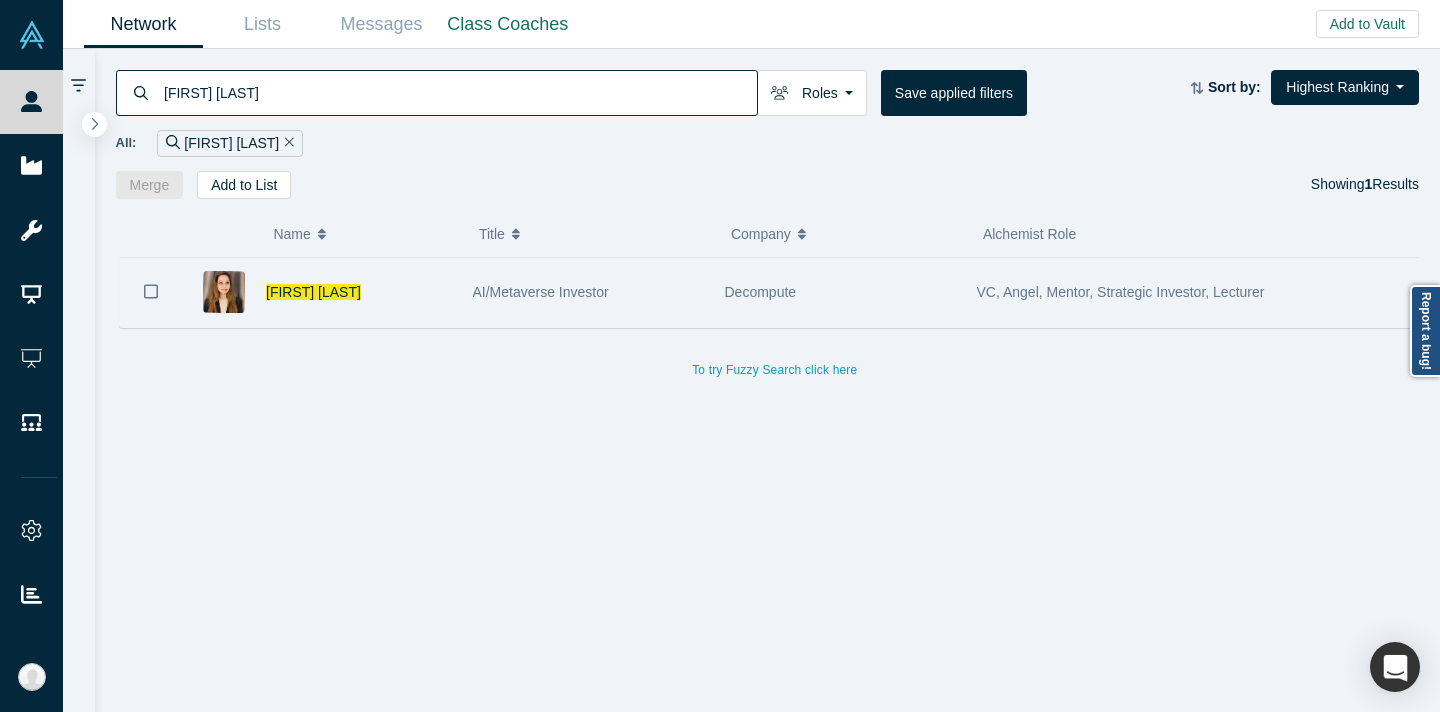 click on "Decompute" at bounding box center [840, 292] 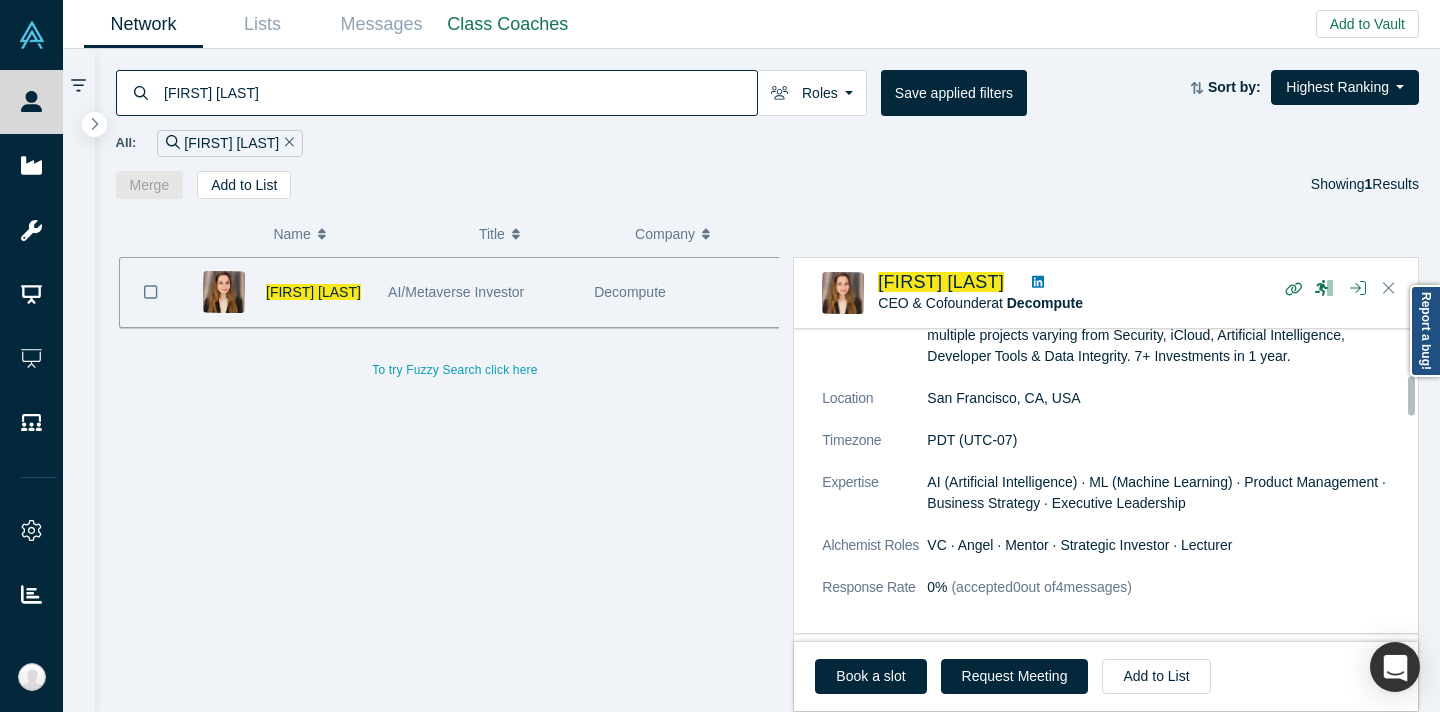 scroll, scrollTop: 368, scrollLeft: 0, axis: vertical 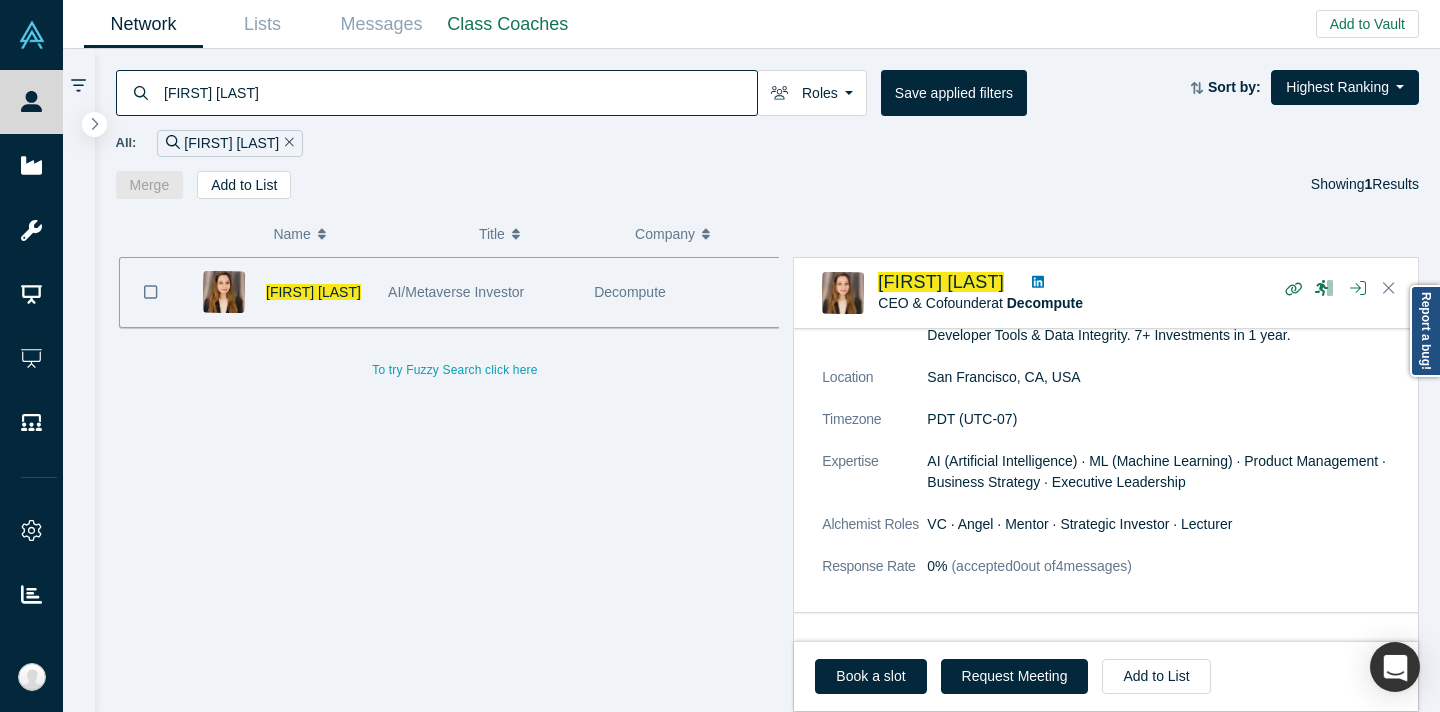 click on "[FIRST] [LAST]" at bounding box center [459, 92] 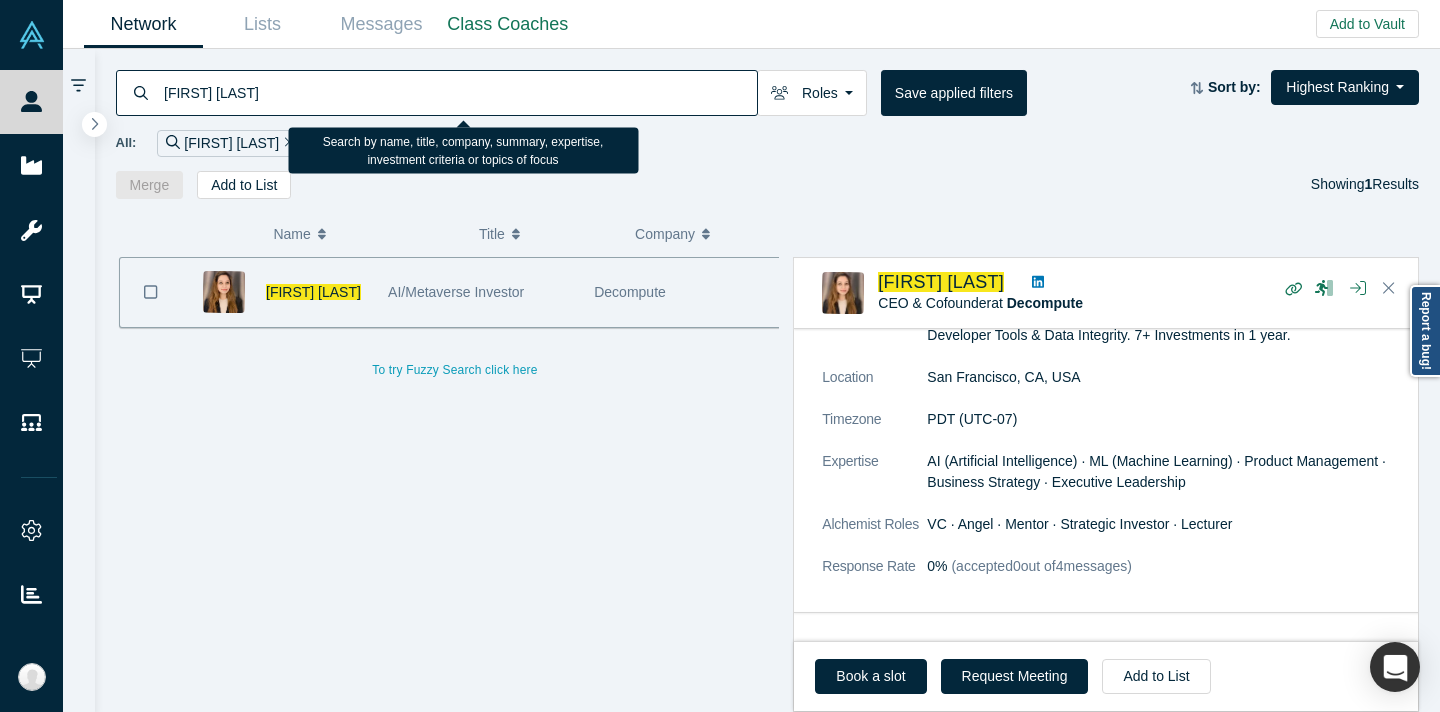 click on "[FIRST] [LAST]" at bounding box center [459, 92] 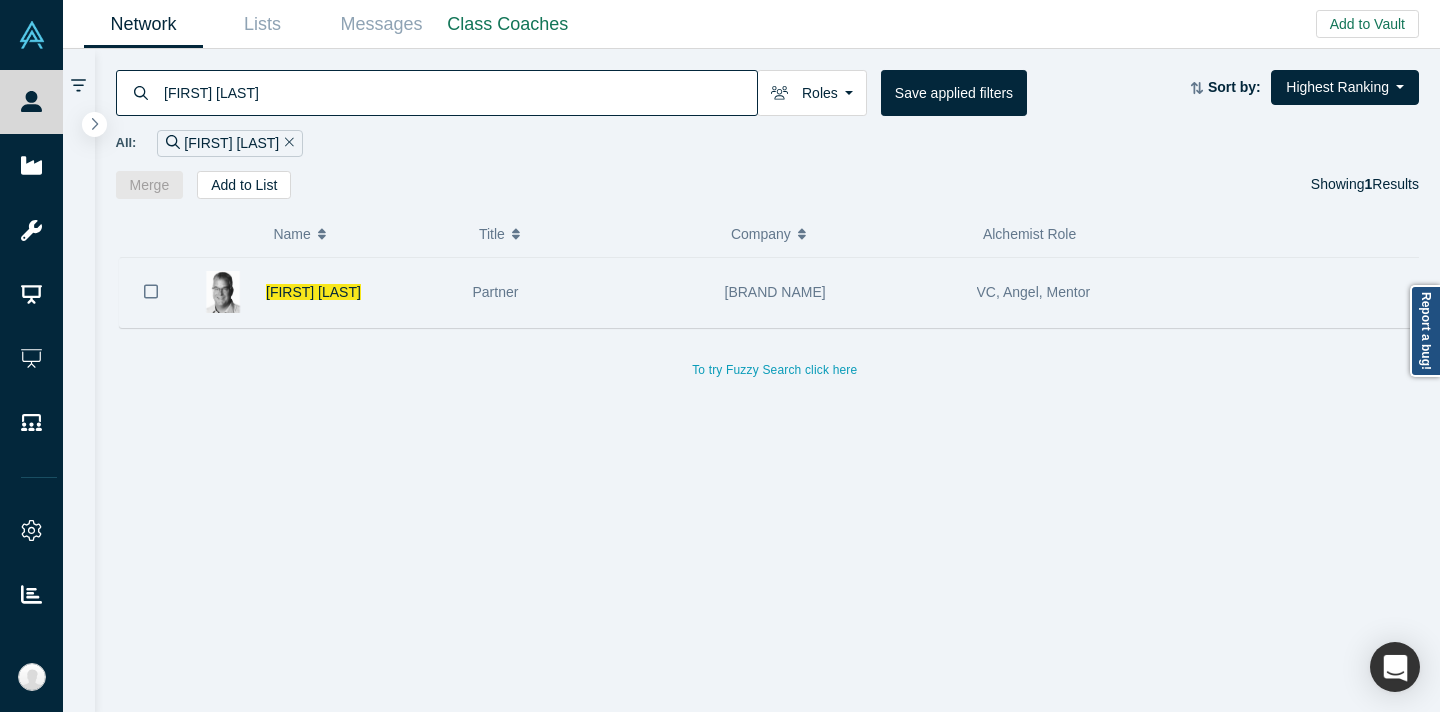 click on "[BRAND NAME]" at bounding box center [840, 292] 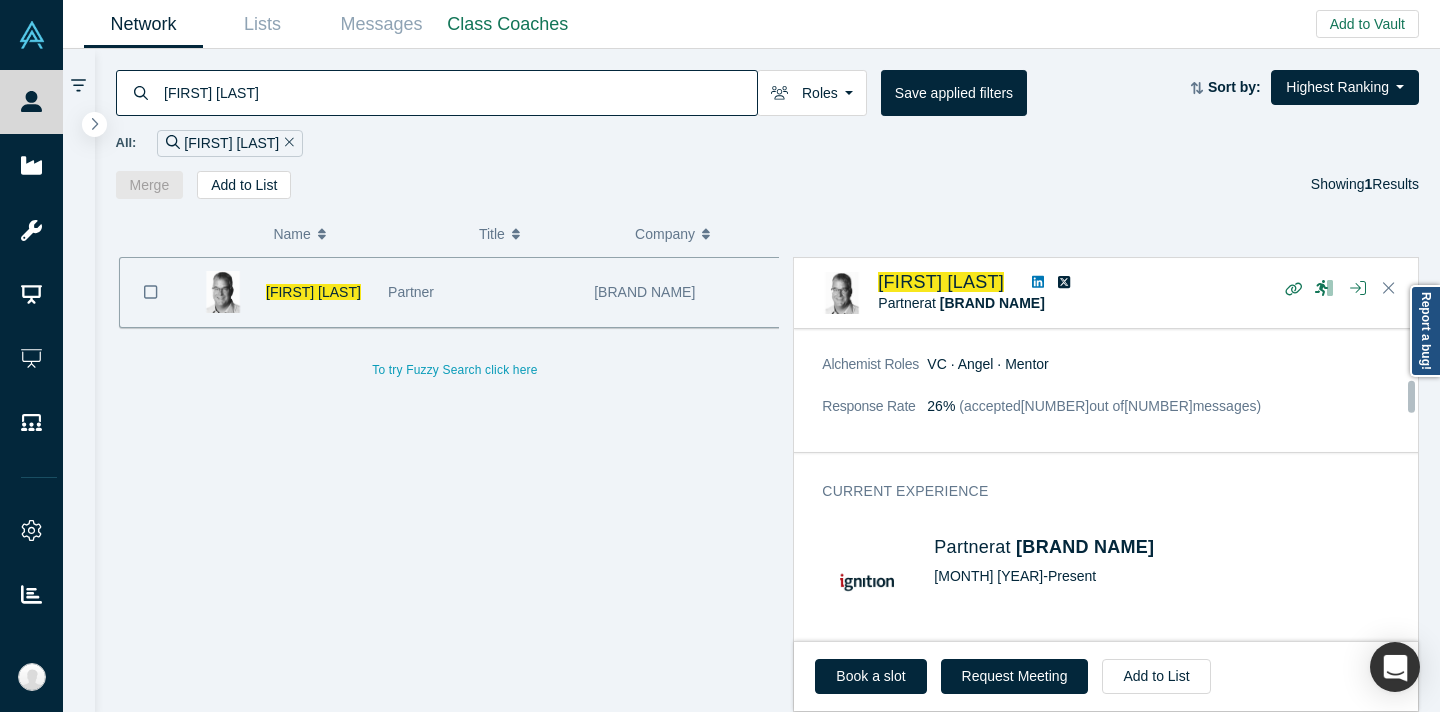 scroll, scrollTop: 502, scrollLeft: 0, axis: vertical 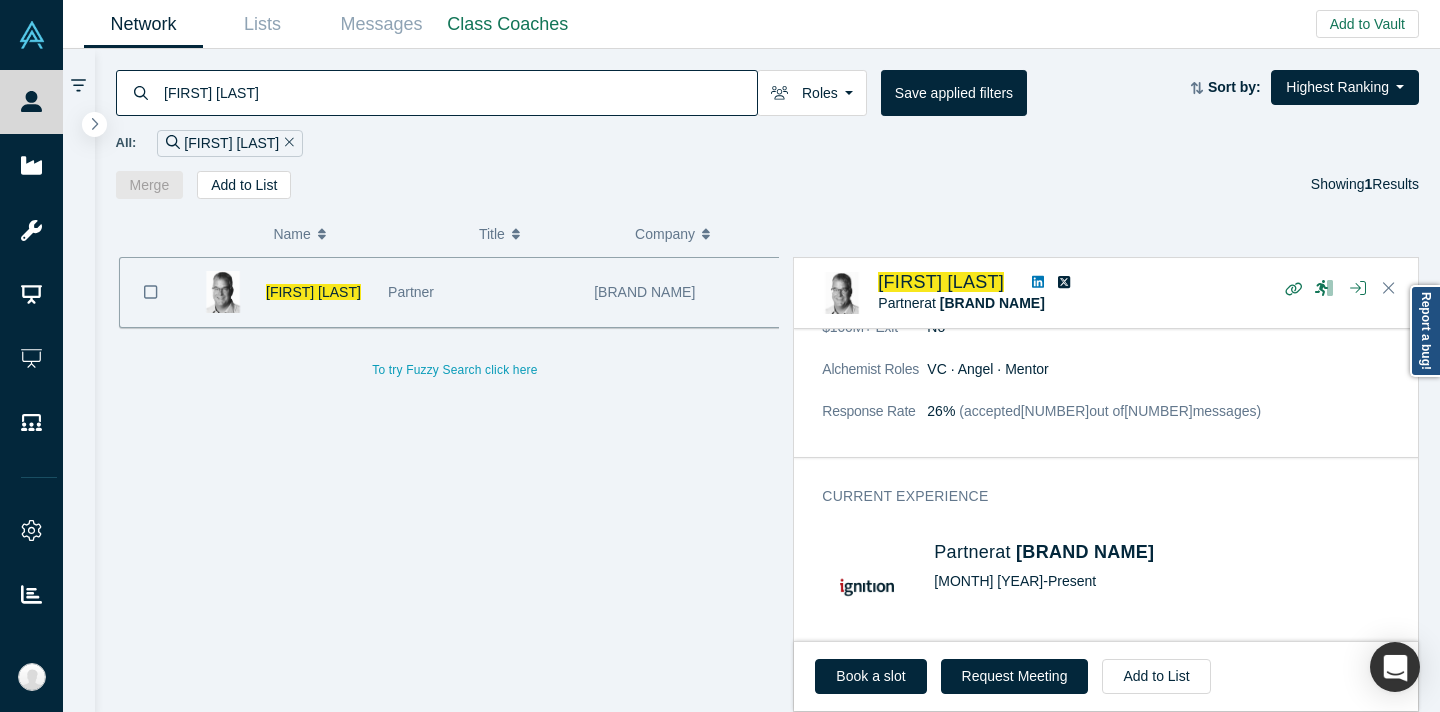 click on "[FIRST] [LAST]" at bounding box center (459, 92) 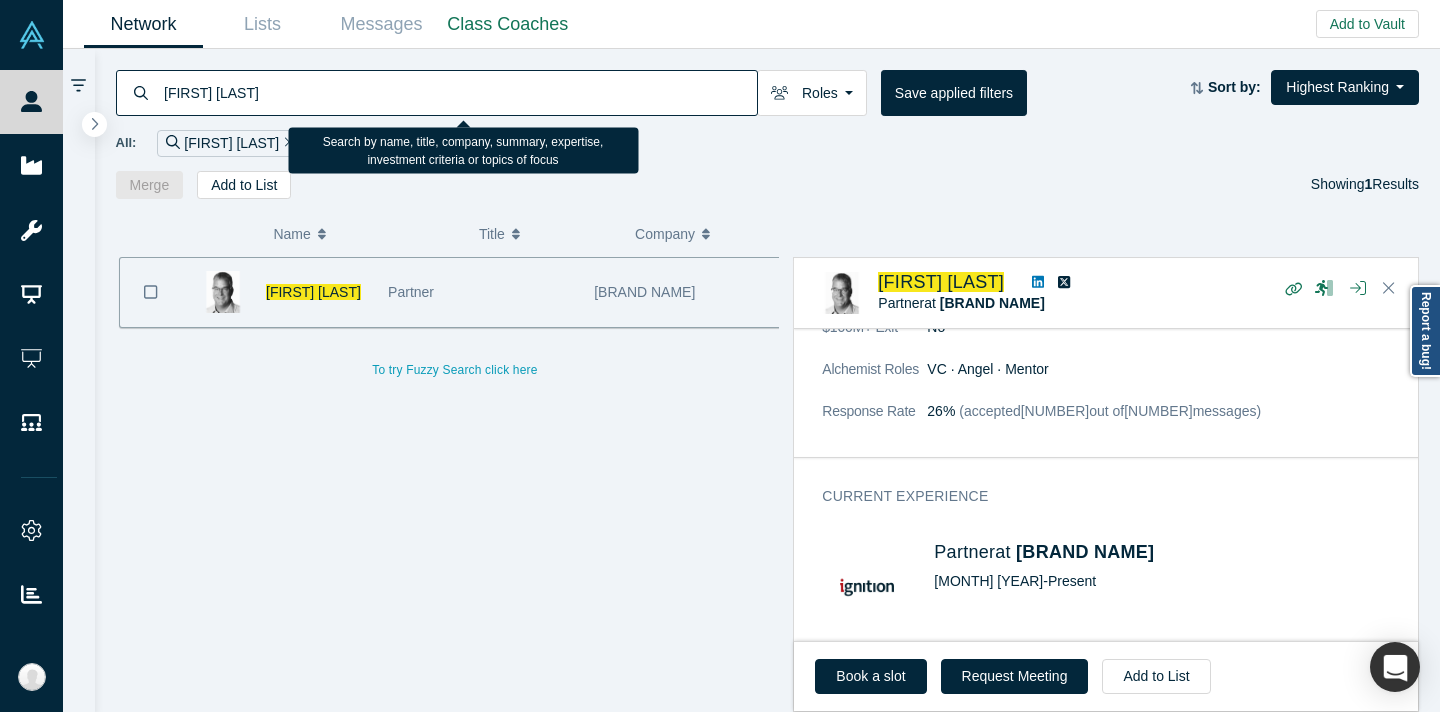 click on "[FIRST] [LAST]" at bounding box center (459, 92) 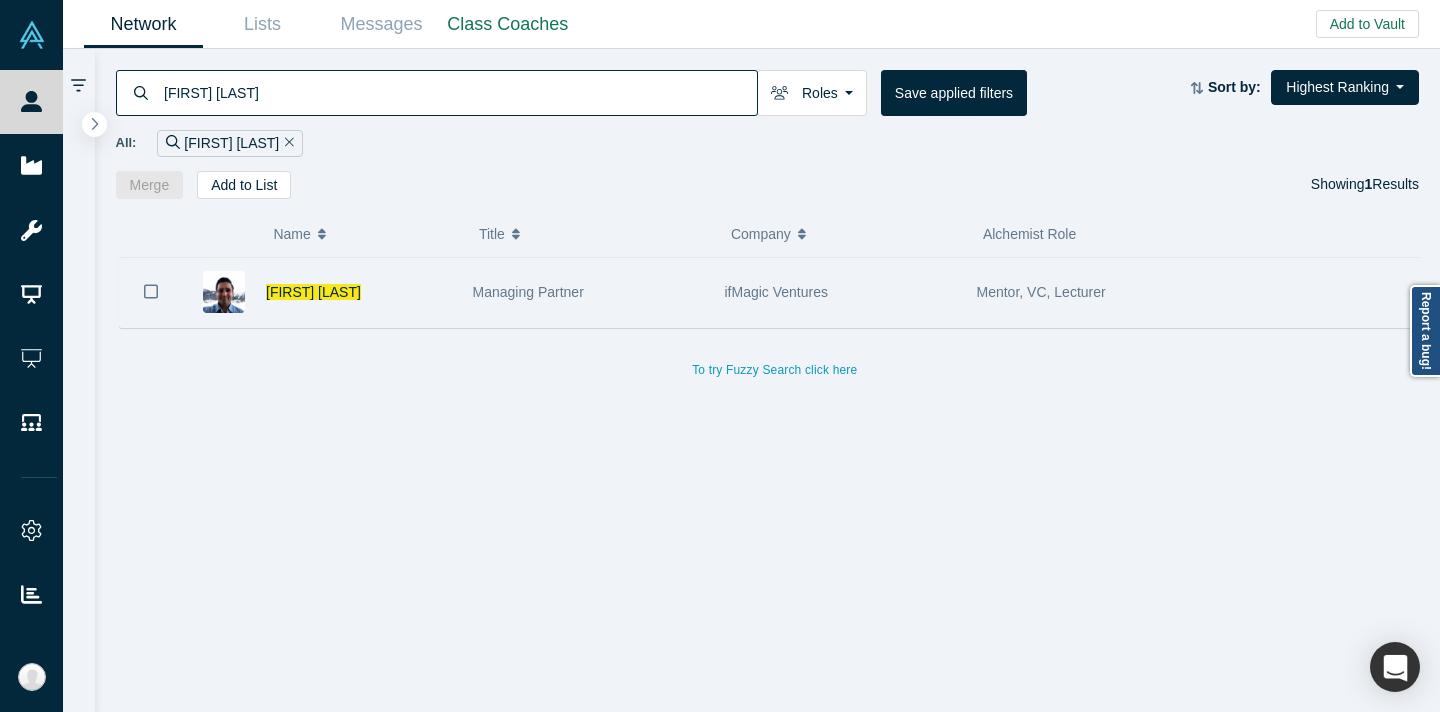 click on "ifMagic Ventures" at bounding box center (840, 292) 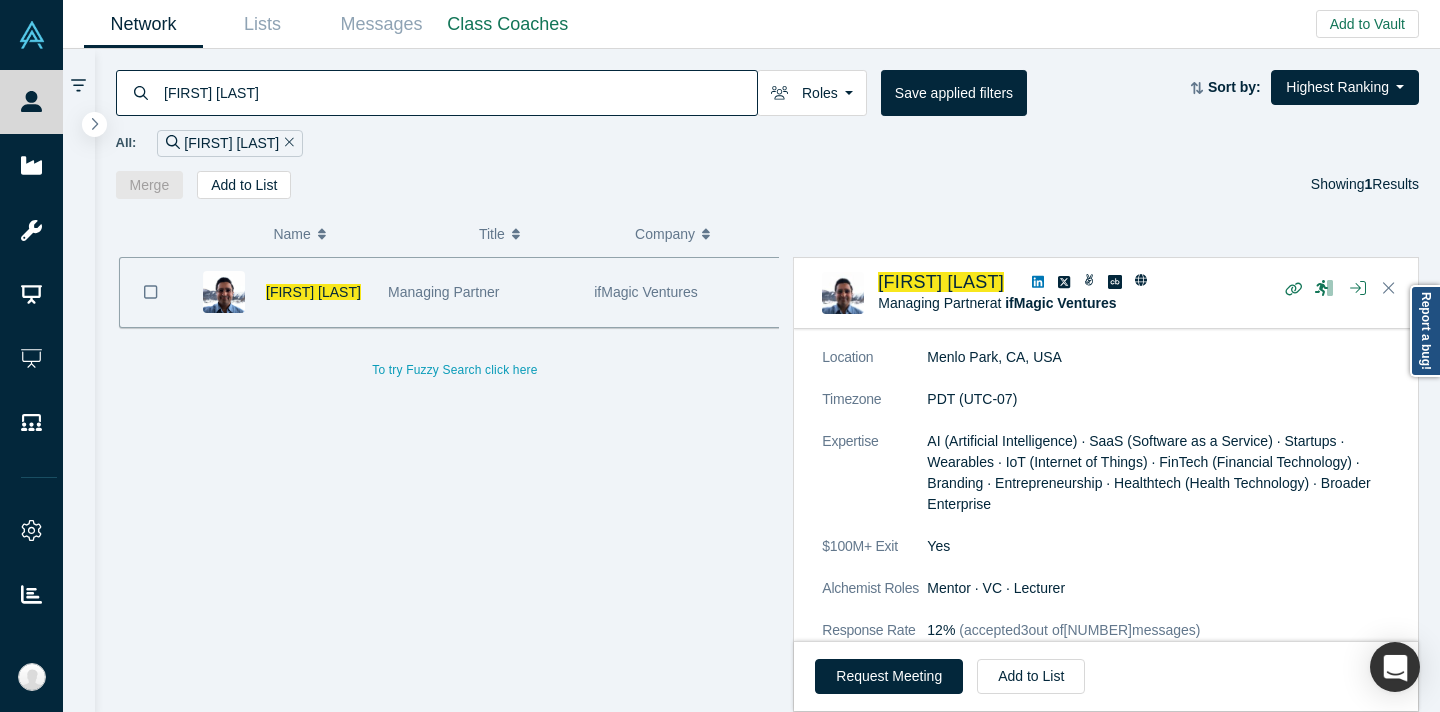 scroll, scrollTop: 404, scrollLeft: 0, axis: vertical 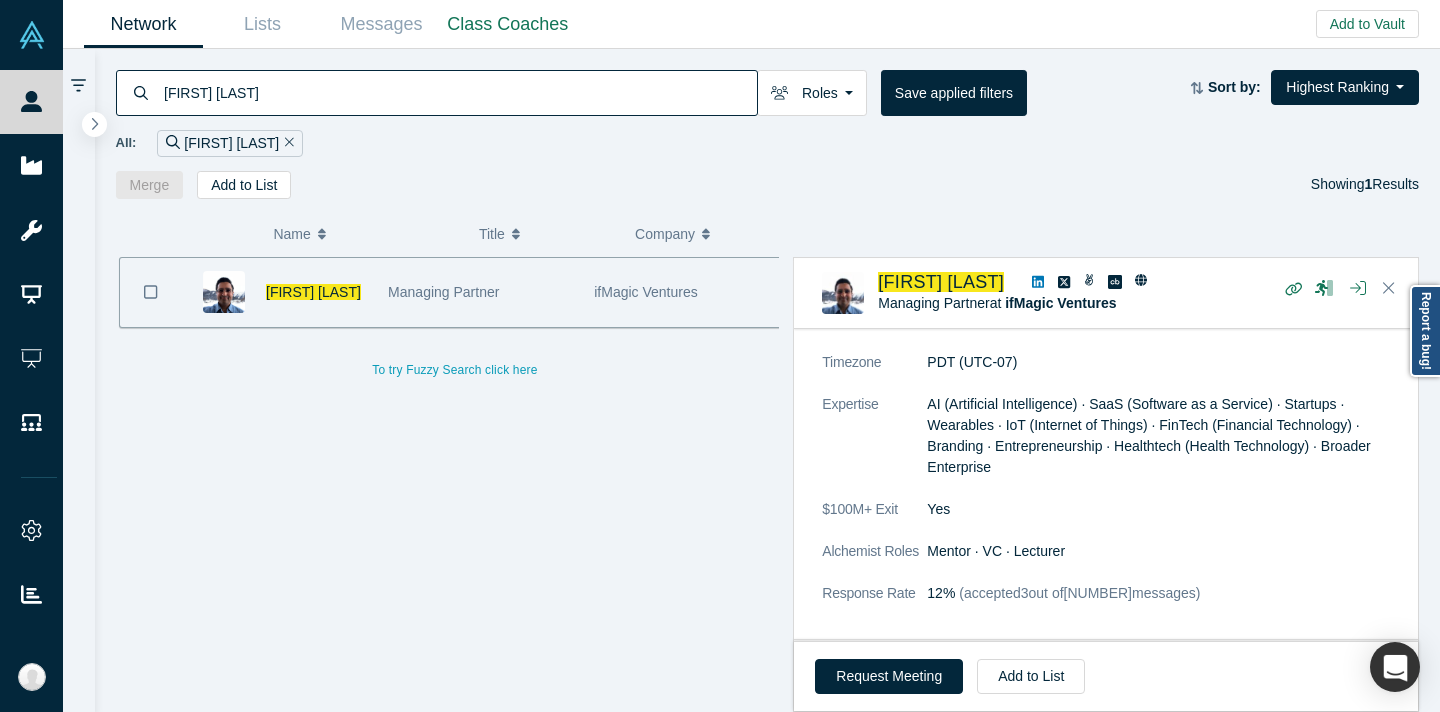 click on "[FIRST] [LAST]" at bounding box center (459, 92) 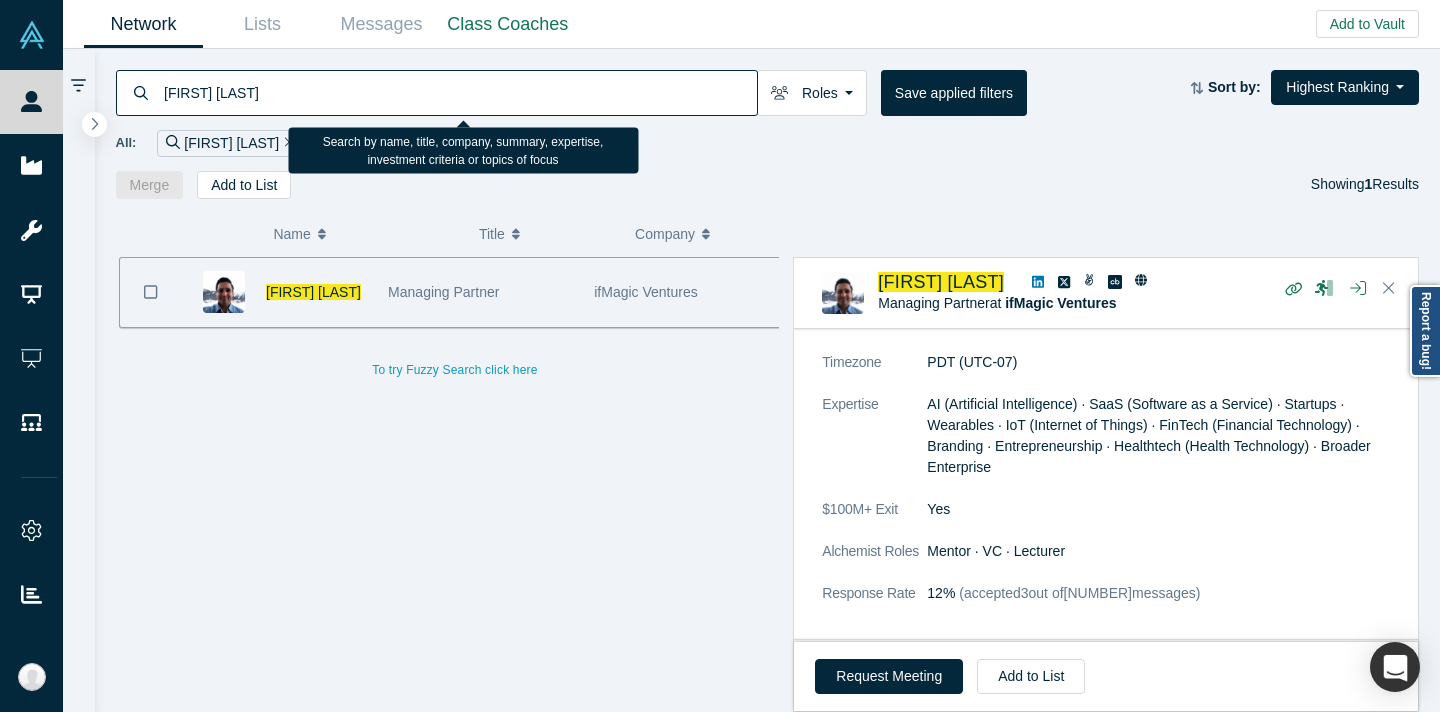 click on "[FIRST] [LAST]" at bounding box center [459, 92] 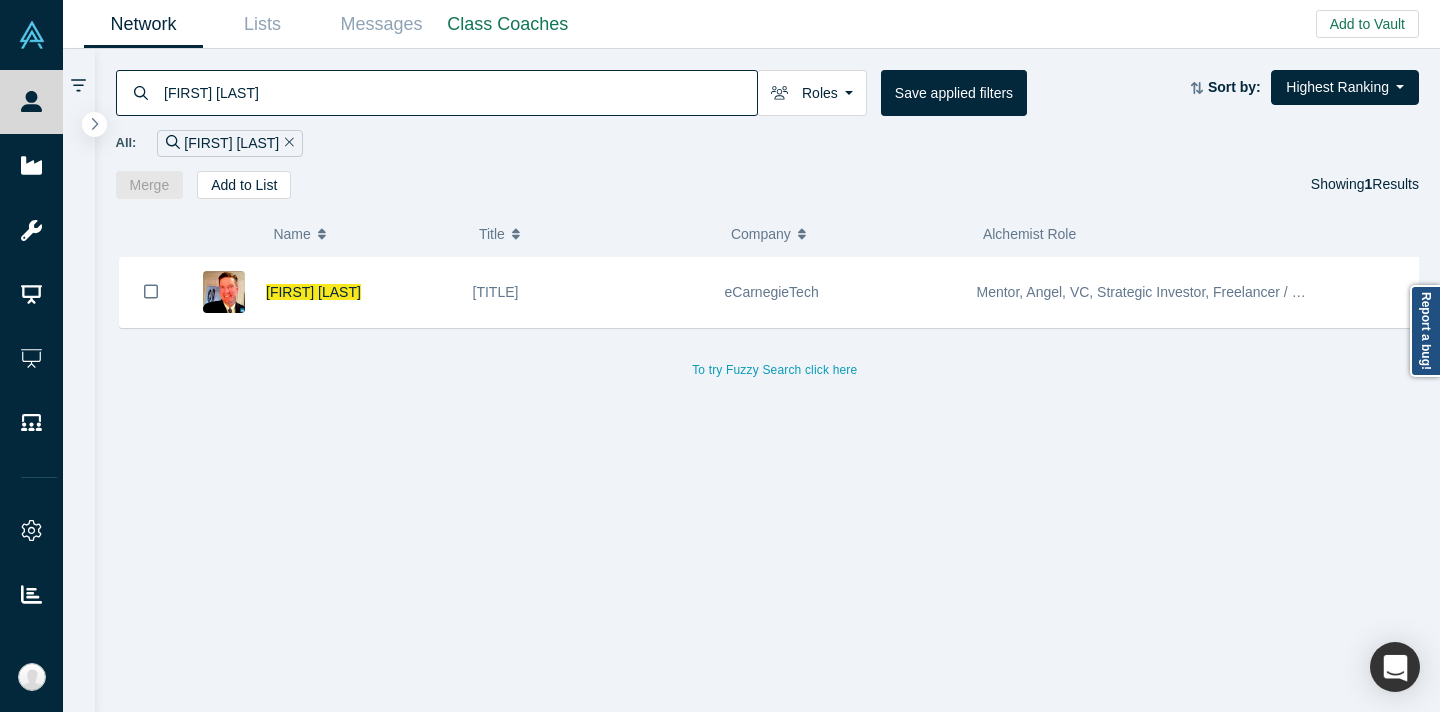click on "eCarnegieTech" at bounding box center [840, 292] 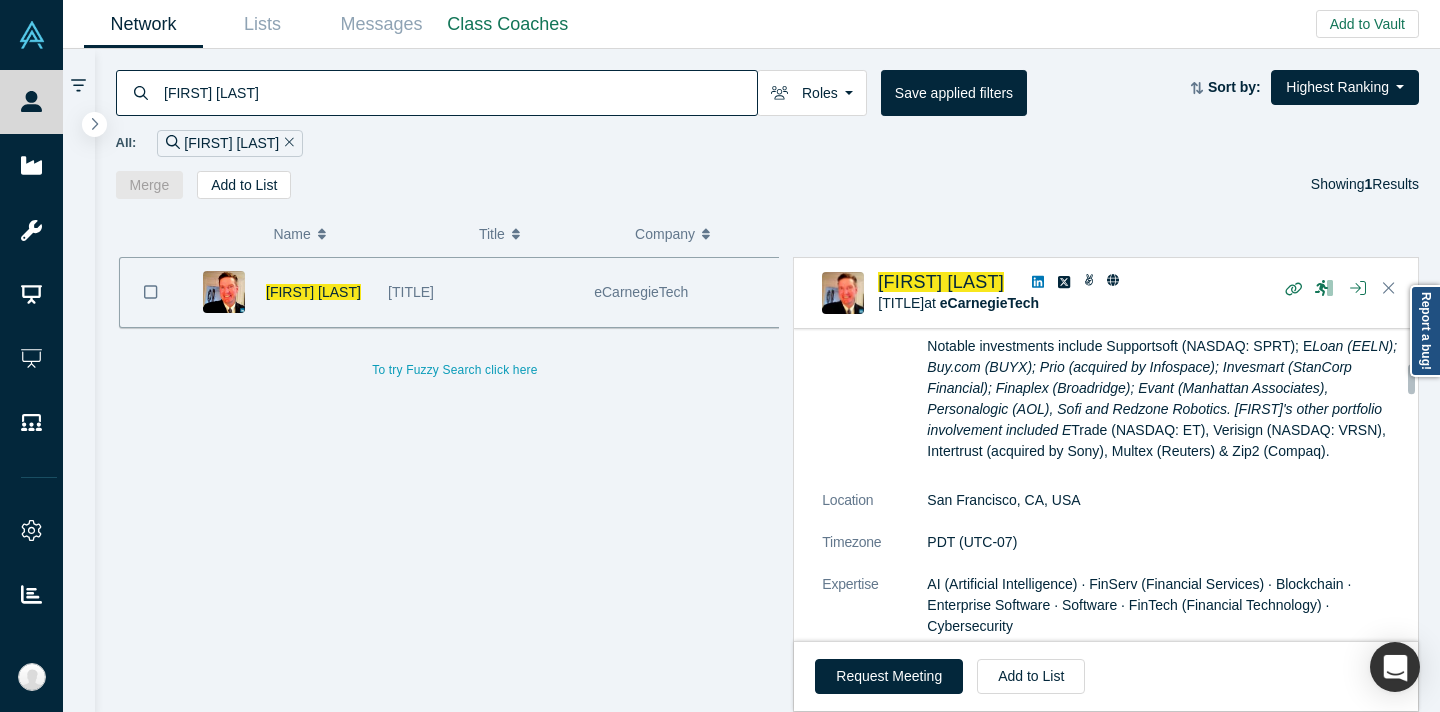 scroll, scrollTop: 497, scrollLeft: 0, axis: vertical 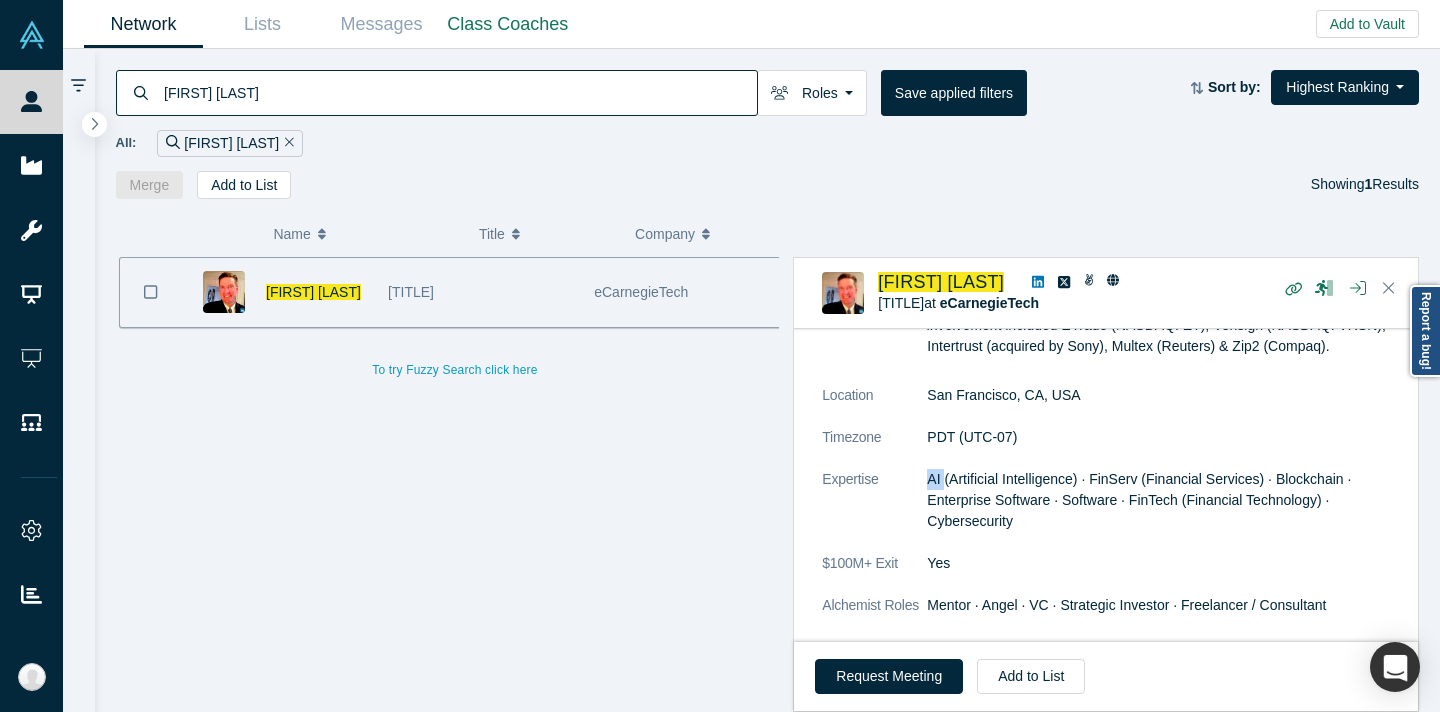 drag, startPoint x: 929, startPoint y: 478, endPoint x: 944, endPoint y: 476, distance: 15.132746 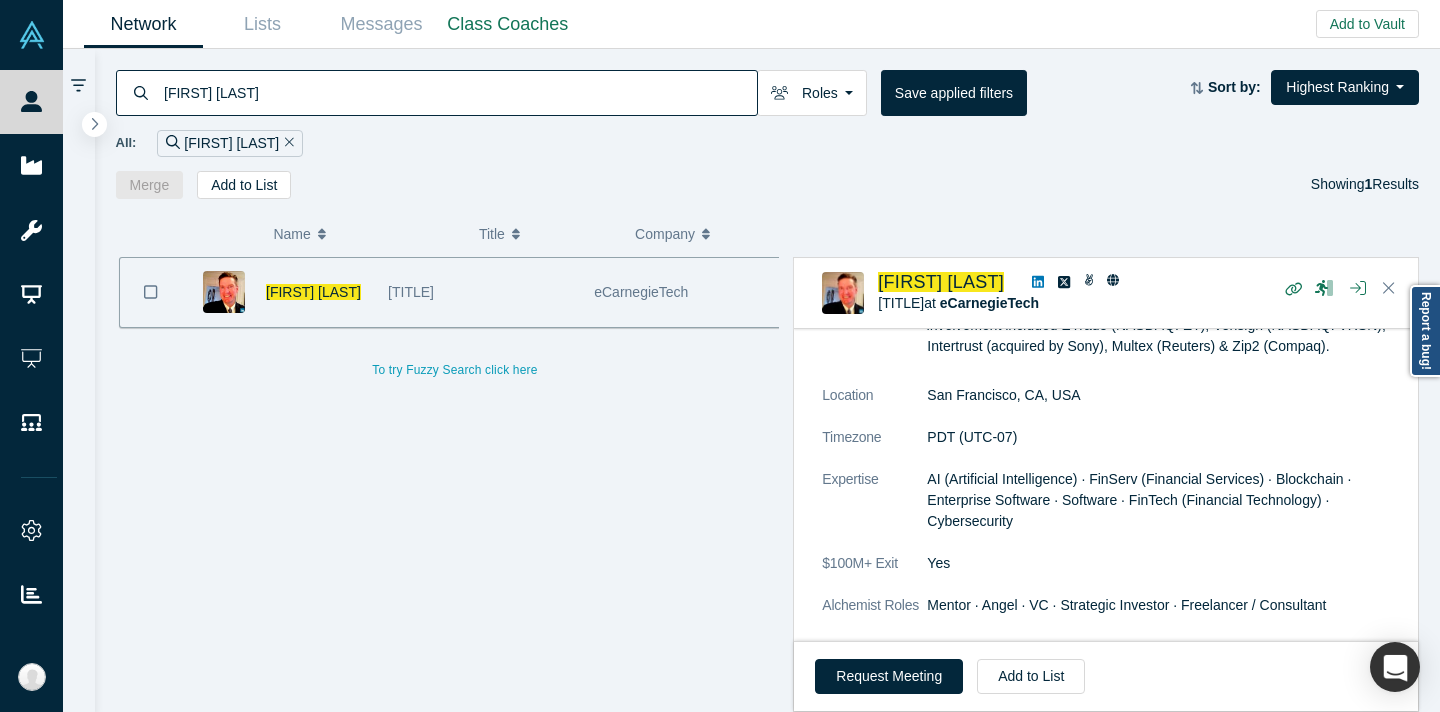 click on "AI (Artificial Intelligence) · FinServ (Financial Services) · Blockchain · Enterprise Software · Software · FinTech (Financial Technology) · Cybersecurity" at bounding box center (1139, 500) 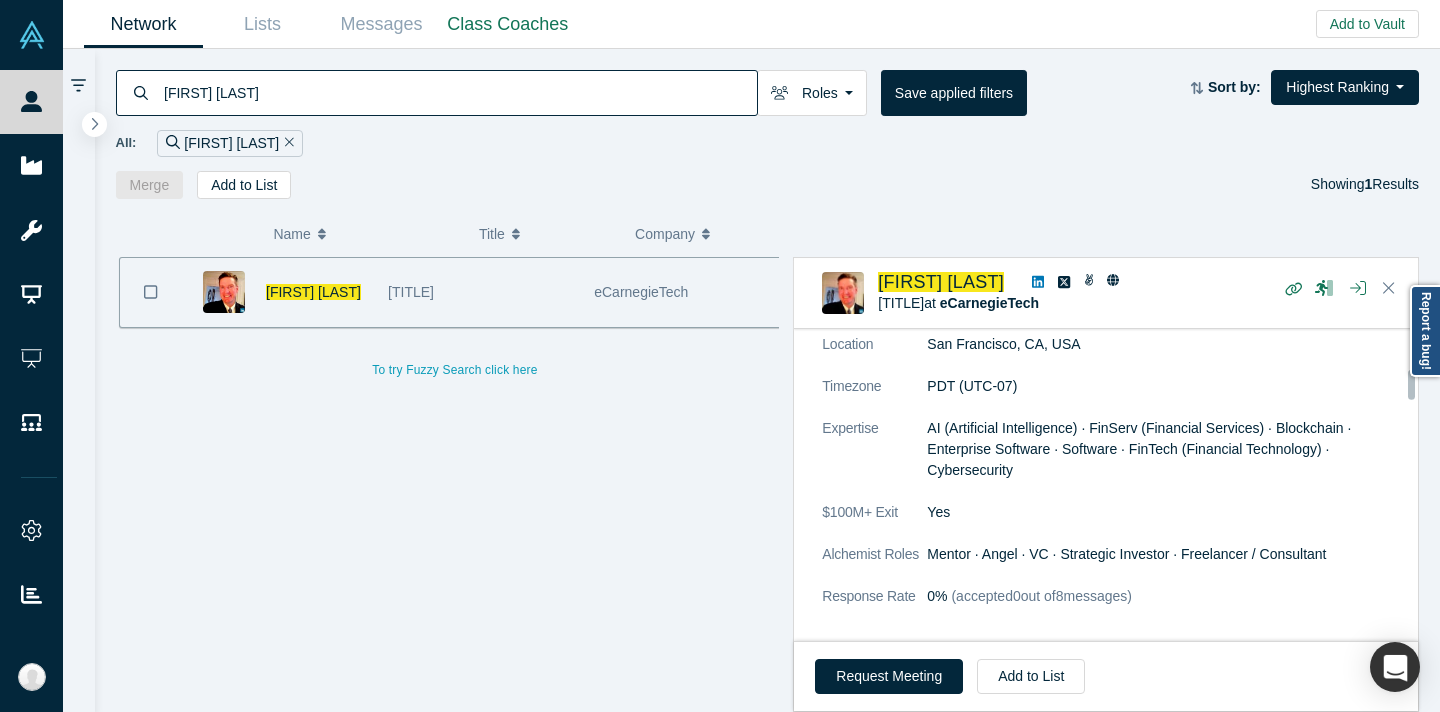 scroll, scrollTop: 565, scrollLeft: 0, axis: vertical 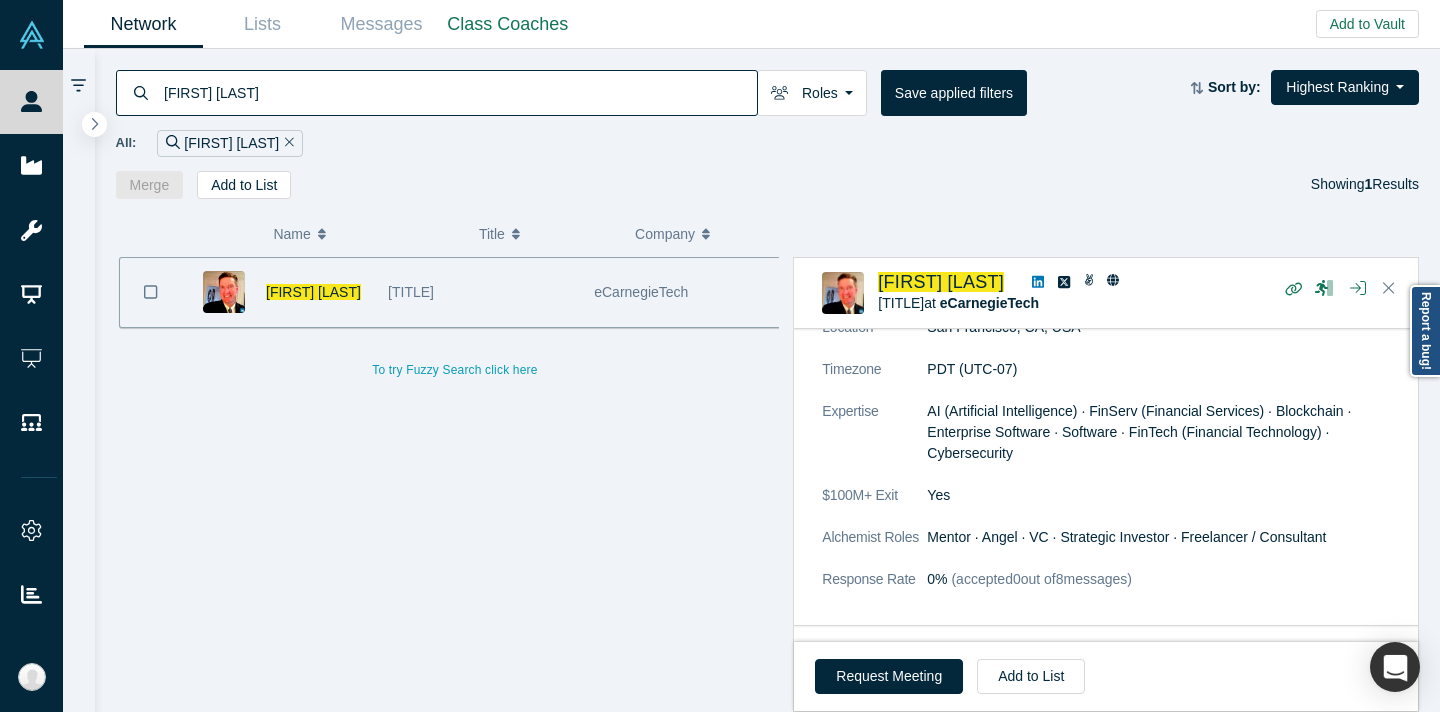click on "[FIRST] [LAST]" at bounding box center [459, 92] 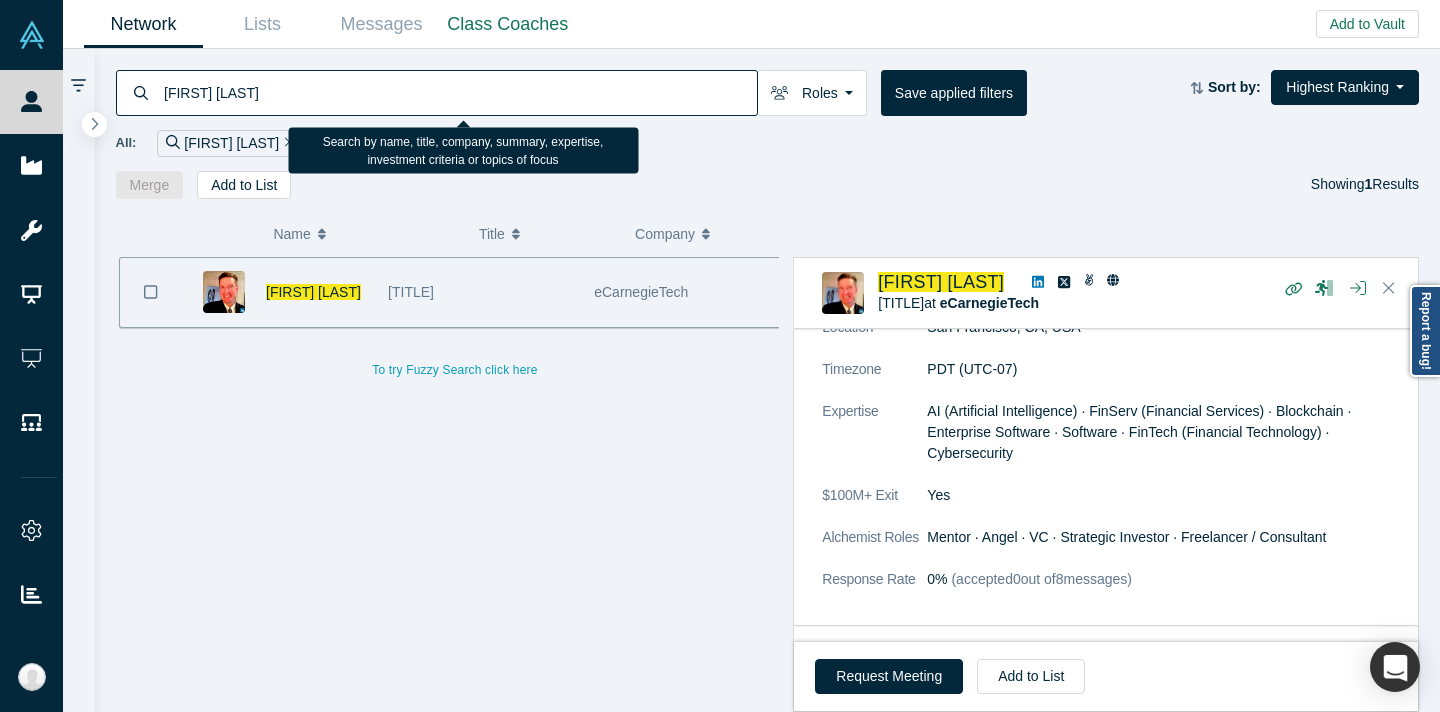 click on "[FIRST] [LAST]" at bounding box center (459, 92) 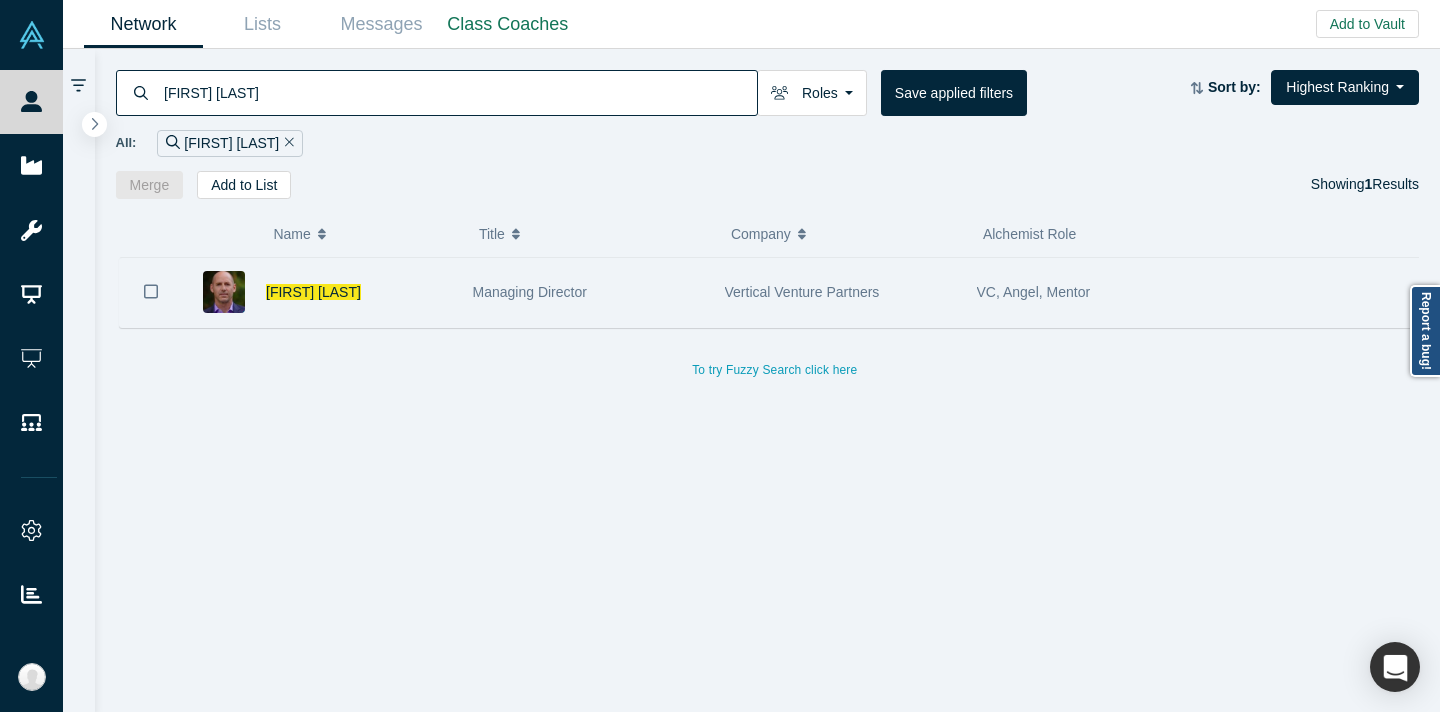 click on "Managing Director" at bounding box center (588, 292) 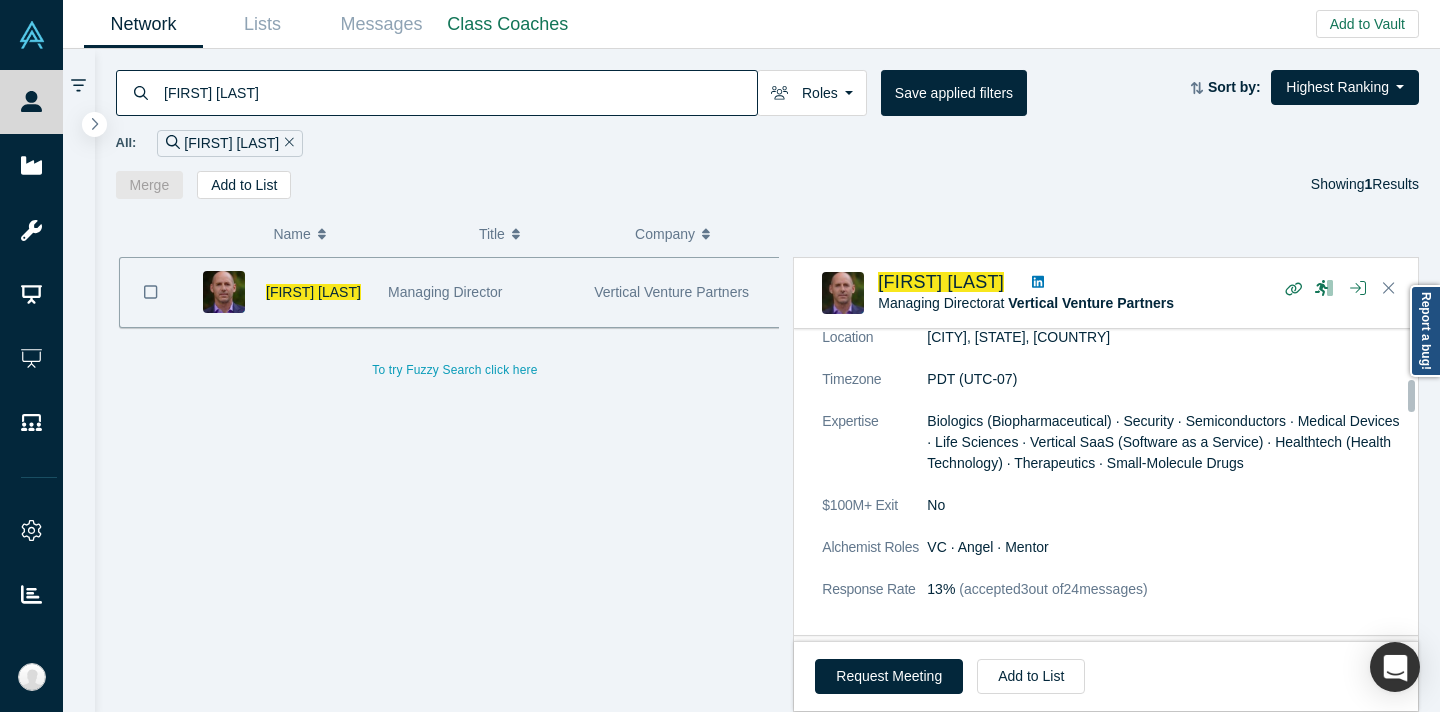scroll, scrollTop: 566, scrollLeft: 0, axis: vertical 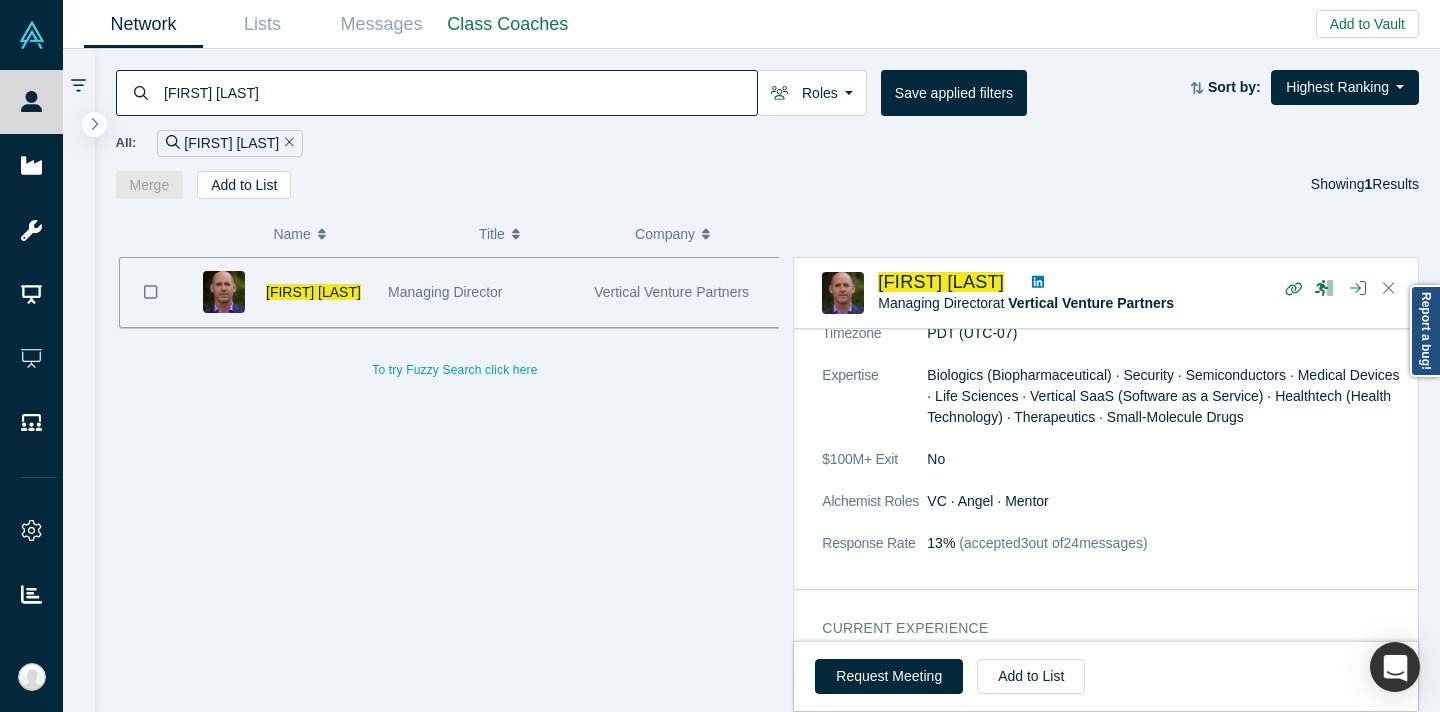click on "[FIRST] [LAST]" at bounding box center [459, 92] 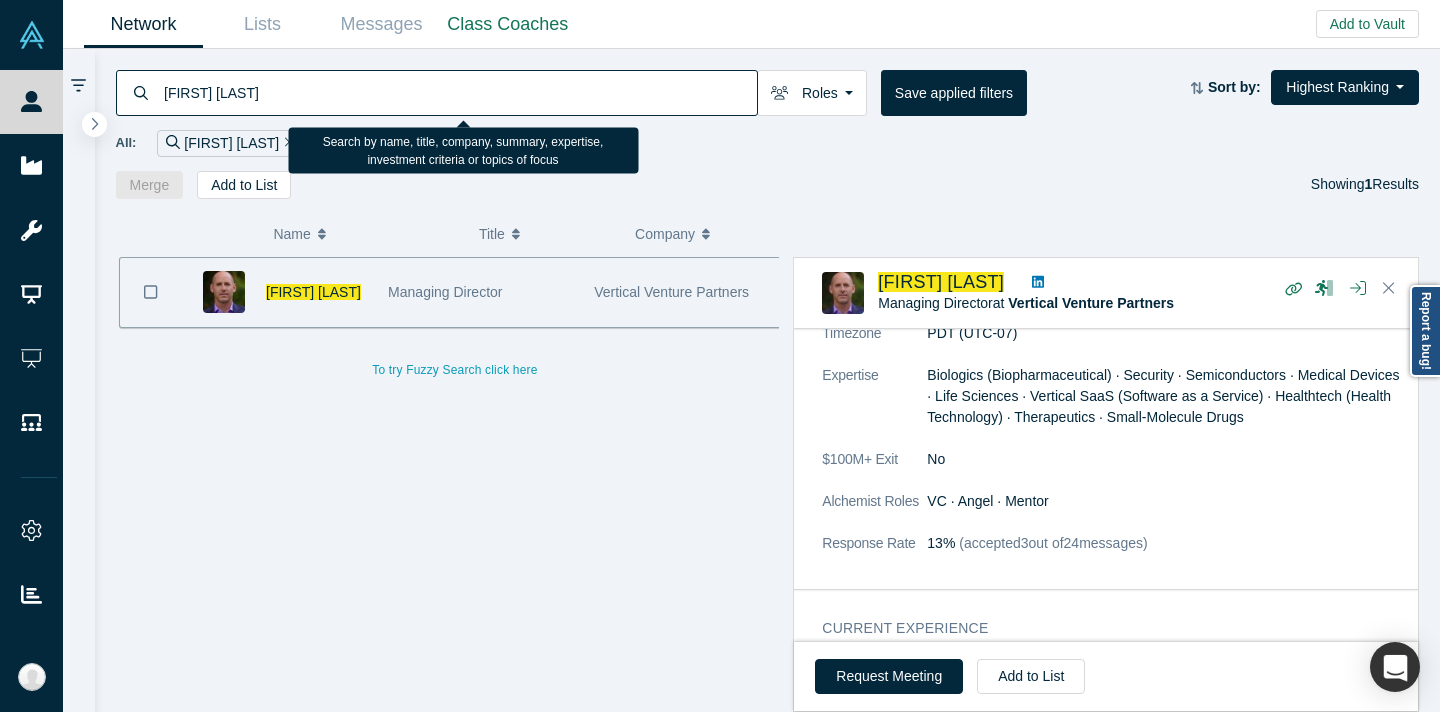 click on "[FIRST] [LAST]" at bounding box center [459, 92] 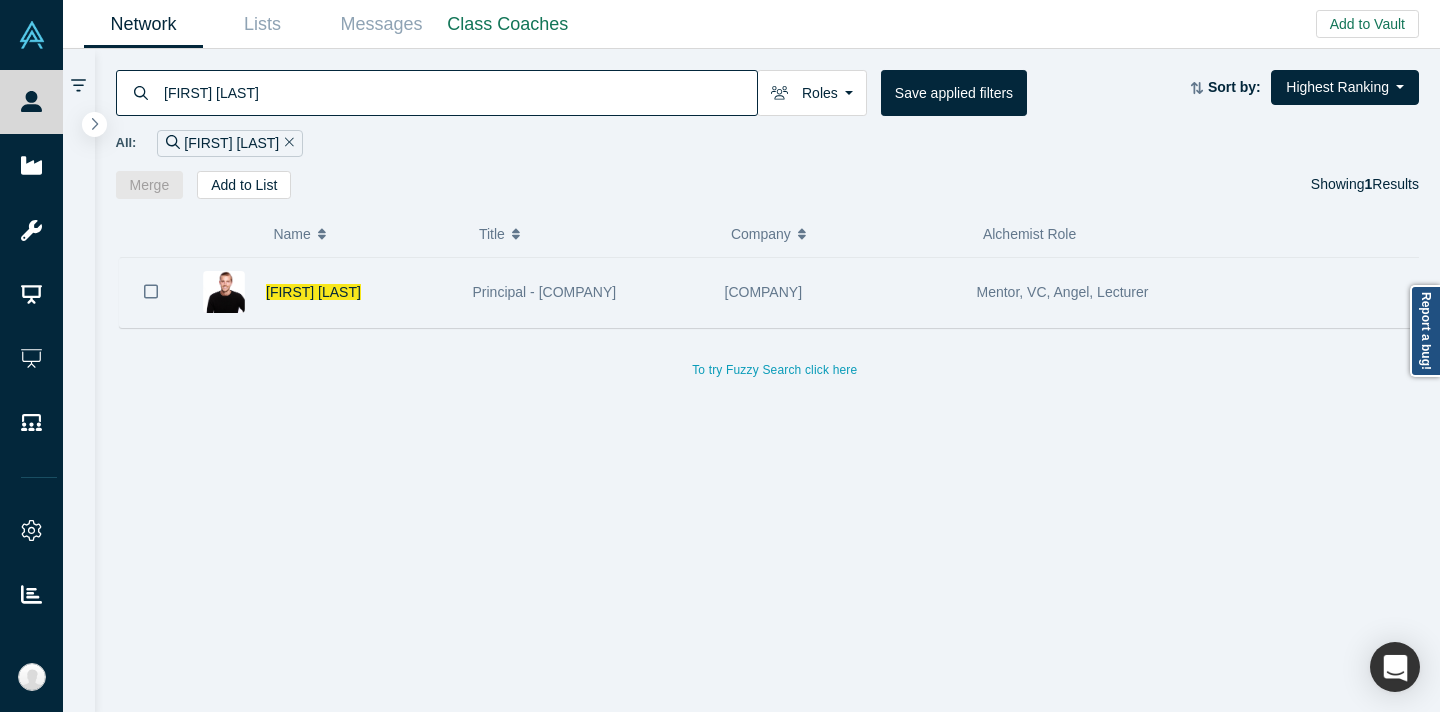 click on "[COMPANY]" at bounding box center [840, 292] 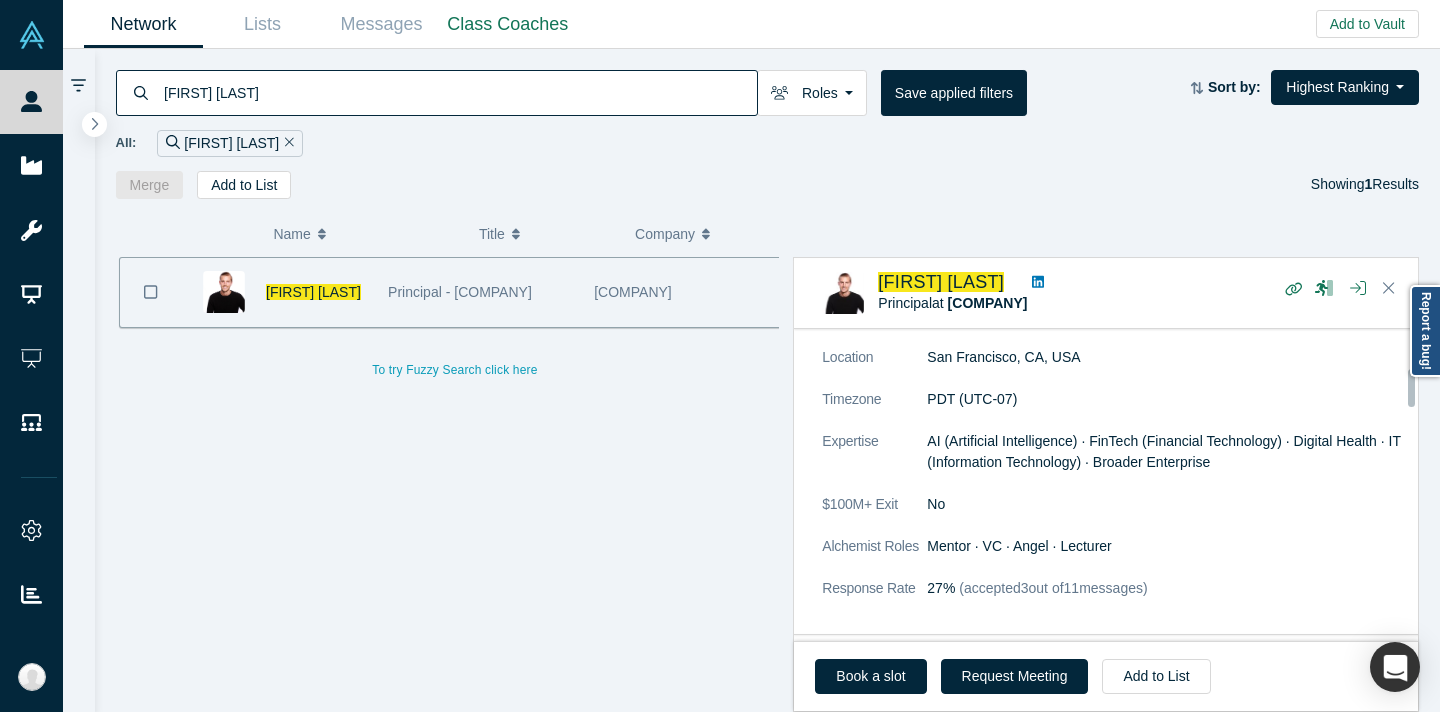 scroll, scrollTop: 340, scrollLeft: 0, axis: vertical 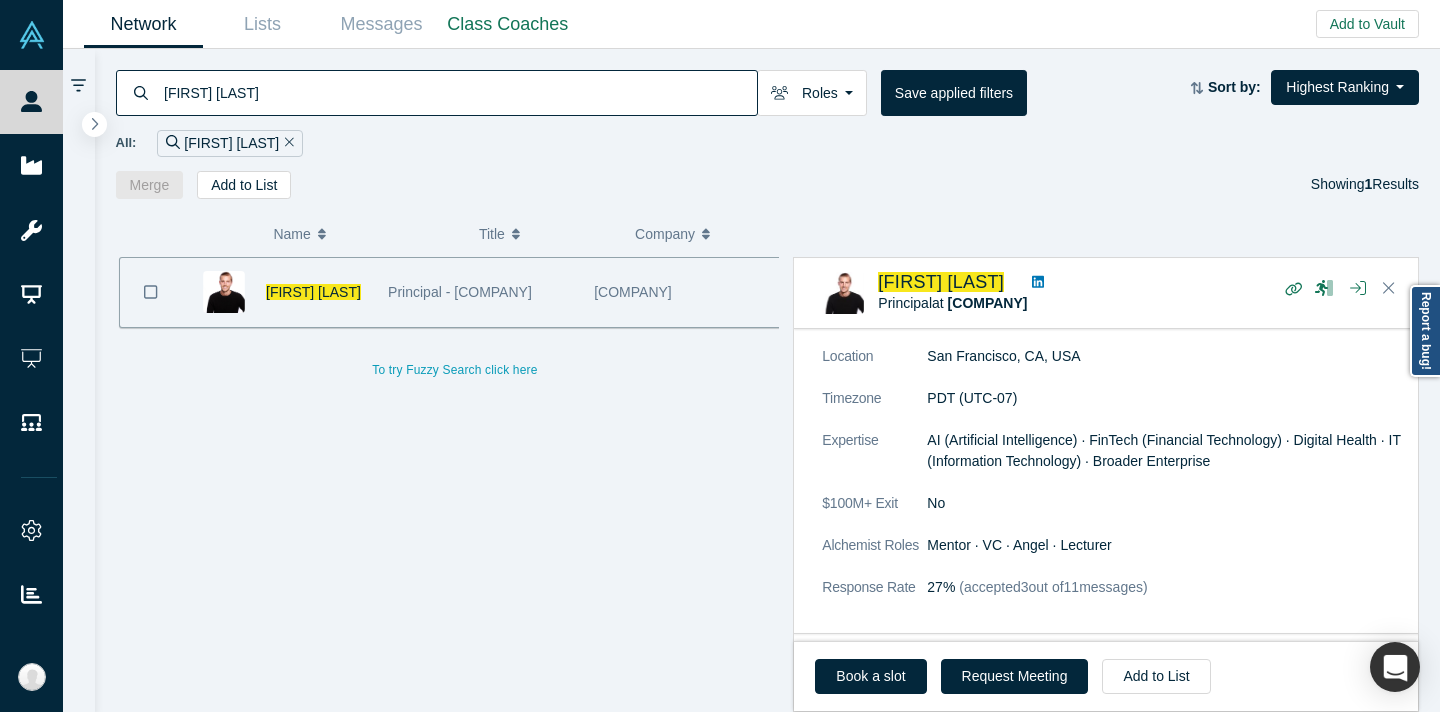 click on "[FIRST] [LAST]" at bounding box center (459, 92) 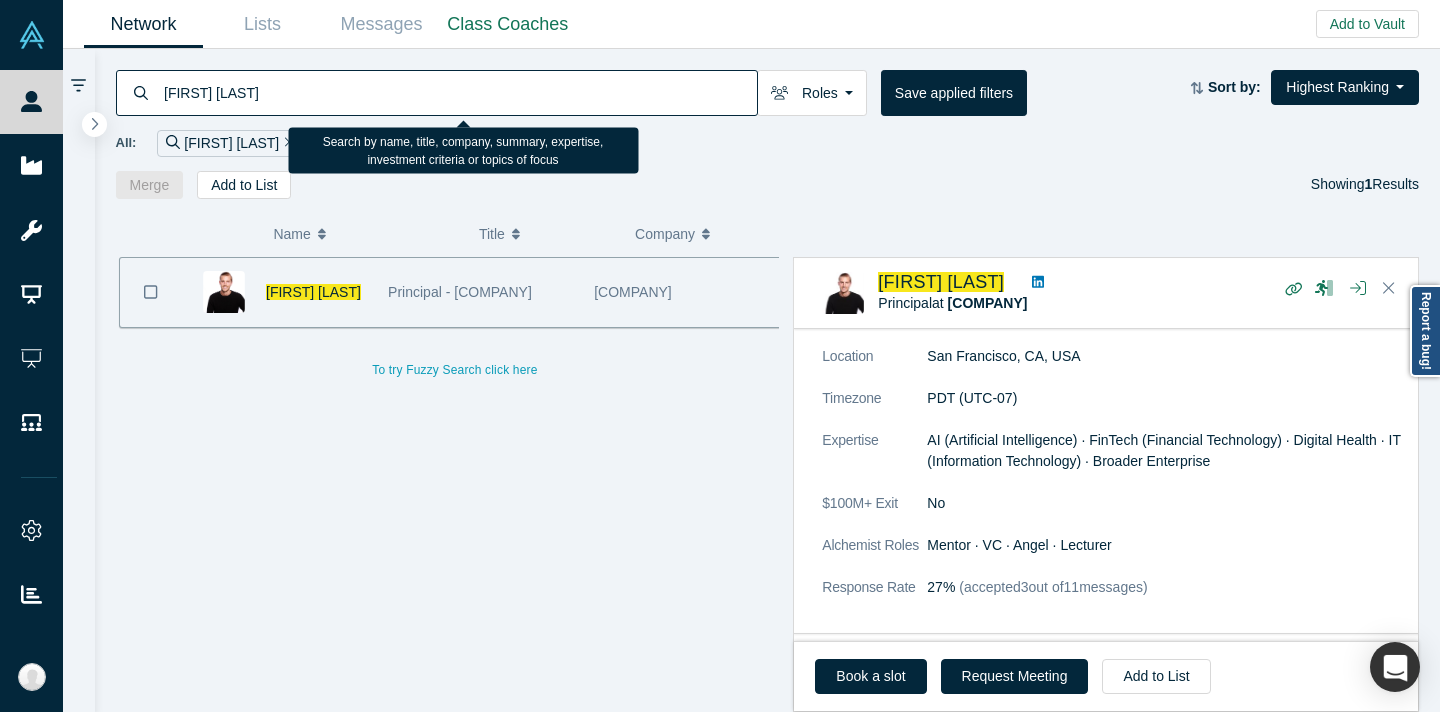 click on "[FIRST] [LAST]" at bounding box center (459, 92) 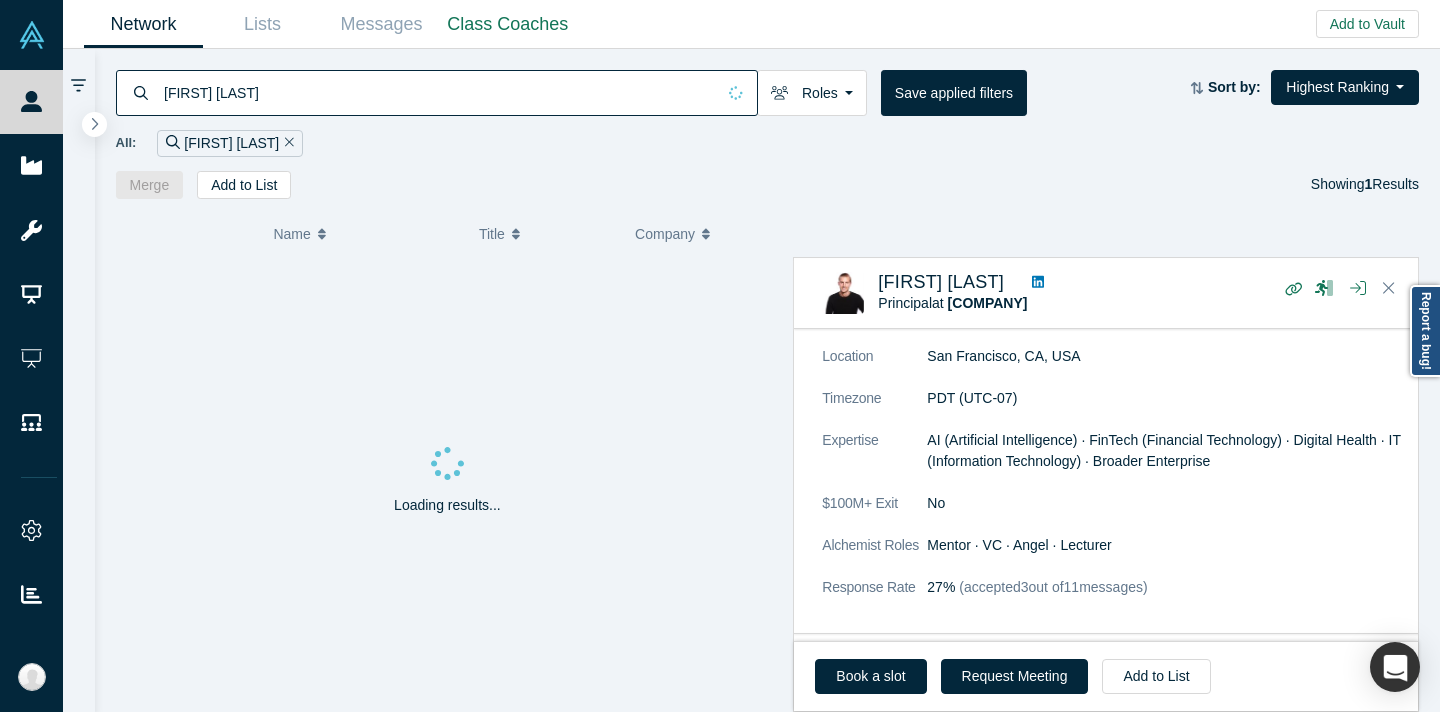 drag, startPoint x: 652, startPoint y: 677, endPoint x: 695, endPoint y: 787, distance: 118.10589 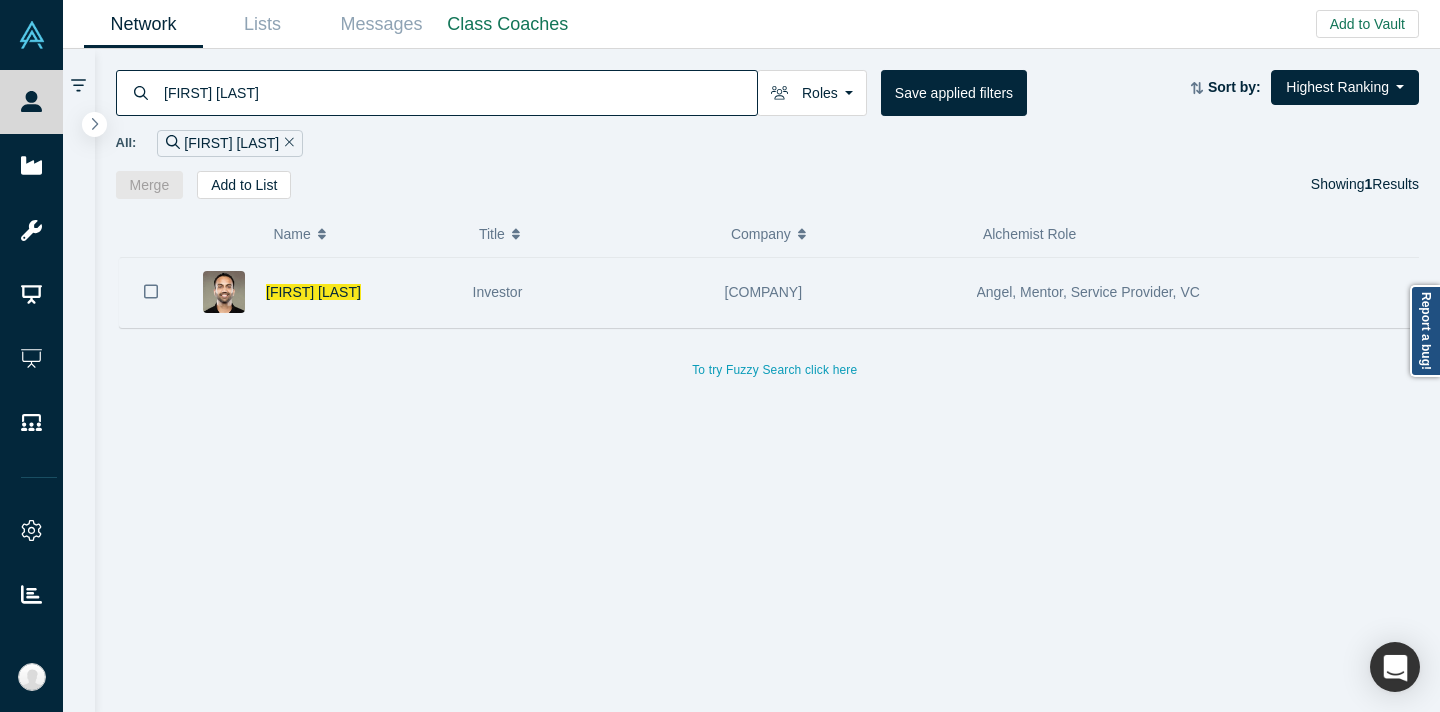 click on "Investor" at bounding box center [588, 292] 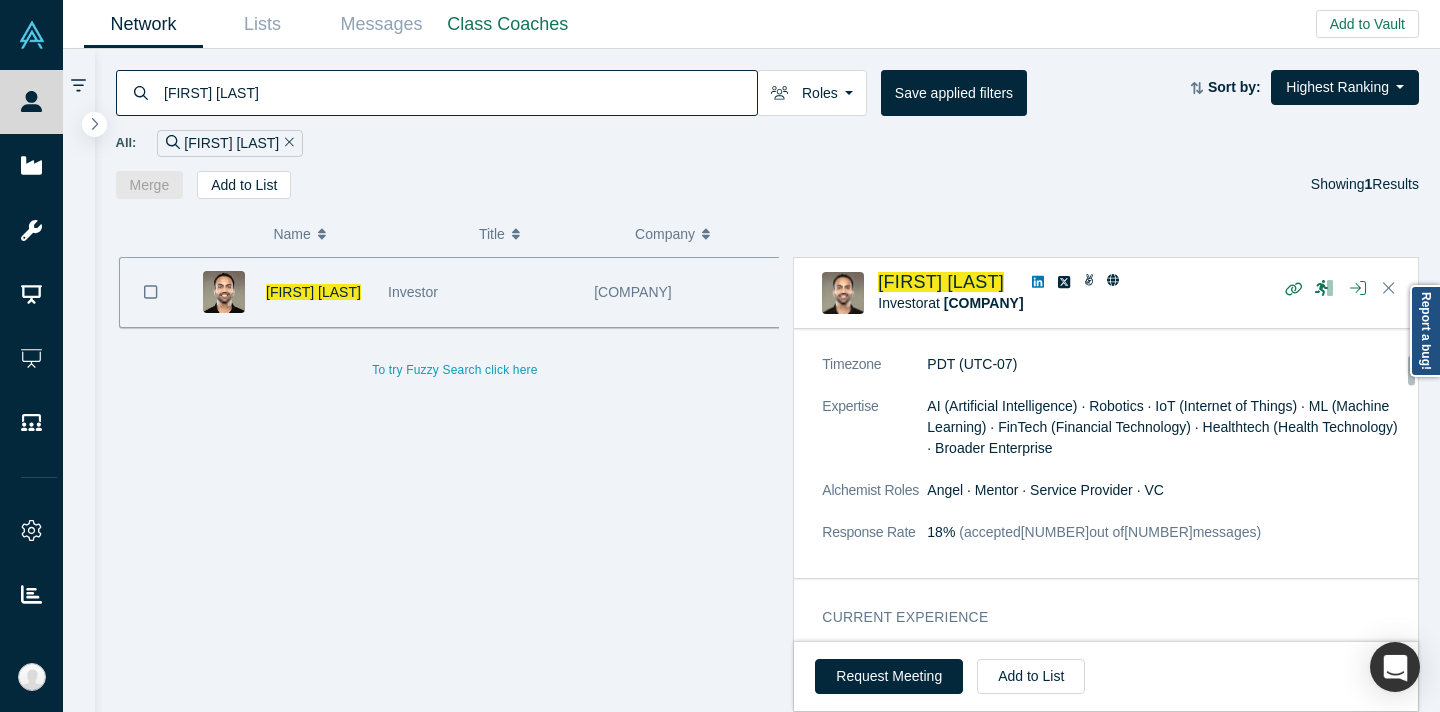 scroll, scrollTop: 361, scrollLeft: 0, axis: vertical 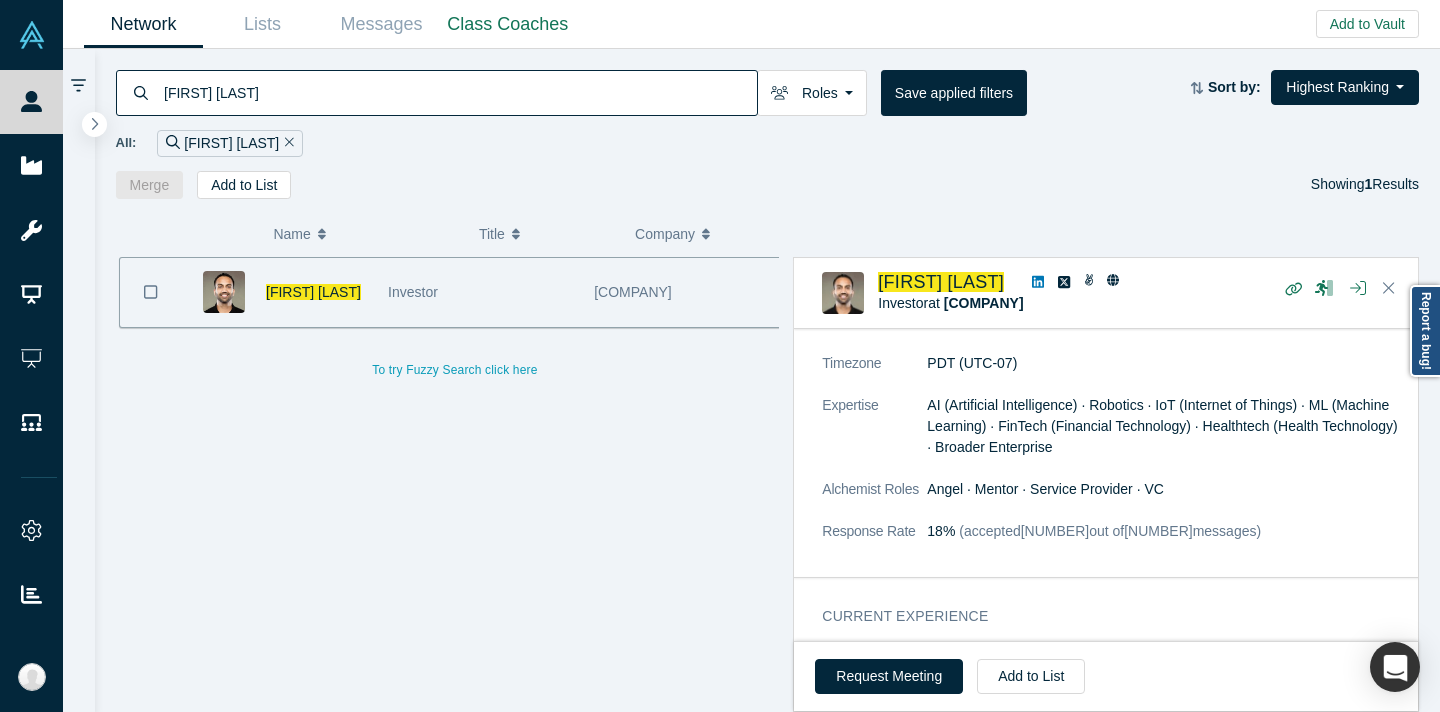 click on "[FIRST] [LAST]" at bounding box center [459, 92] 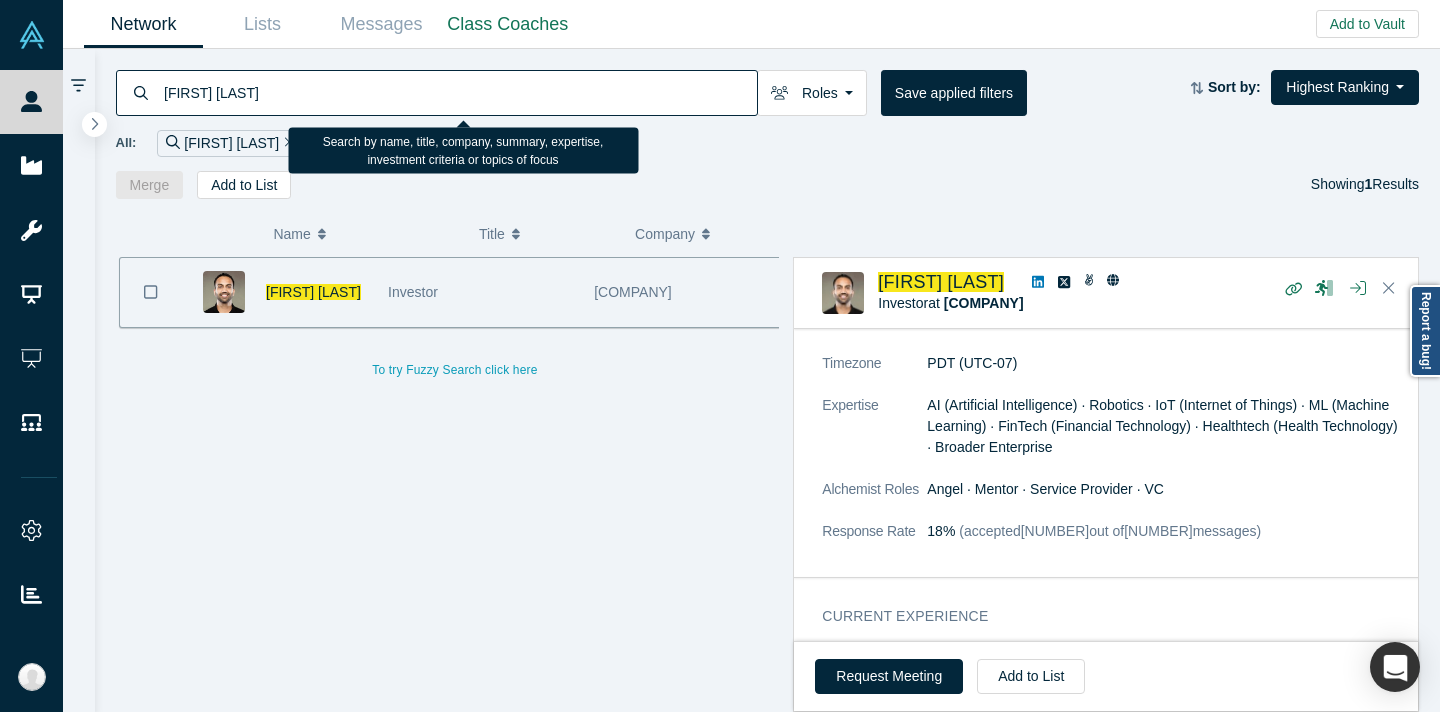 click on "[FIRST] [LAST]" at bounding box center [459, 92] 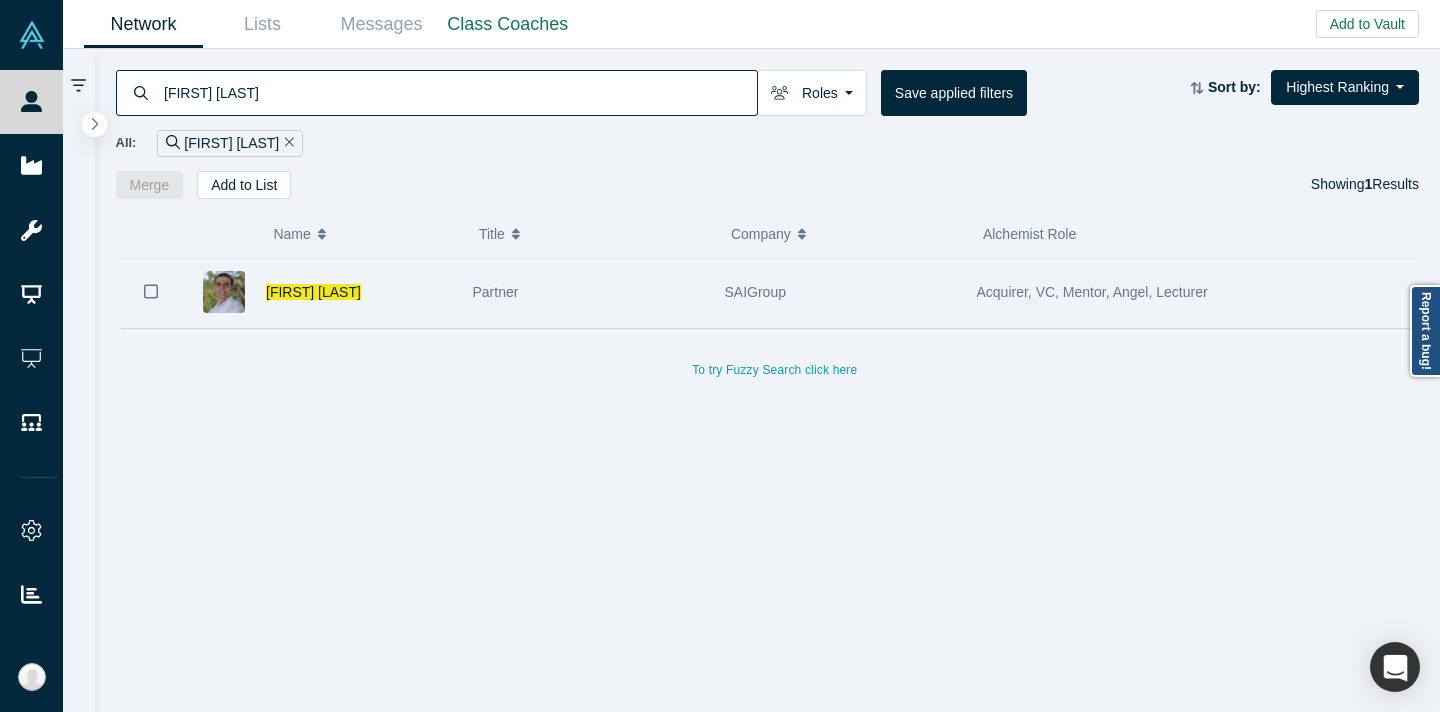 click on "Partner" at bounding box center [588, 292] 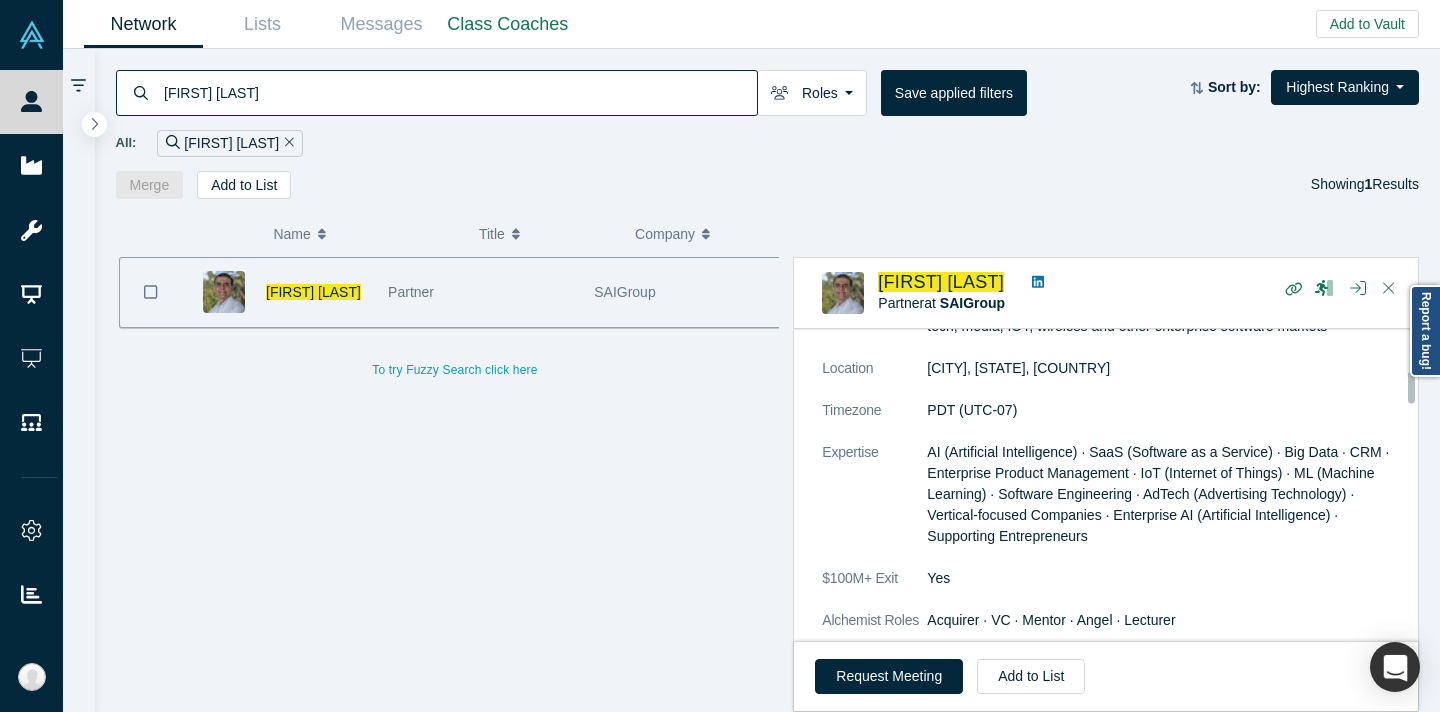 scroll, scrollTop: 404, scrollLeft: 0, axis: vertical 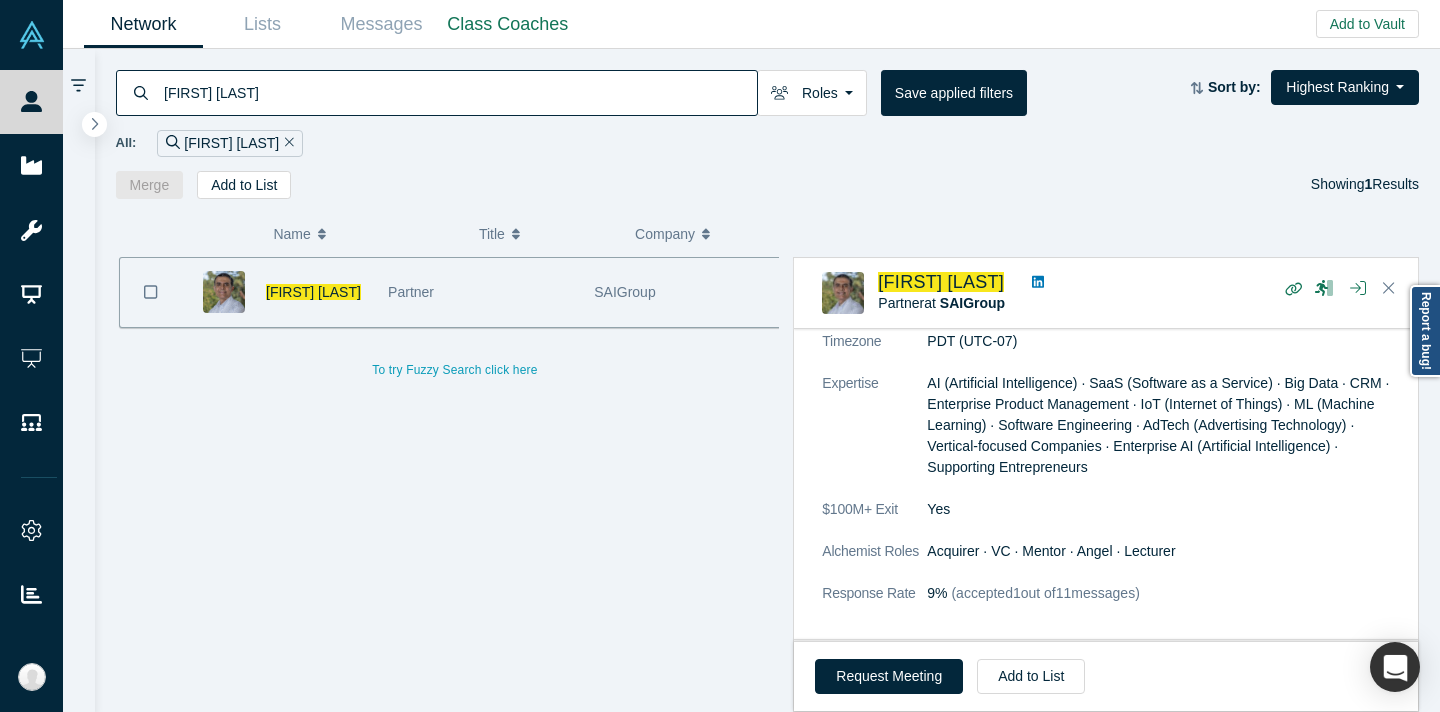 click on "[FIRST] [LAST]" at bounding box center [459, 92] 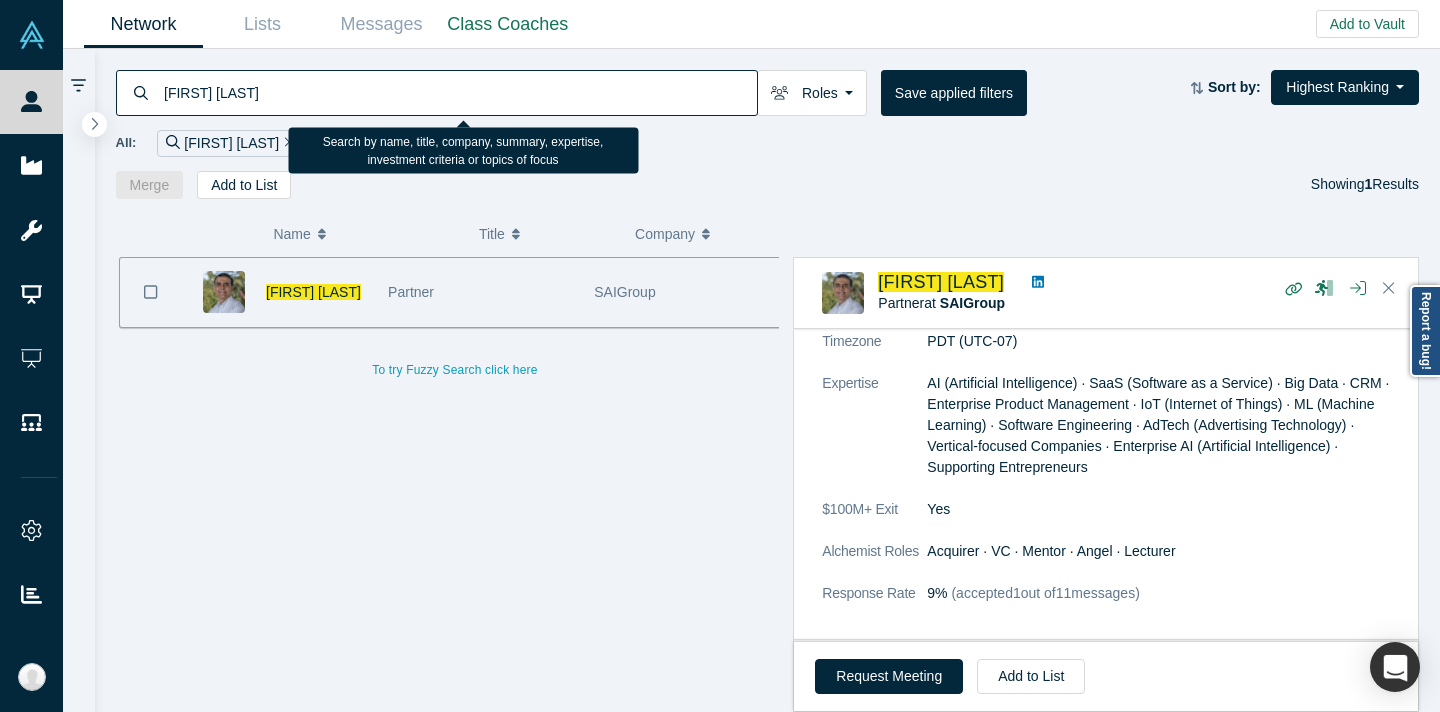 click on "[FIRST] [LAST]" at bounding box center (459, 92) 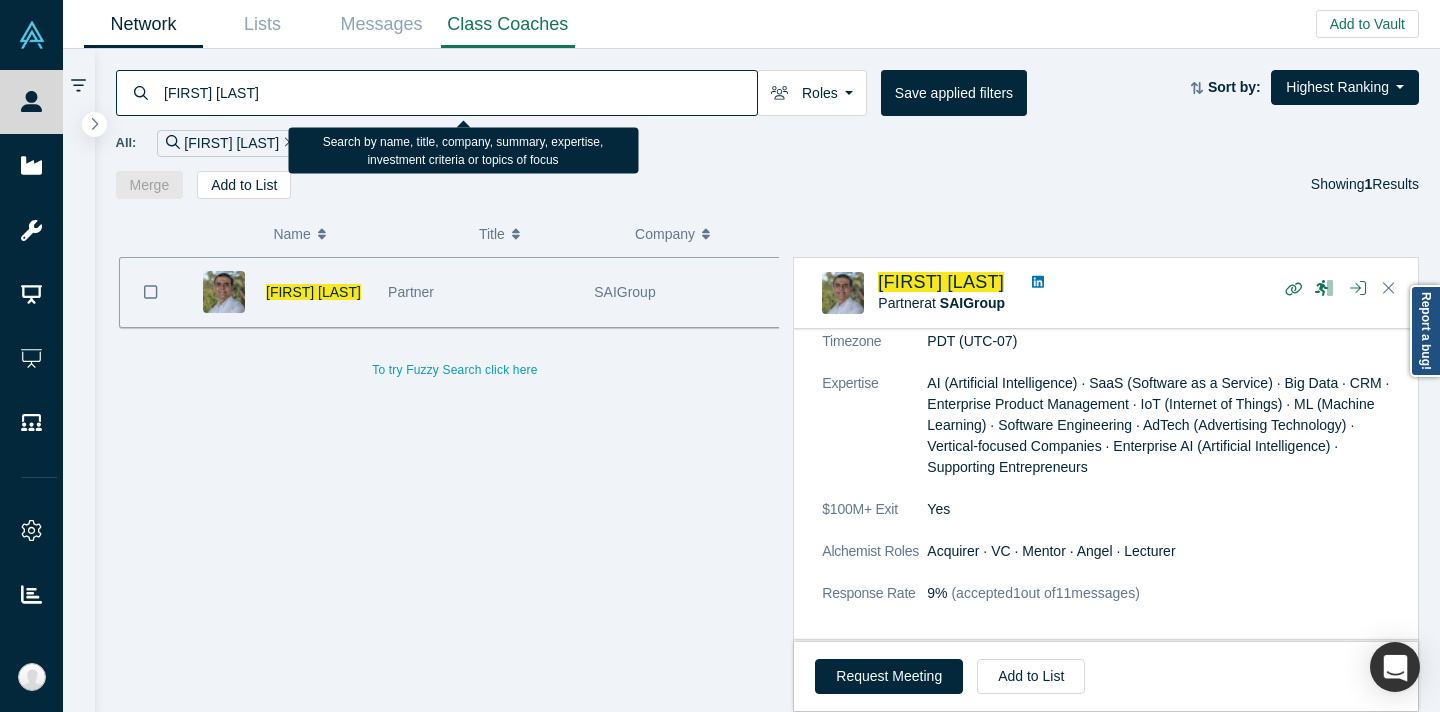 paste on "[FIRST] [LAST]" 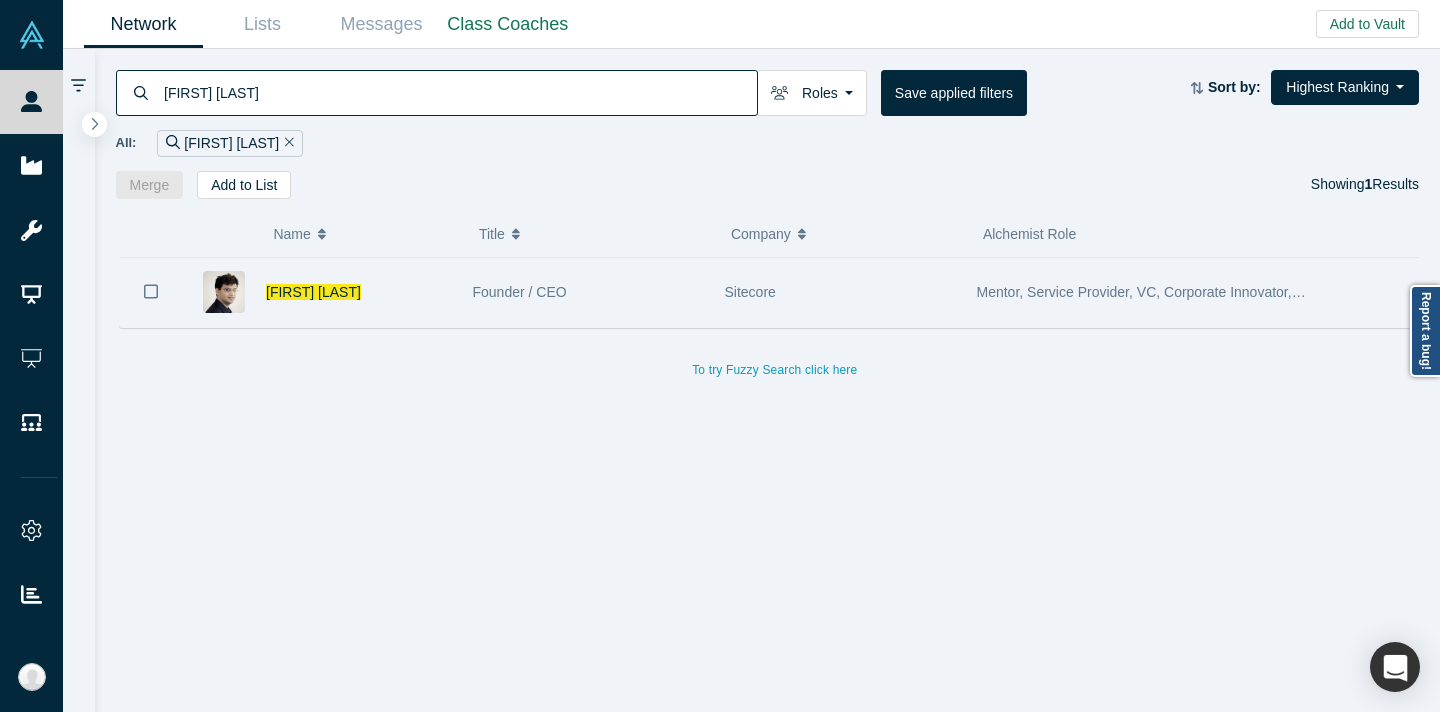 click on "Sitecore" at bounding box center (840, 292) 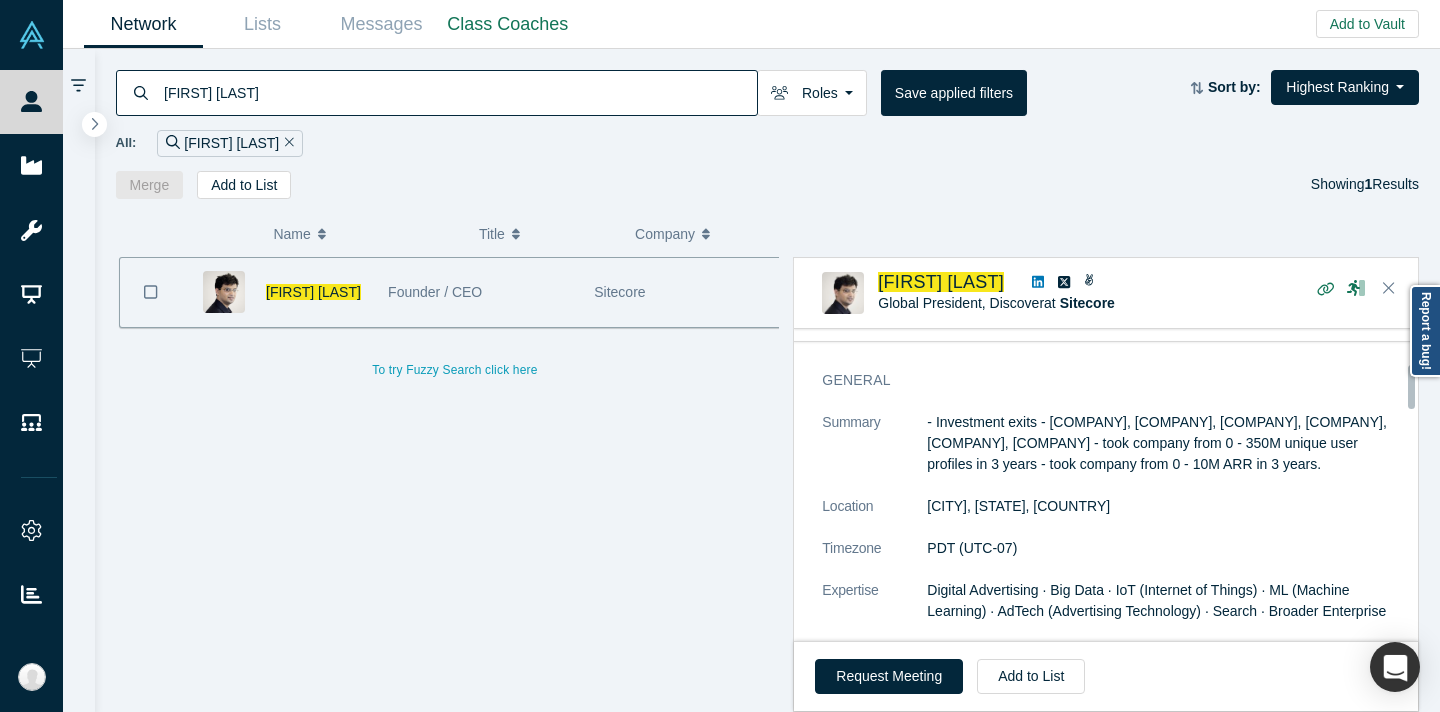 scroll, scrollTop: 405, scrollLeft: 0, axis: vertical 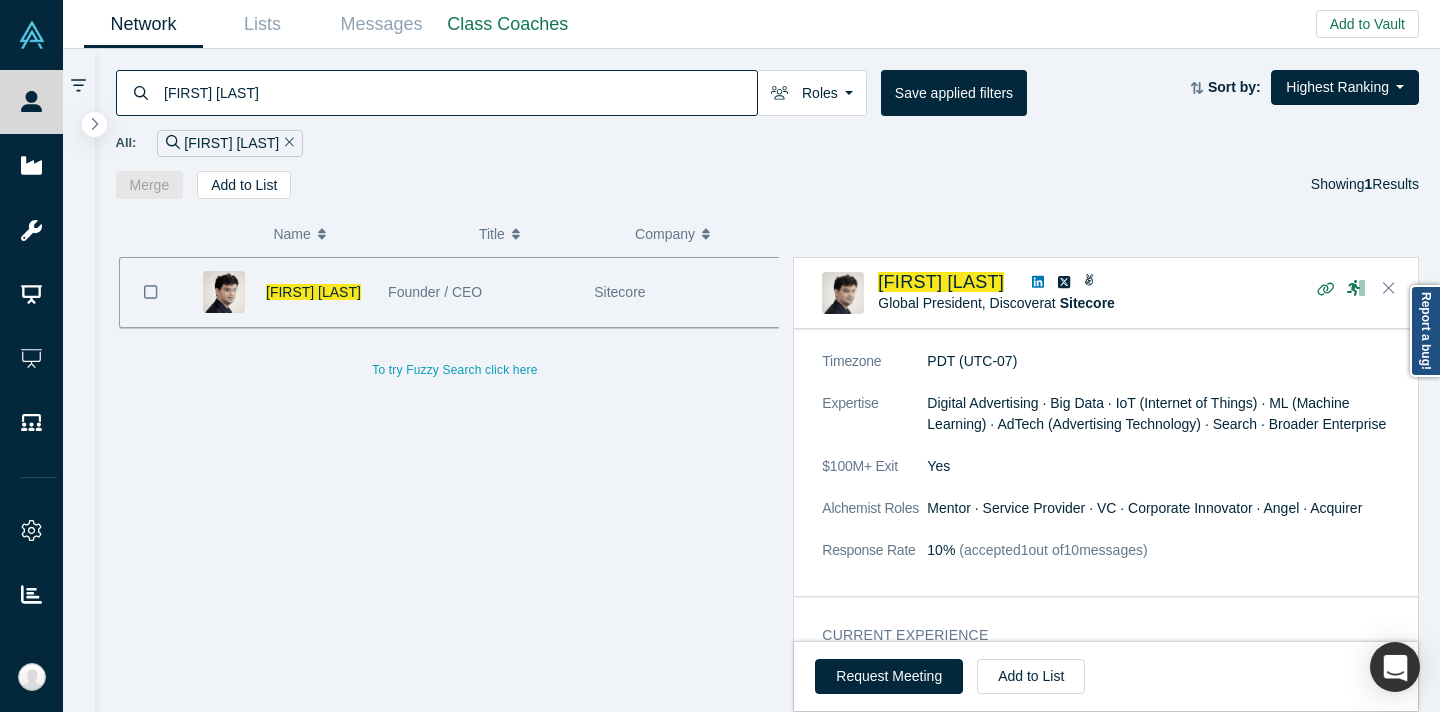click on "[FIRST] [LAST]" at bounding box center (459, 92) 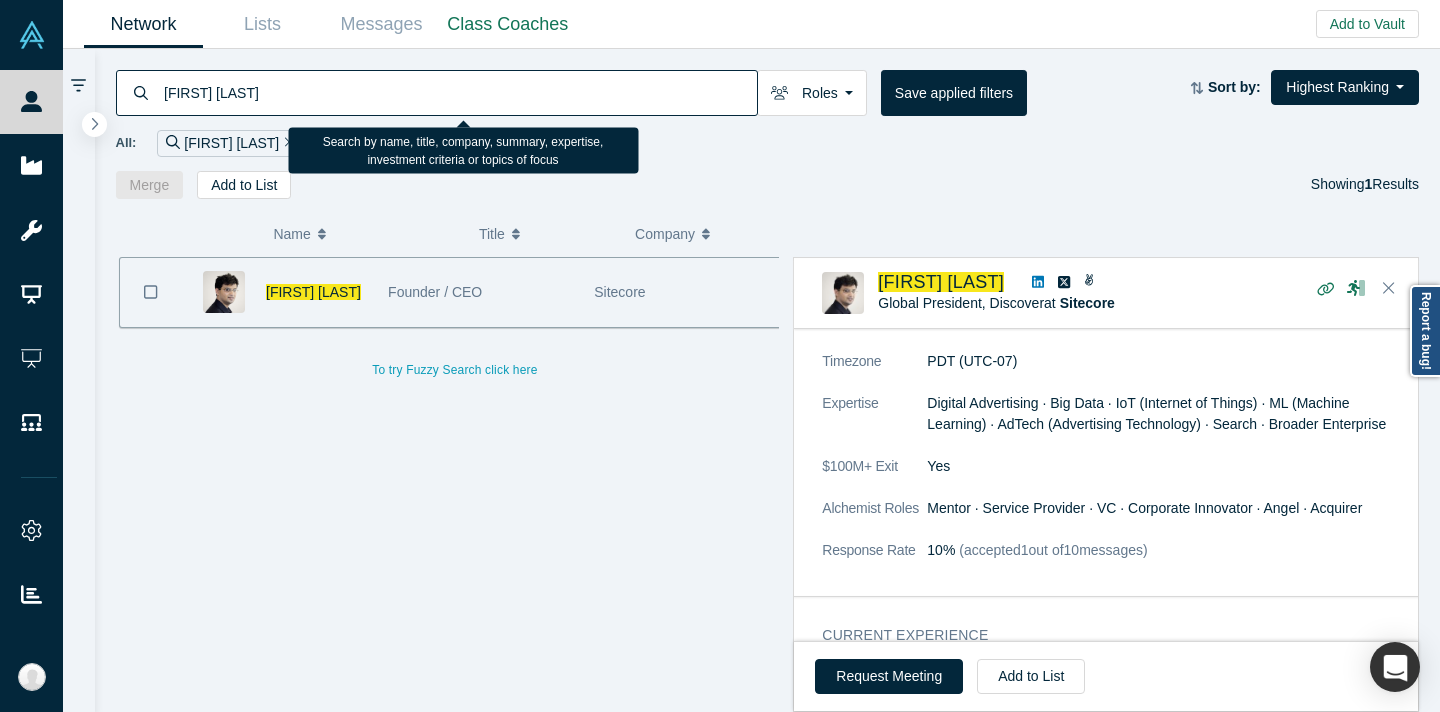 click on "[FIRST] [LAST]" at bounding box center [459, 92] 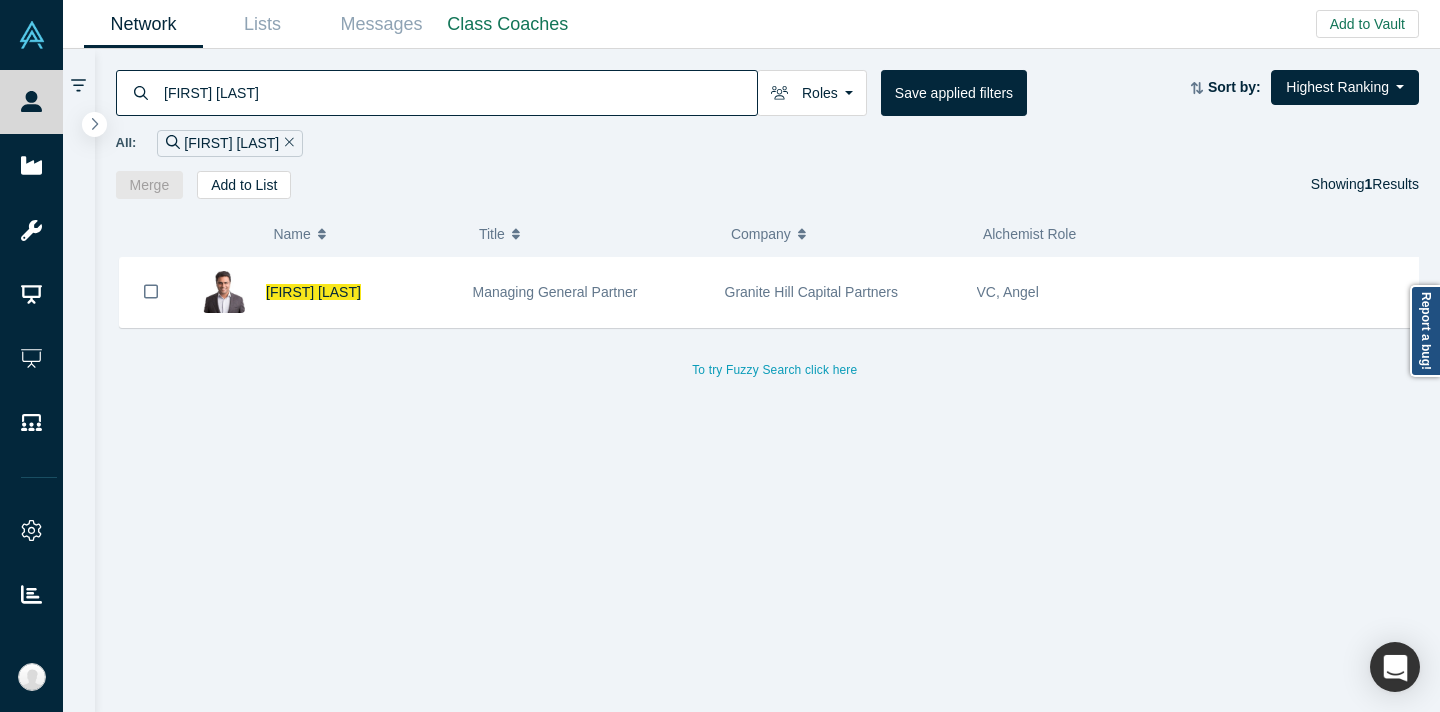 drag, startPoint x: 713, startPoint y: 306, endPoint x: 715, endPoint y: 339, distance: 33.06055 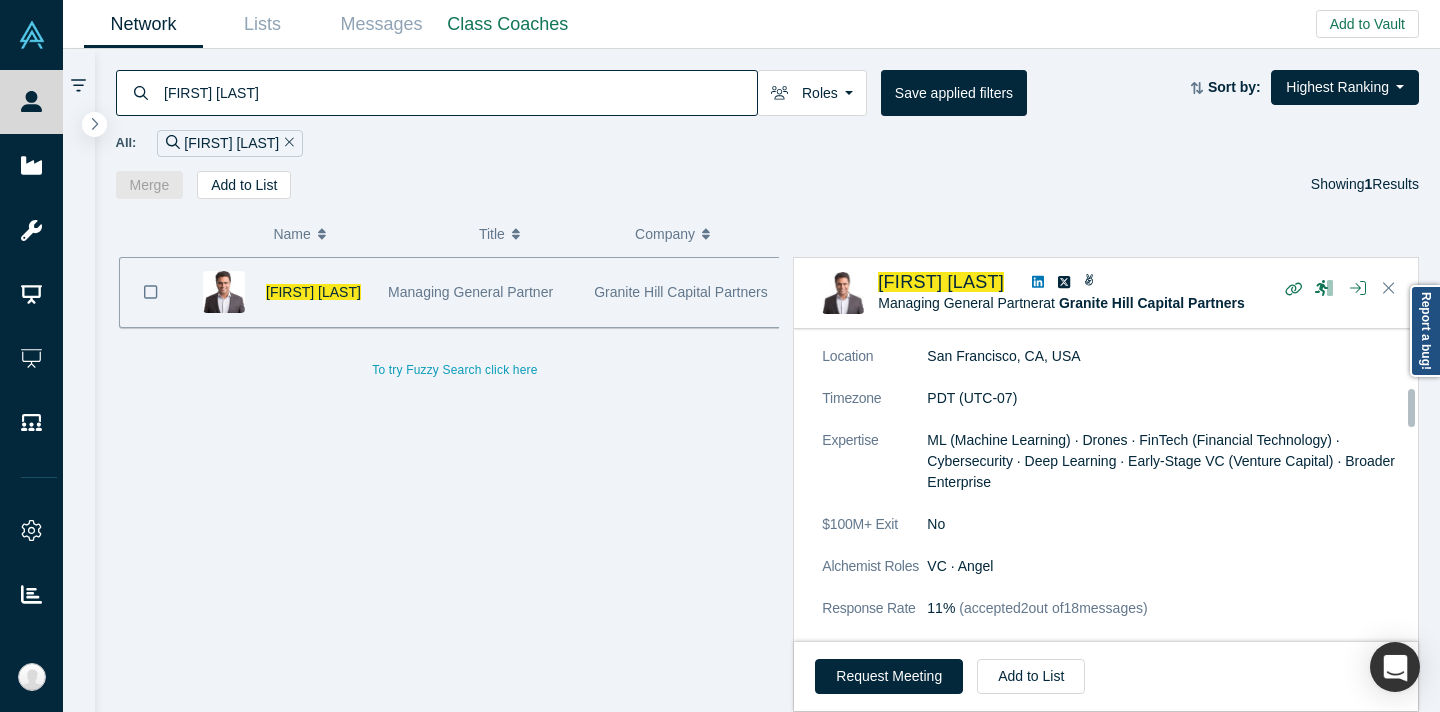 scroll, scrollTop: 488, scrollLeft: 0, axis: vertical 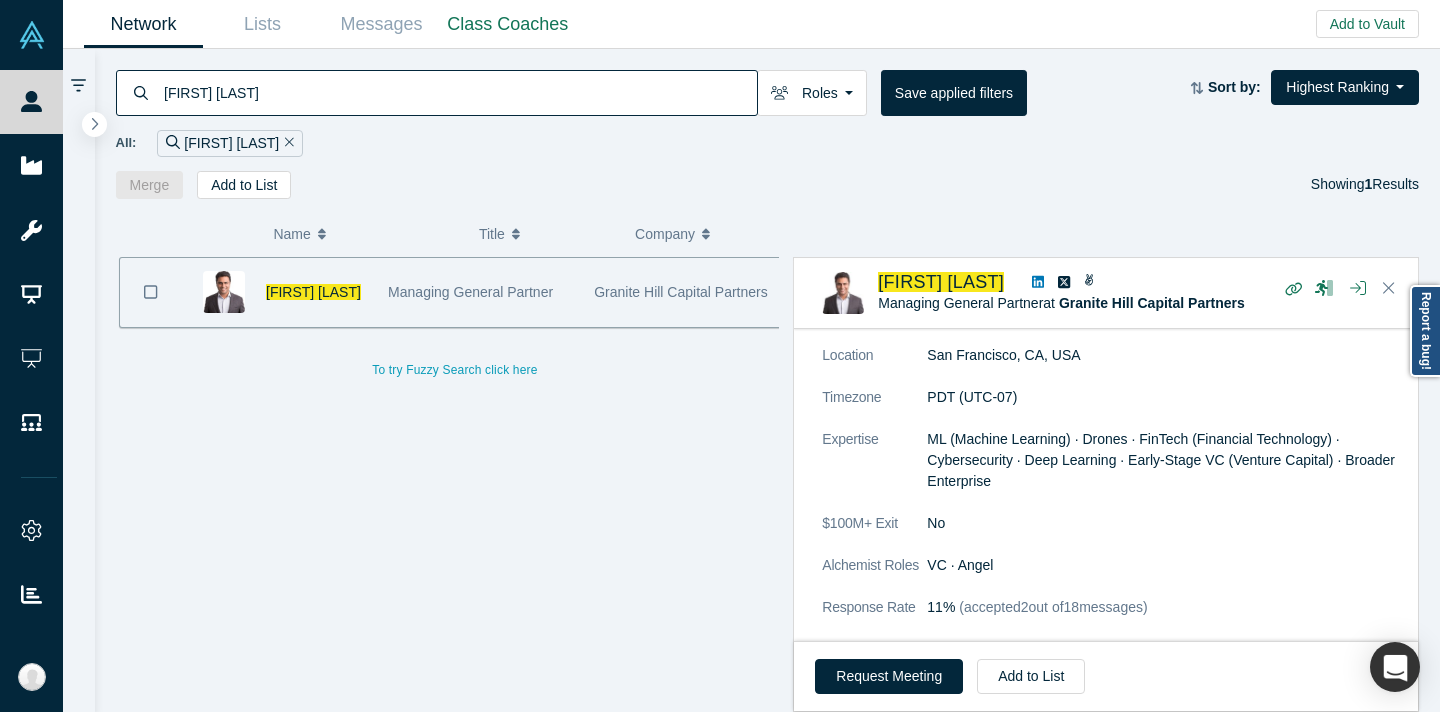 click on "[FIRST] [LAST]" at bounding box center [459, 92] 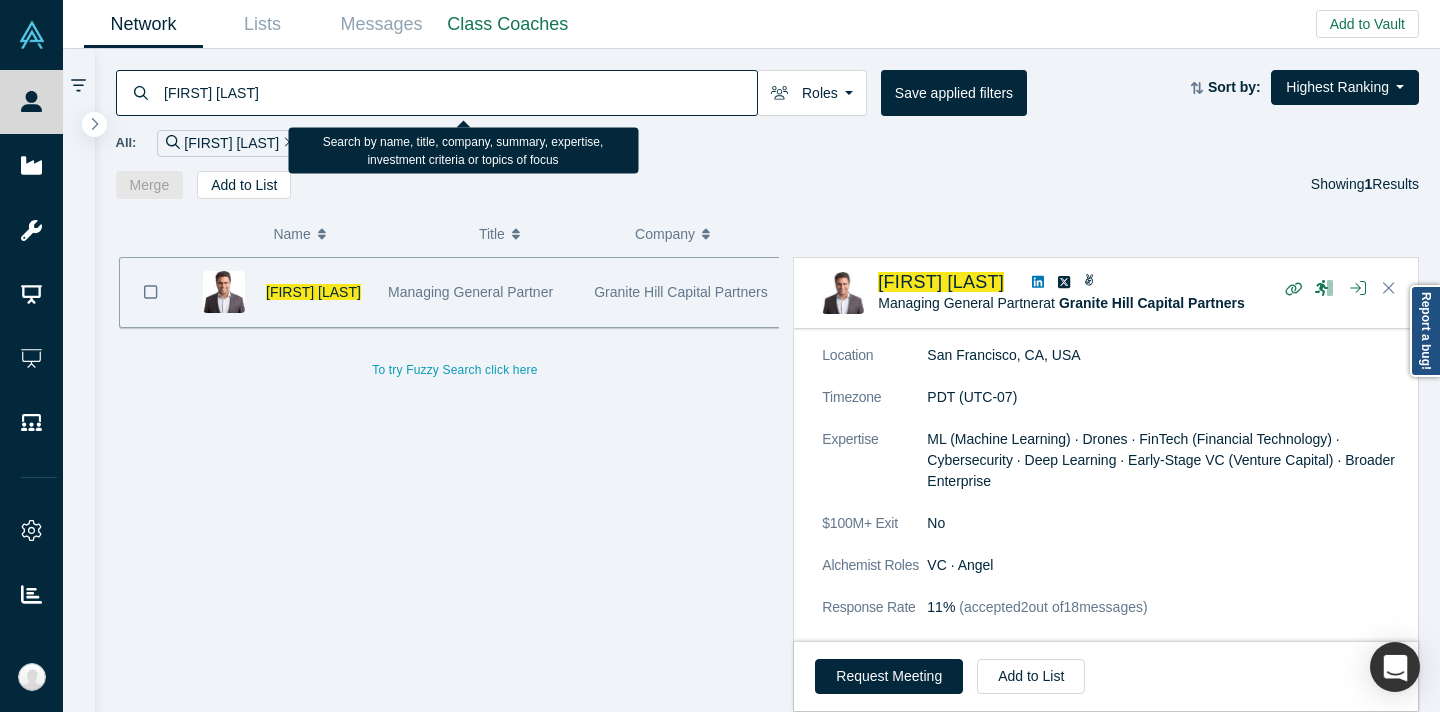 click on "[FIRST] [LAST]" at bounding box center (459, 92) 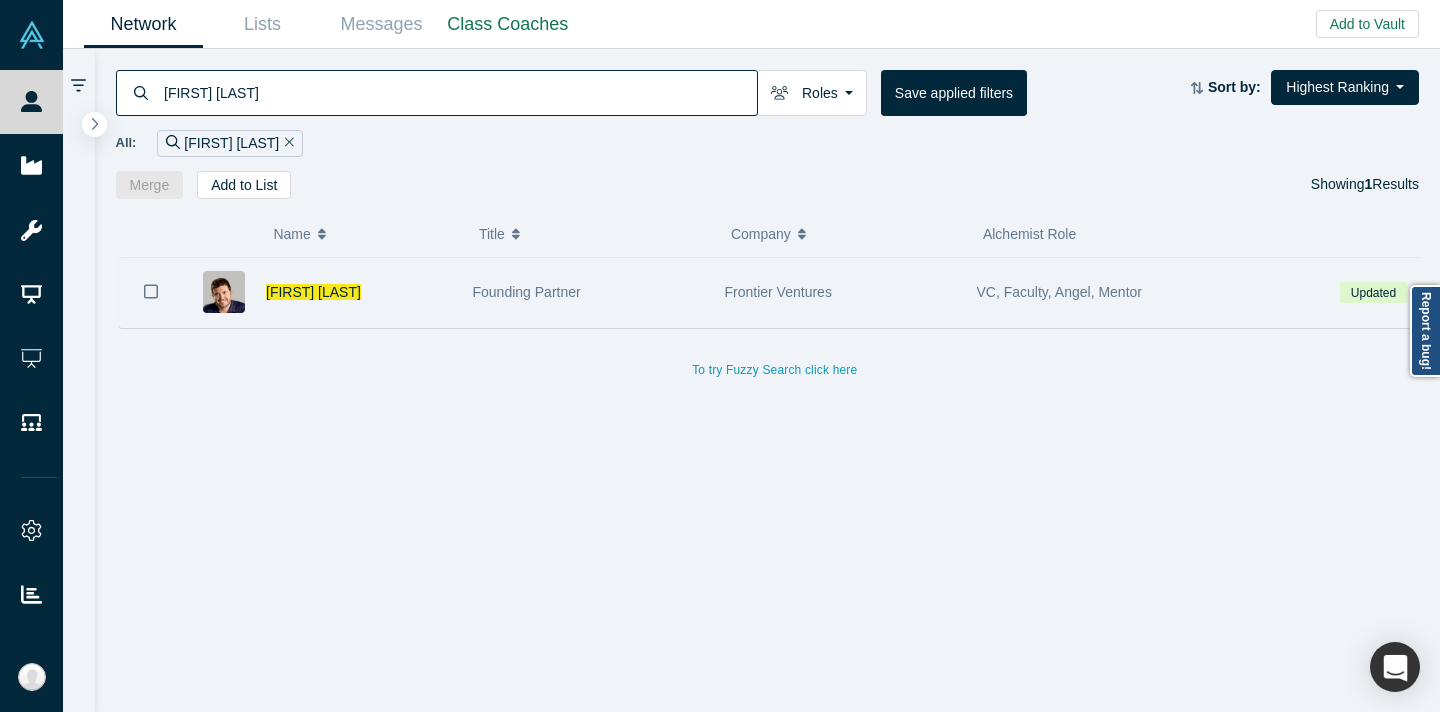 click on "Frontier Ventures" at bounding box center (840, 292) 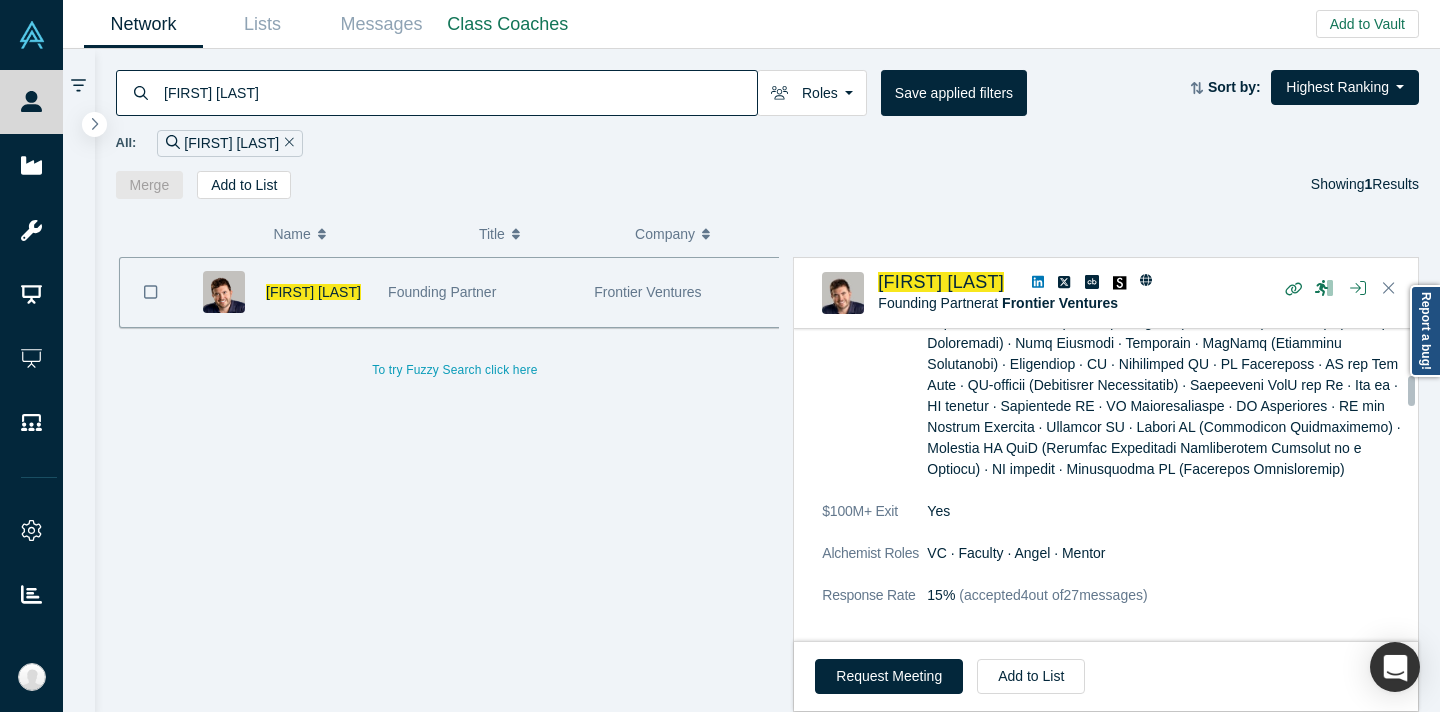 scroll, scrollTop: 592, scrollLeft: 0, axis: vertical 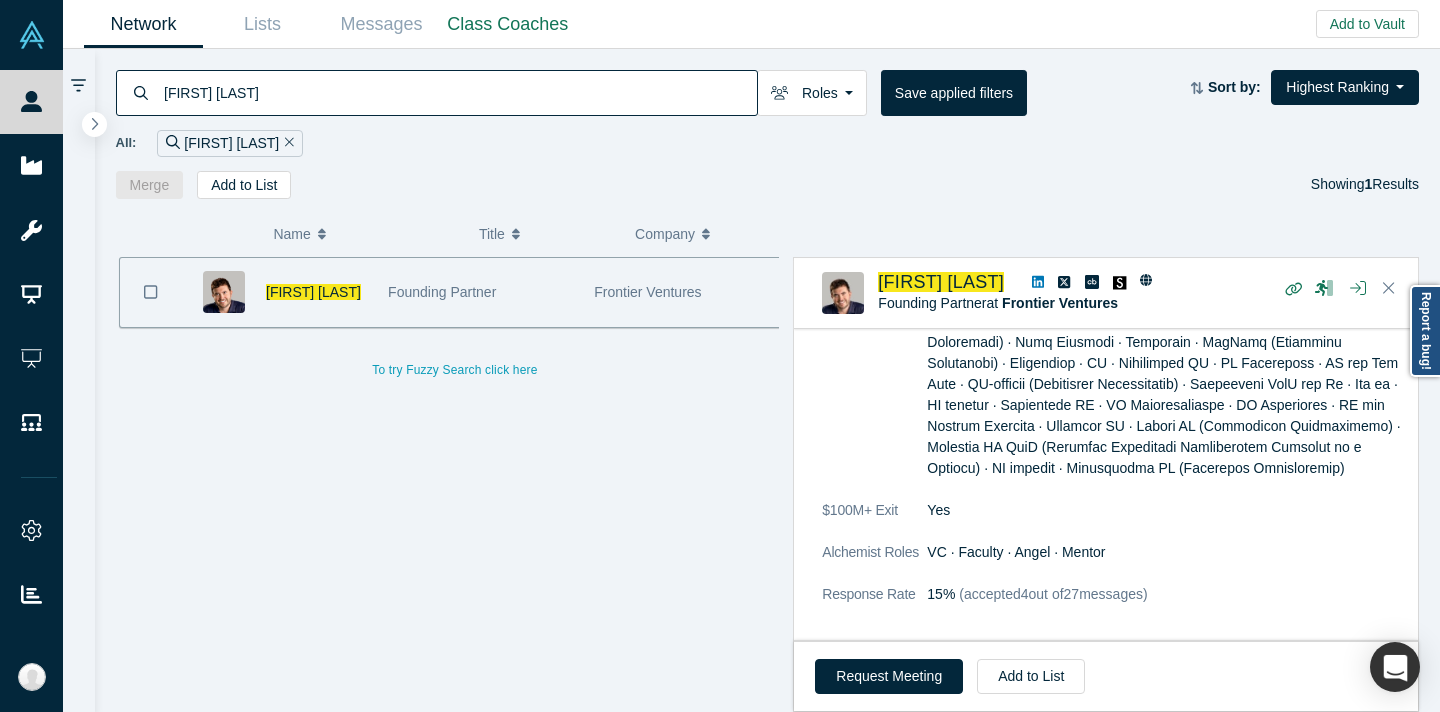 click on "[FIRST] [LAST]" at bounding box center [459, 92] 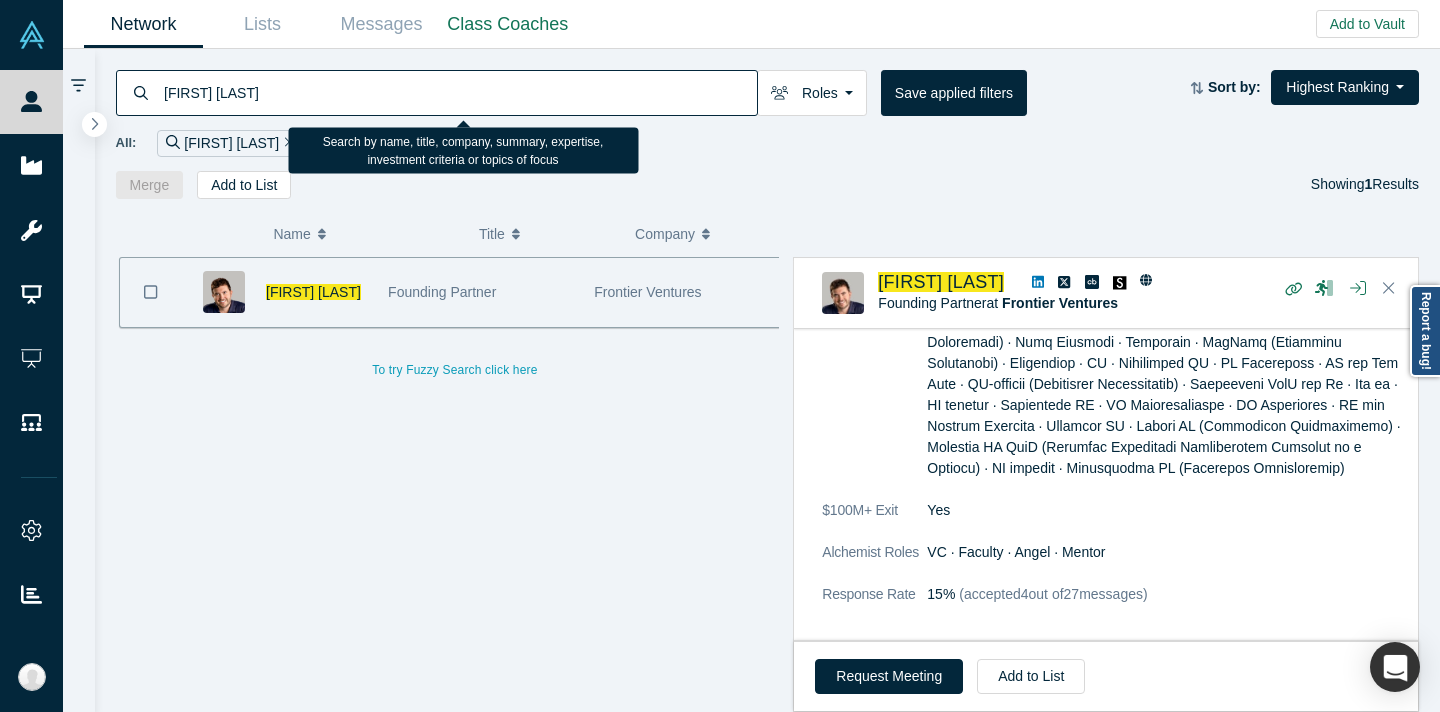 click on "[FIRST] [LAST]" at bounding box center [459, 92] 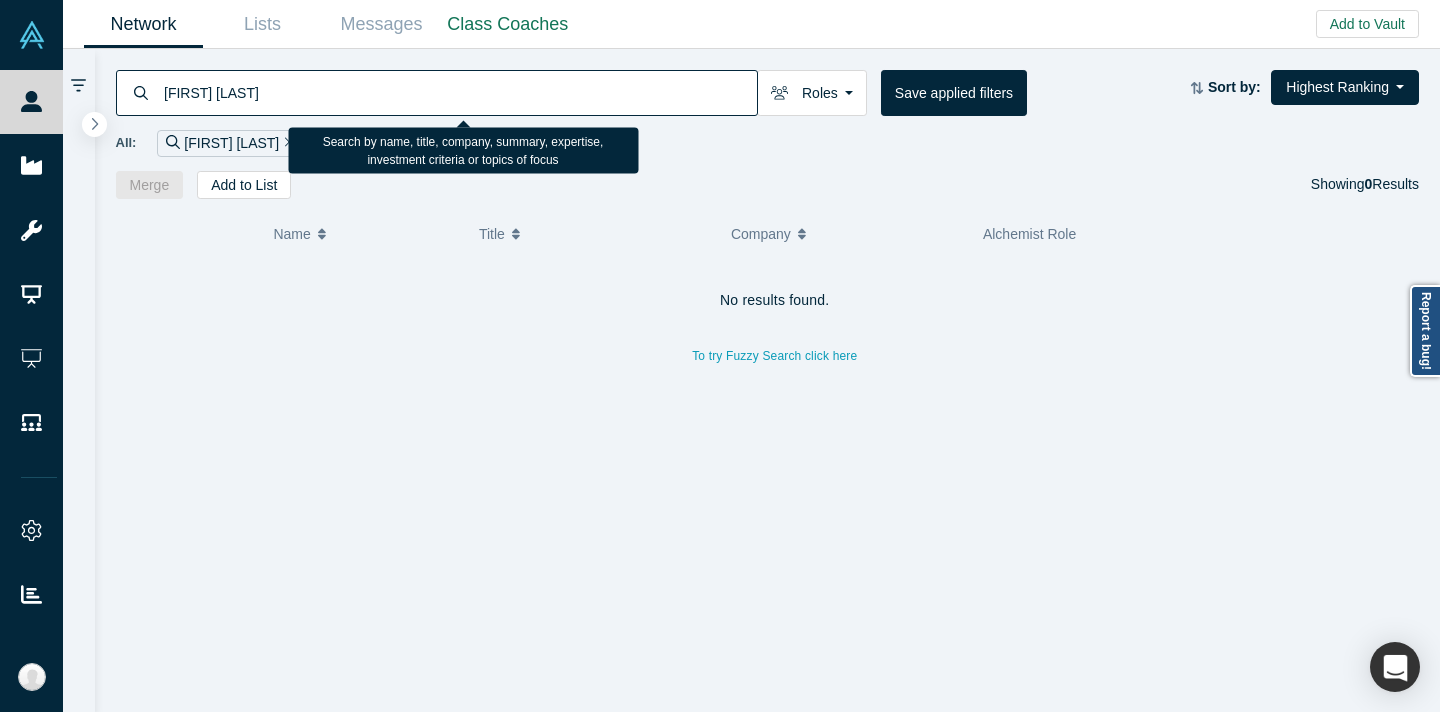 drag, startPoint x: 227, startPoint y: 93, endPoint x: 129, endPoint y: 90, distance: 98.045906 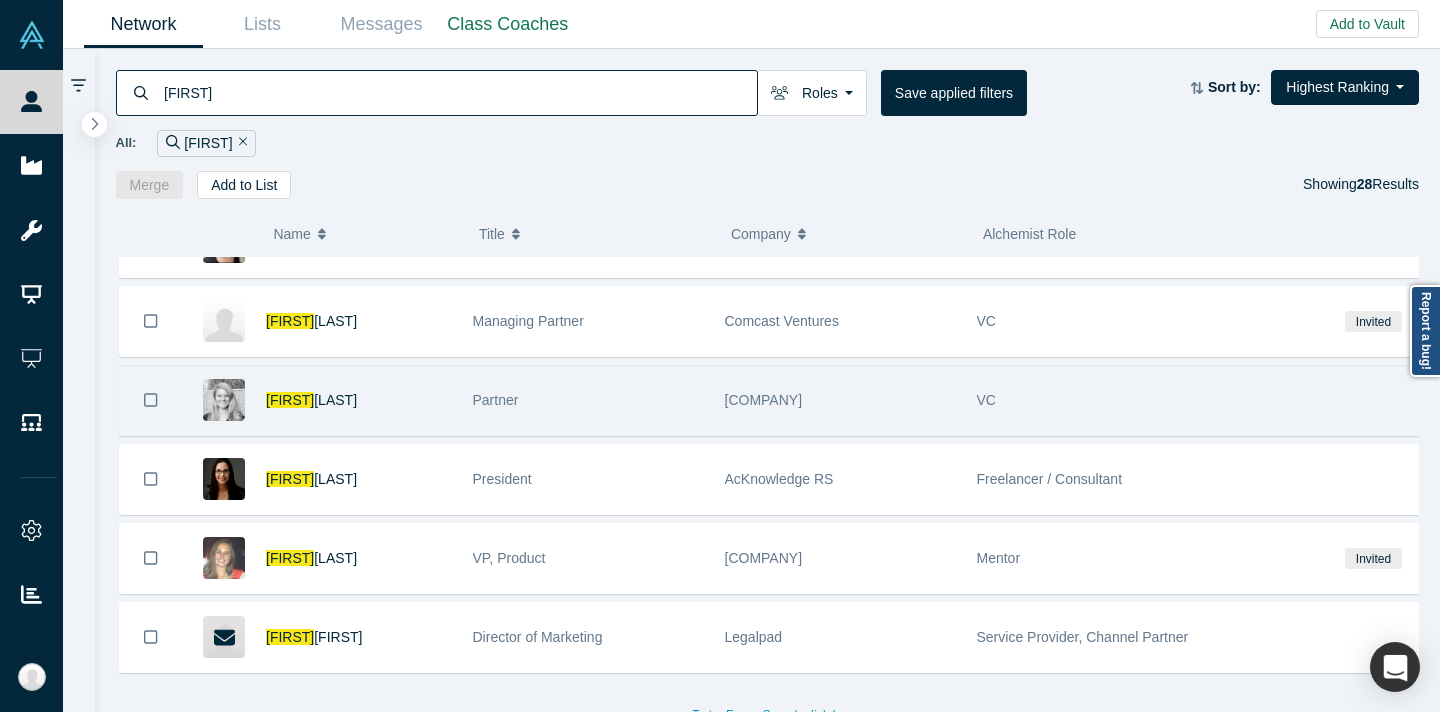scroll, scrollTop: 1803, scrollLeft: 0, axis: vertical 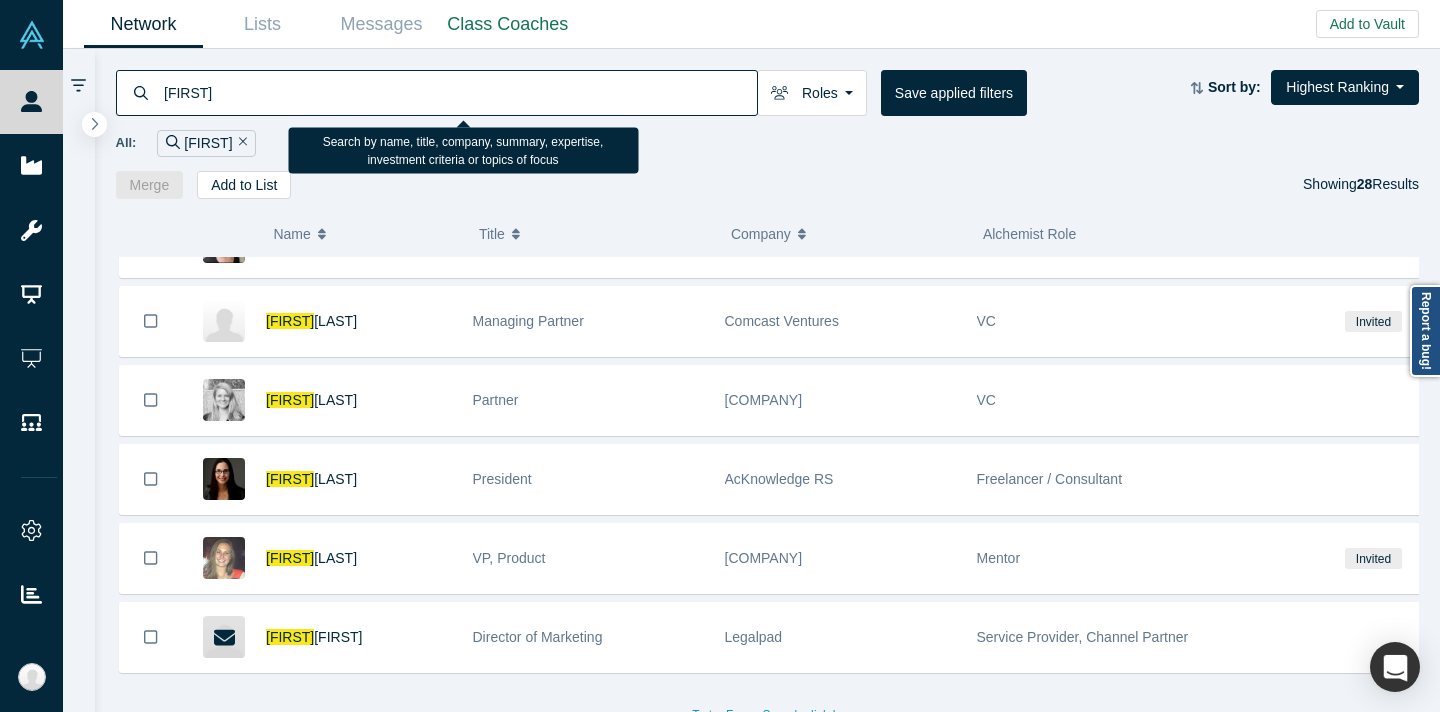 click on "[FIRST]" at bounding box center (459, 92) 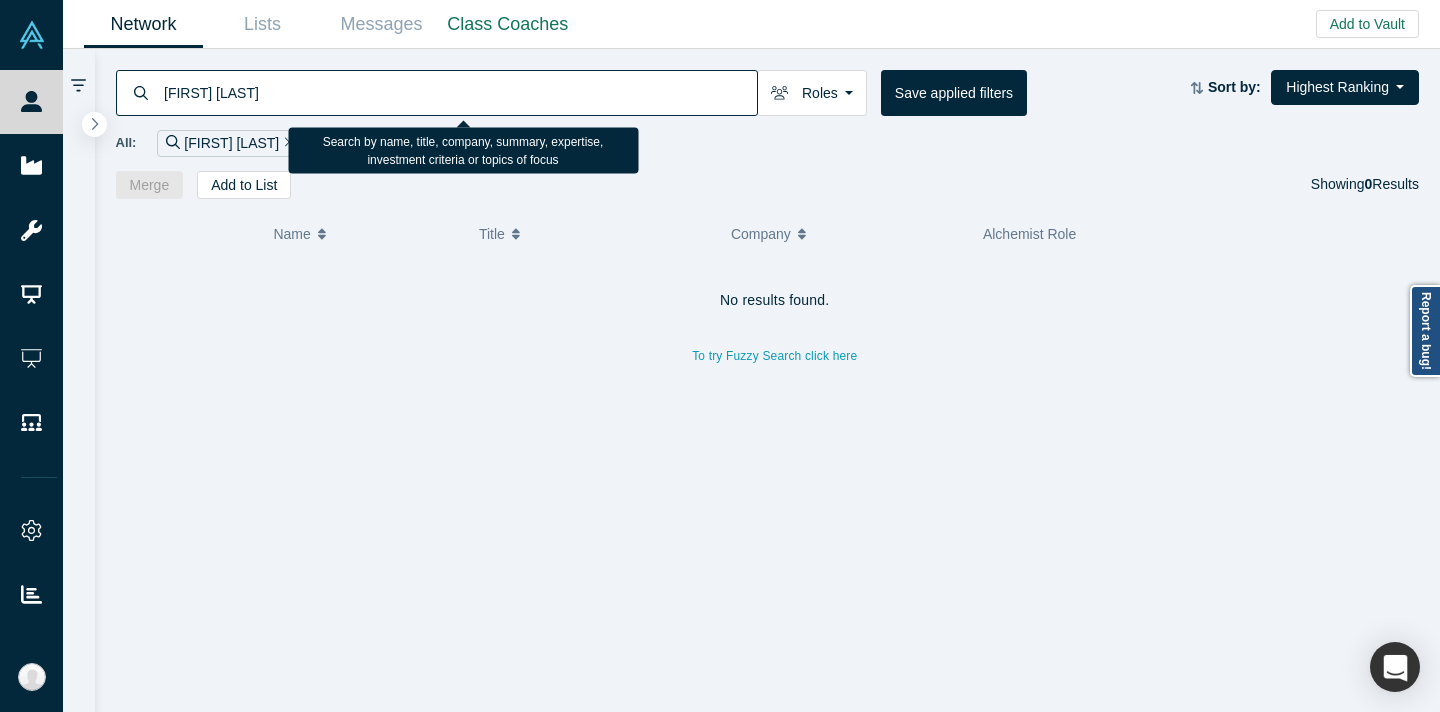 click on "[FIRST] [LAST]" at bounding box center [459, 92] 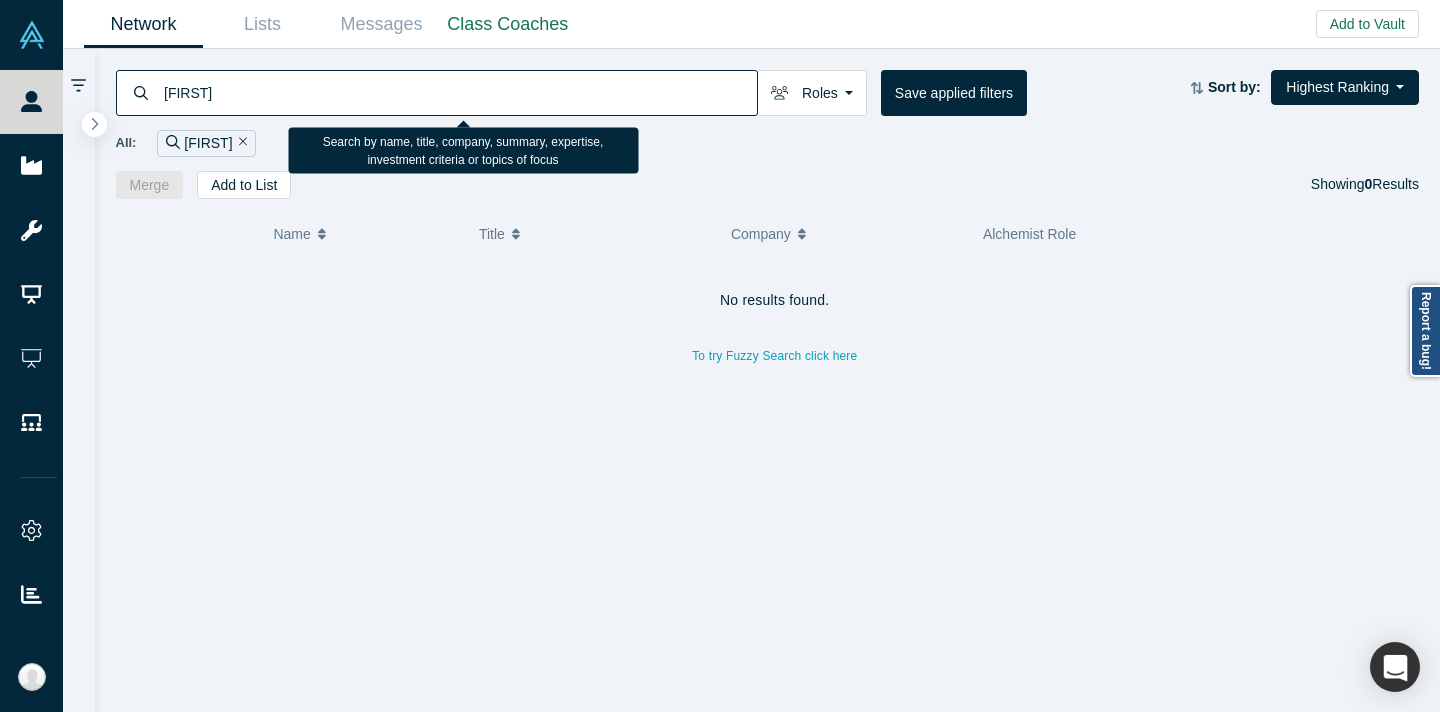 click on "[FIRST]" at bounding box center [459, 92] 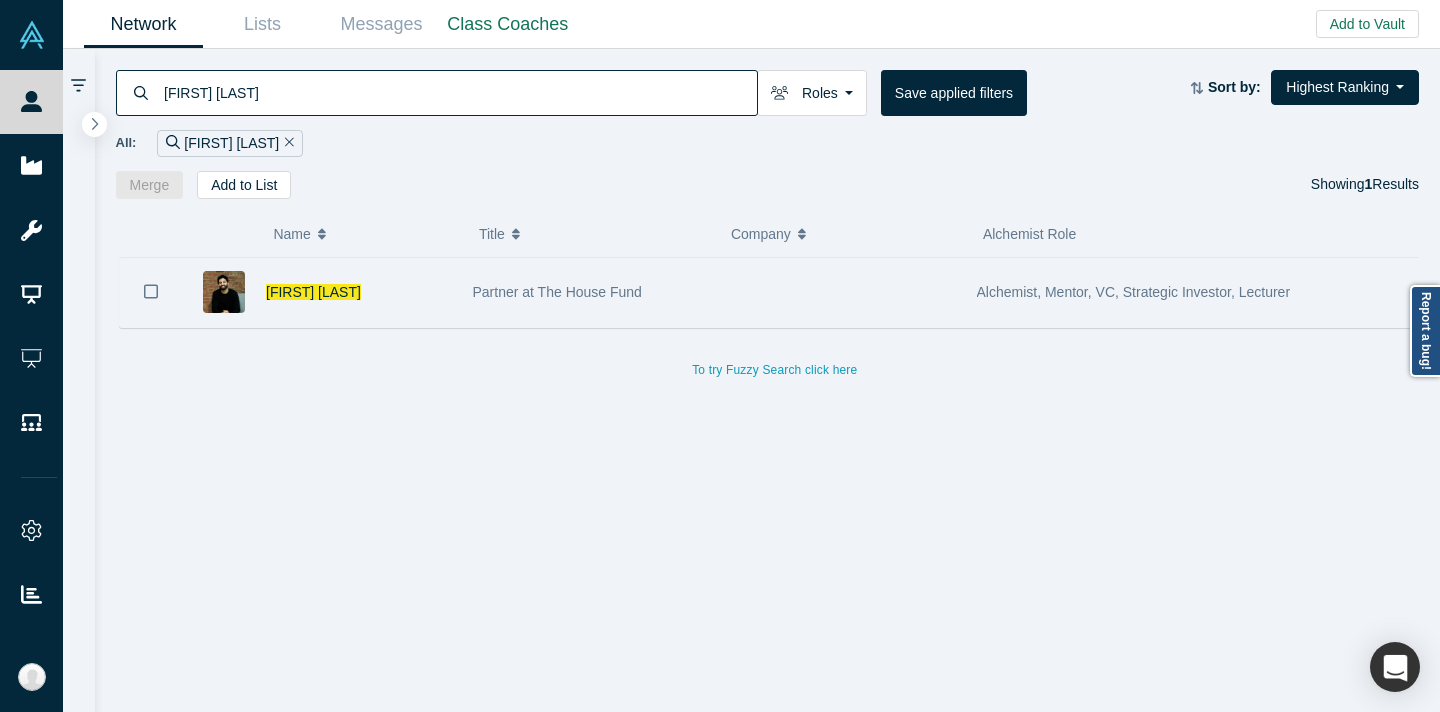 click on "Partner at The House Fund" at bounding box center [588, 292] 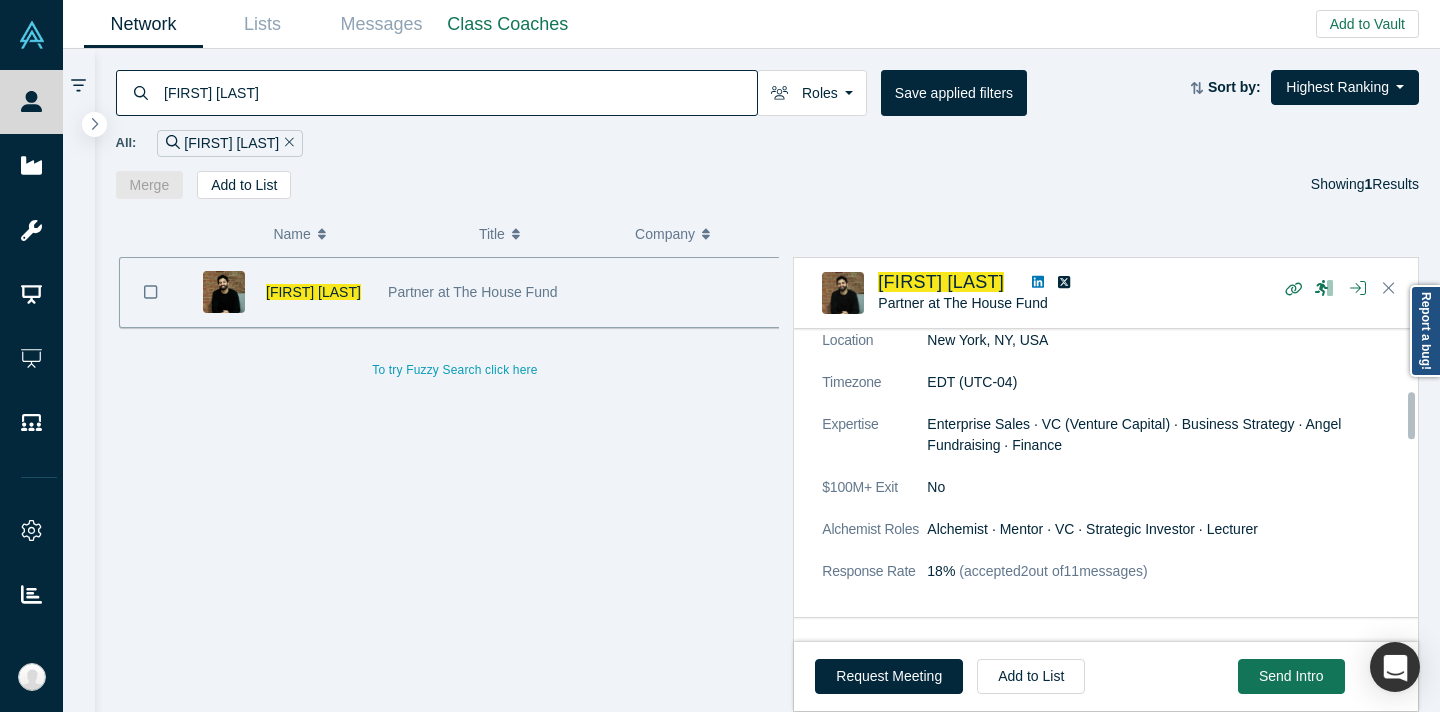 scroll, scrollTop: 409, scrollLeft: 0, axis: vertical 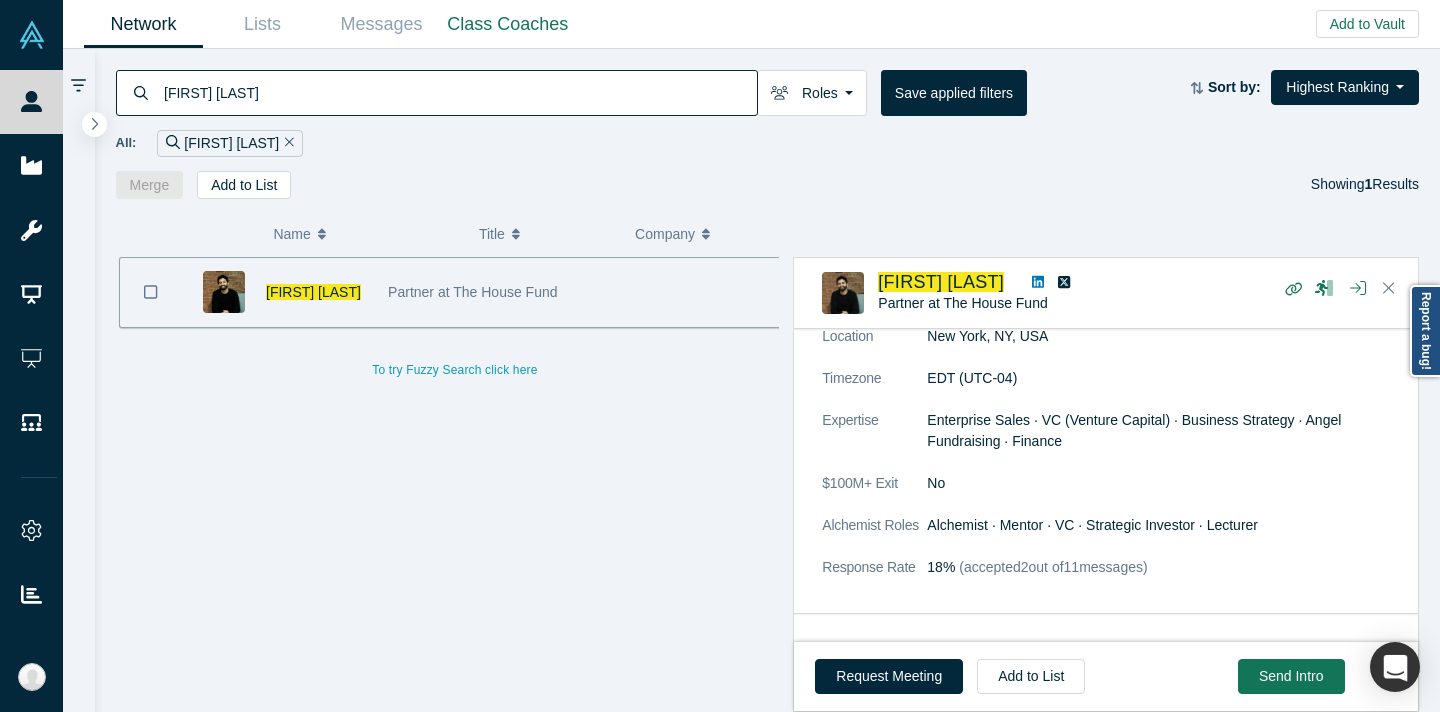 click on "[FIRST] [LAST]" at bounding box center [459, 92] 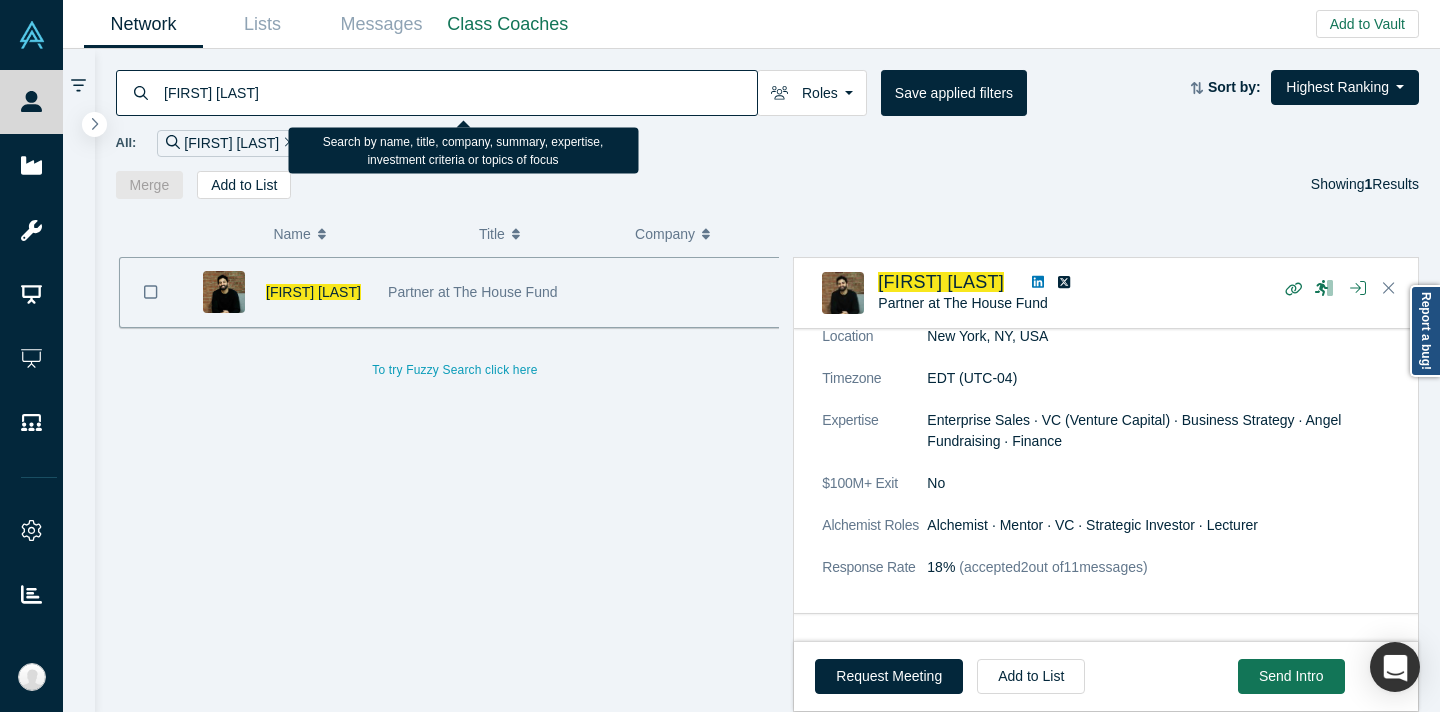 paste on "[FIRST] [LAST]" 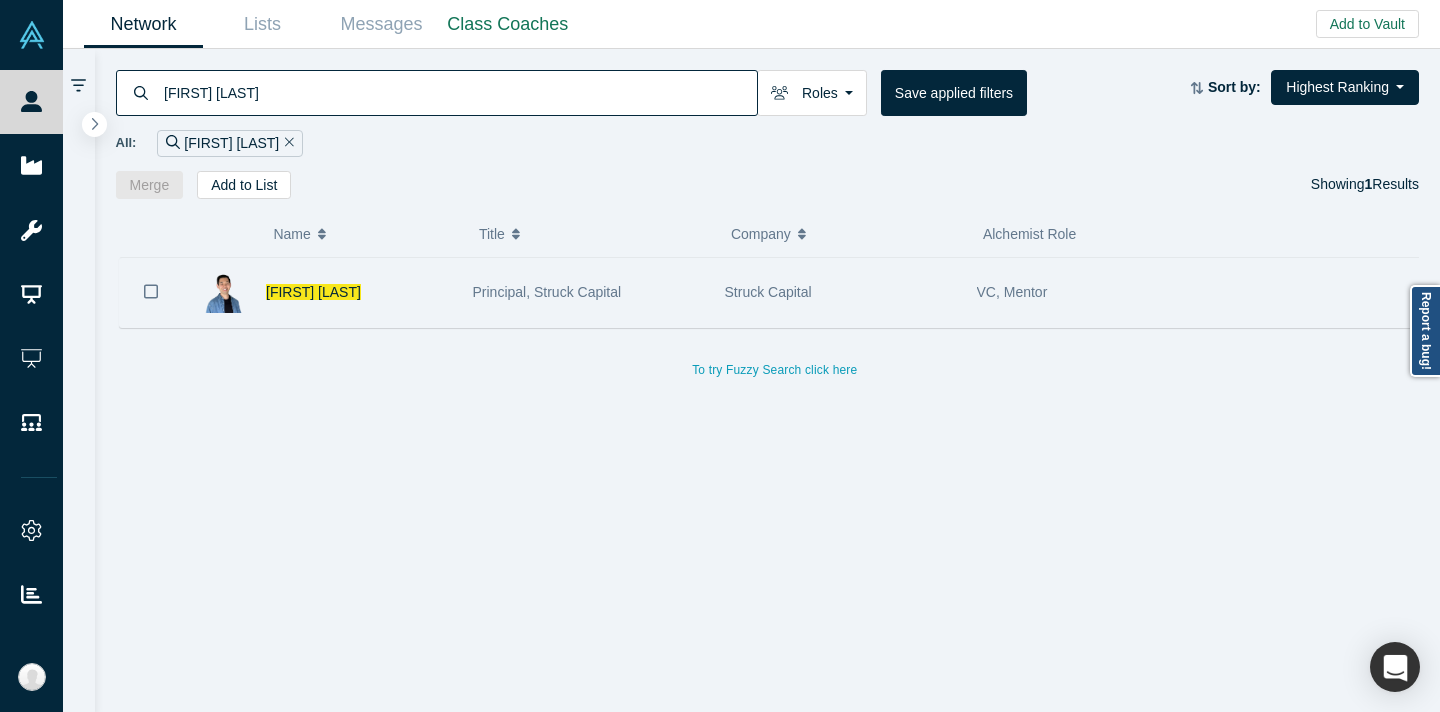 click on "Principal, Struck Capital" at bounding box center (588, 292) 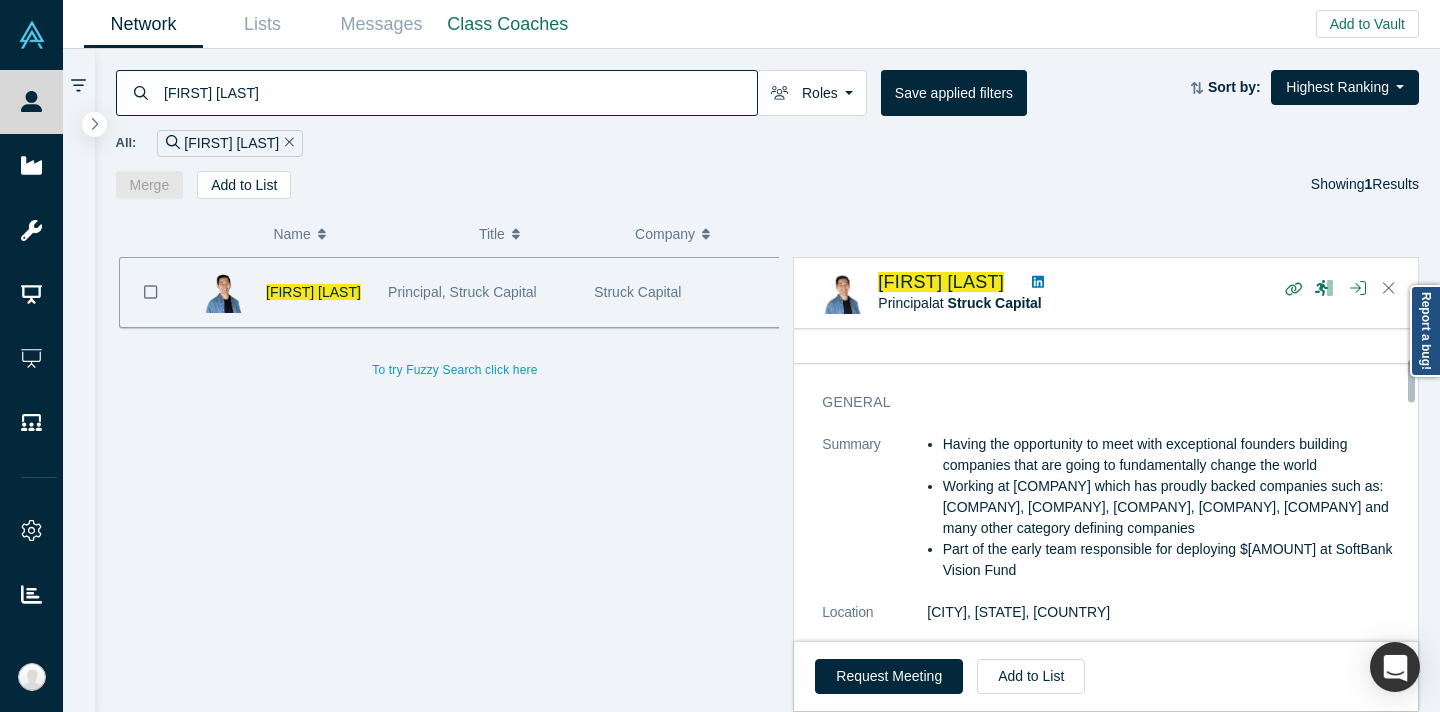 scroll, scrollTop: 329, scrollLeft: 0, axis: vertical 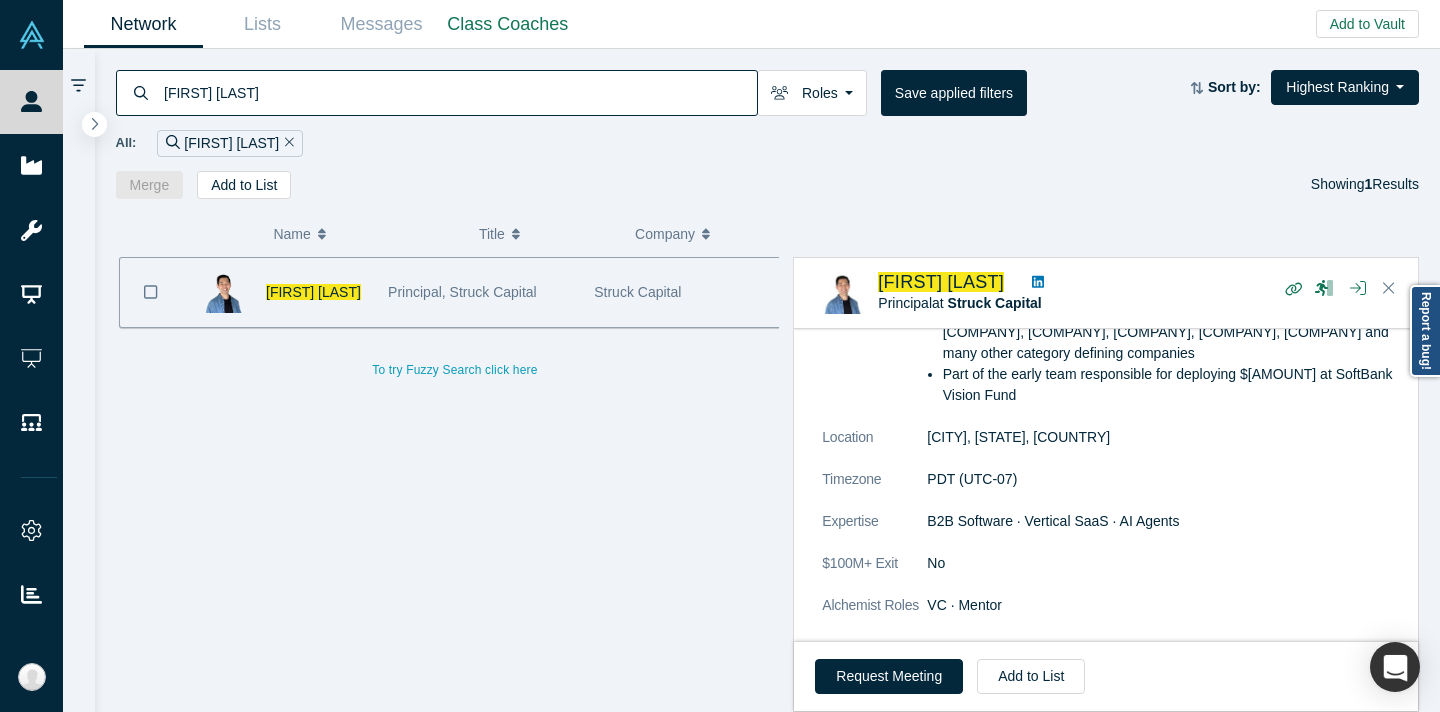click on "[FIRST] [LAST]" at bounding box center (459, 92) 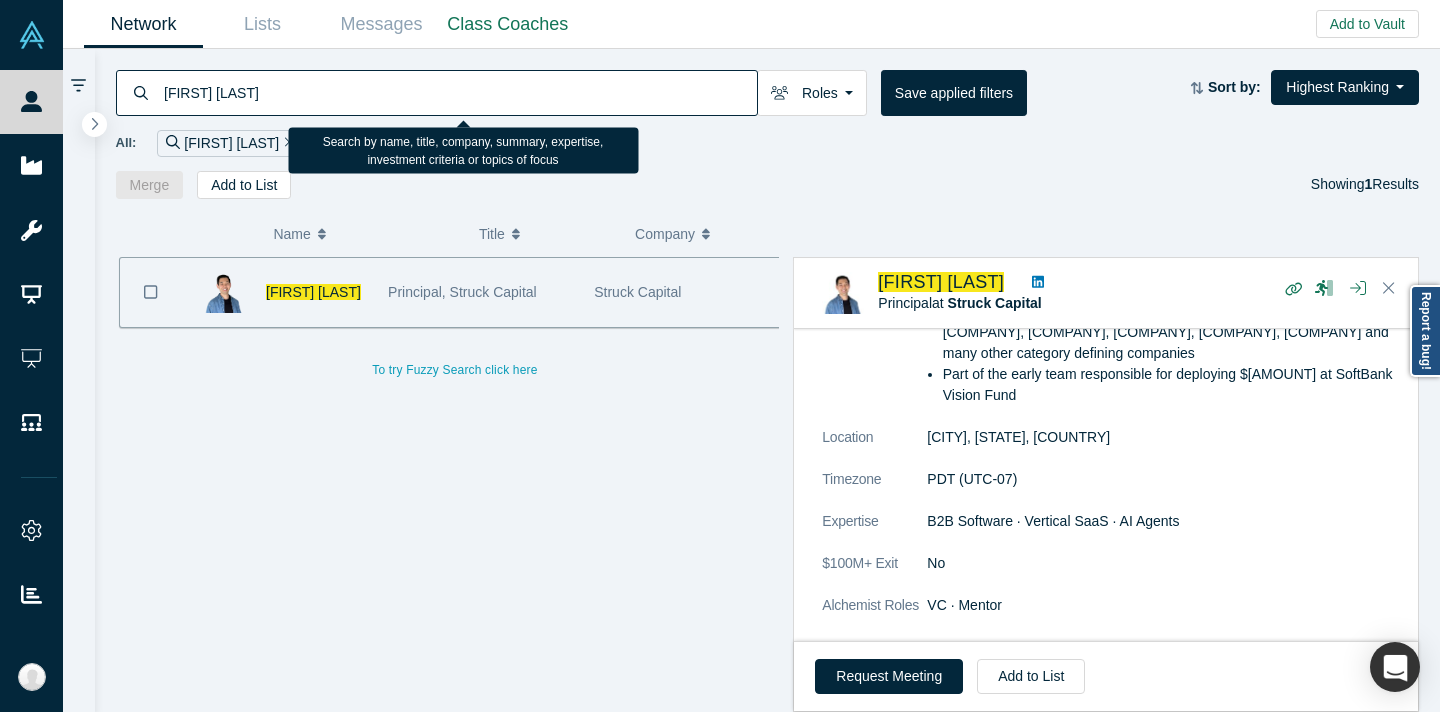 paste on "[FIRST] [LAST]" 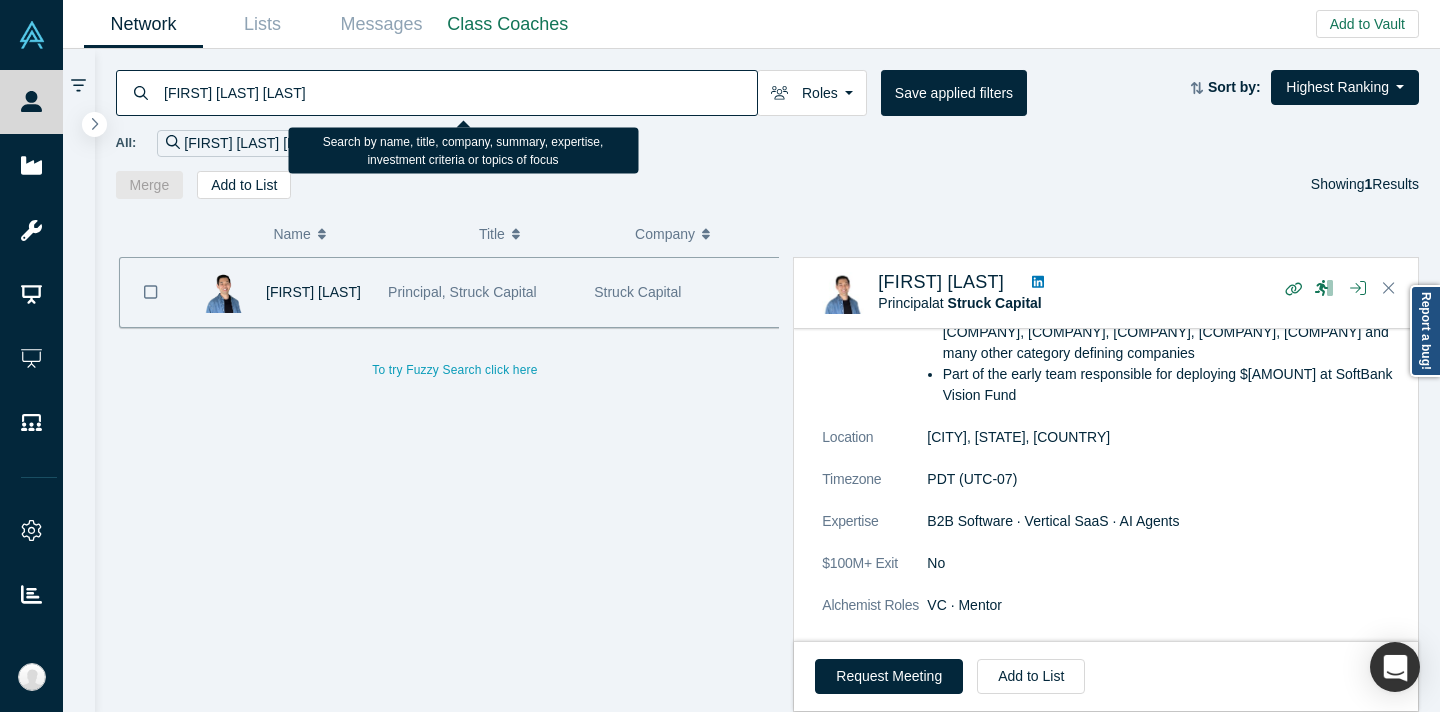 click on "[FIRST] [LAST] [LAST]" at bounding box center [459, 92] 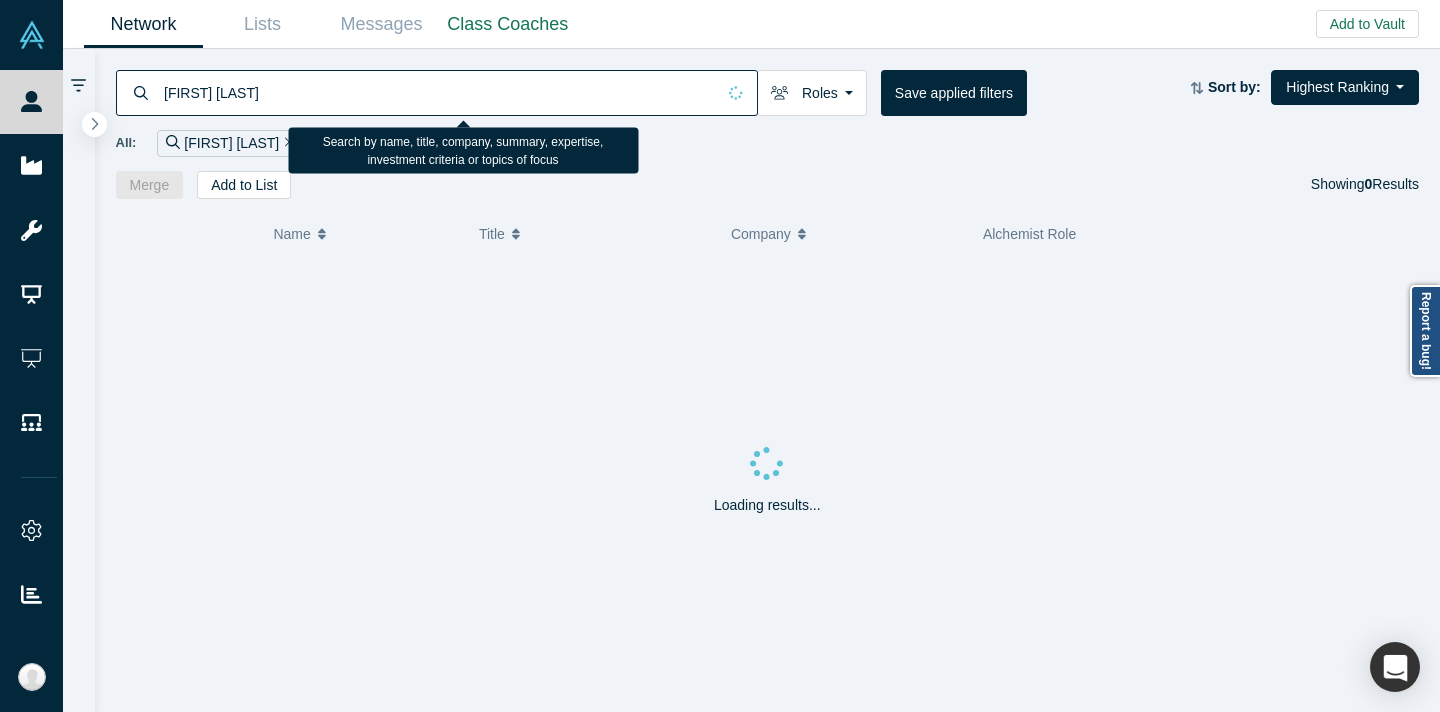 click on "[FIRST] [LAST]" at bounding box center [438, 92] 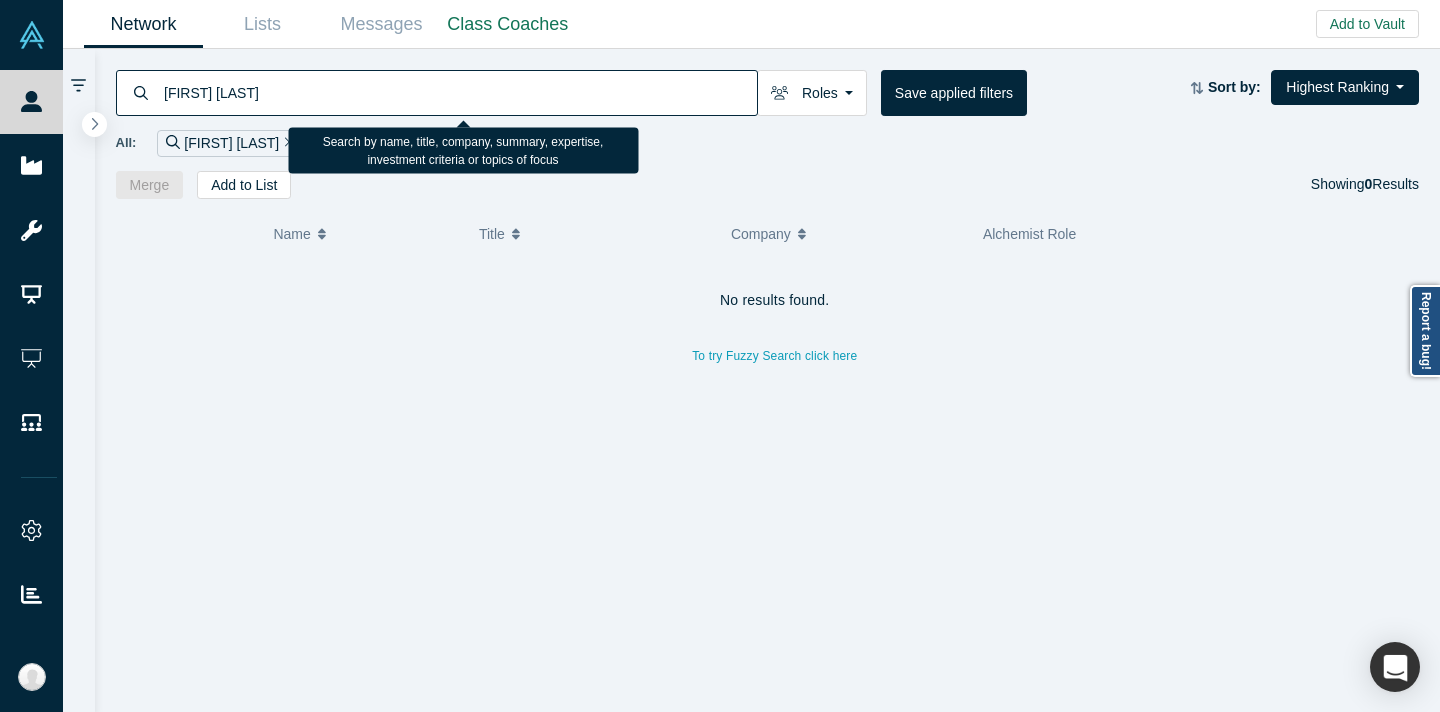 click on "[FIRST] [LAST]" at bounding box center [459, 92] 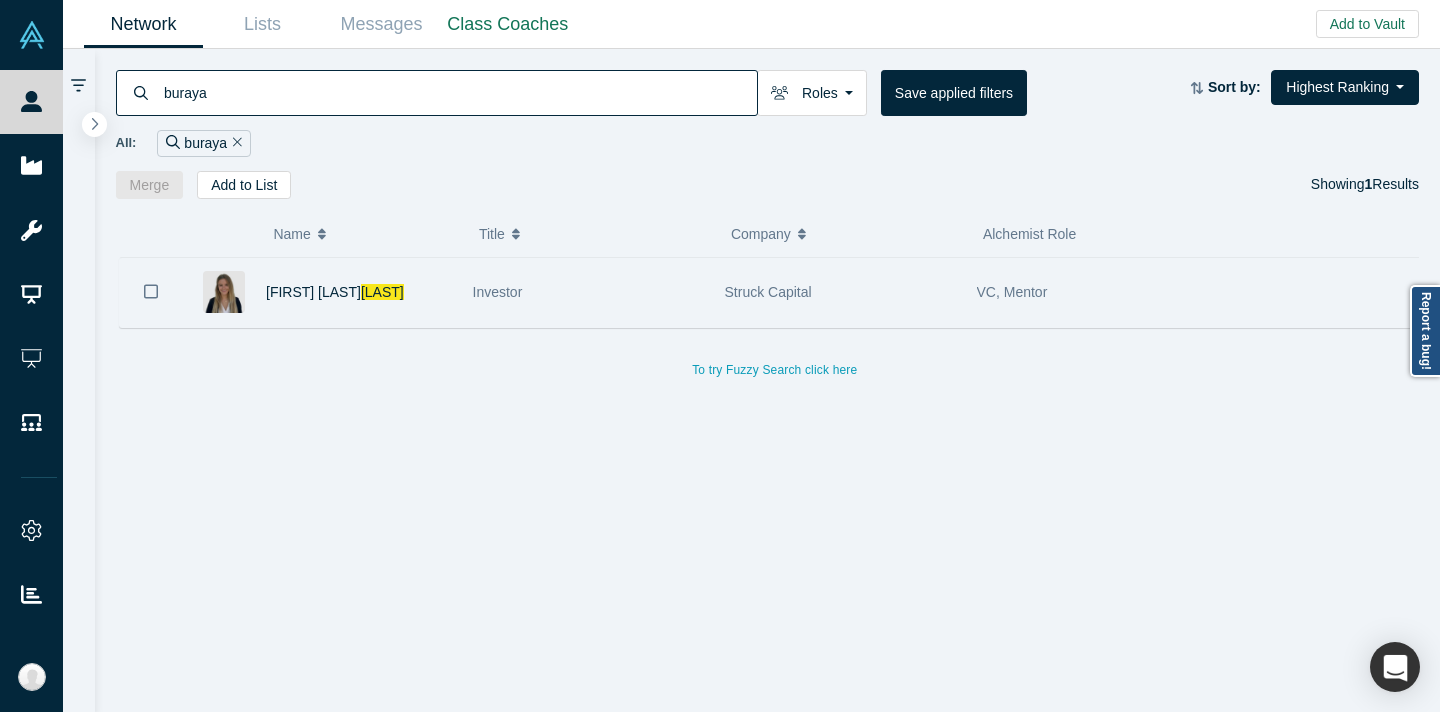 click on "Investor" at bounding box center (588, 292) 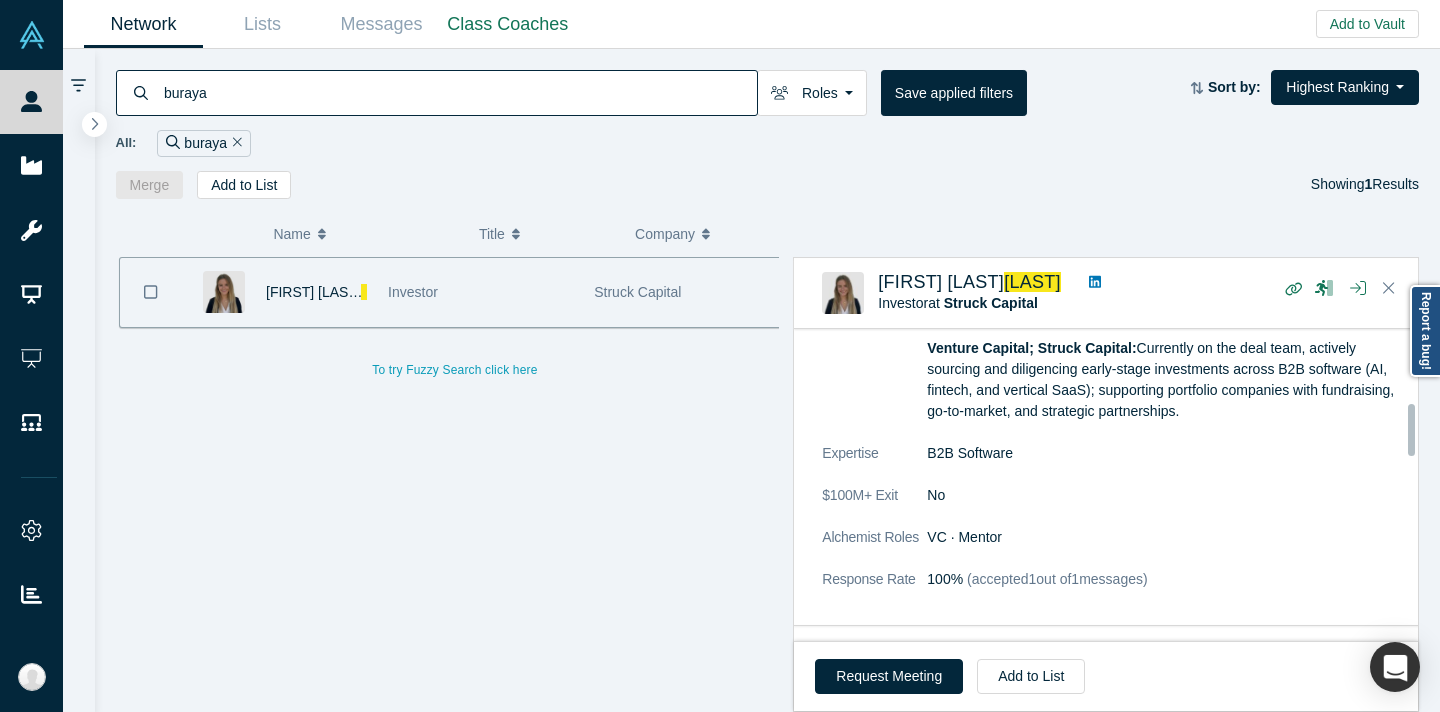 scroll, scrollTop: 459, scrollLeft: 0, axis: vertical 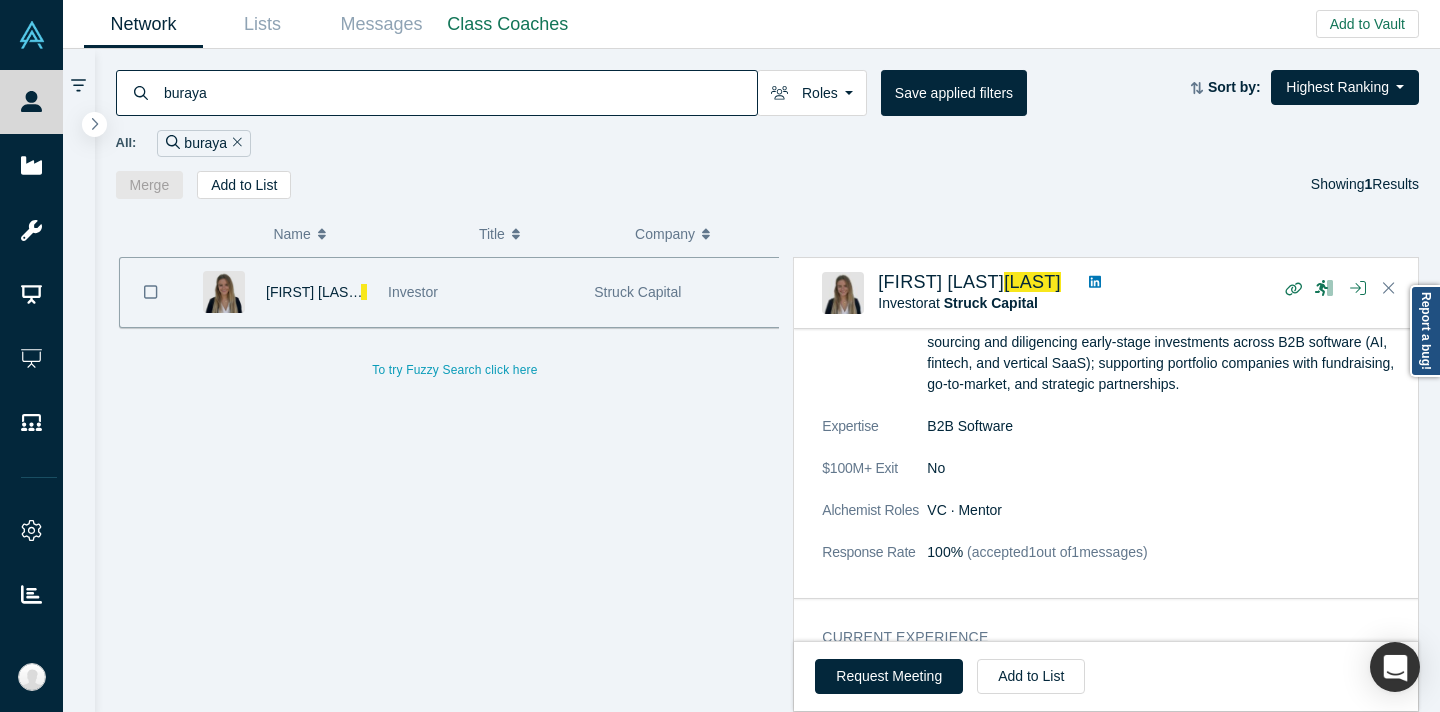 click on "buraya" at bounding box center (459, 92) 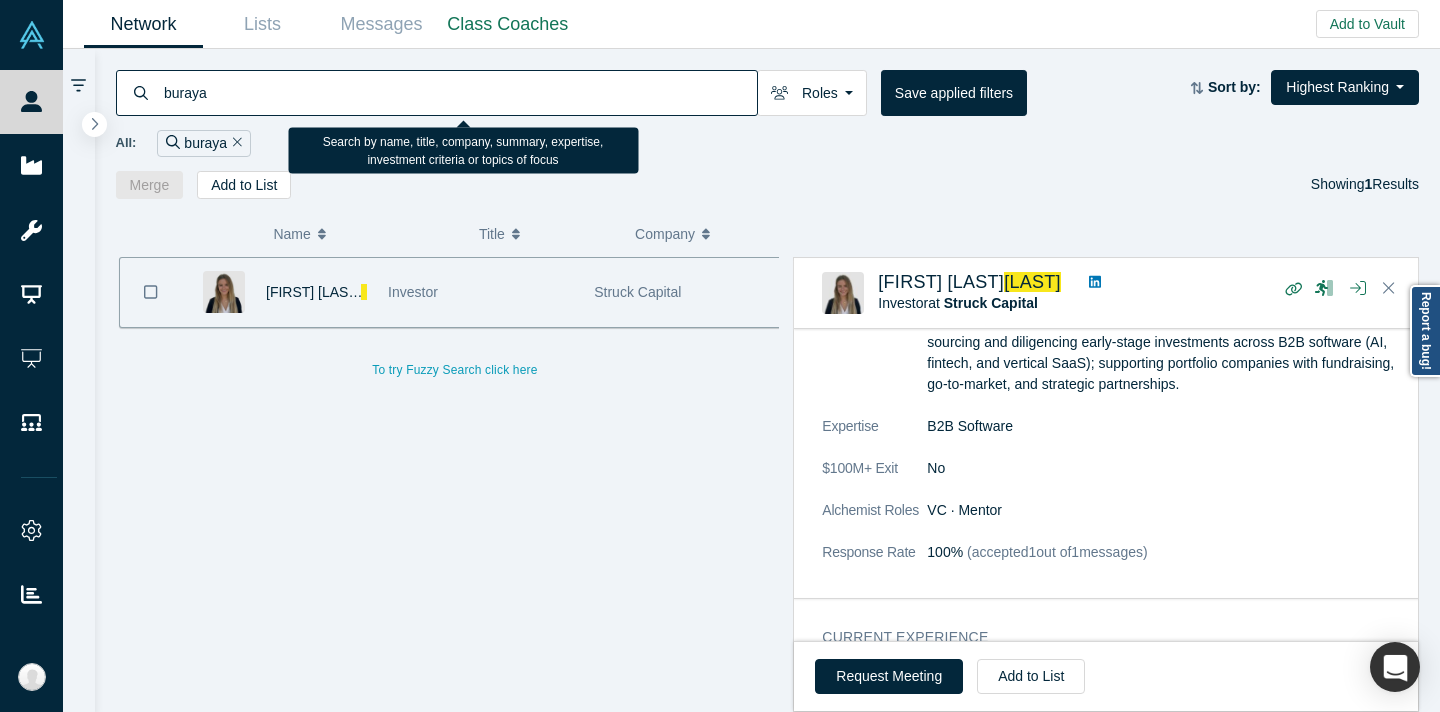 click on "buraya" at bounding box center (459, 92) 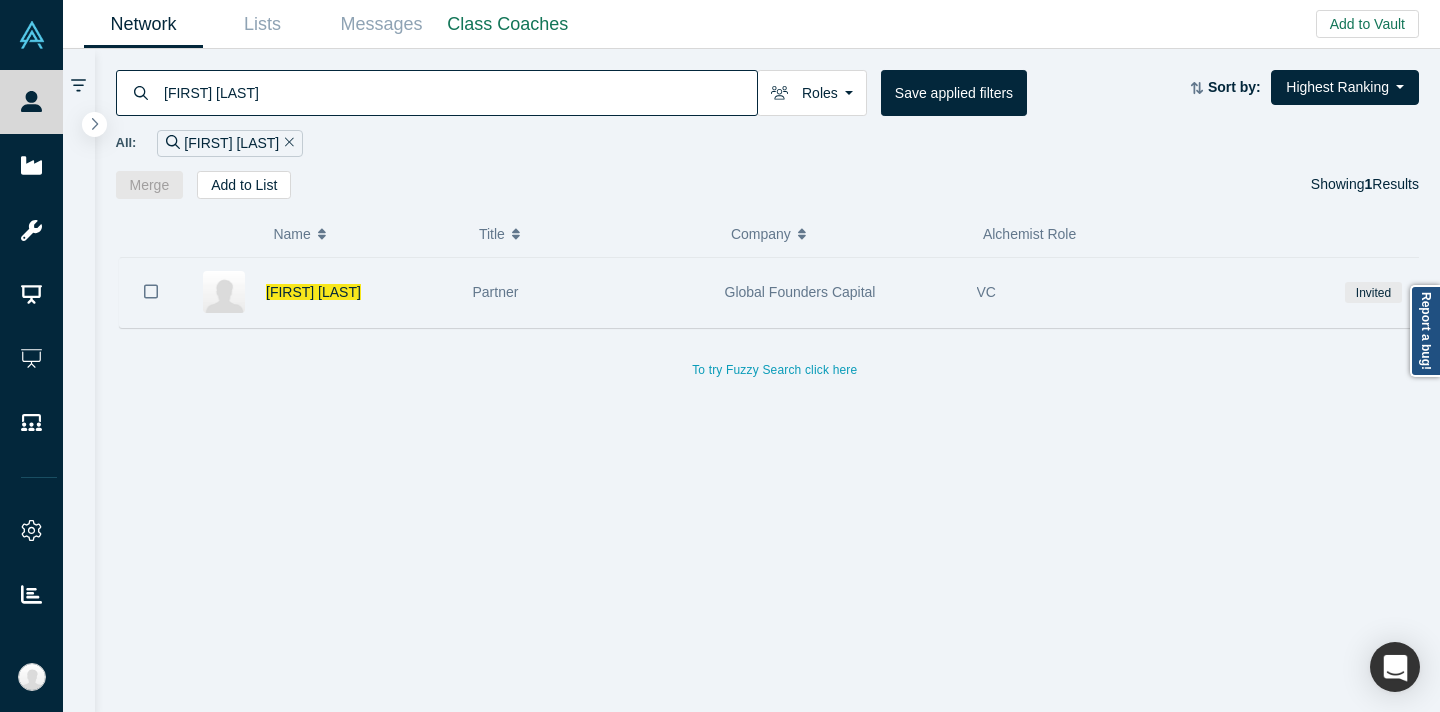 type on "[FIRST] [LAST]" 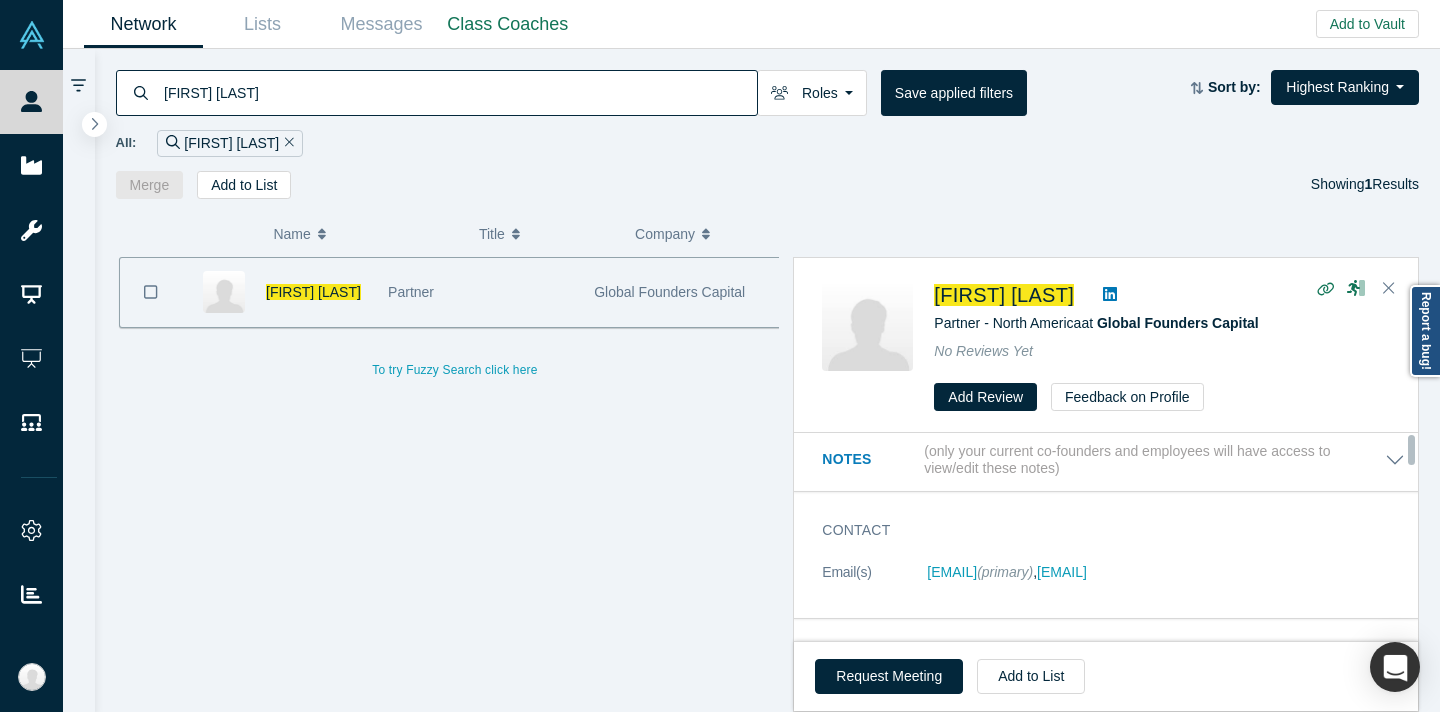 scroll, scrollTop: 0, scrollLeft: 0, axis: both 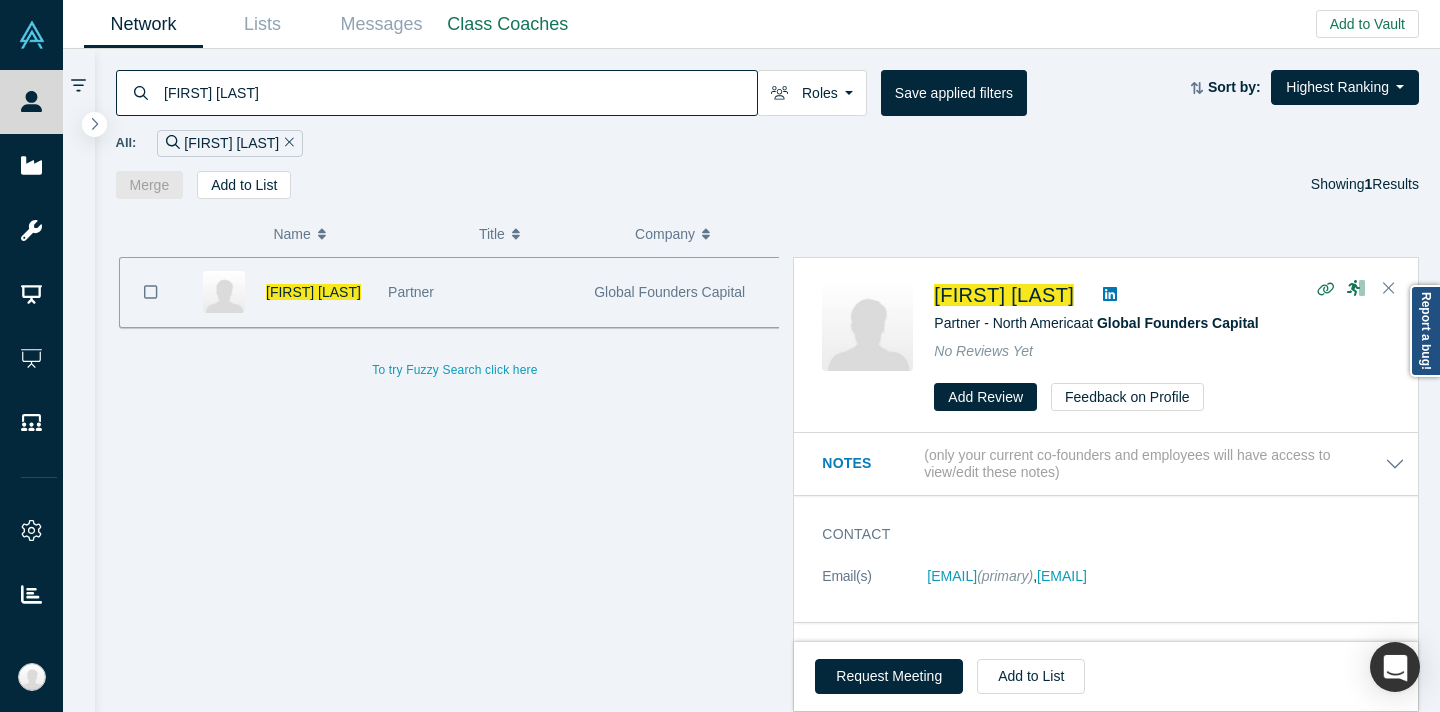 click at bounding box center [1110, 295] 